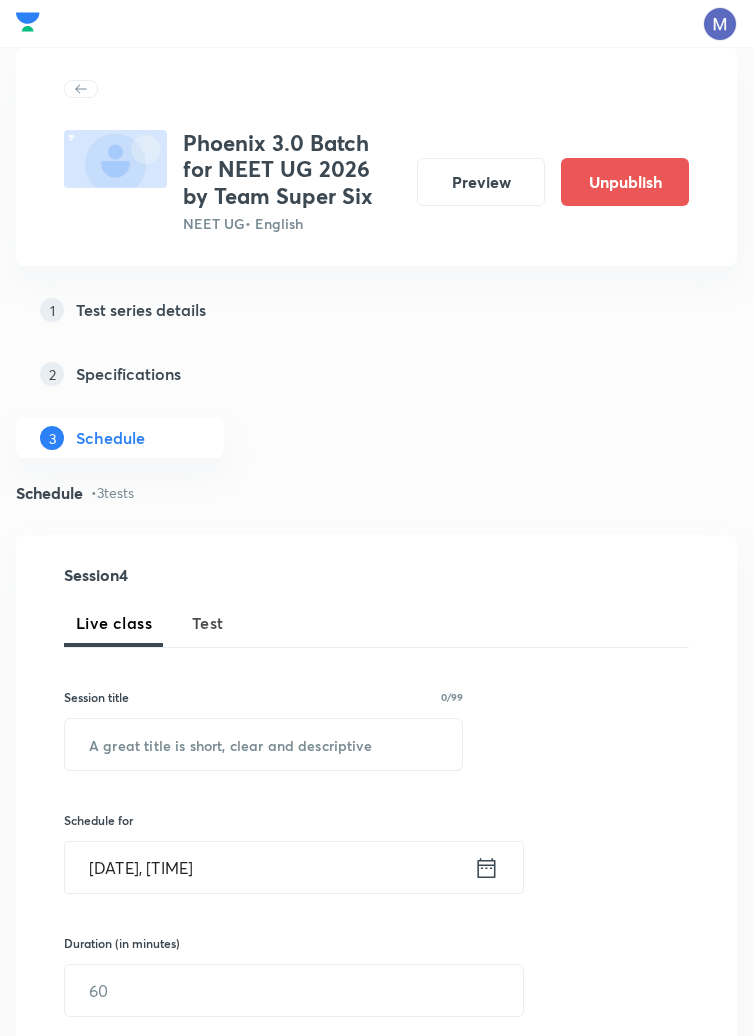 scroll, scrollTop: 1011, scrollLeft: 0, axis: vertical 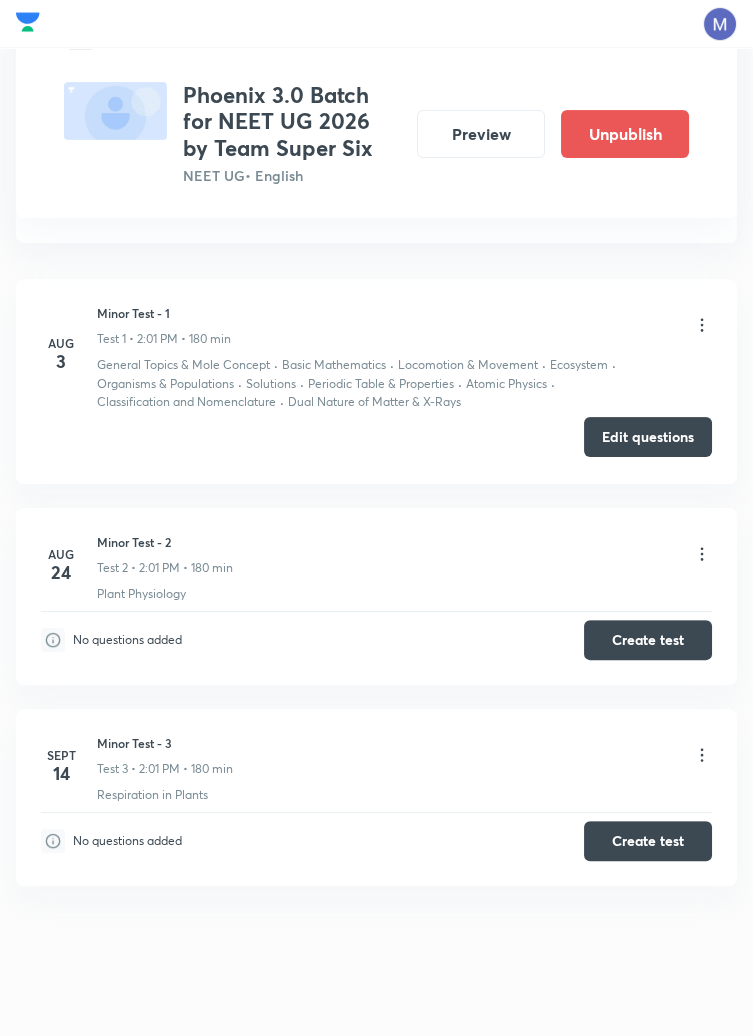 click on "Edit questions" at bounding box center [648, 437] 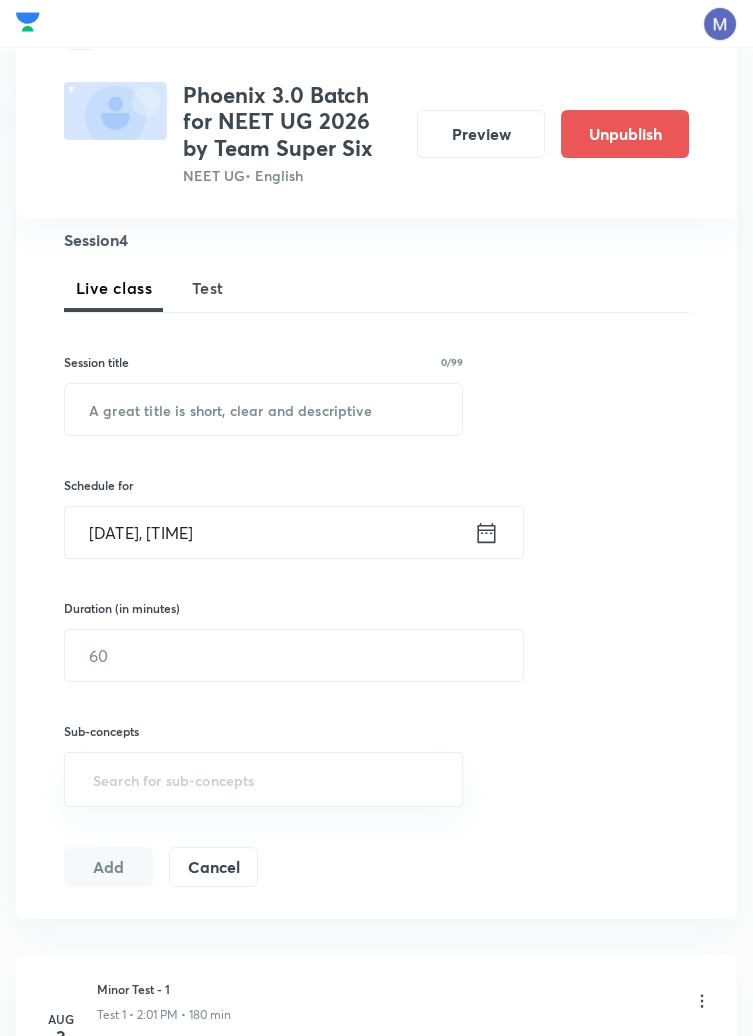 scroll, scrollTop: 0, scrollLeft: 0, axis: both 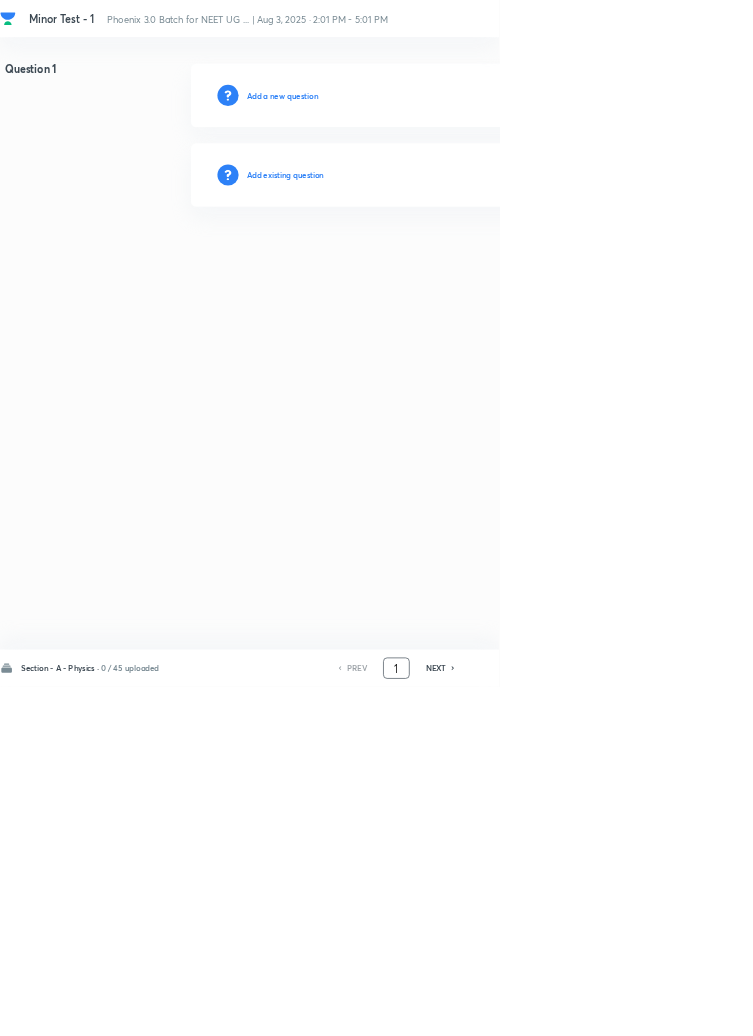 click on "1" at bounding box center [598, 1008] 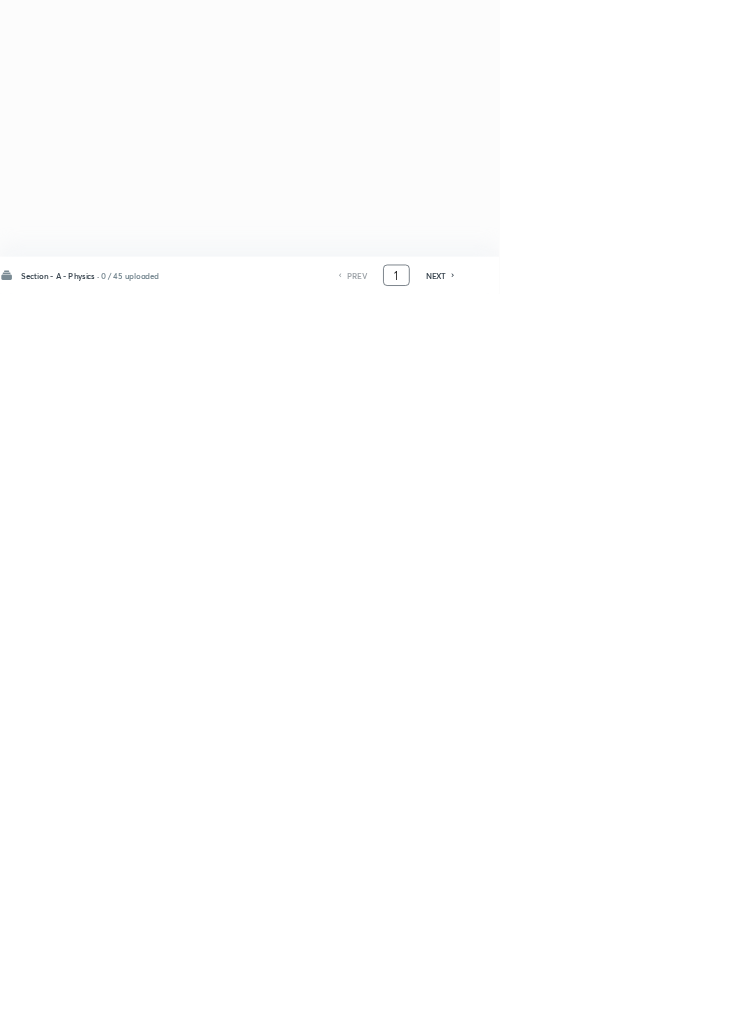 scroll, scrollTop: 0, scrollLeft: 0, axis: both 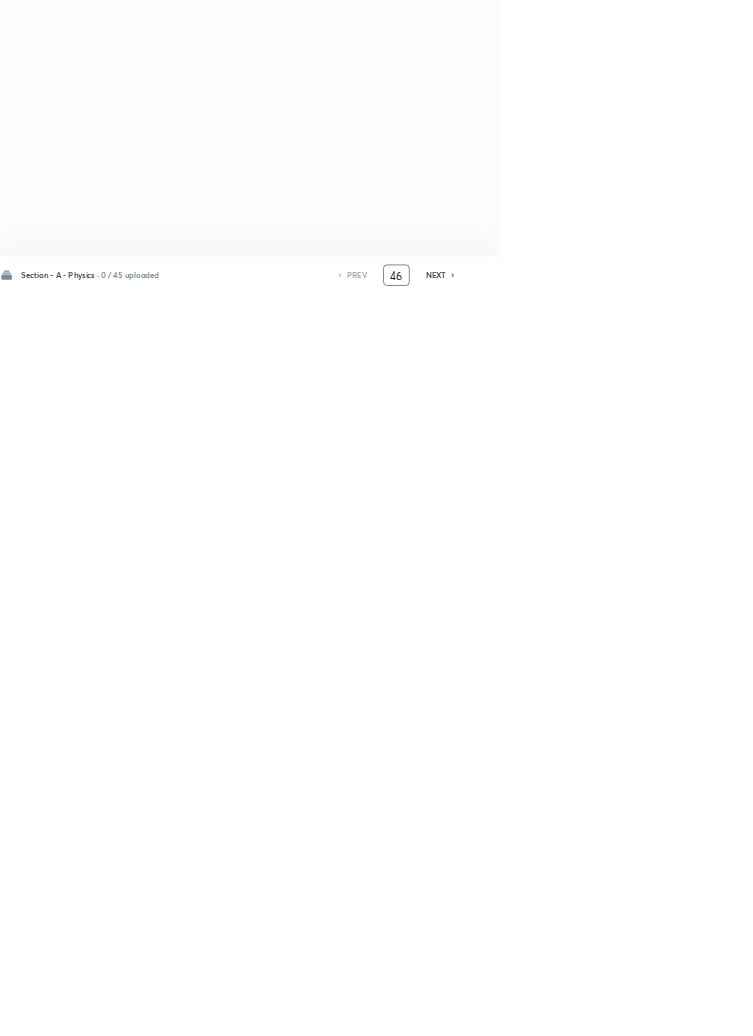 type on "46" 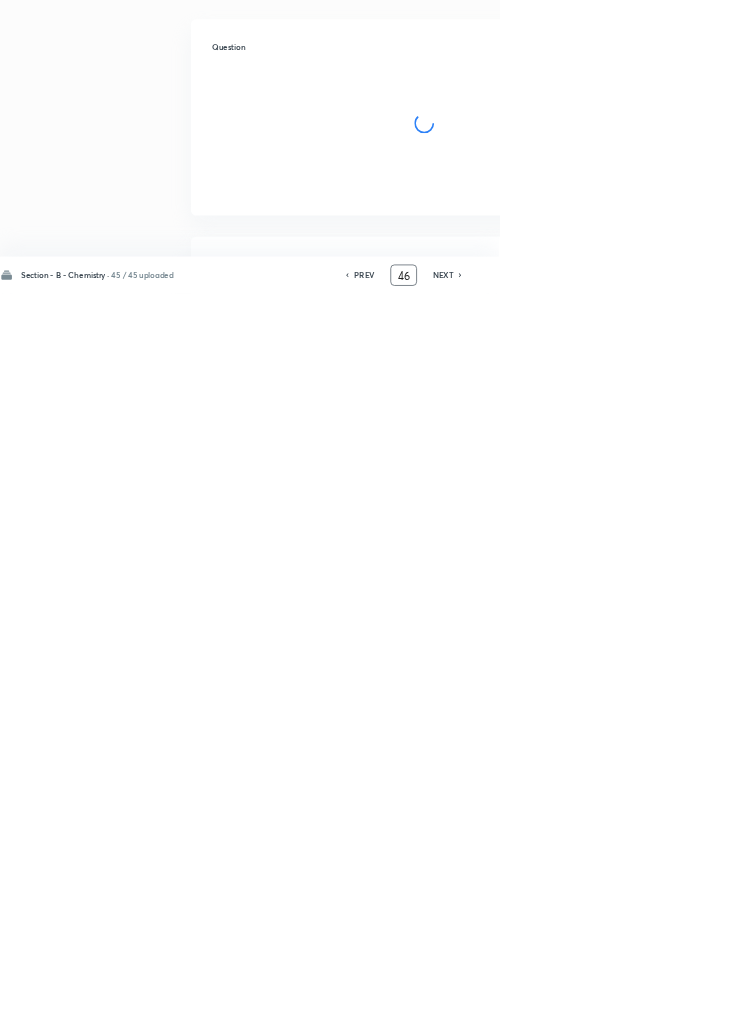 checkbox on "true" 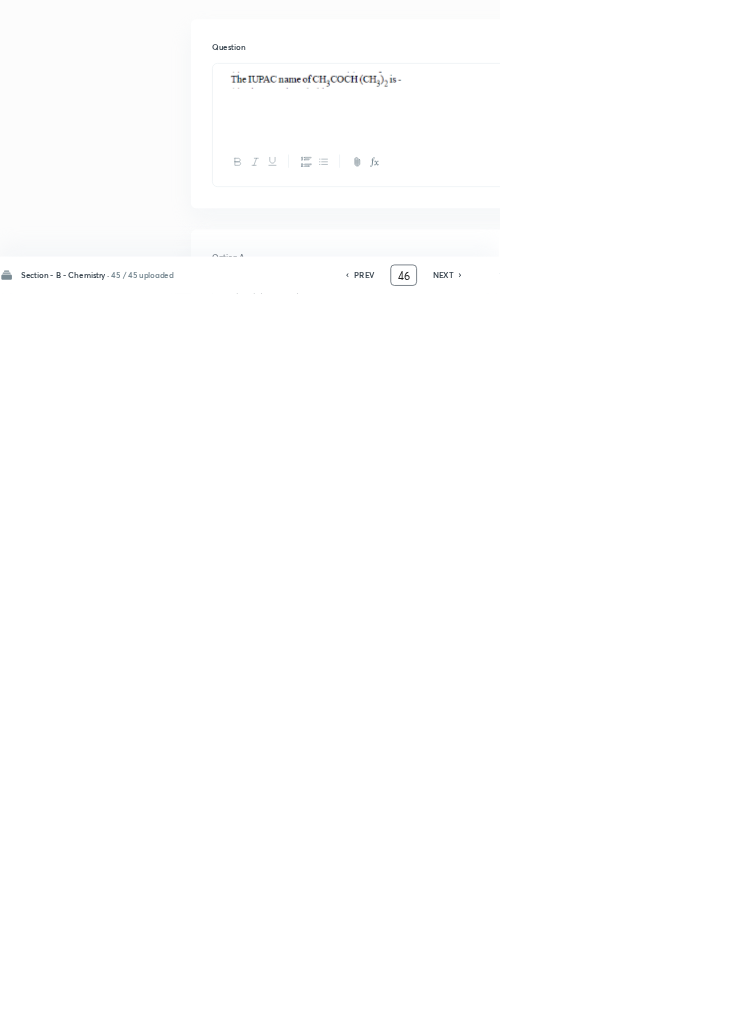 scroll, scrollTop: 0, scrollLeft: 0, axis: both 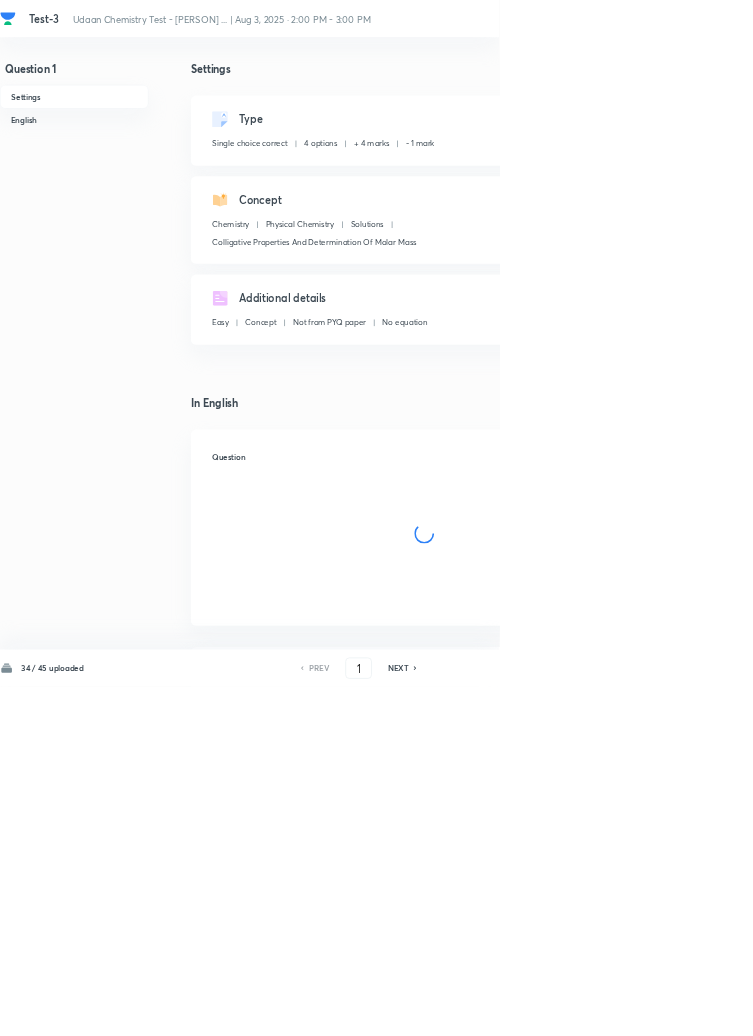 checkbox on "true" 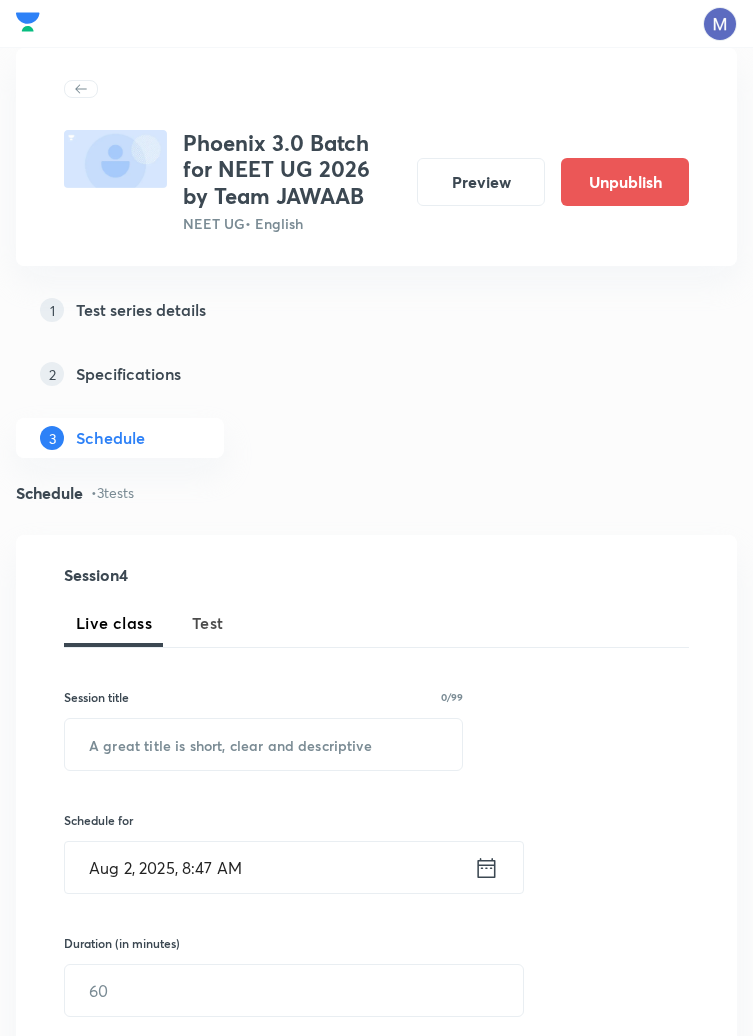 scroll, scrollTop: 941, scrollLeft: 0, axis: vertical 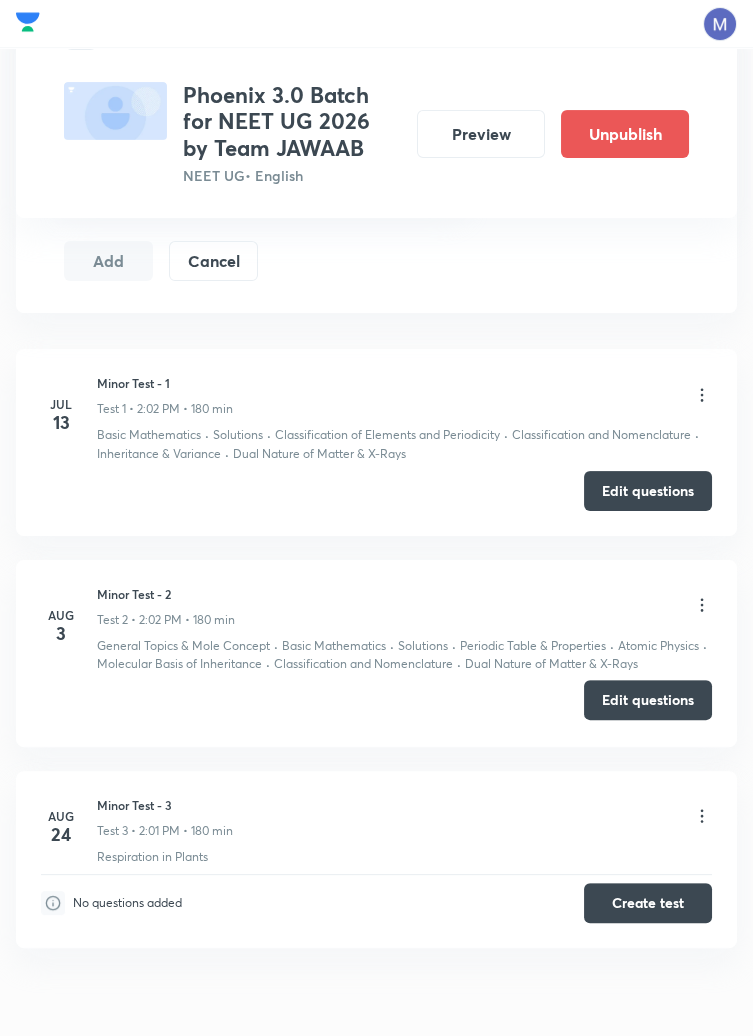 click on "Edit questions" at bounding box center [648, 700] 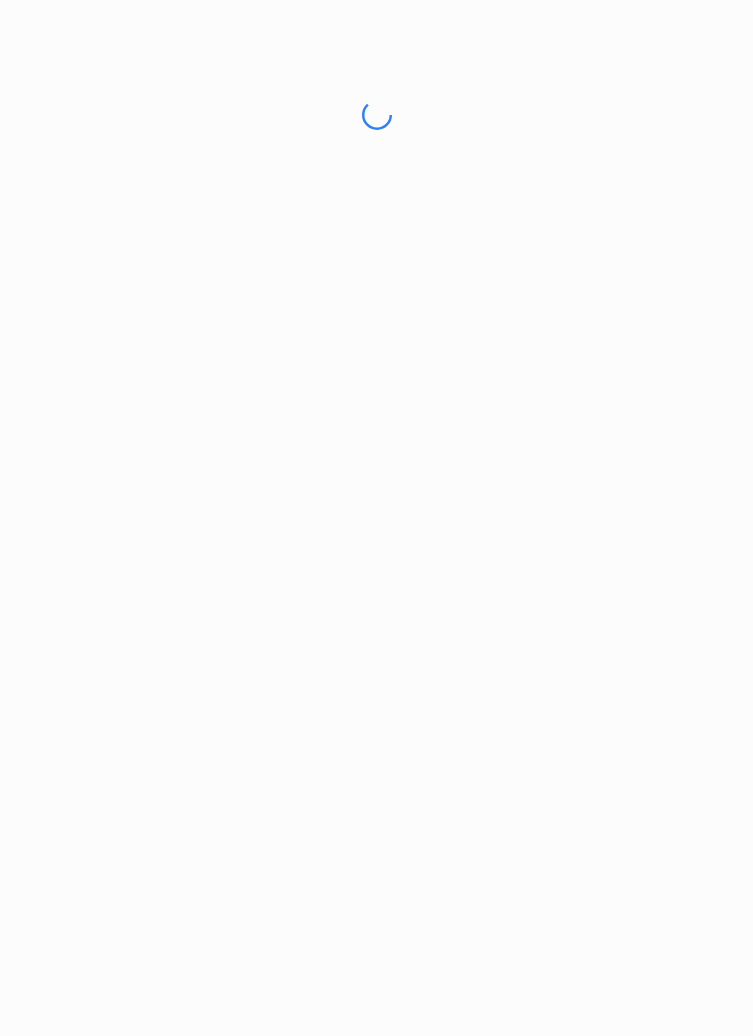scroll, scrollTop: 0, scrollLeft: 0, axis: both 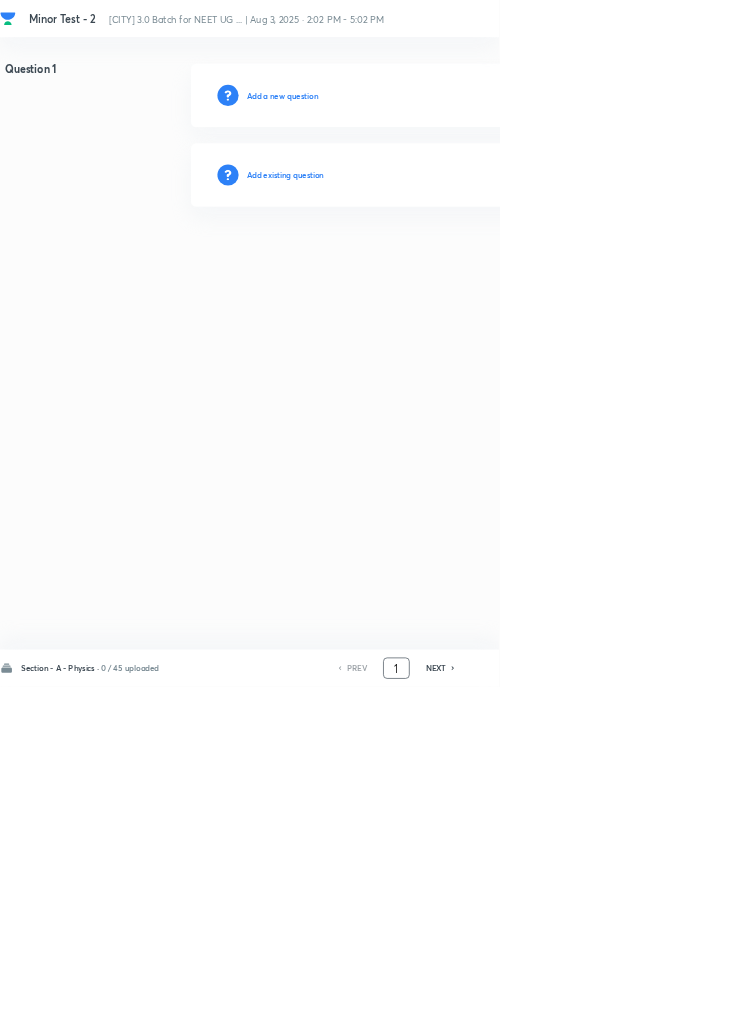 click on "1" at bounding box center [598, 1008] 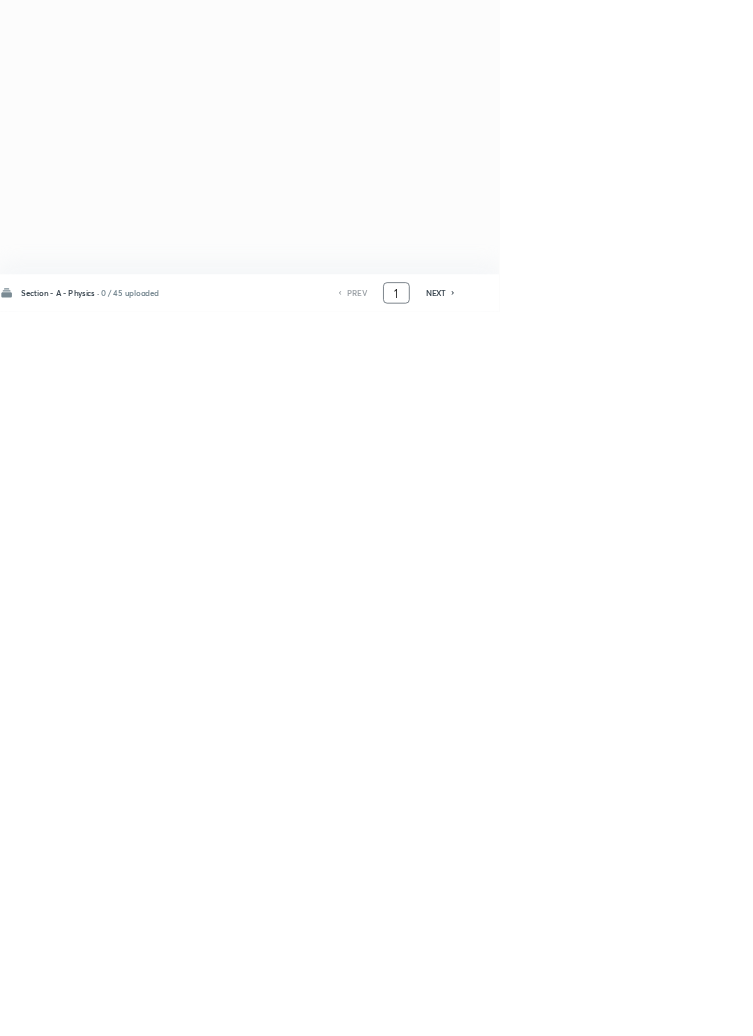 scroll, scrollTop: 0, scrollLeft: 0, axis: both 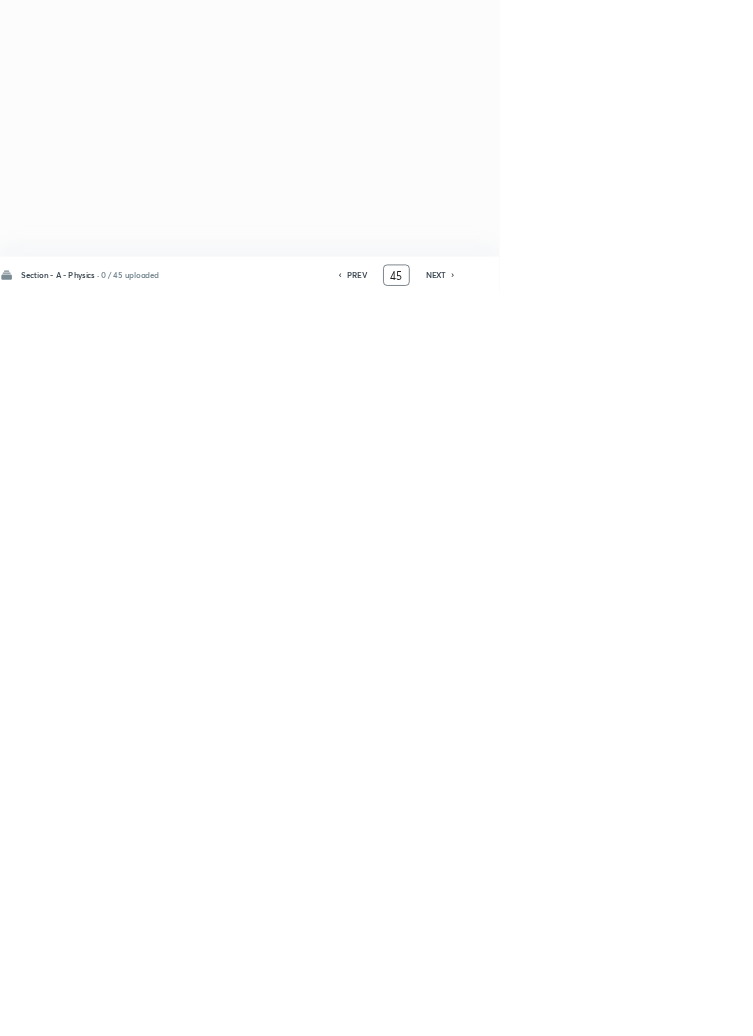 click on "NEXT" at bounding box center [657, 1008] 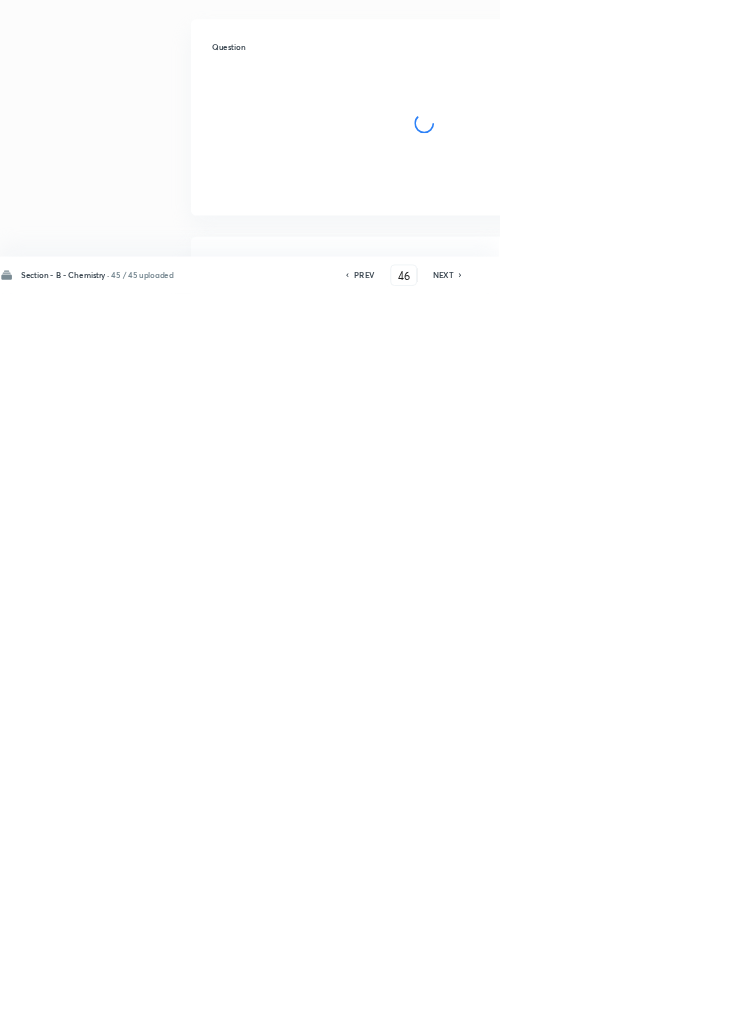 checkbox on "true" 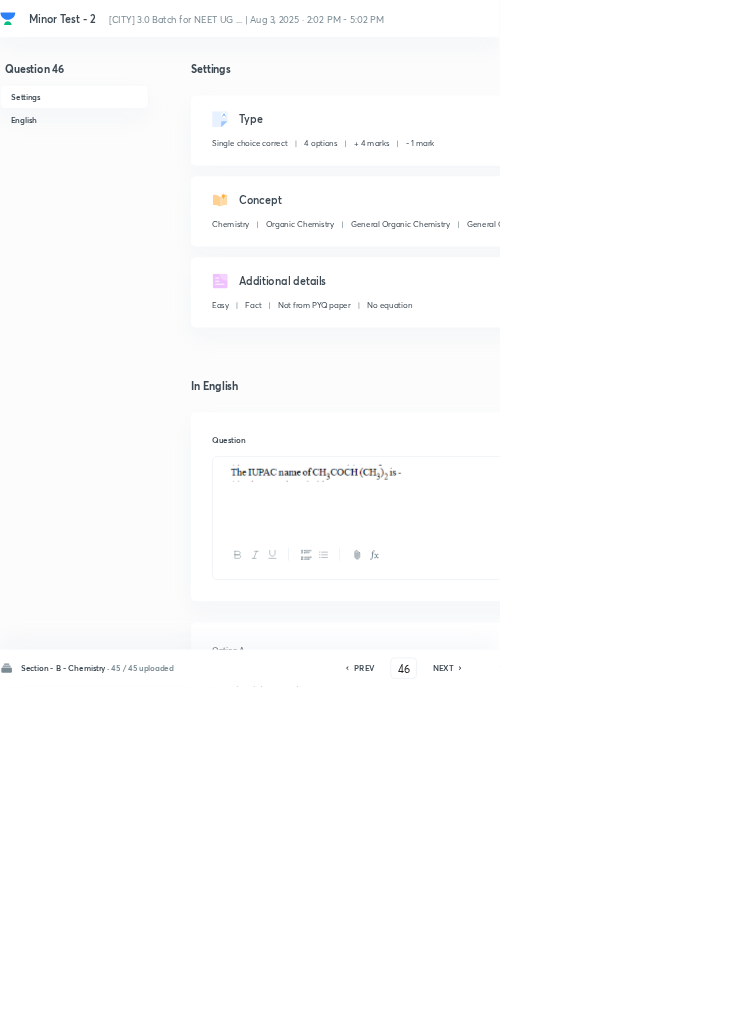 click 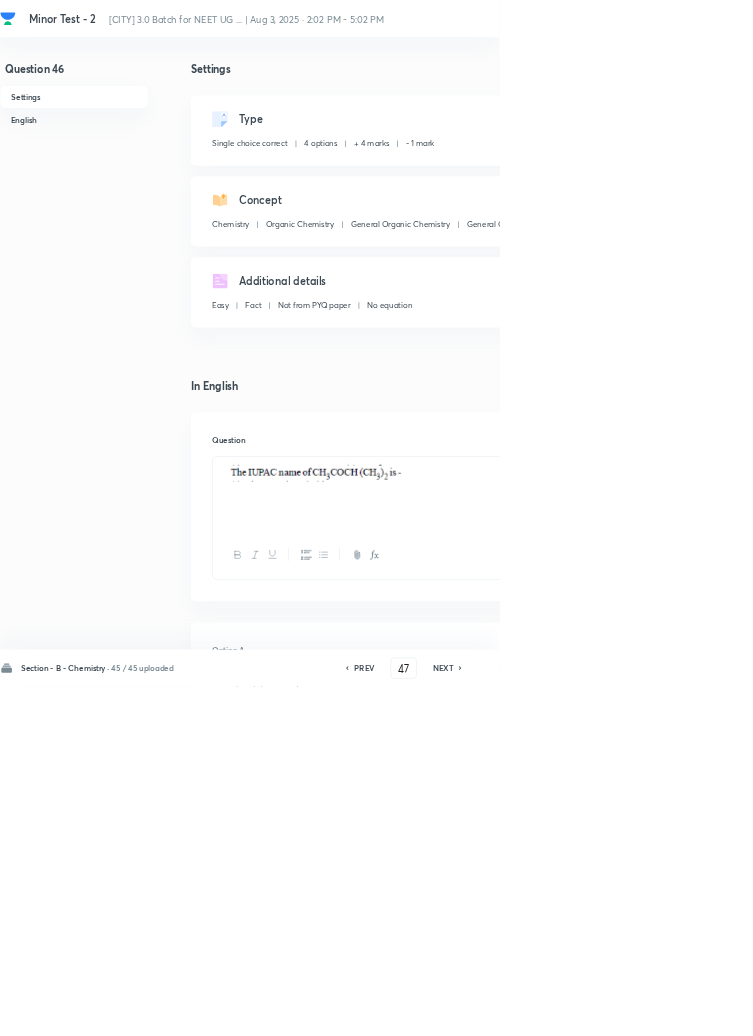 checkbox on "false" 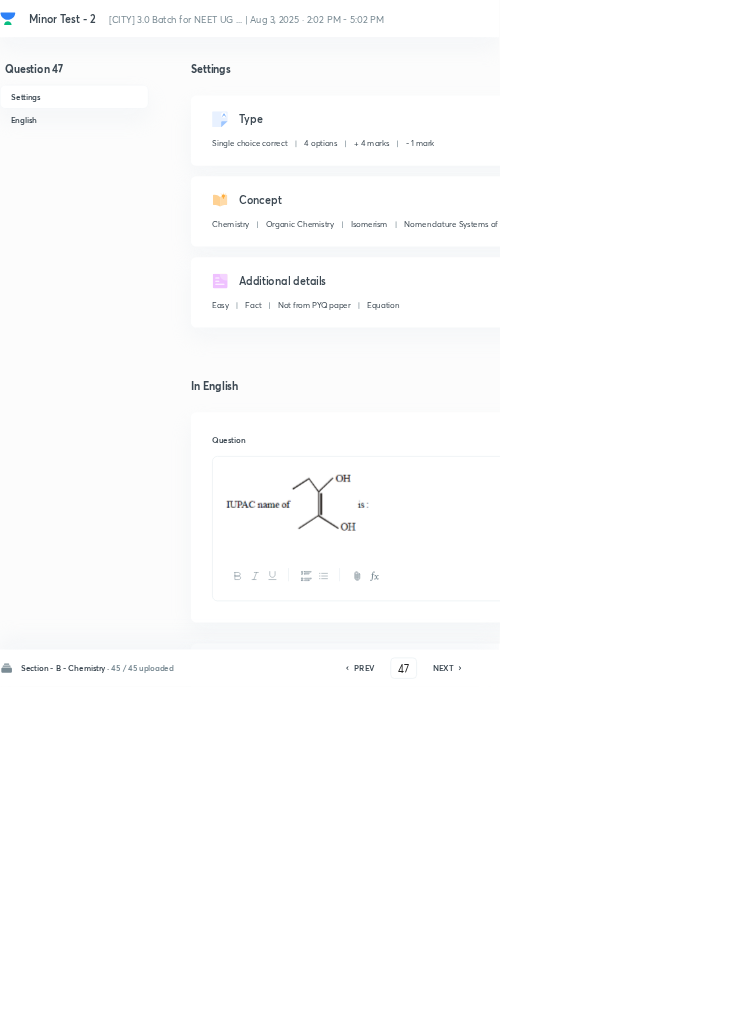 click 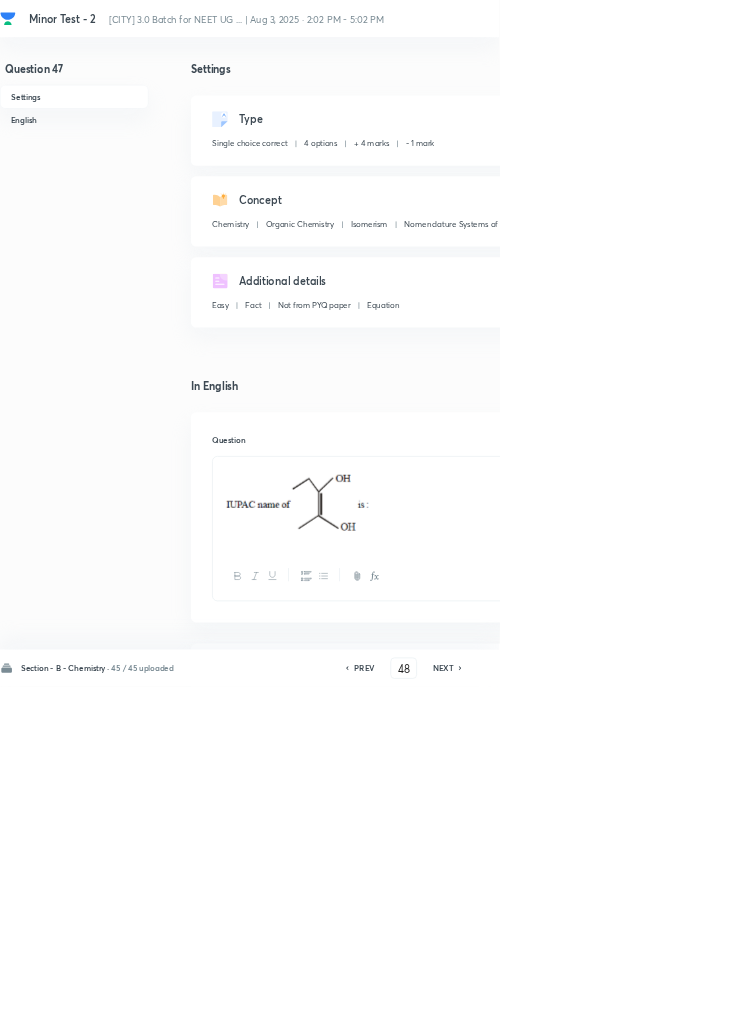 checkbox on "false" 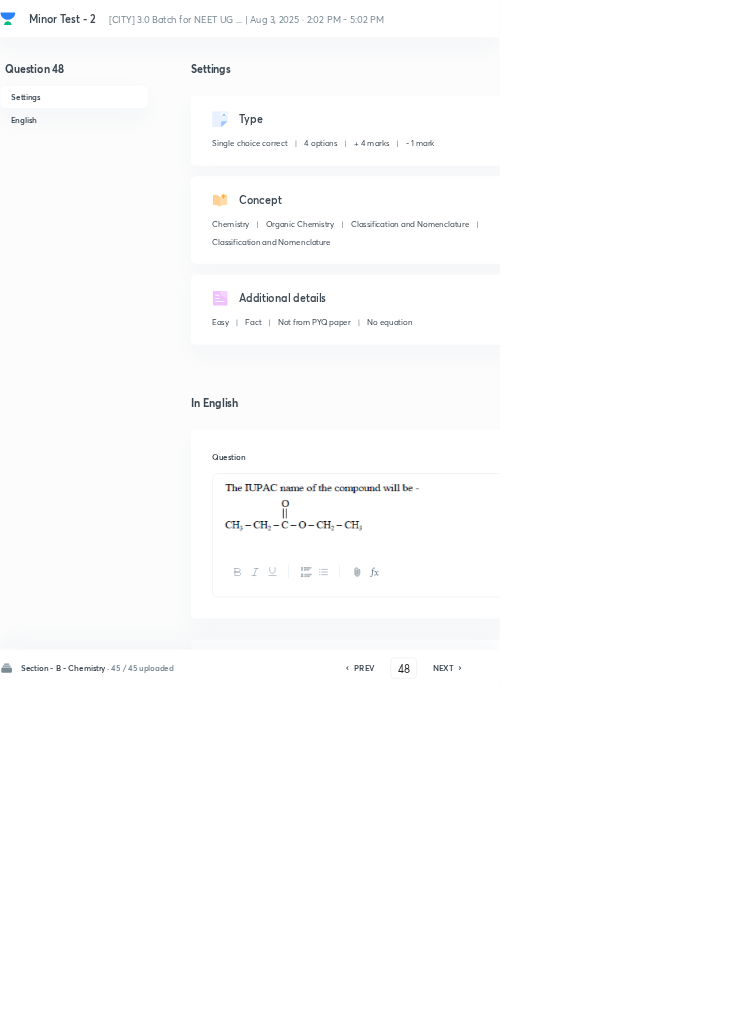 click 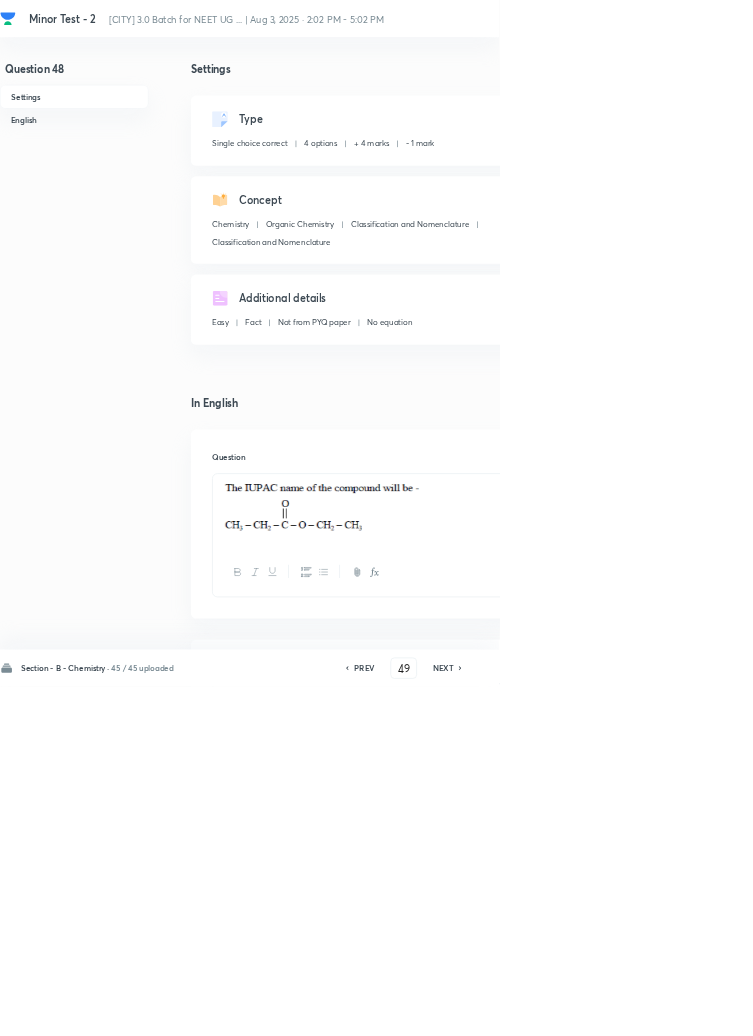 checkbox on "true" 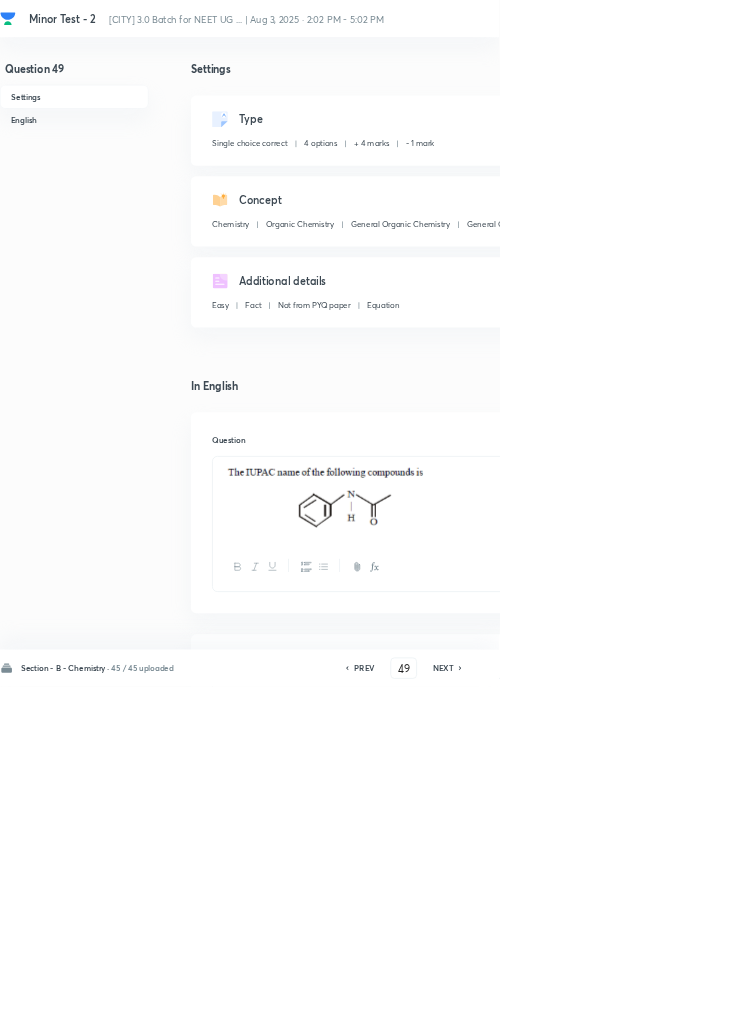 click 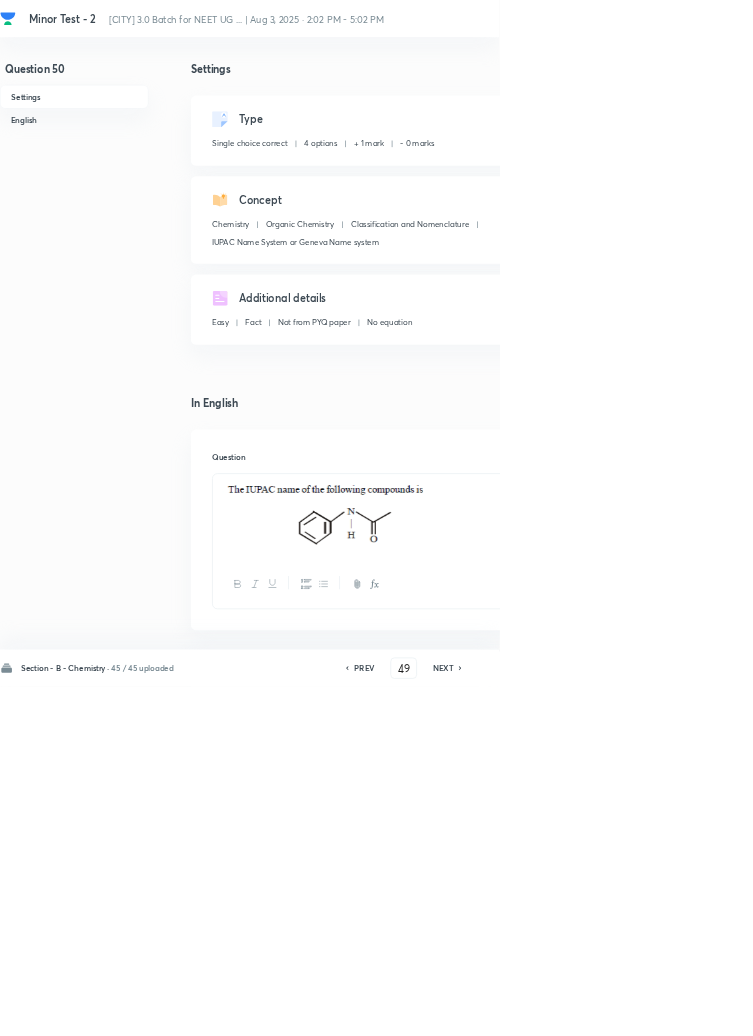 type on "50" 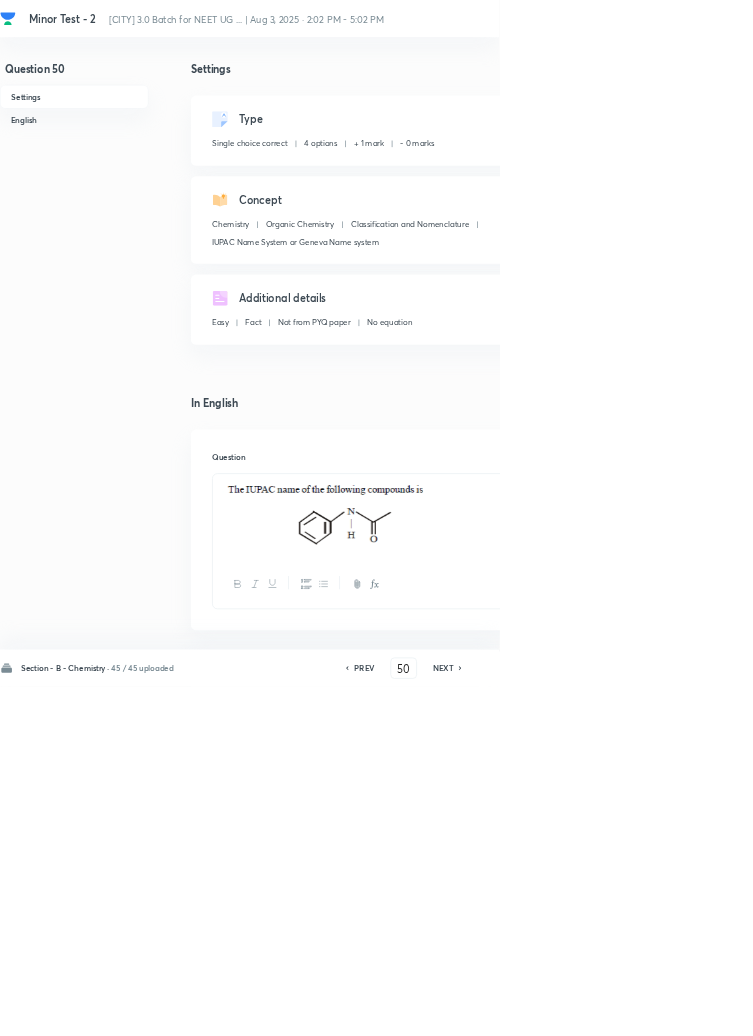 checkbox on "false" 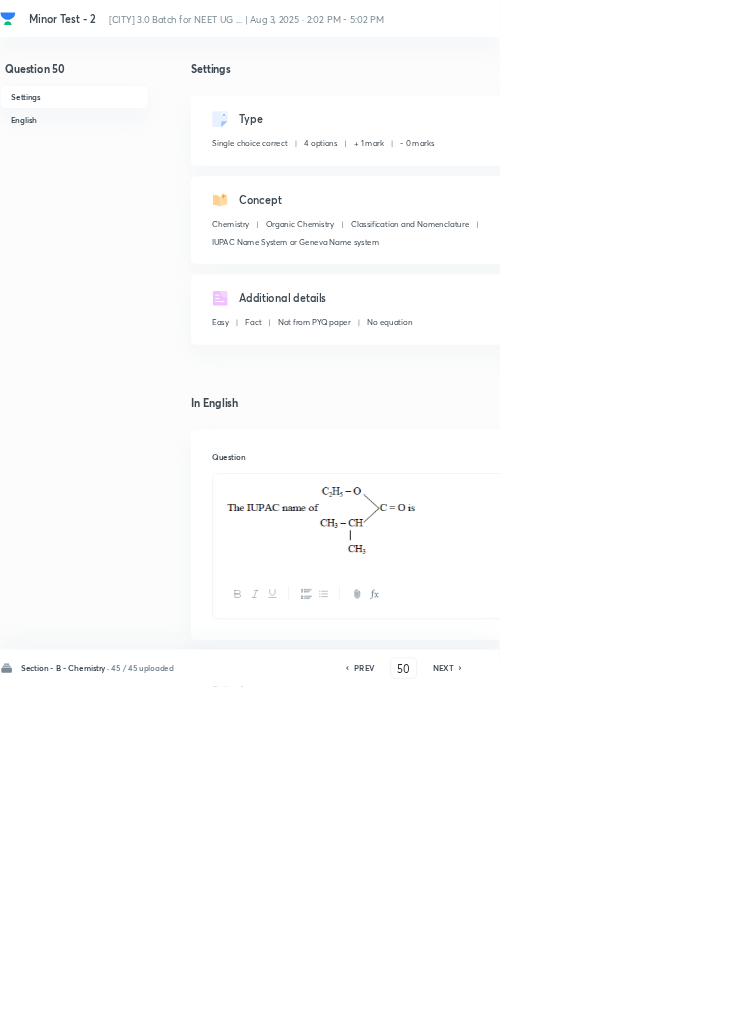 click on "Edit" at bounding box center (920, 182) 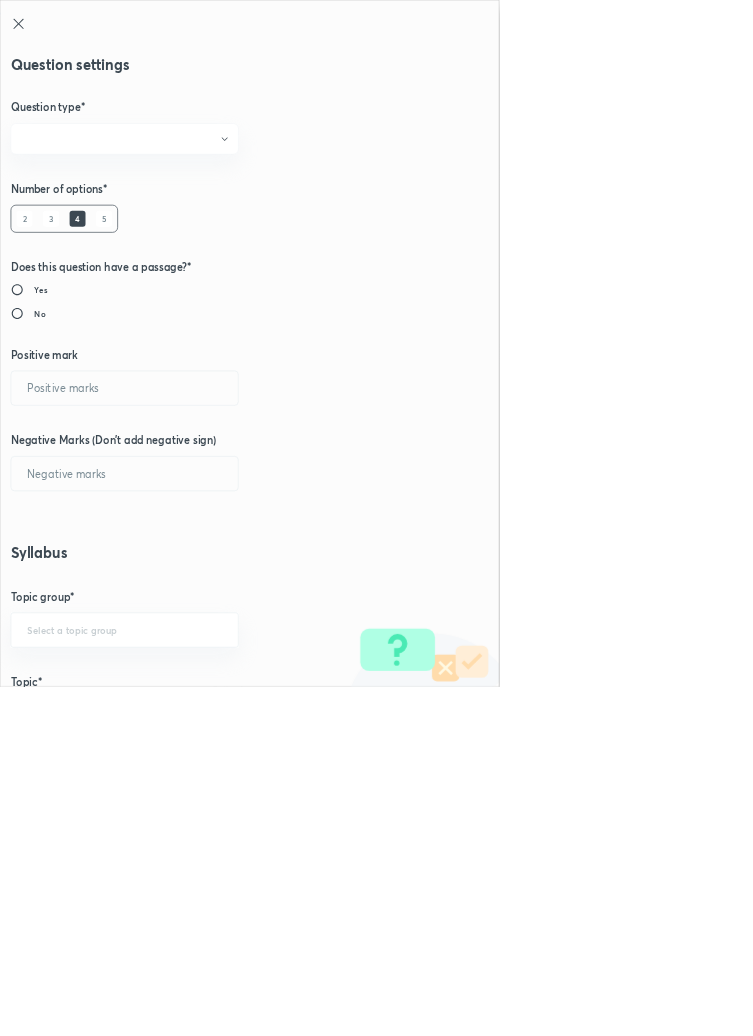 radio on "true" 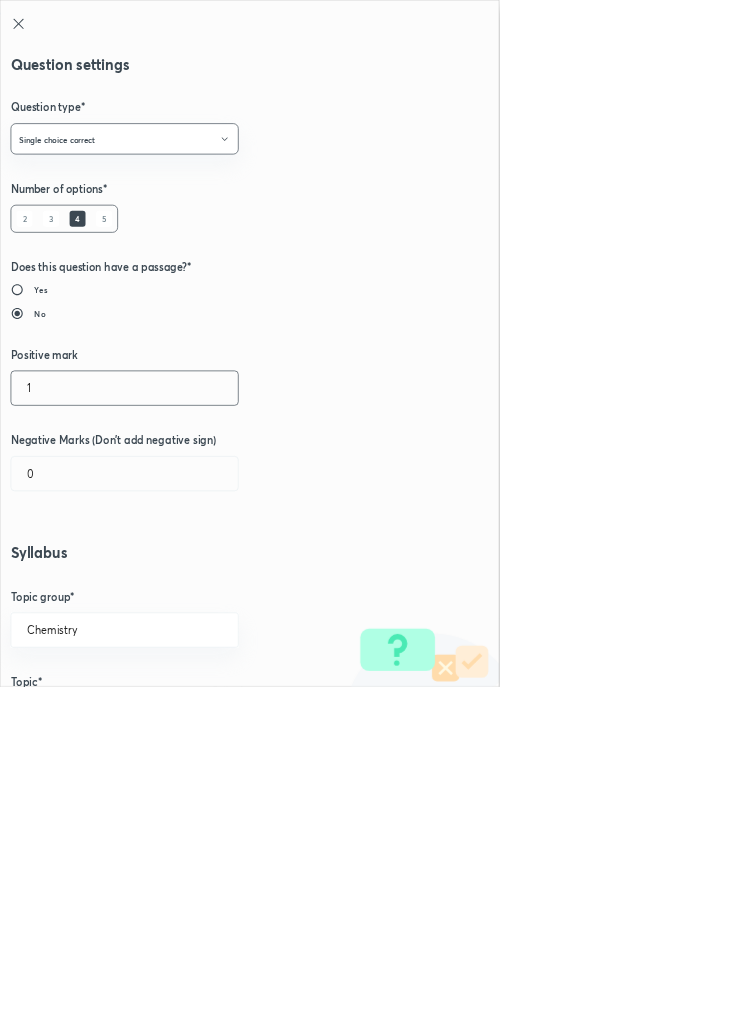 click on "1" at bounding box center (188, 585) 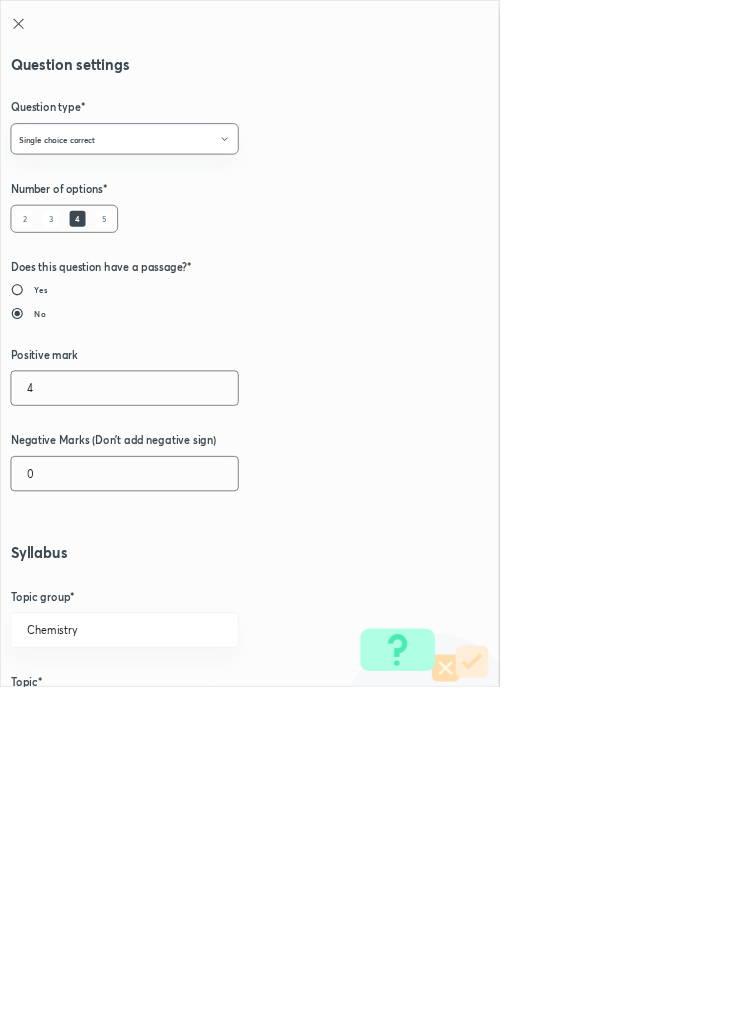 type on "4" 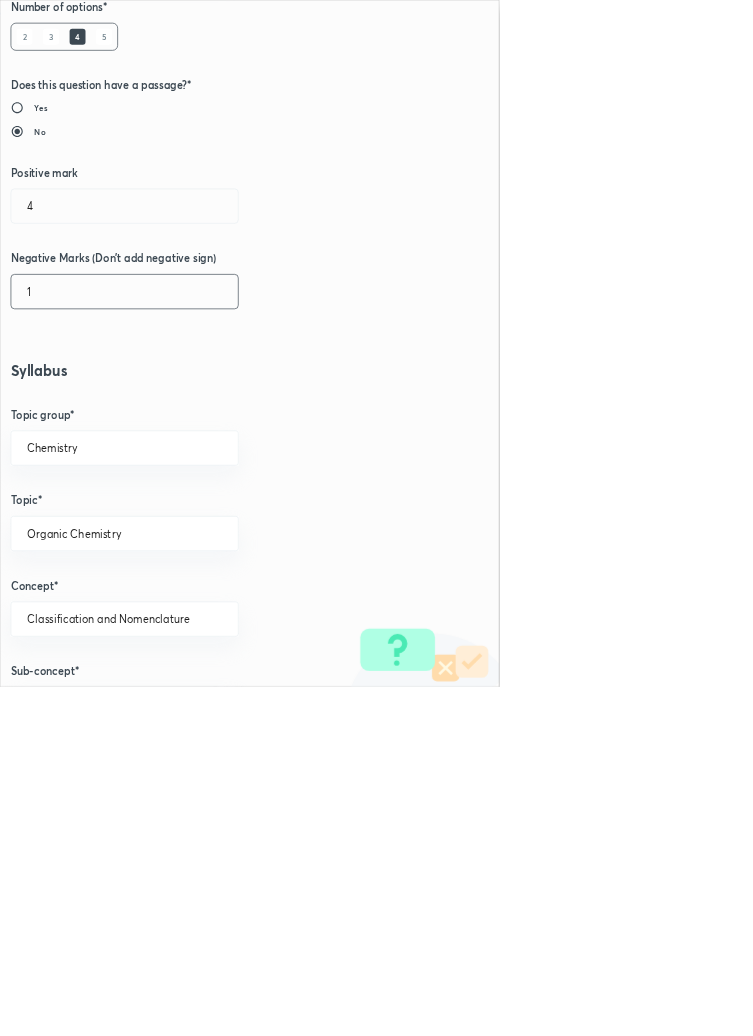 scroll, scrollTop: 1125, scrollLeft: 0, axis: vertical 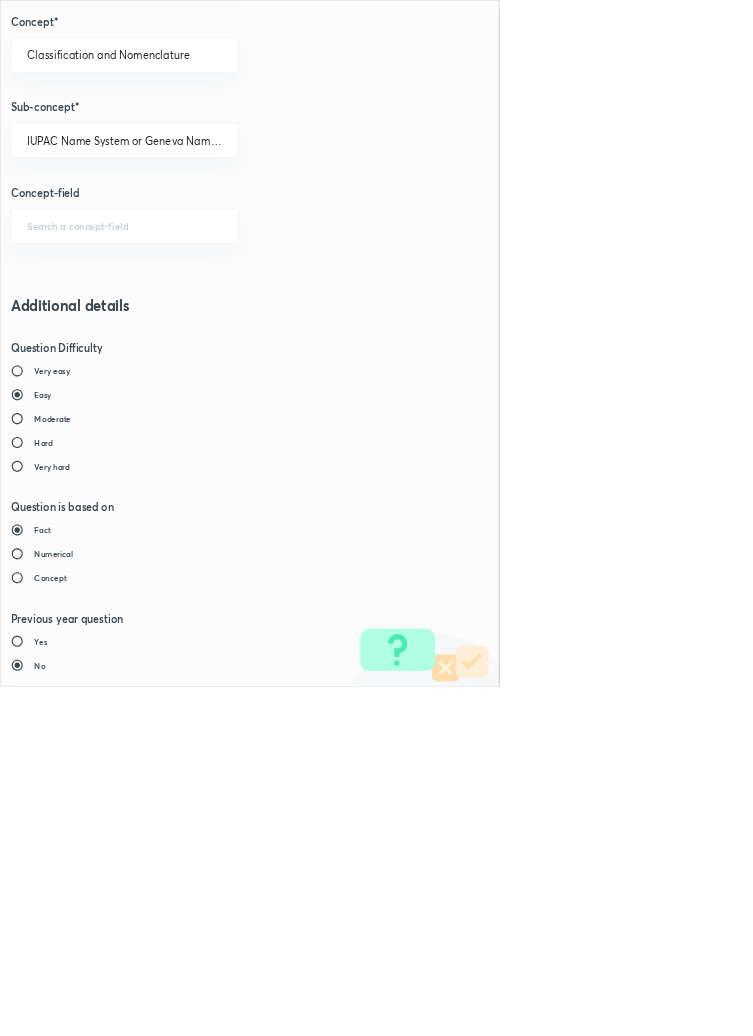 type on "1" 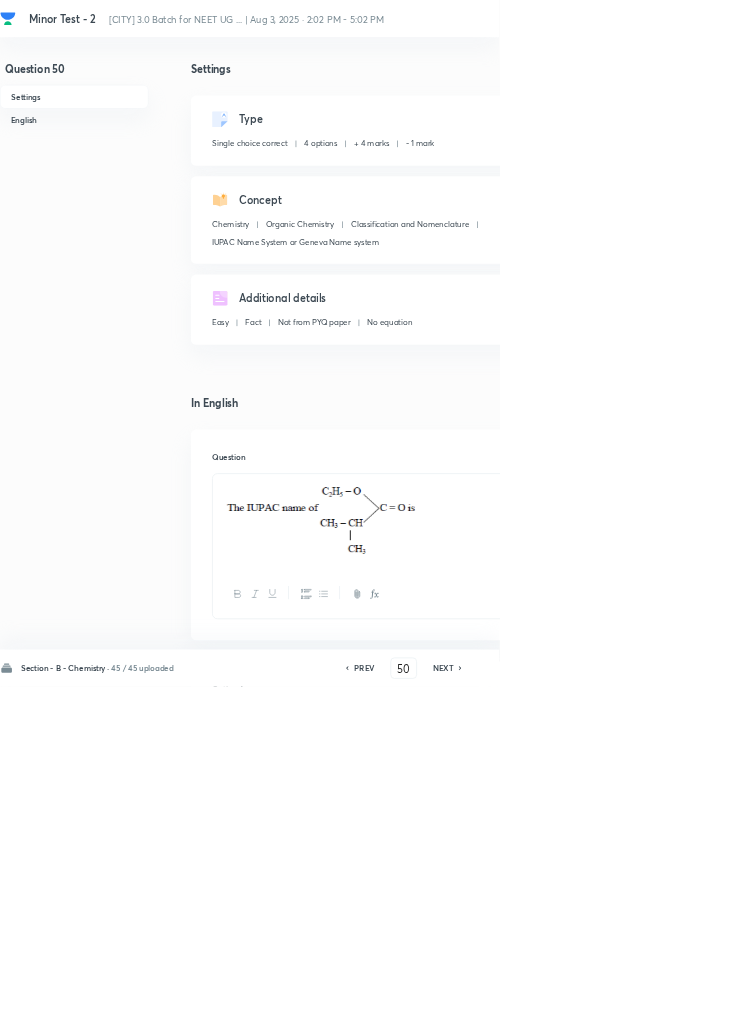 click on "Save" at bounding box center (1096, 1006) 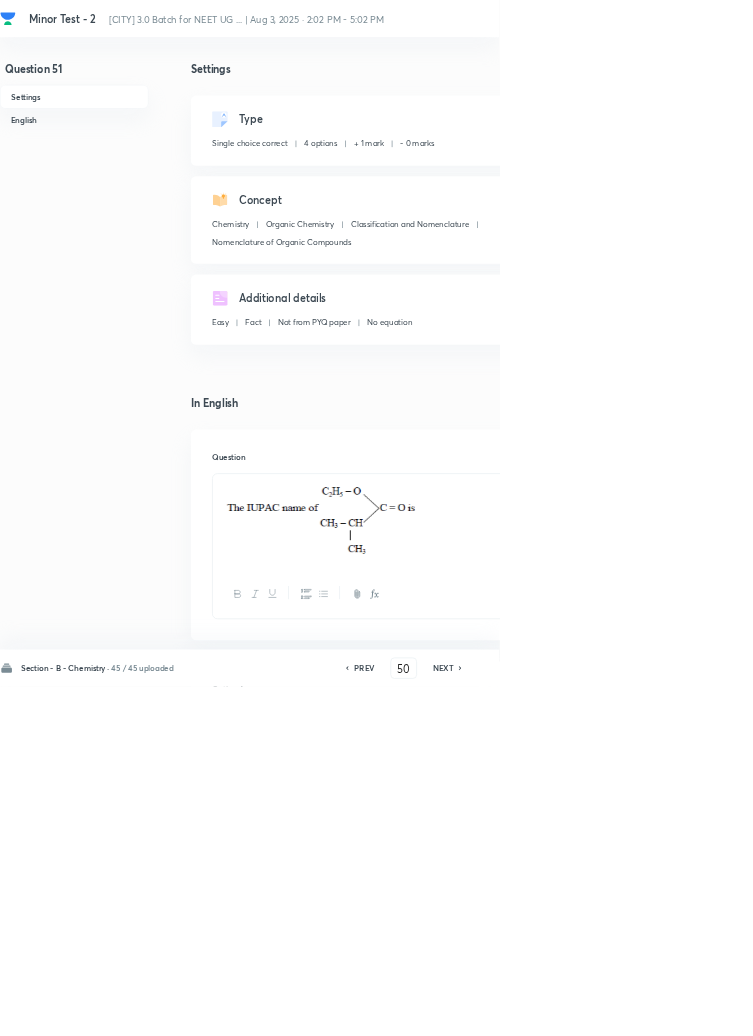 type on "51" 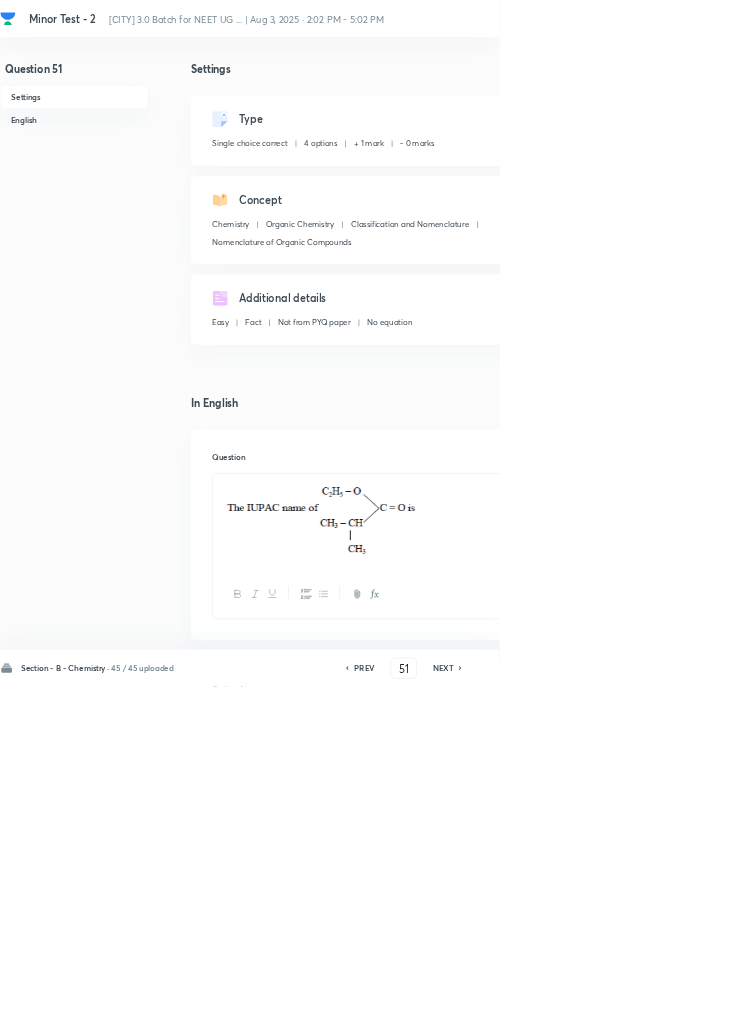 checkbox on "false" 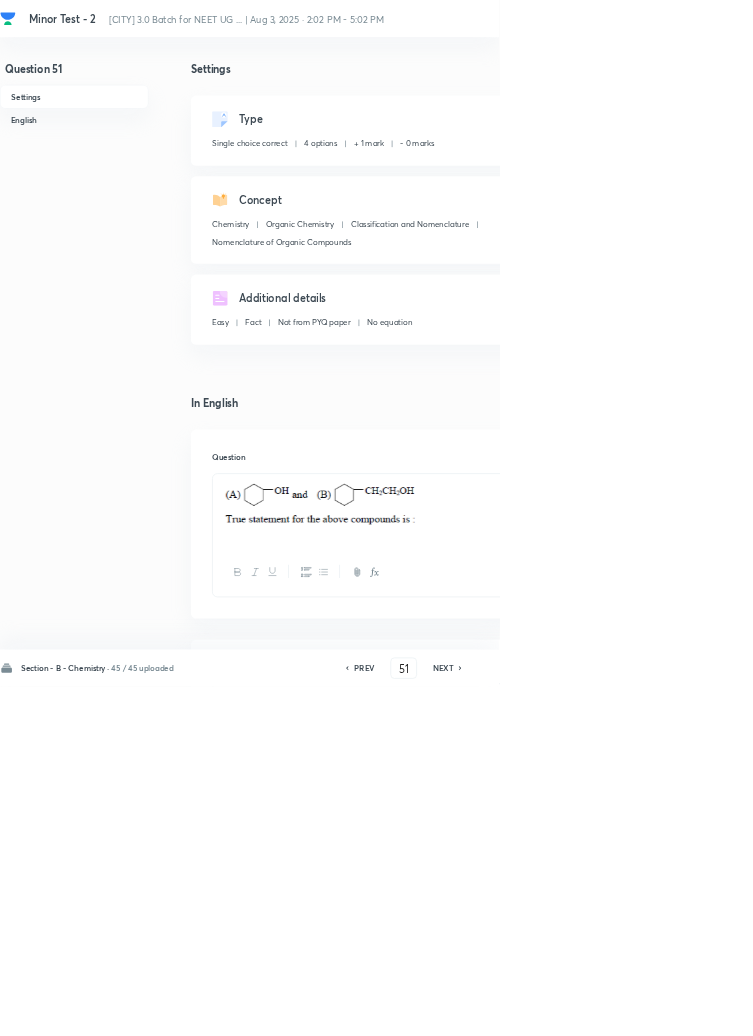 click on "Edit" at bounding box center [920, 182] 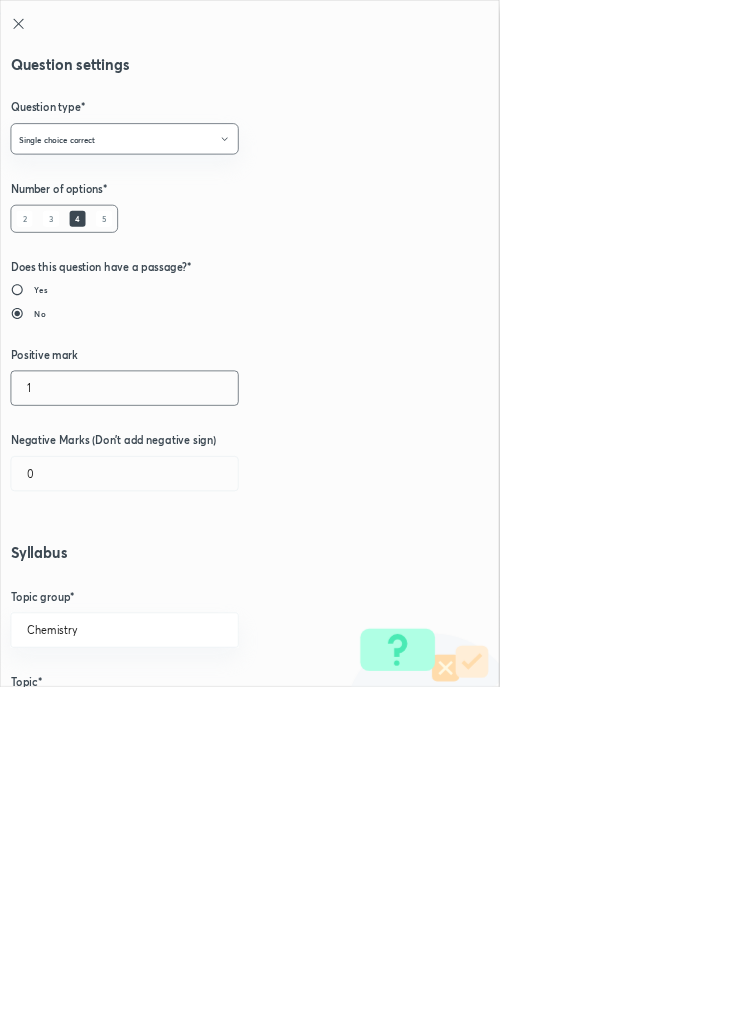 click on "1" at bounding box center [188, 585] 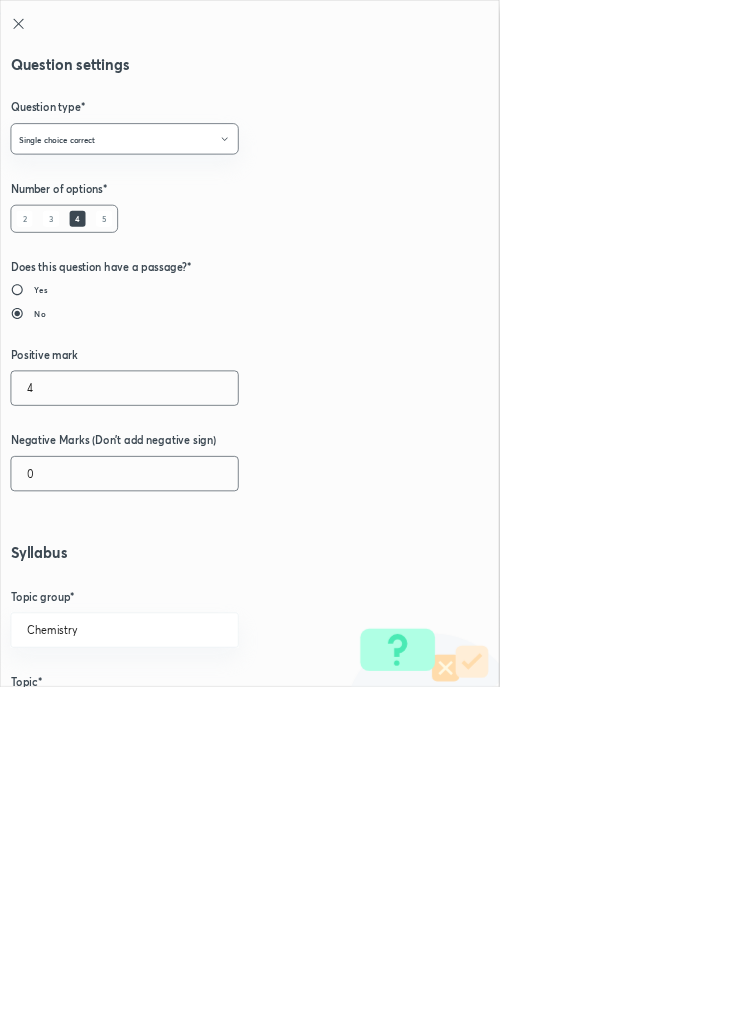 type on "4" 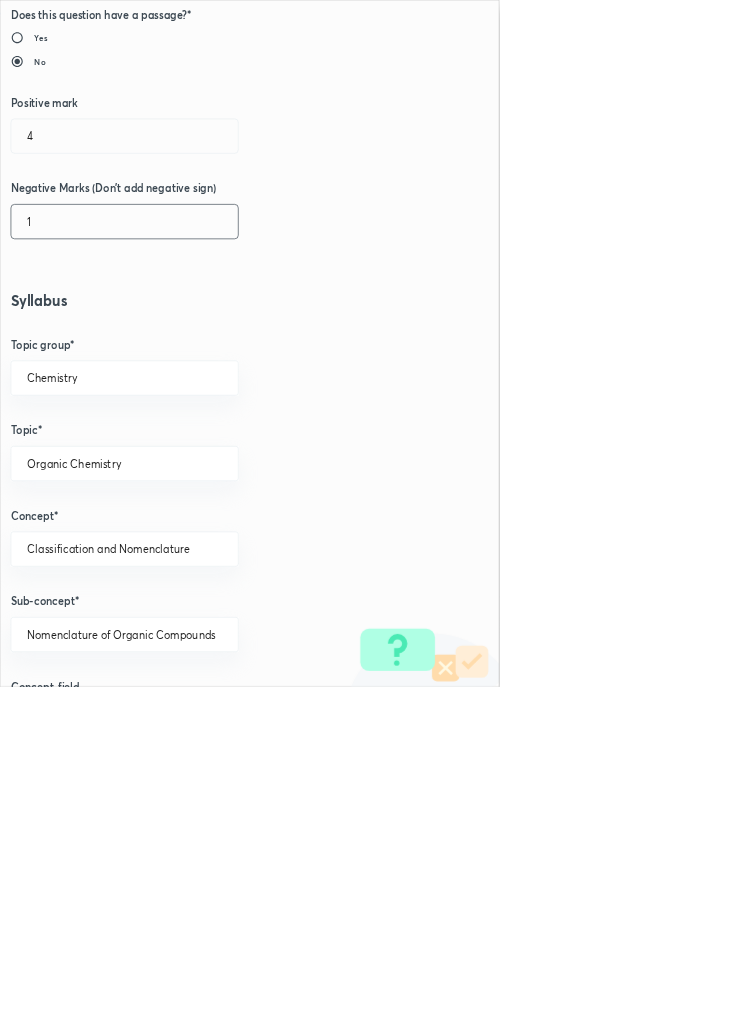 scroll, scrollTop: 1125, scrollLeft: 0, axis: vertical 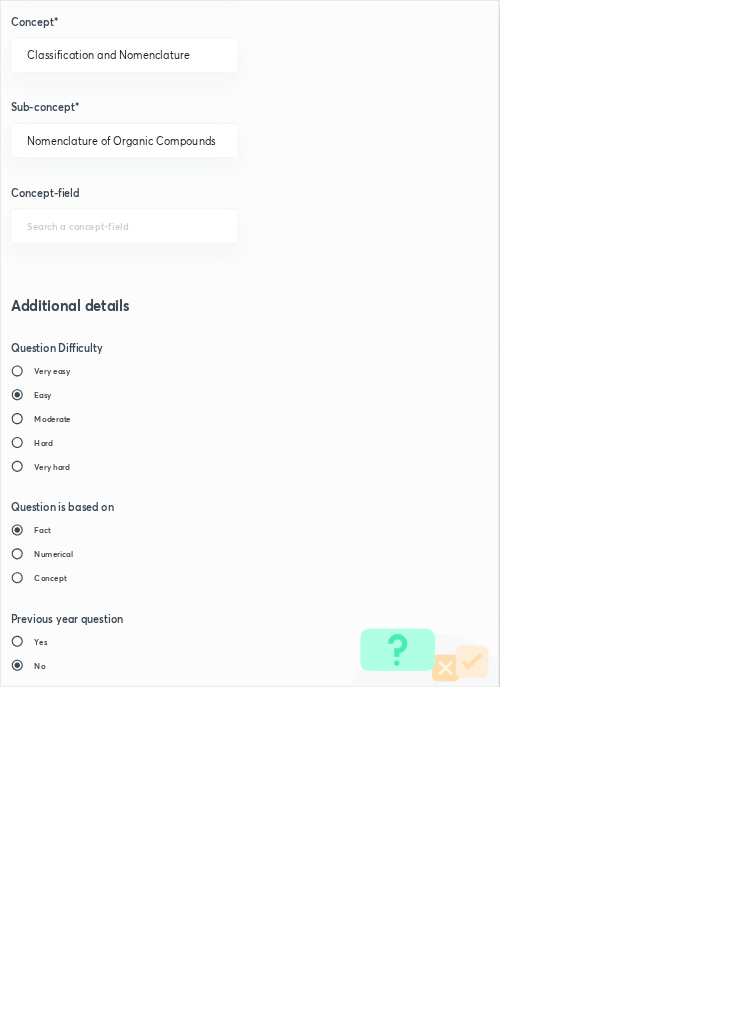 type on "1" 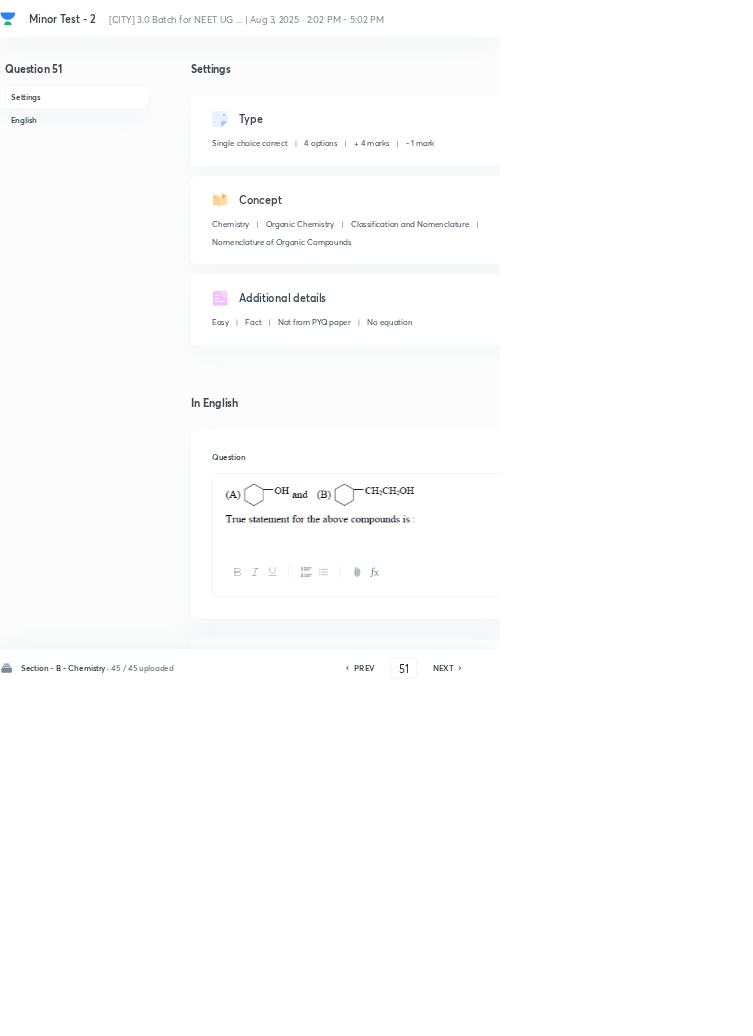 click on "Save" at bounding box center [1096, 1006] 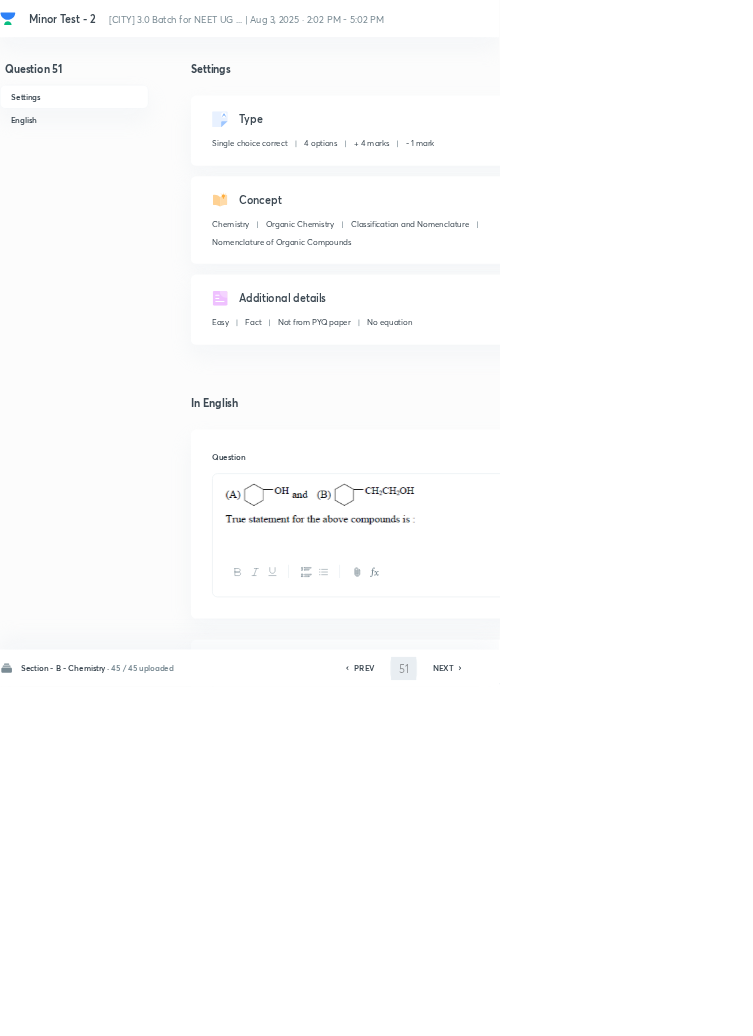type on "52" 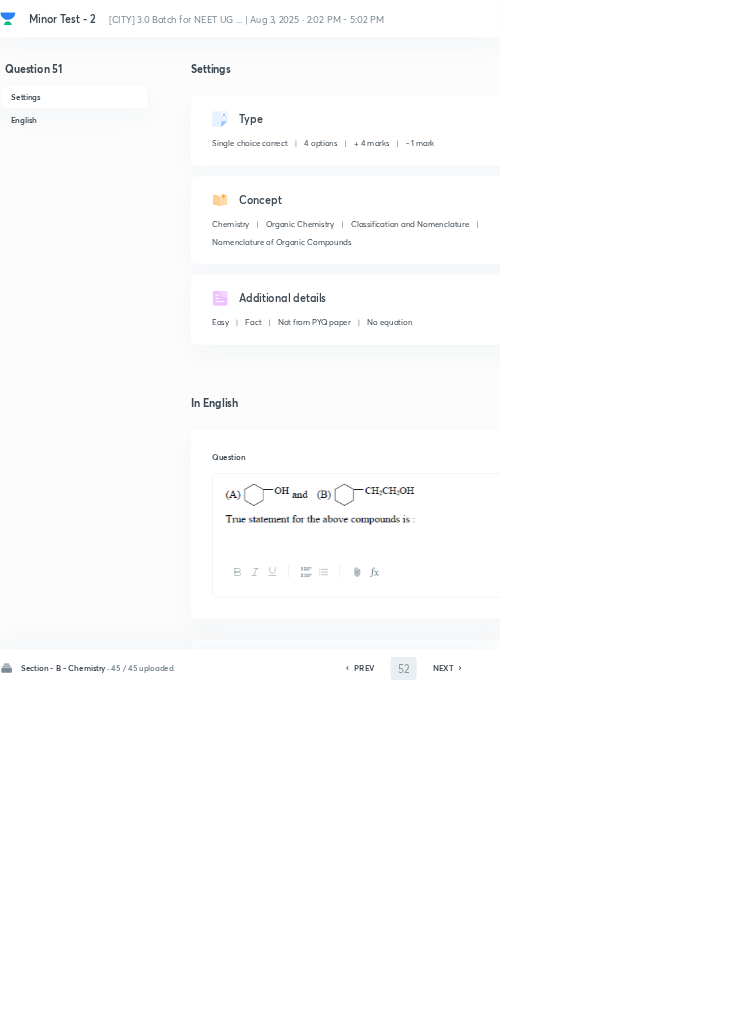 checkbox on "false" 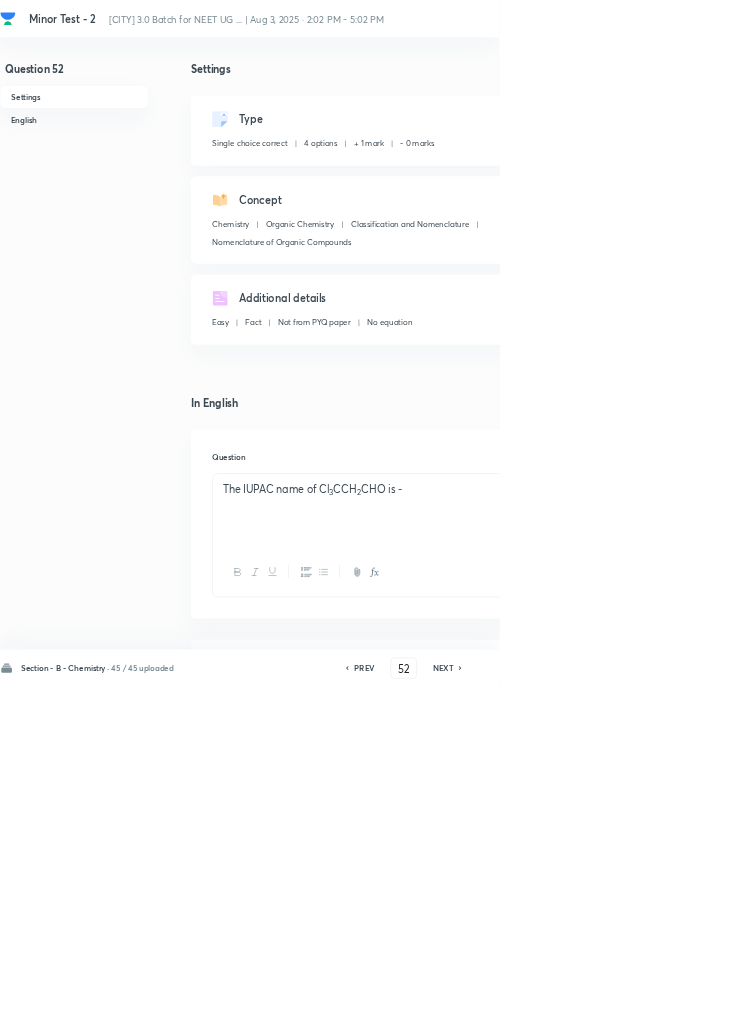 click on "Edit" at bounding box center [920, 182] 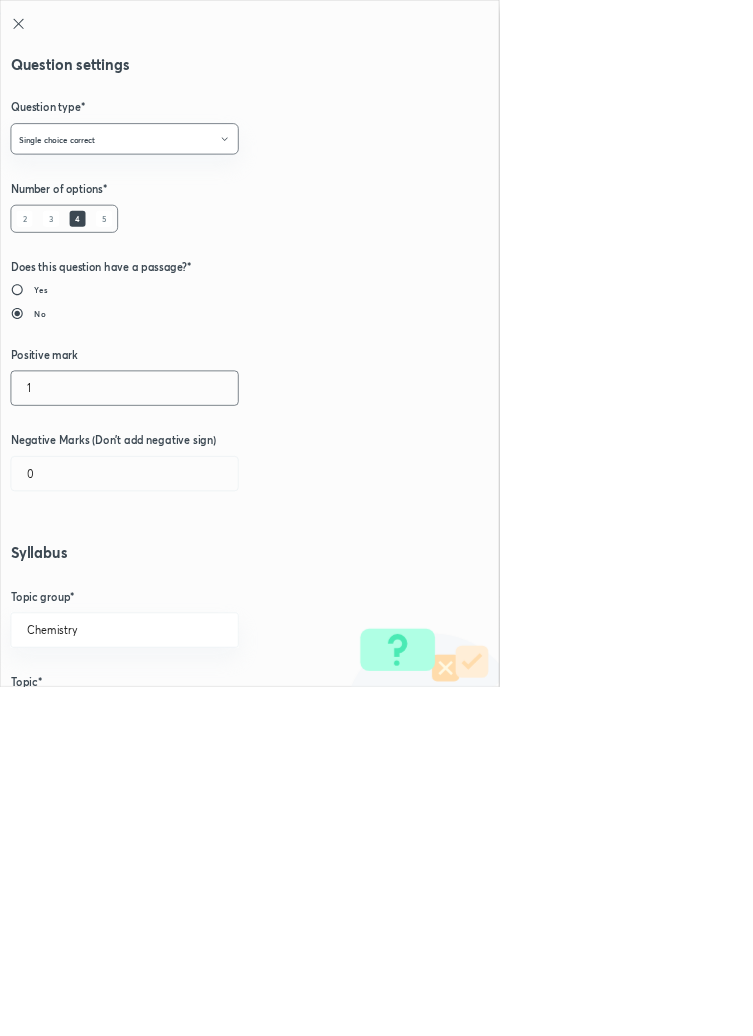 click on "1" at bounding box center (188, 585) 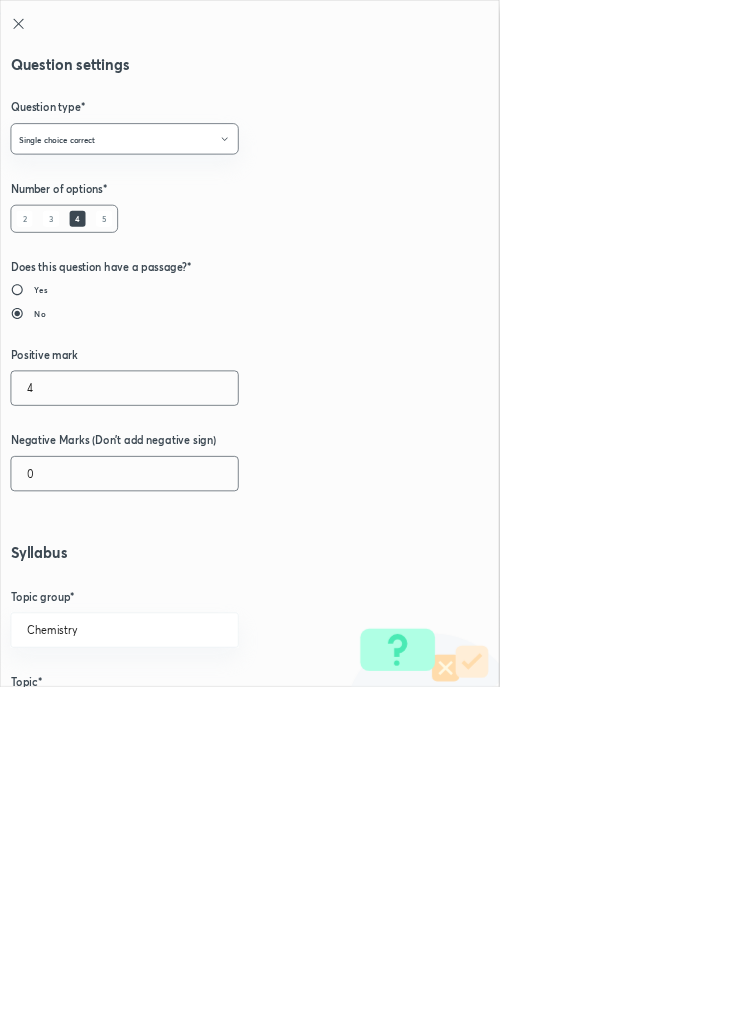 type on "4" 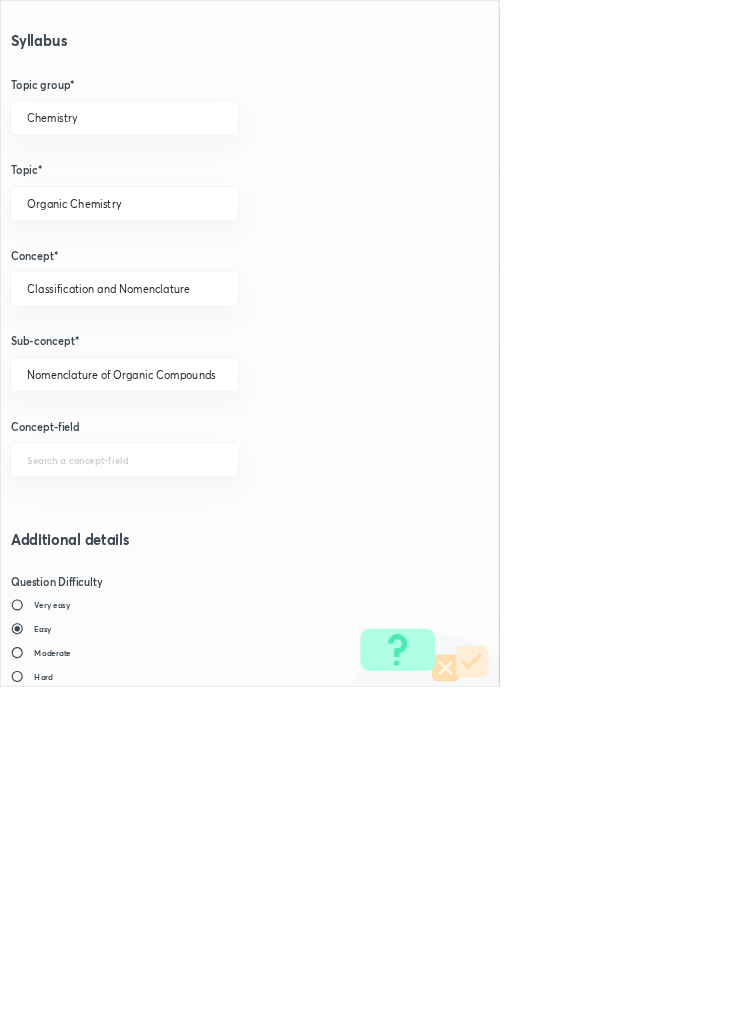 scroll, scrollTop: 1125, scrollLeft: 0, axis: vertical 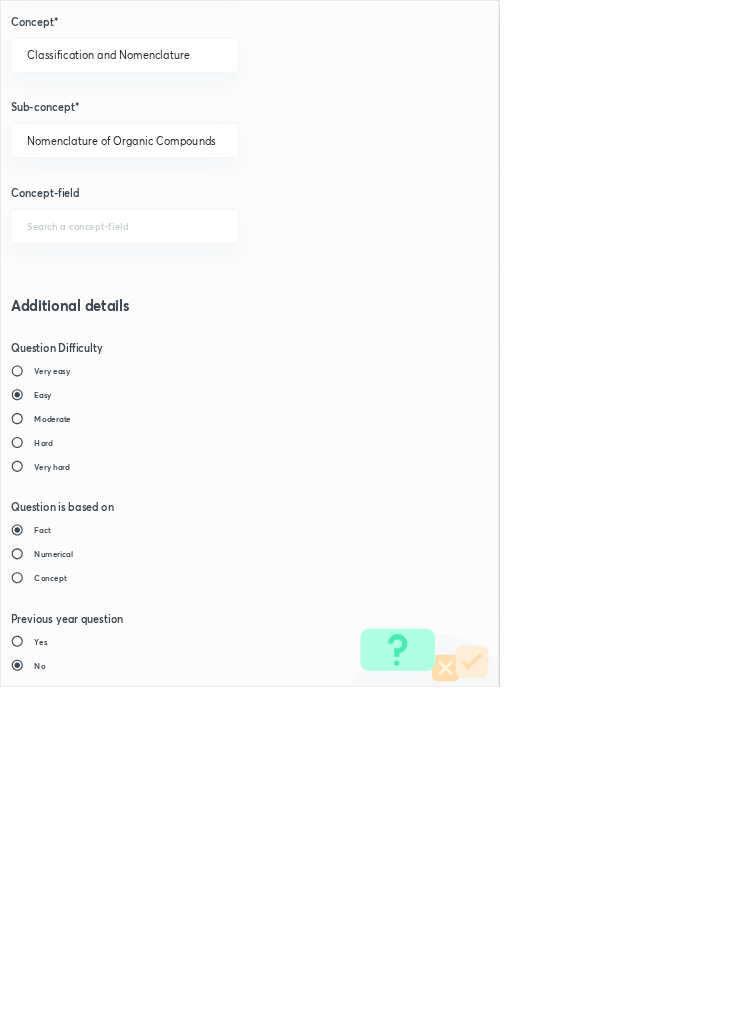type on "1" 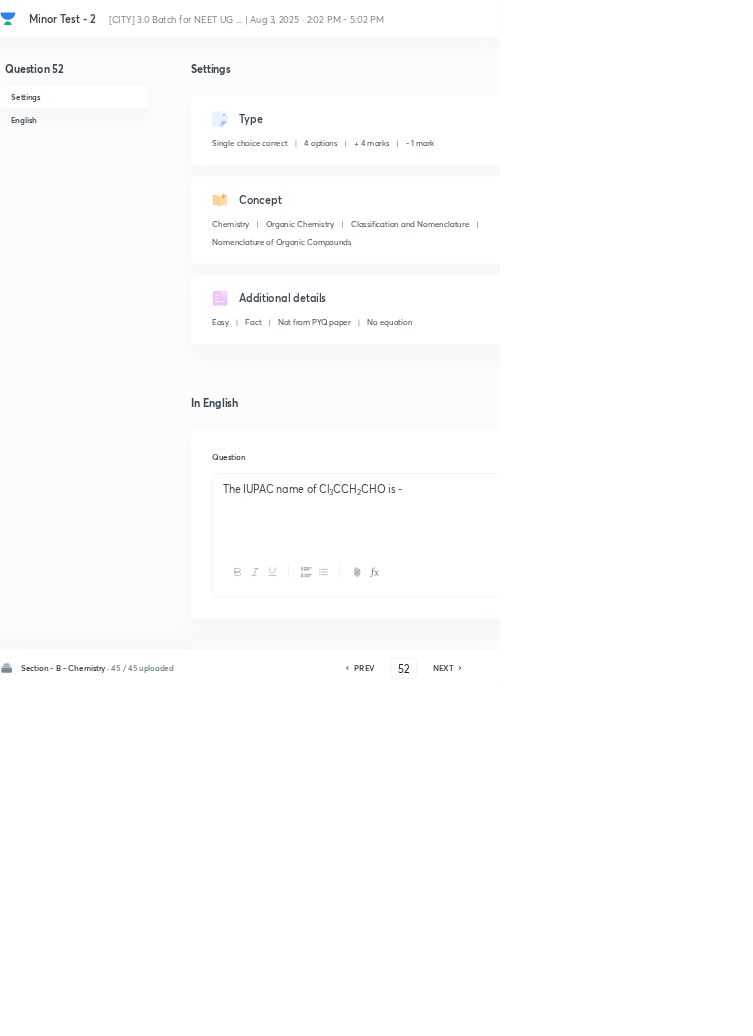 click on "Save" at bounding box center (1096, 1006) 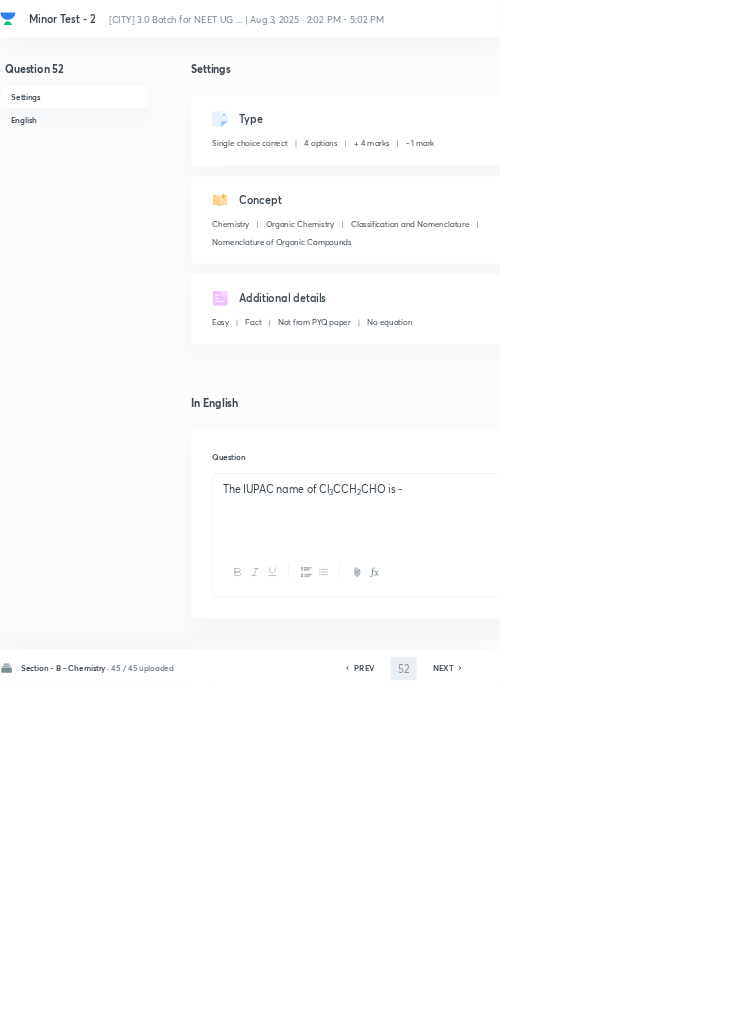 type on "53" 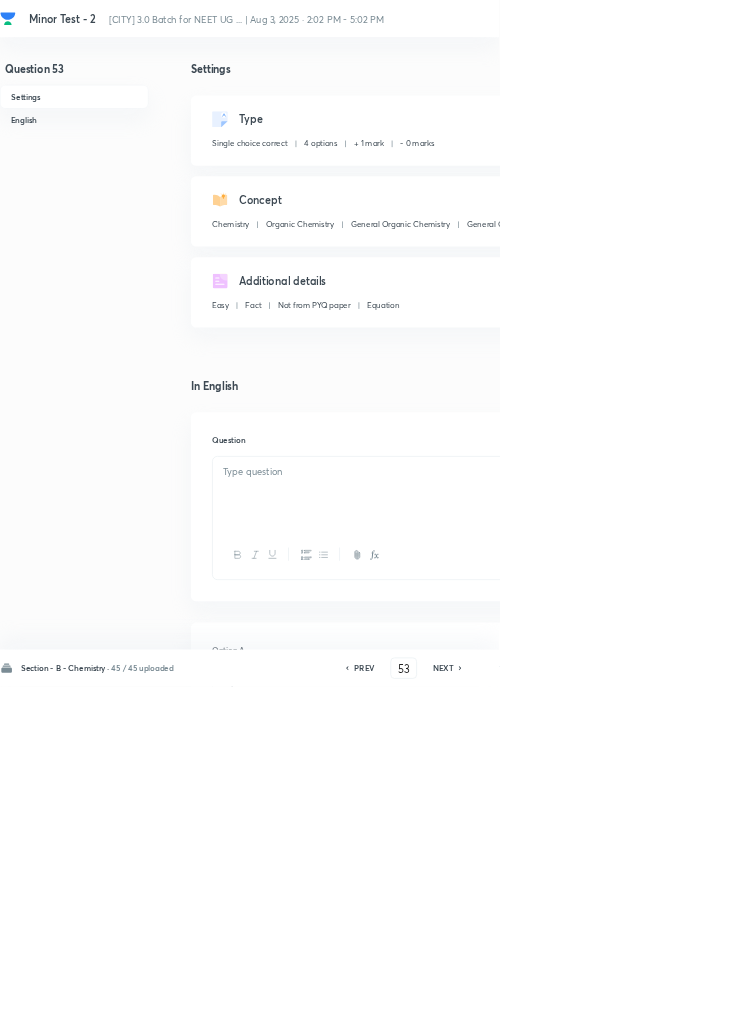 checkbox on "false" 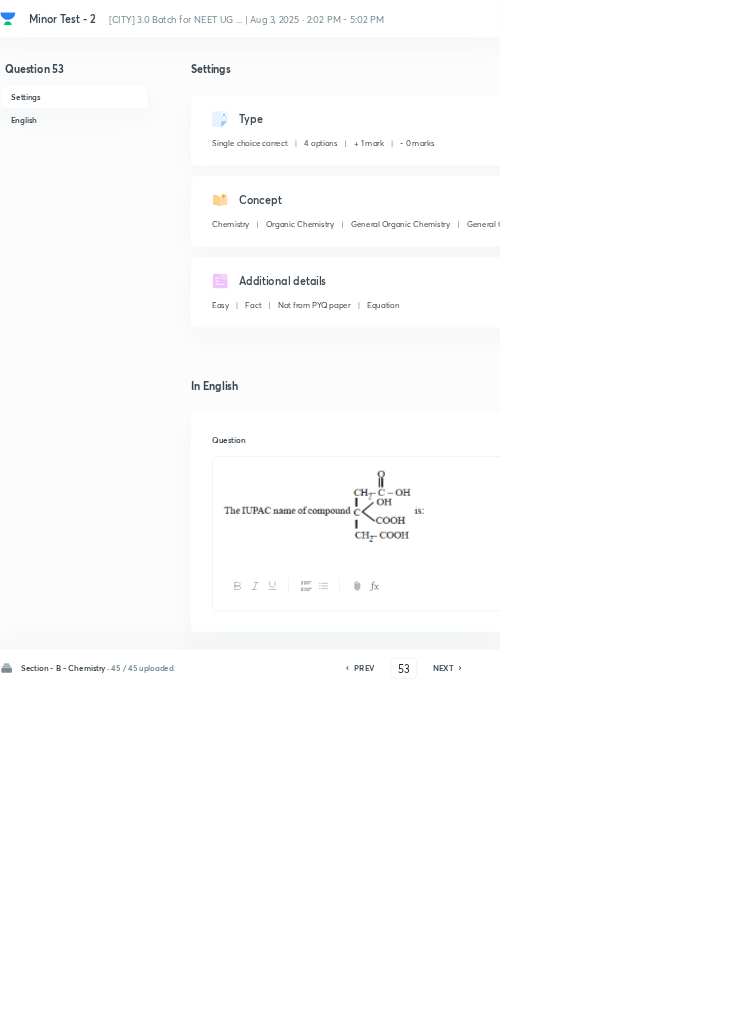 click on "Edit" at bounding box center [920, 182] 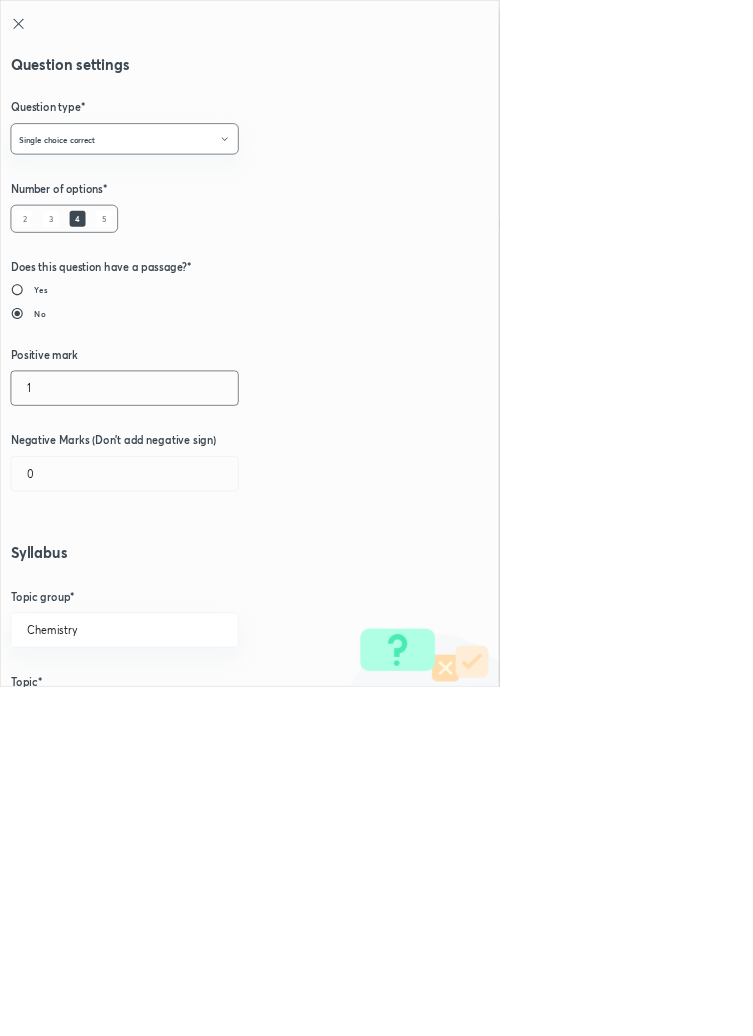 click on "1" at bounding box center [188, 585] 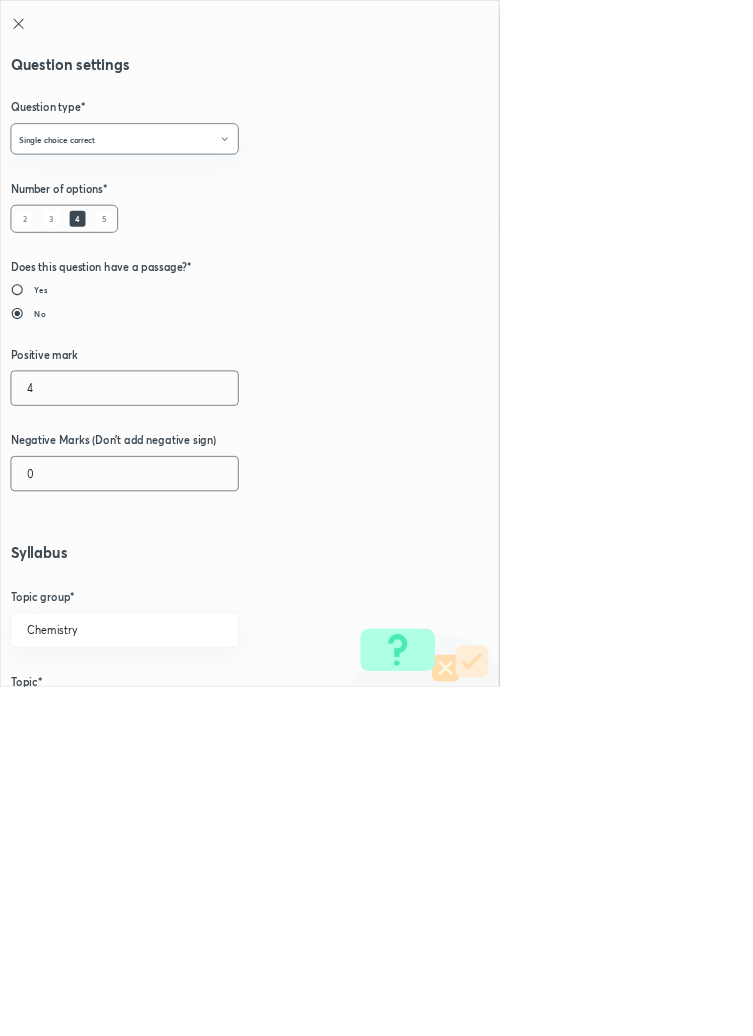 type on "4" 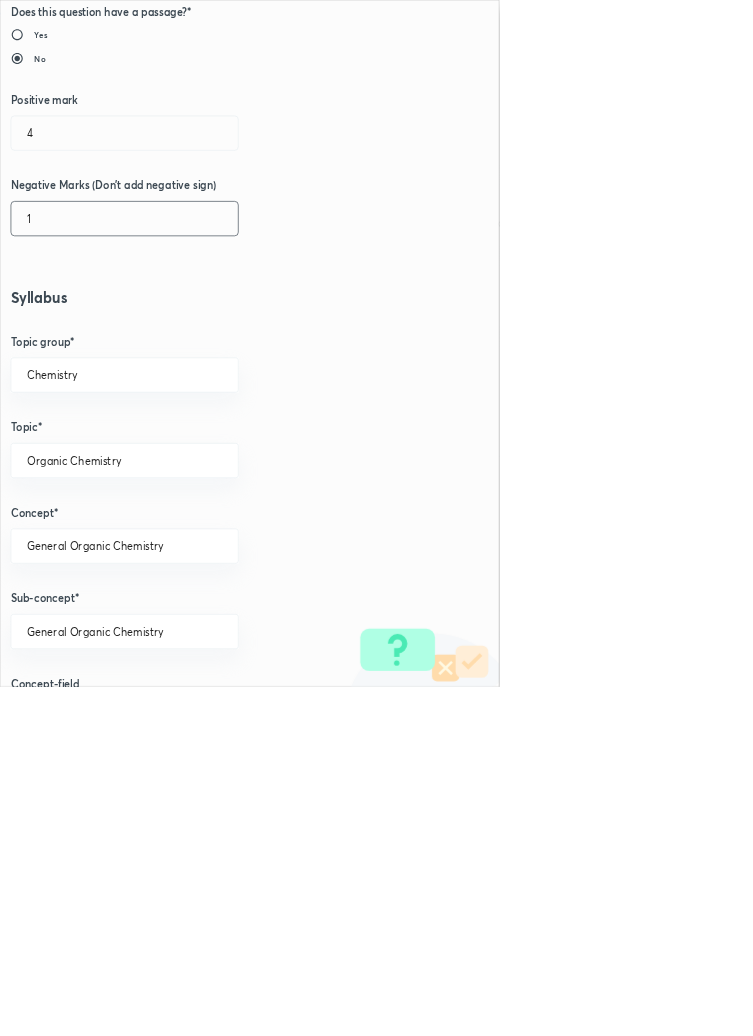 scroll, scrollTop: 1125, scrollLeft: 0, axis: vertical 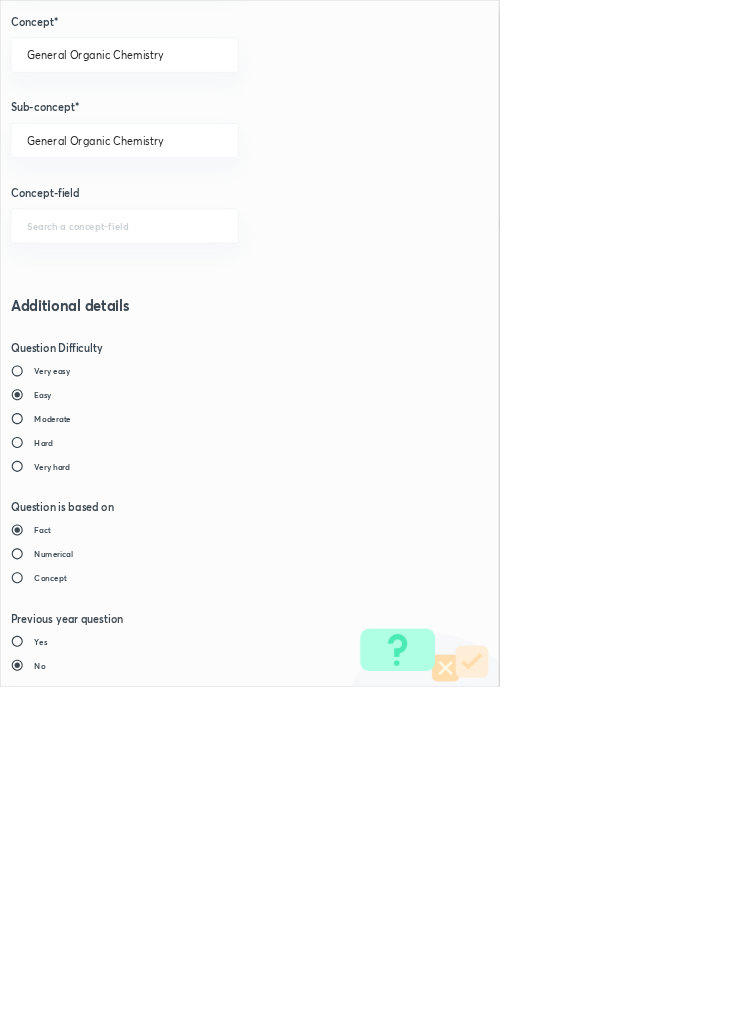 type on "1" 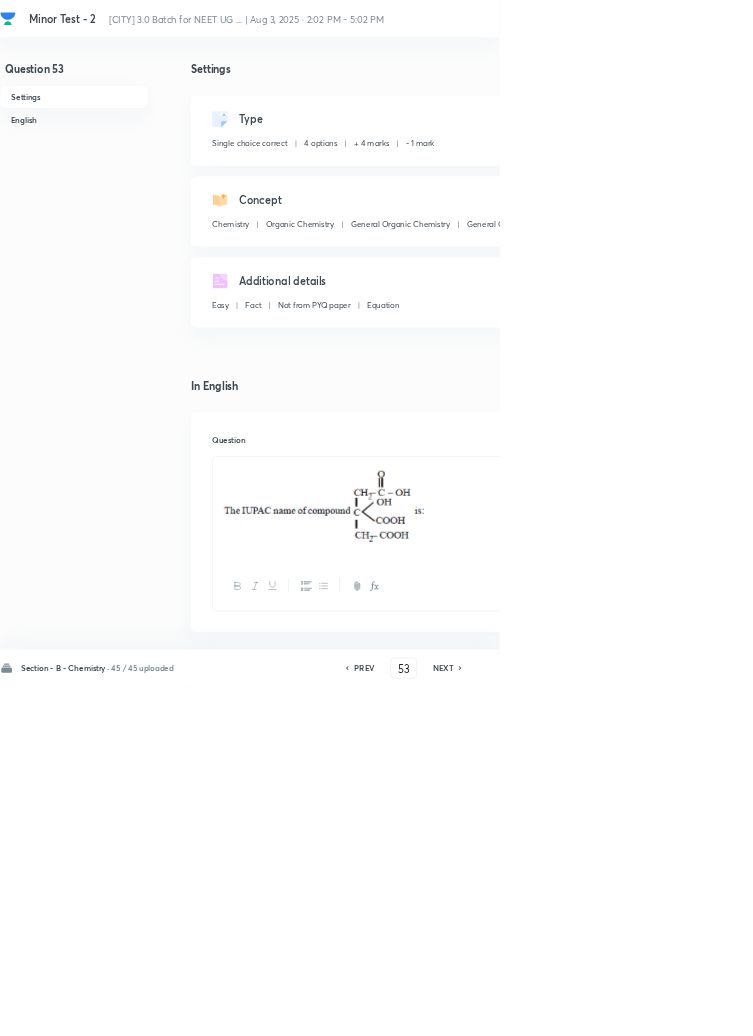 click on "Save" at bounding box center [1096, 1006] 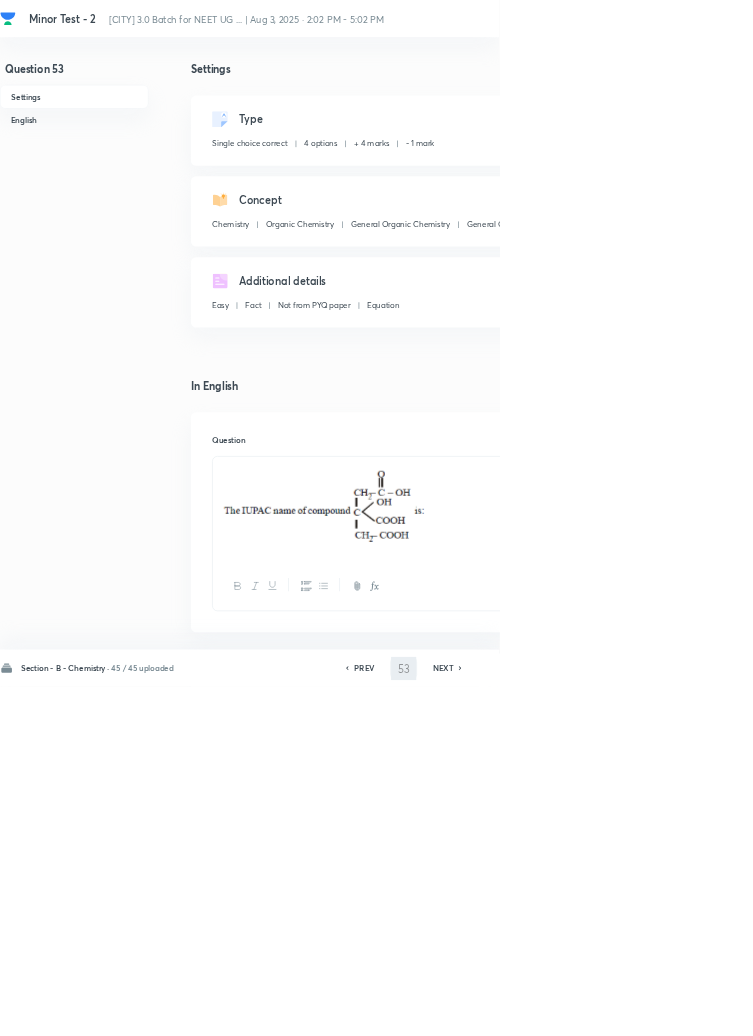 type on "54" 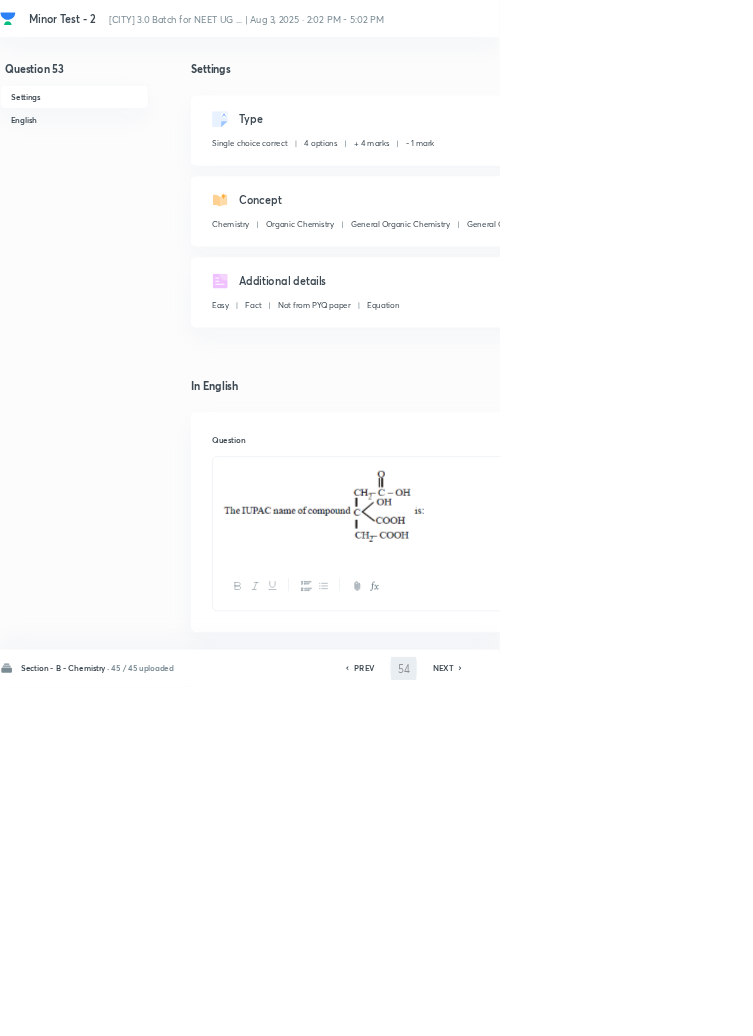 checkbox on "false" 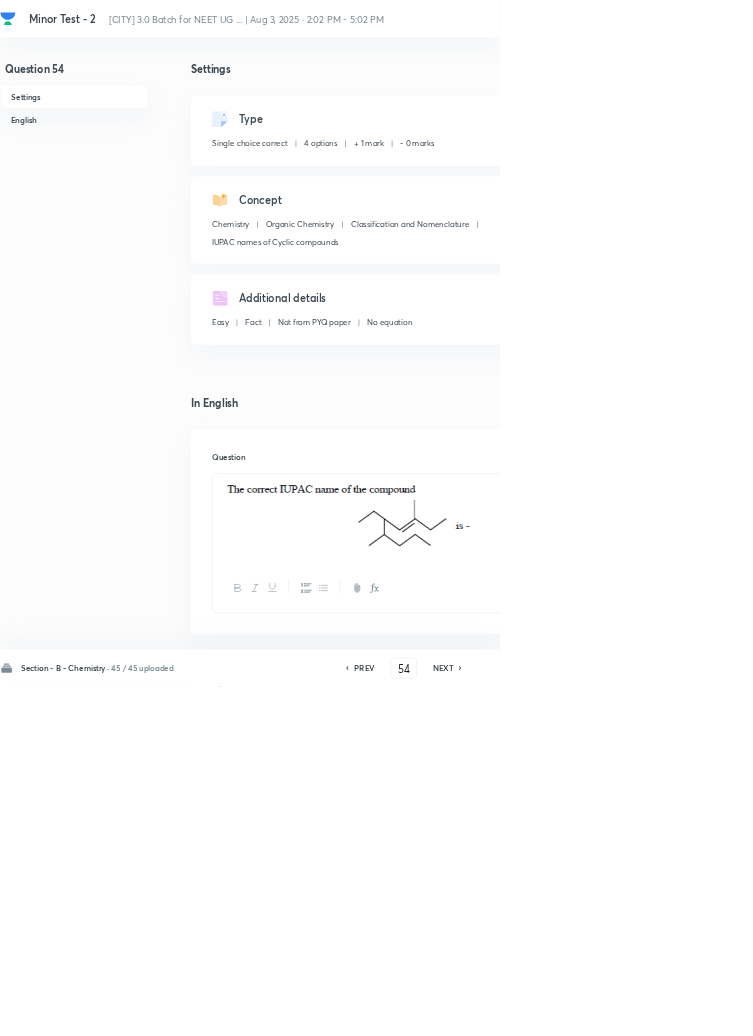 checkbox on "true" 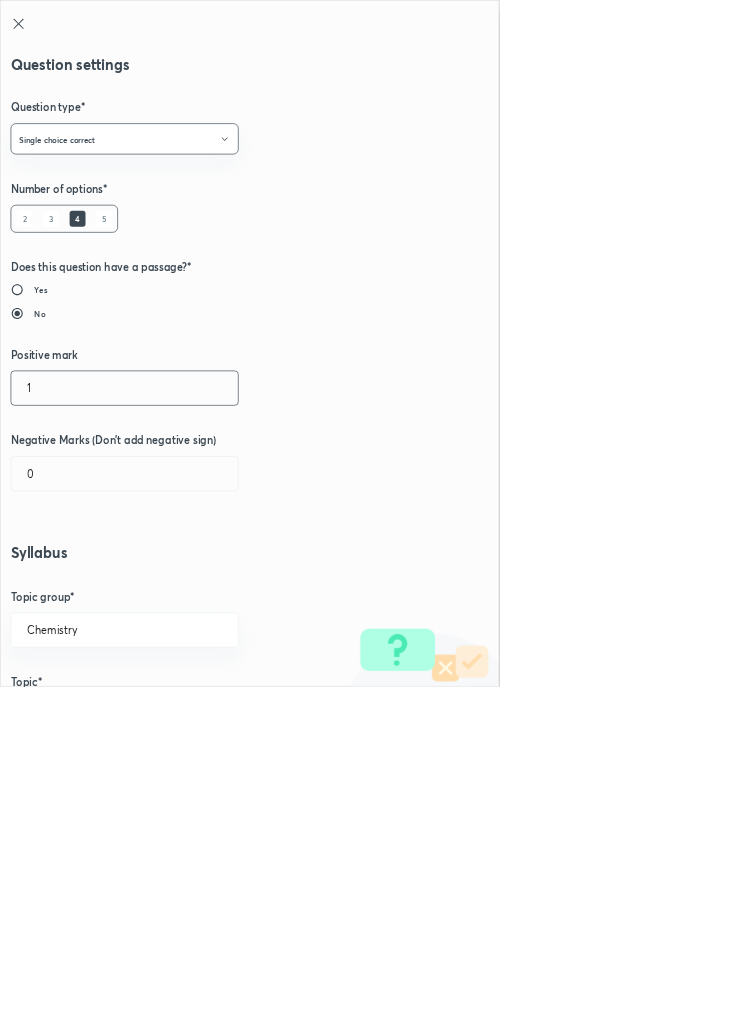 click on "1" at bounding box center (188, 585) 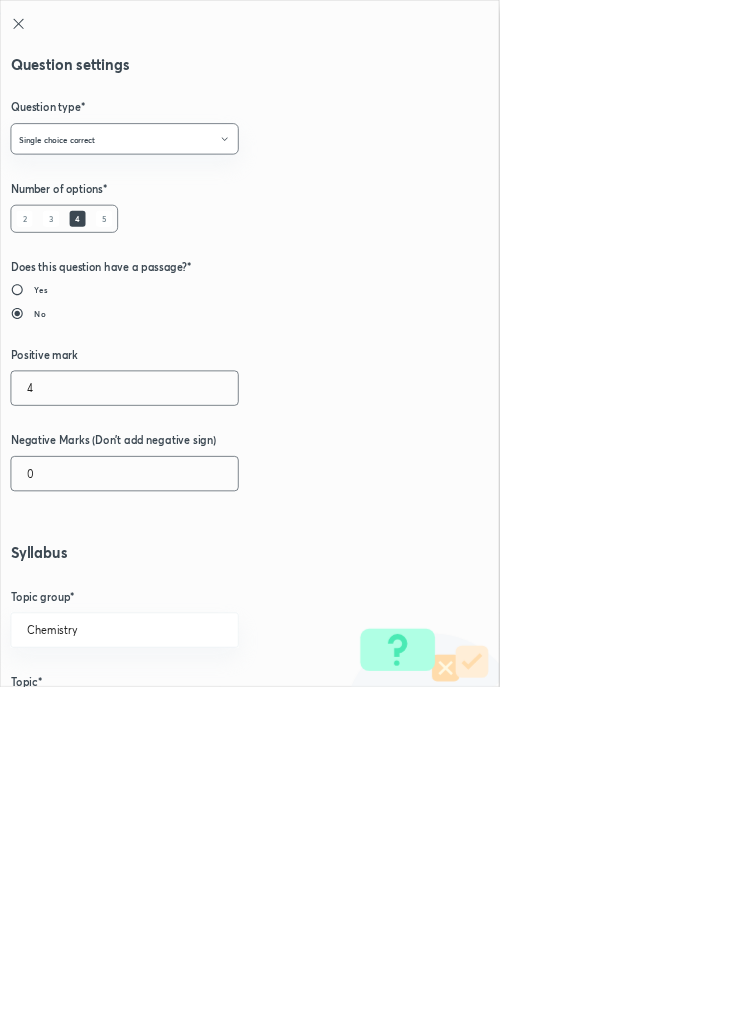 type on "4" 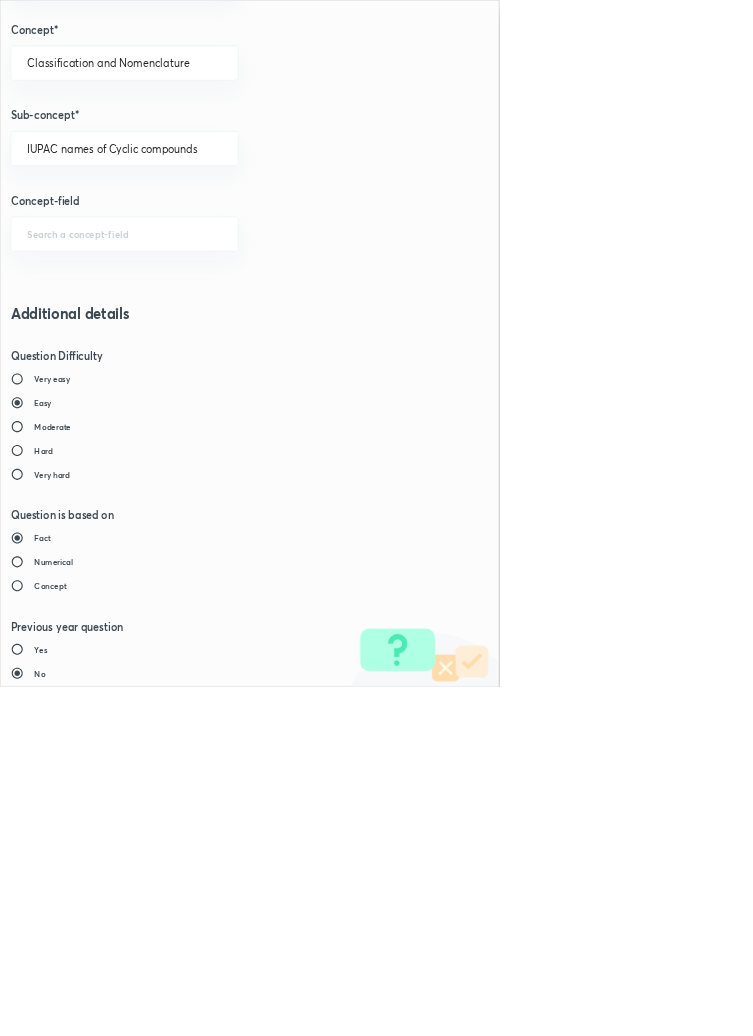 scroll, scrollTop: 1125, scrollLeft: 0, axis: vertical 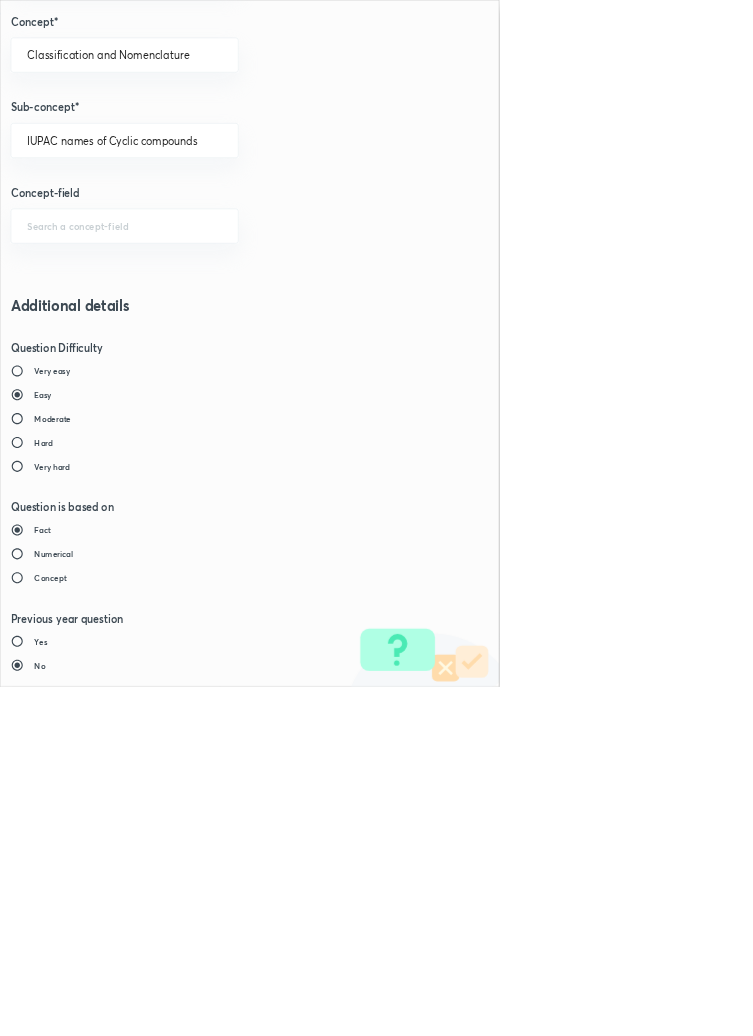 type on "1" 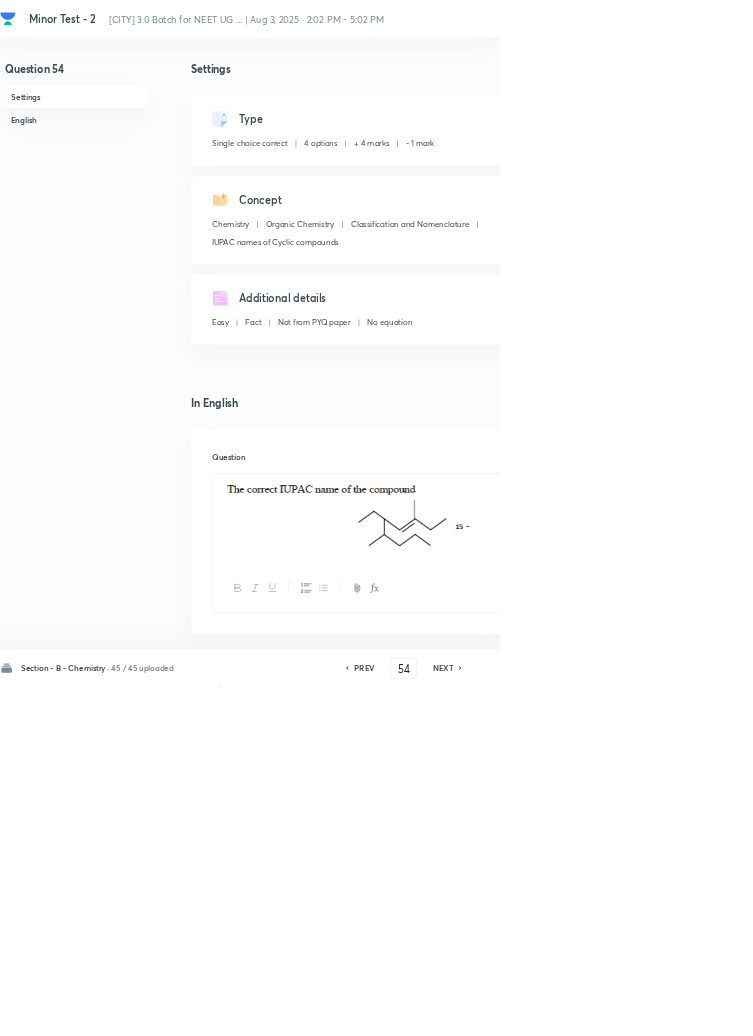 click on "Save" at bounding box center [1096, 1006] 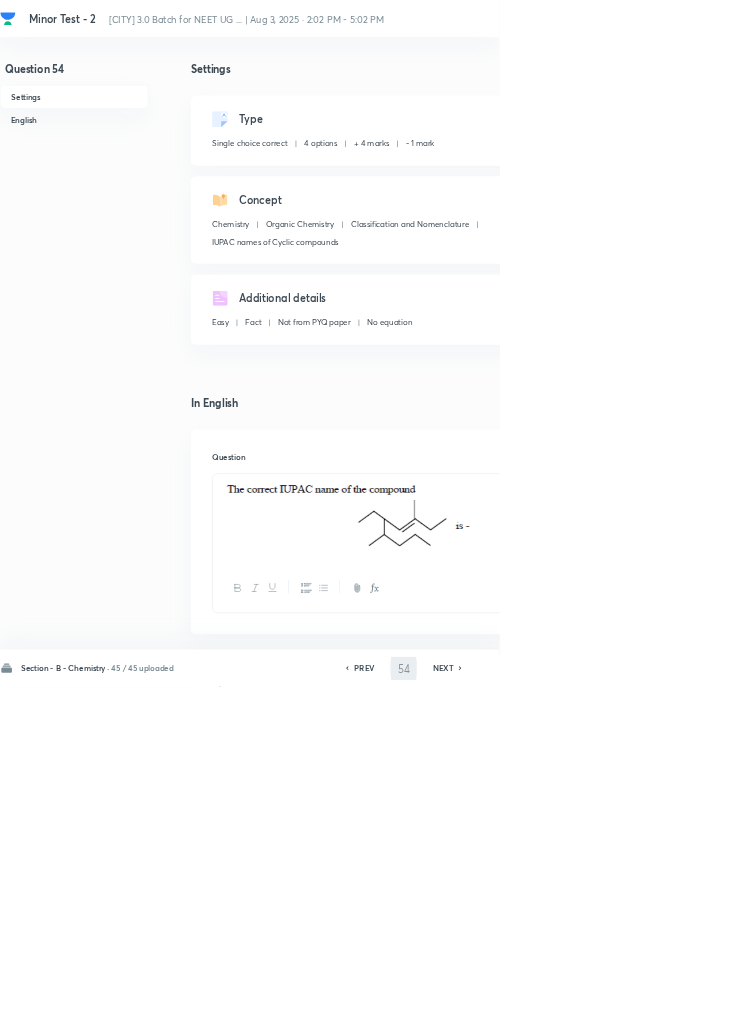 type on "55" 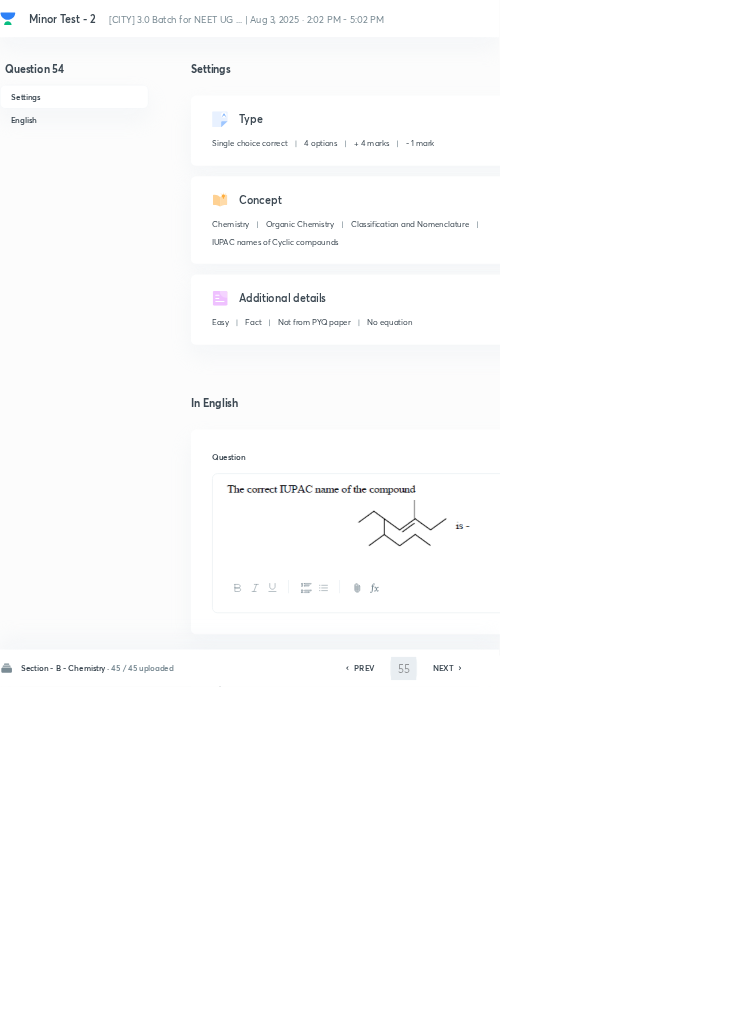 checkbox on "false" 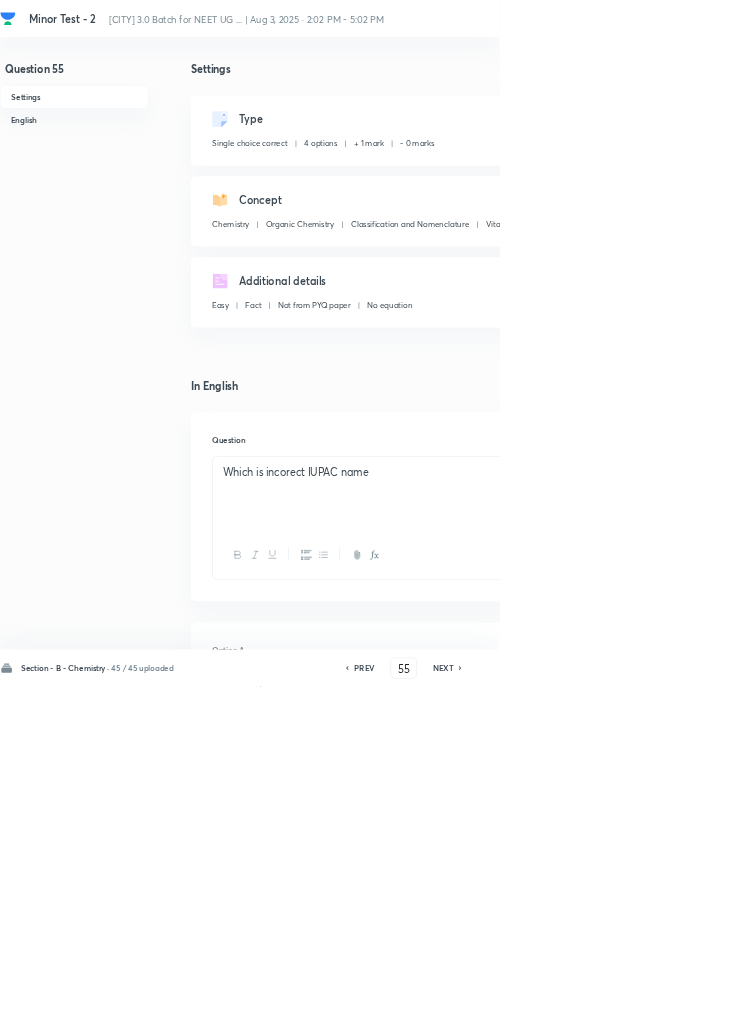 click on "Edit" at bounding box center (920, 182) 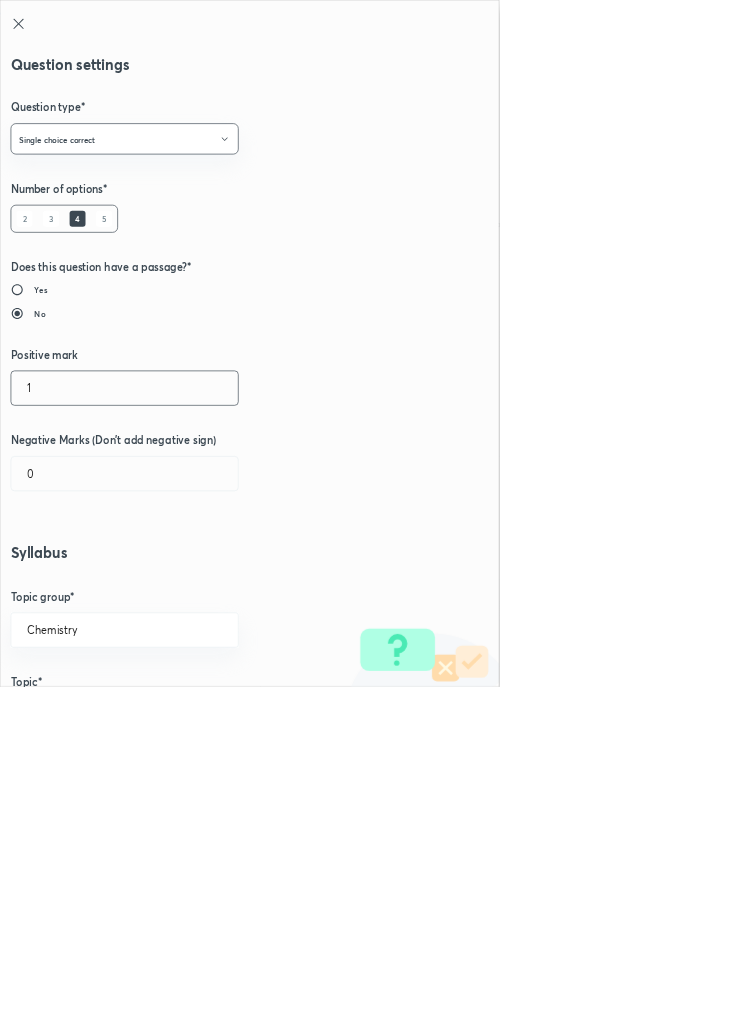 click on "1" at bounding box center [188, 585] 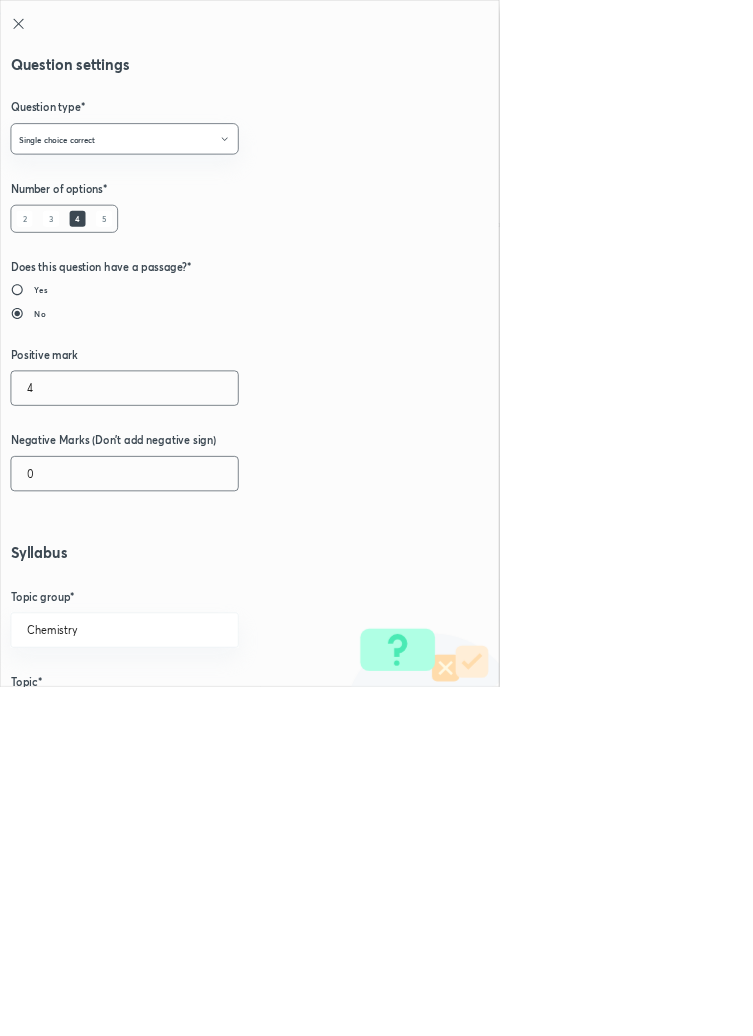 type on "4" 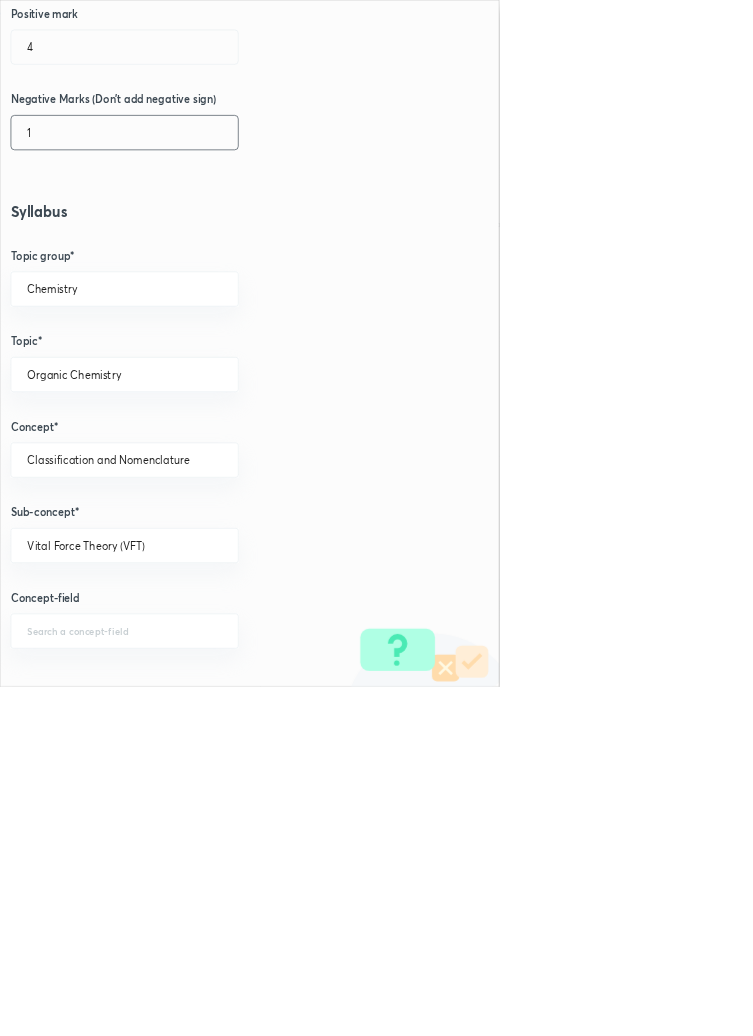 scroll, scrollTop: 1125, scrollLeft: 0, axis: vertical 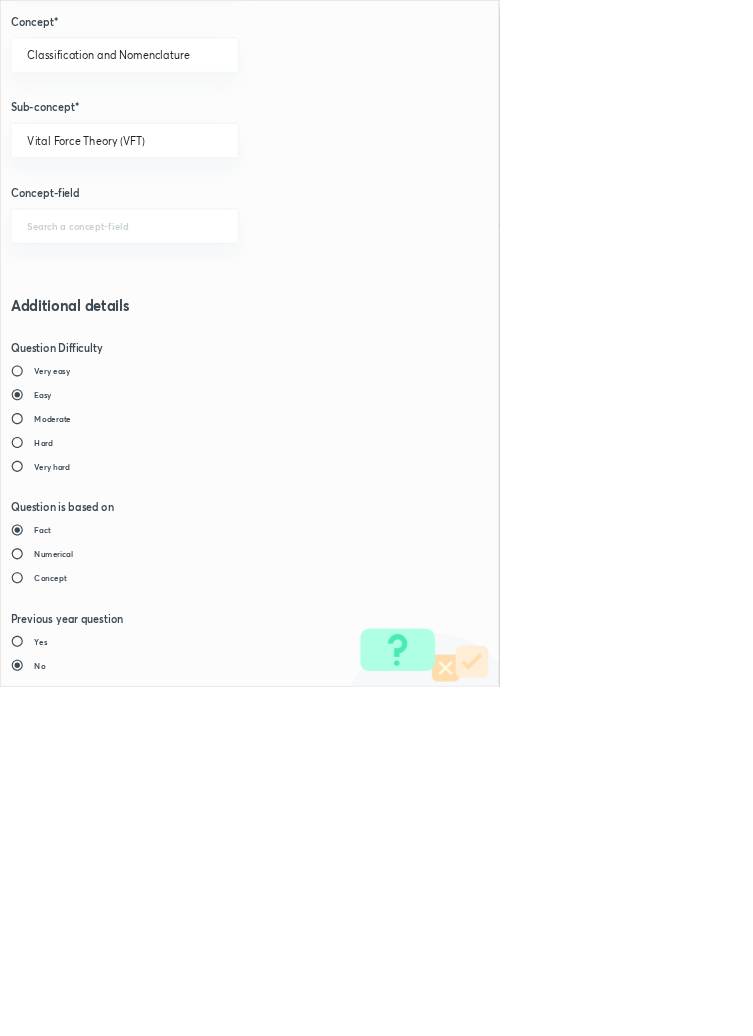 type on "1" 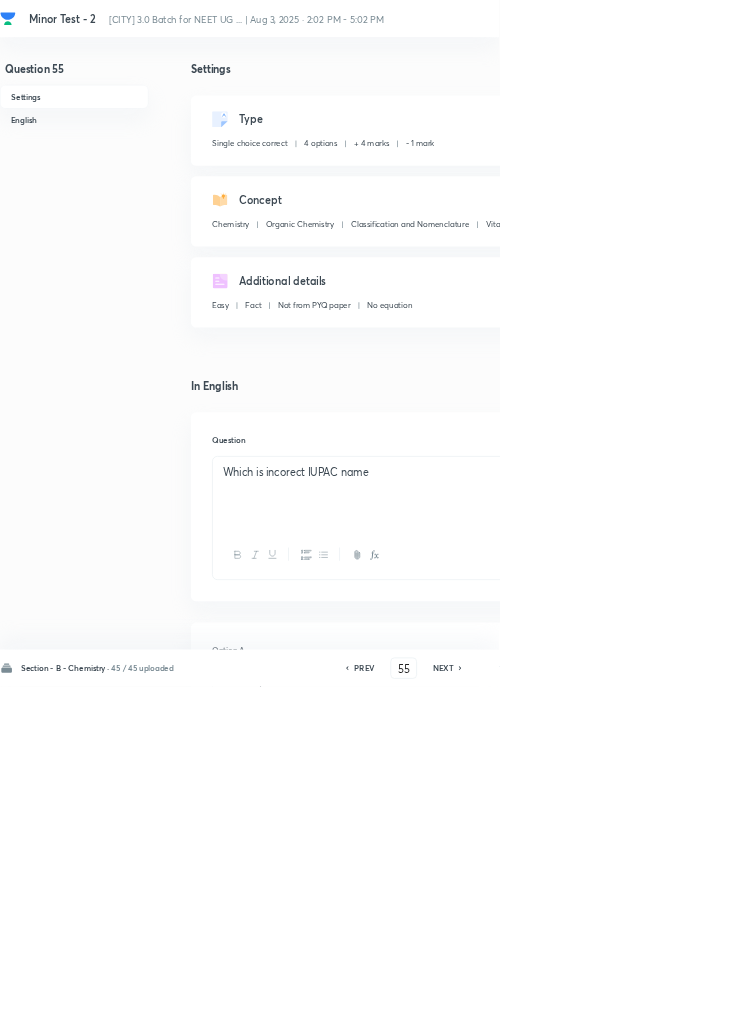 click on "Save" at bounding box center (1096, 1006) 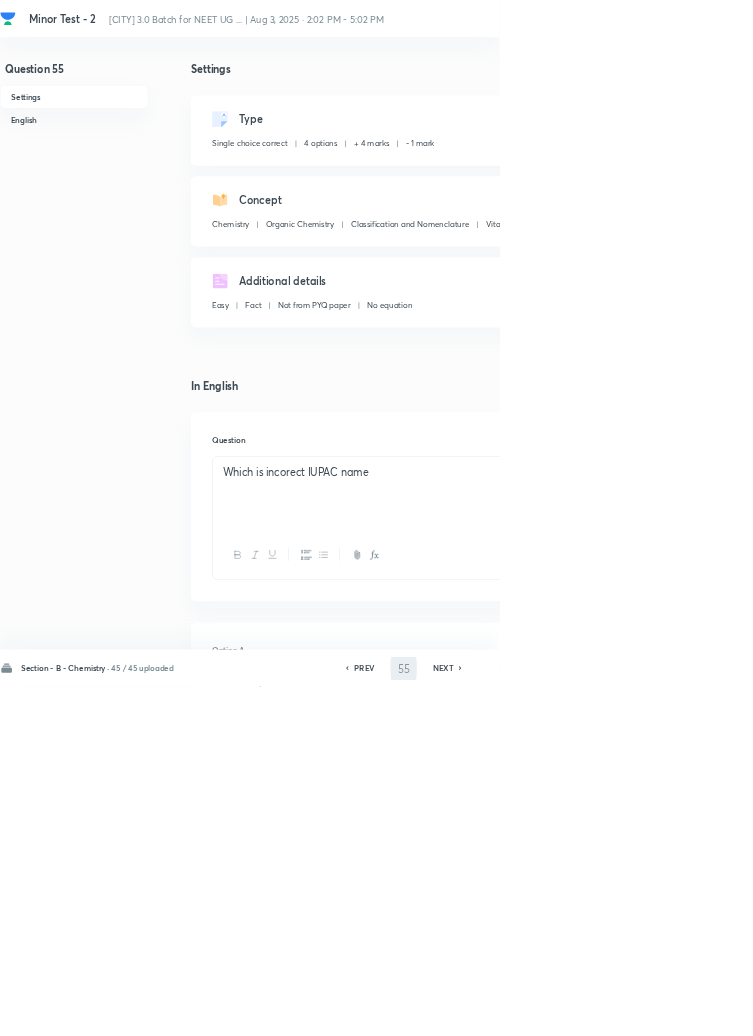 type on "56" 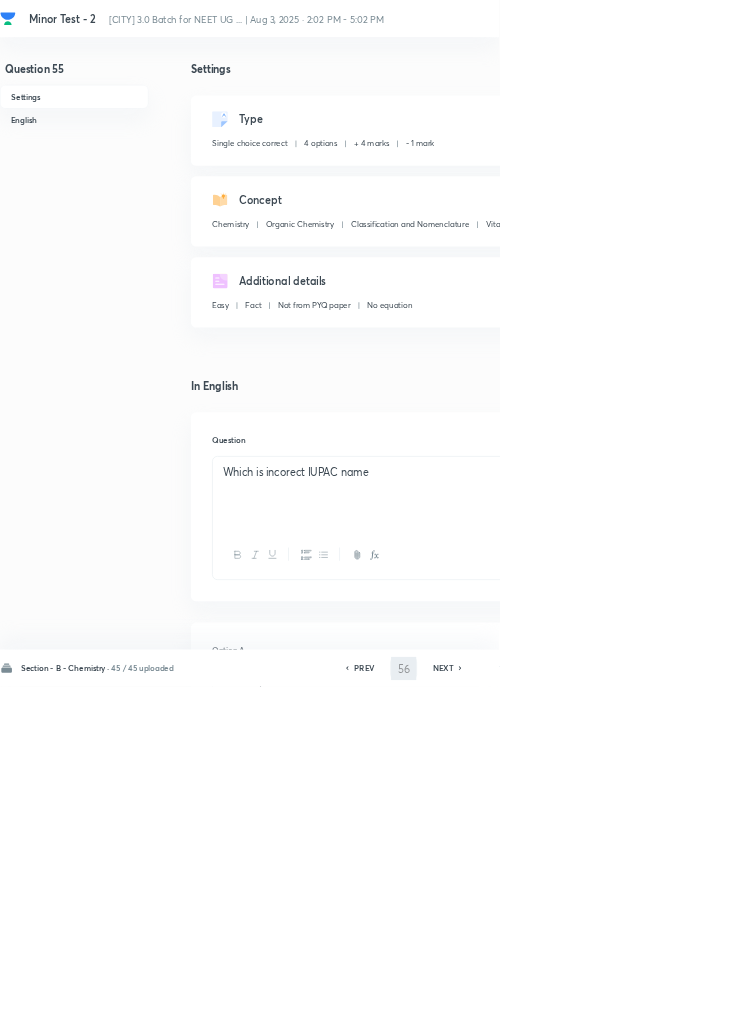 checkbox on "false" 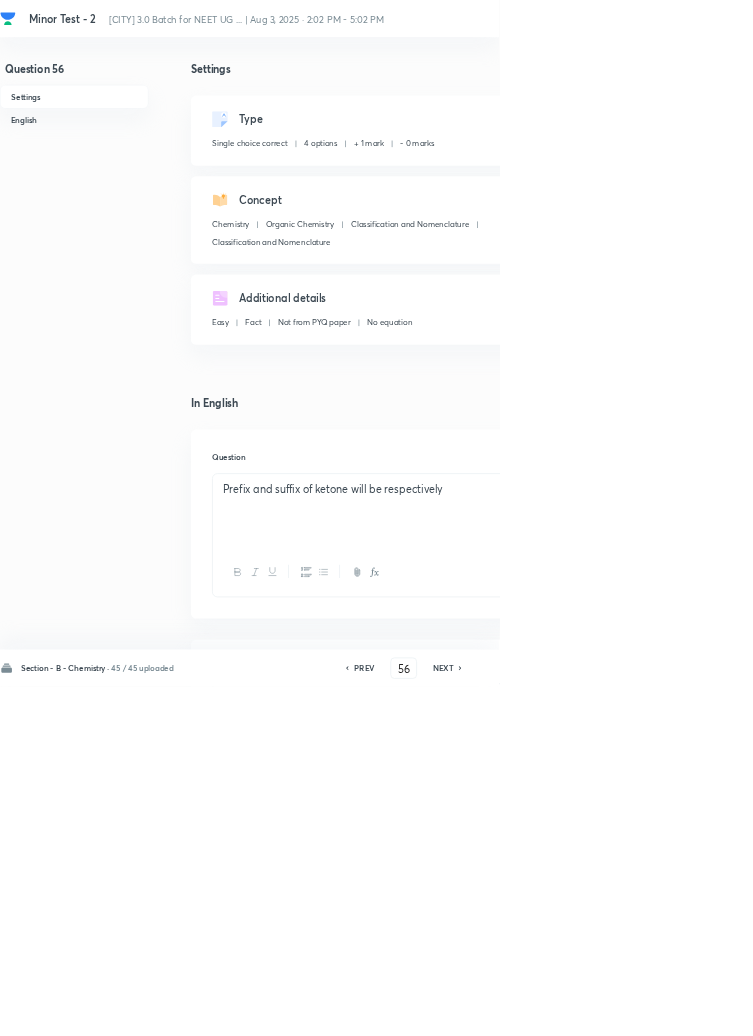 click on "Edit" at bounding box center (920, 182) 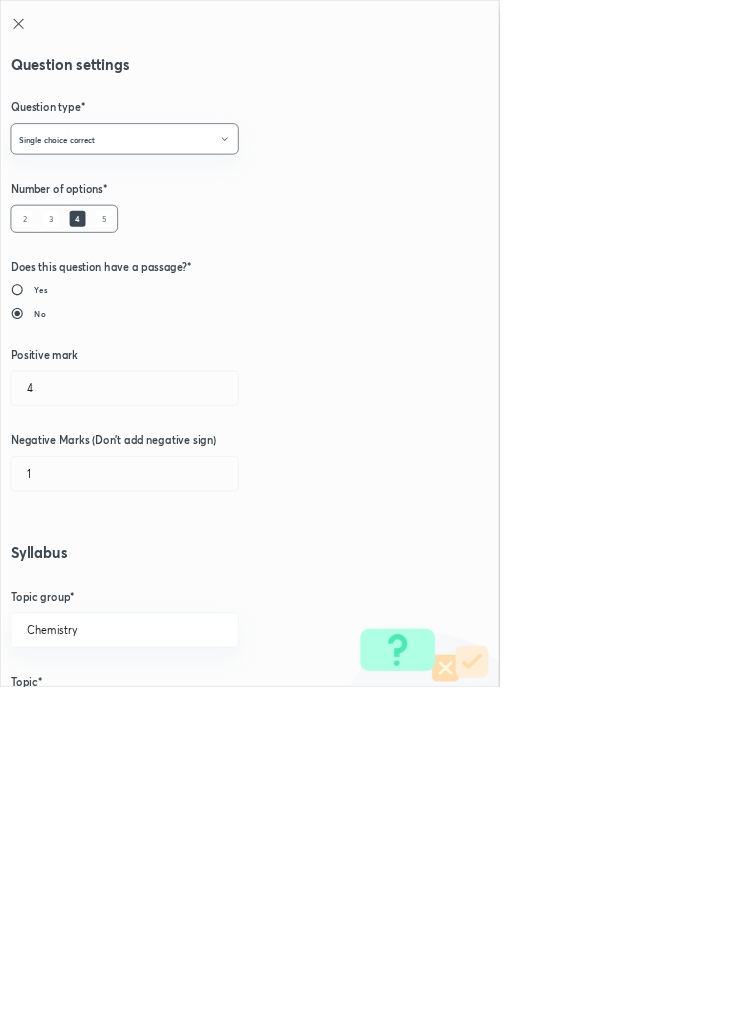 type on "1" 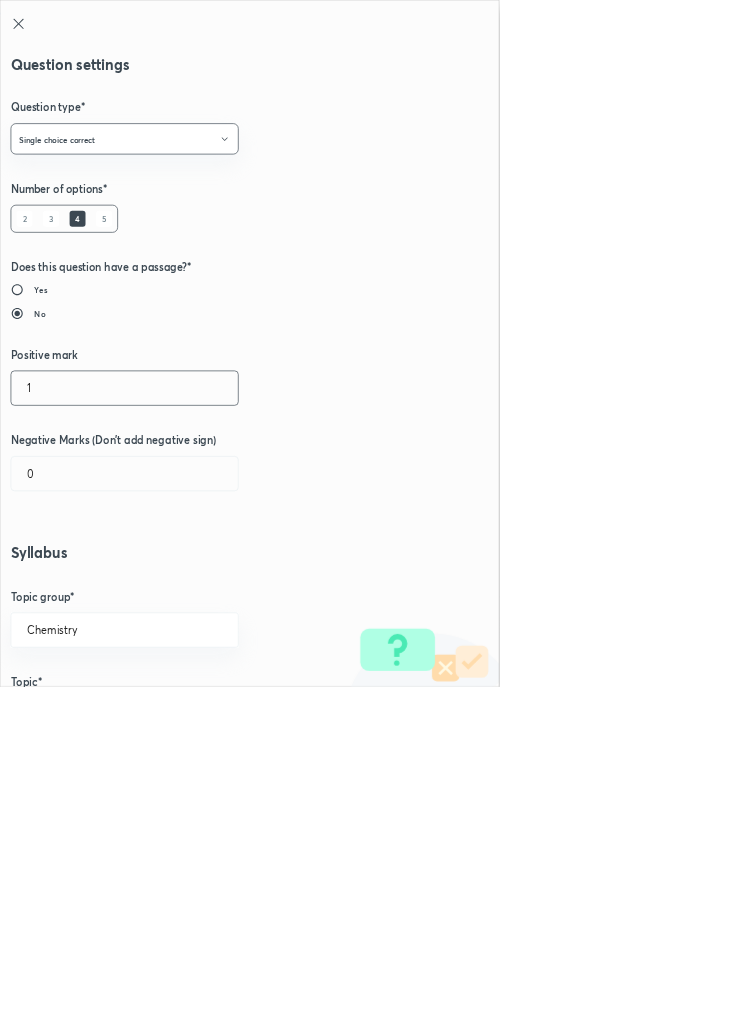 click on "1" at bounding box center [188, 585] 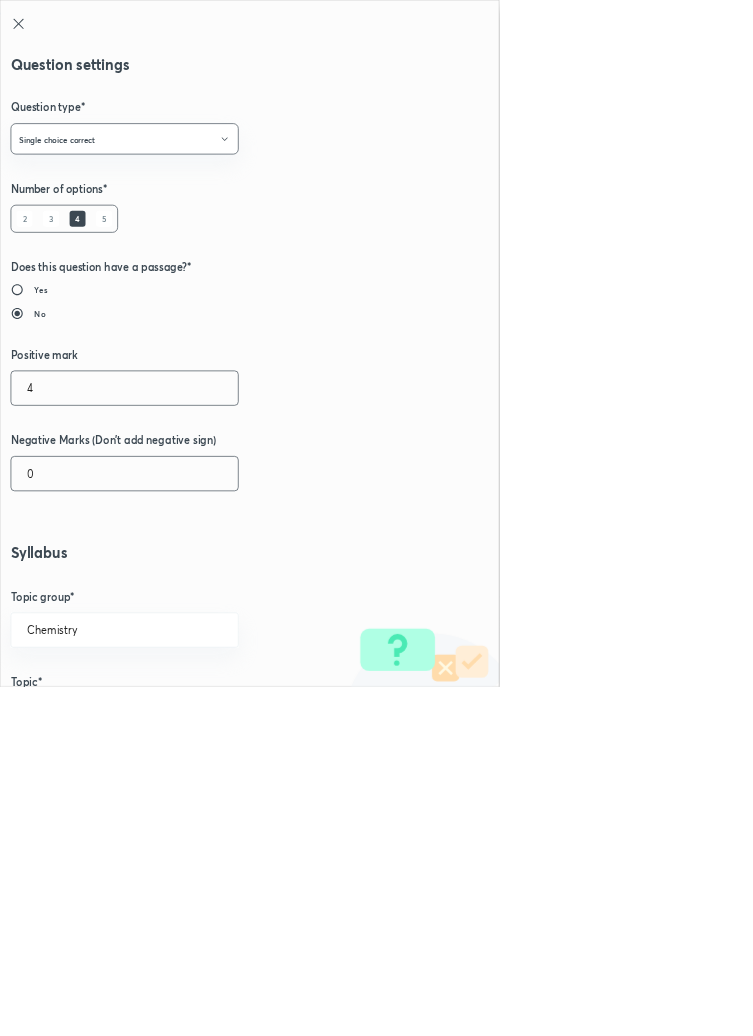type on "4" 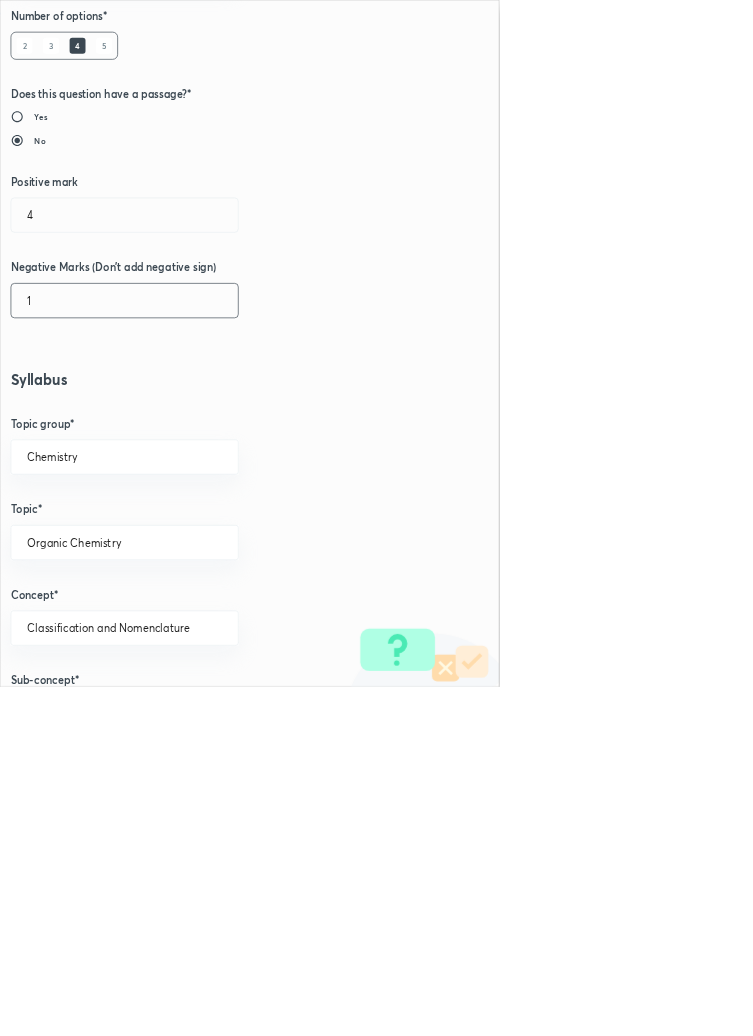 scroll, scrollTop: 1125, scrollLeft: 0, axis: vertical 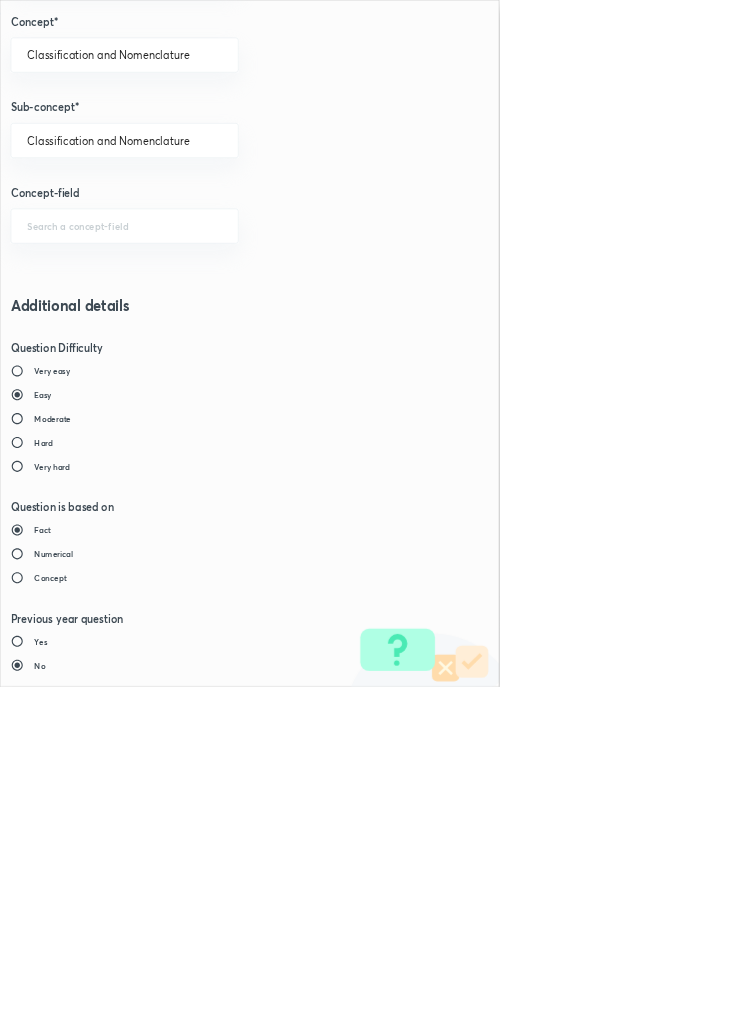 type on "1" 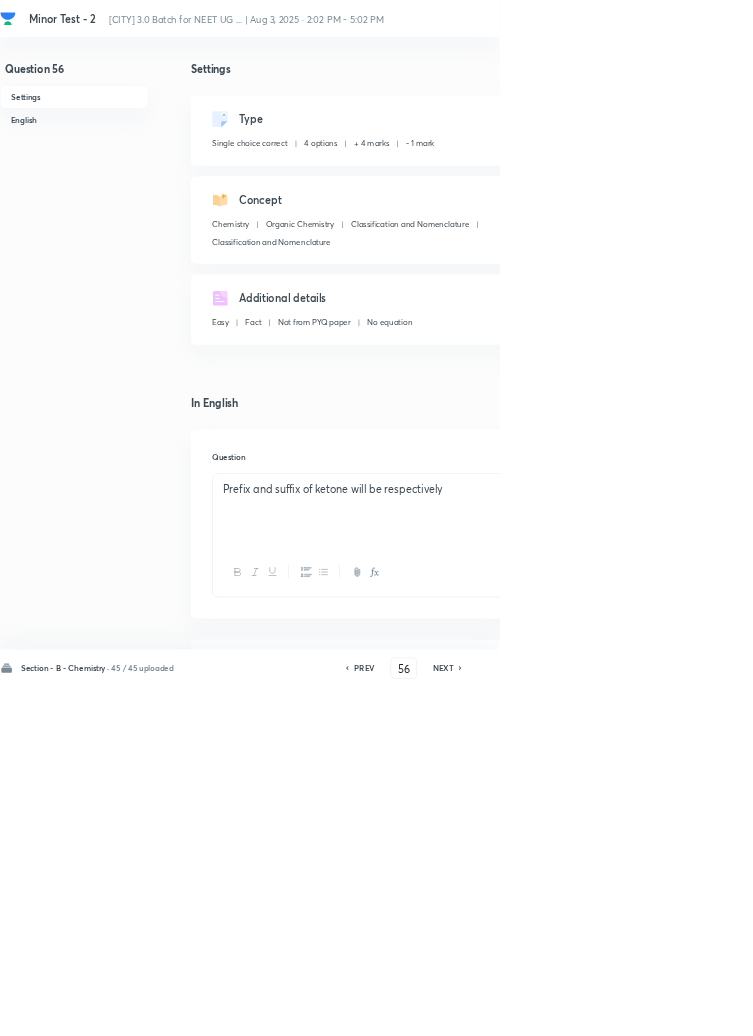 click on "Save" at bounding box center [1096, 1006] 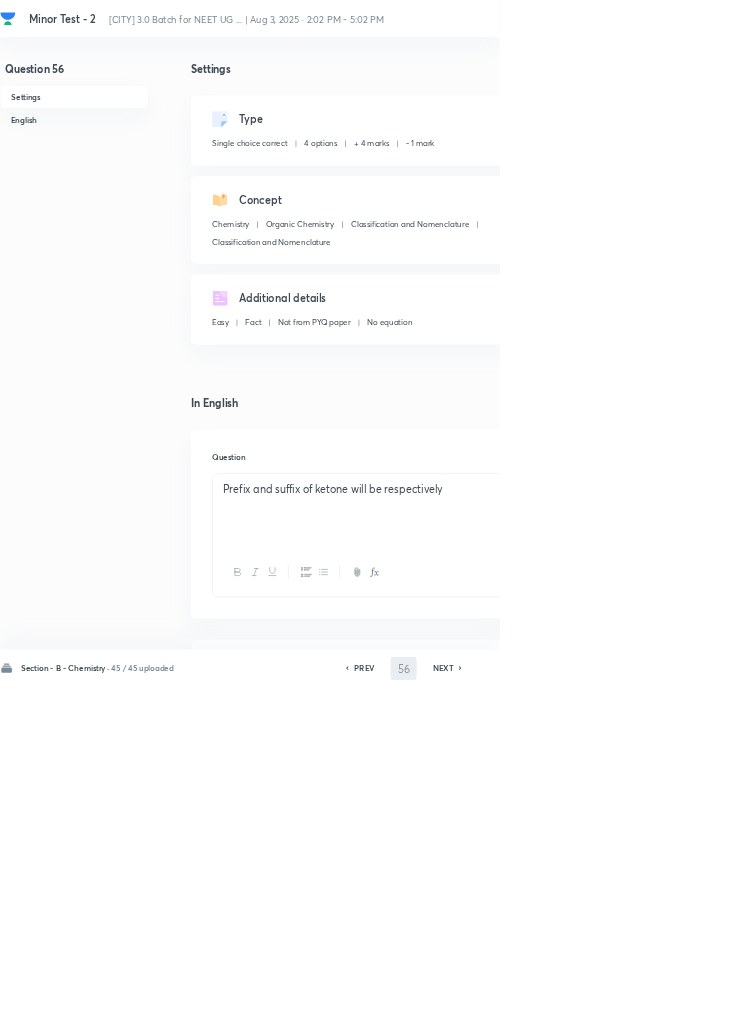 type on "57" 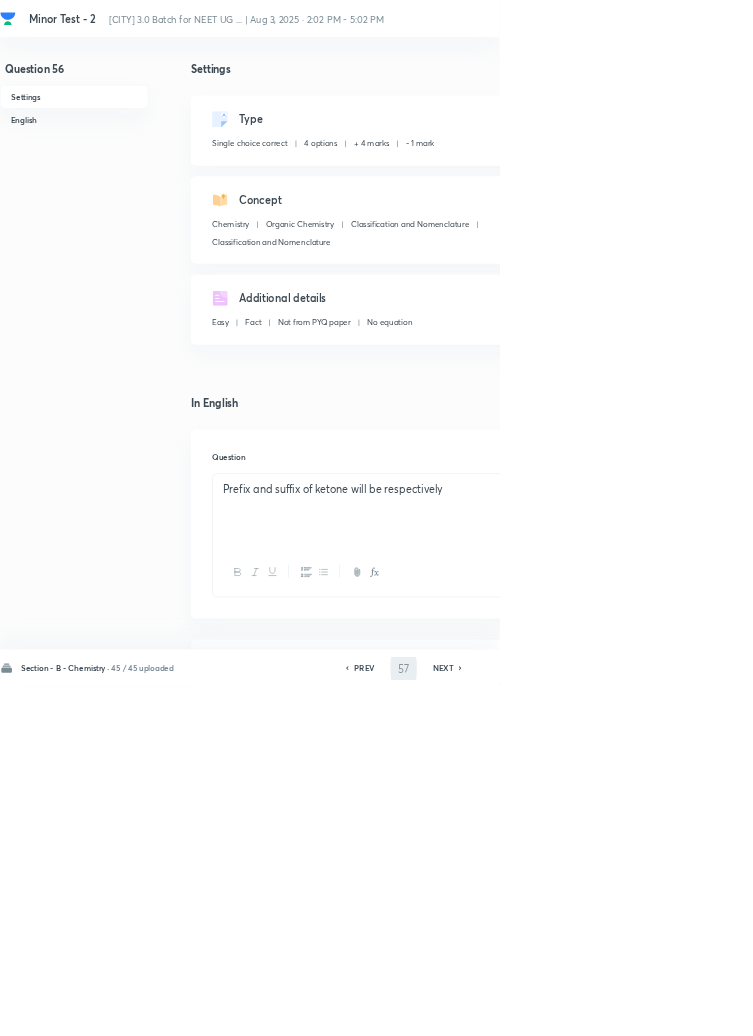 checkbox on "false" 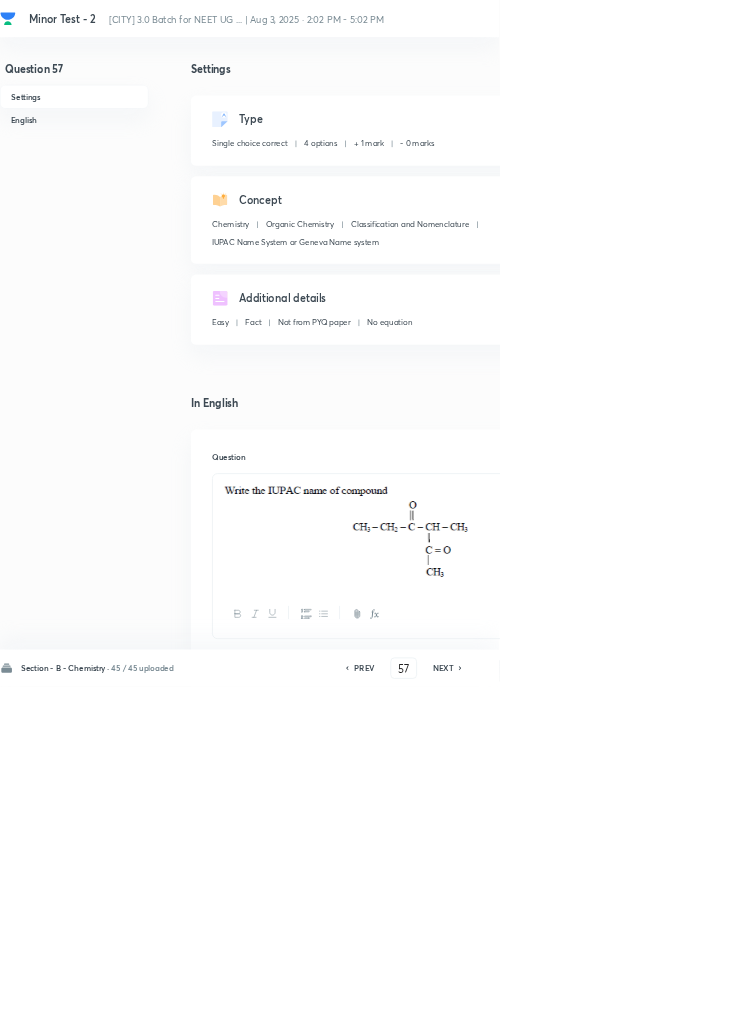 click on "Edit" at bounding box center [920, 182] 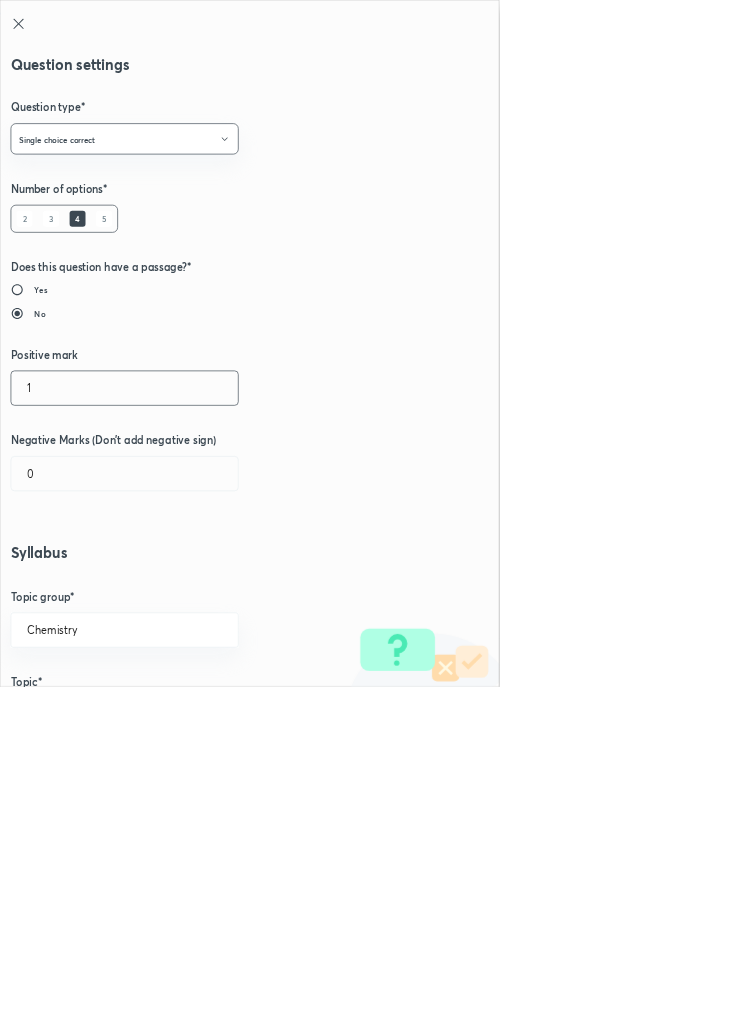 click on "1" at bounding box center [188, 585] 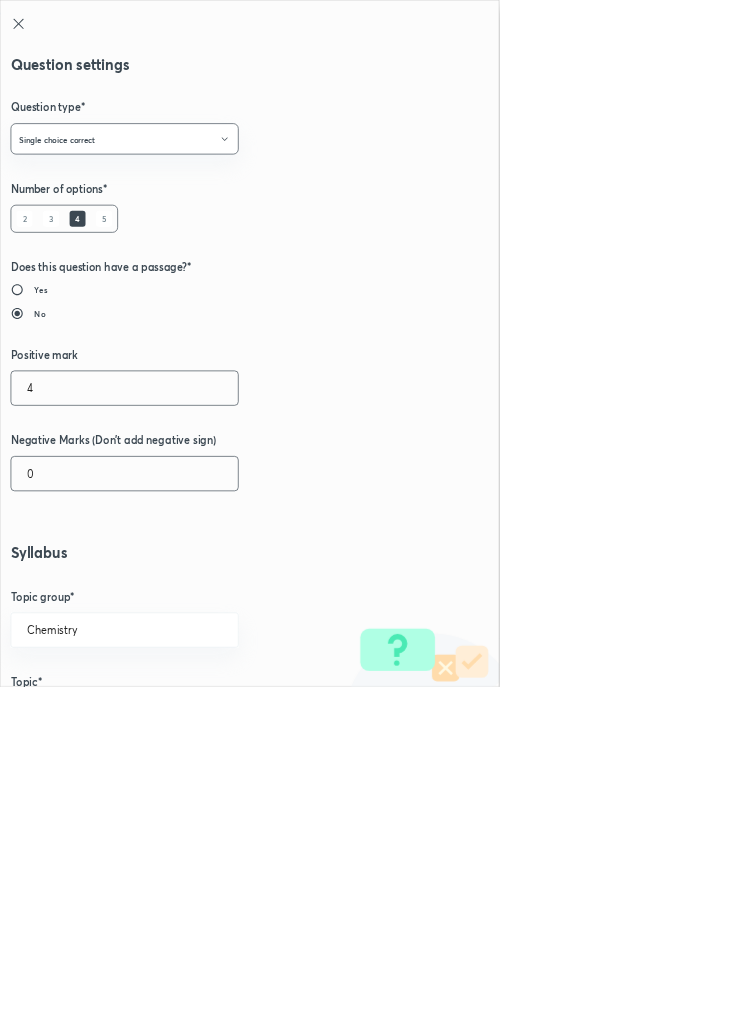 type on "4" 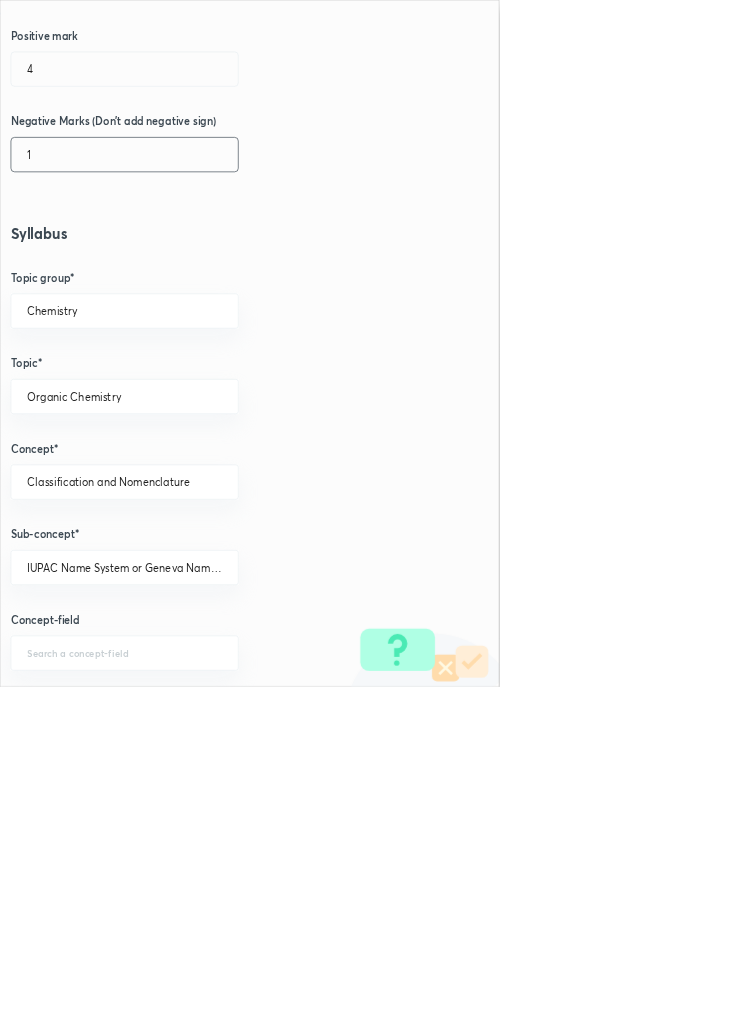 scroll, scrollTop: 1125, scrollLeft: 0, axis: vertical 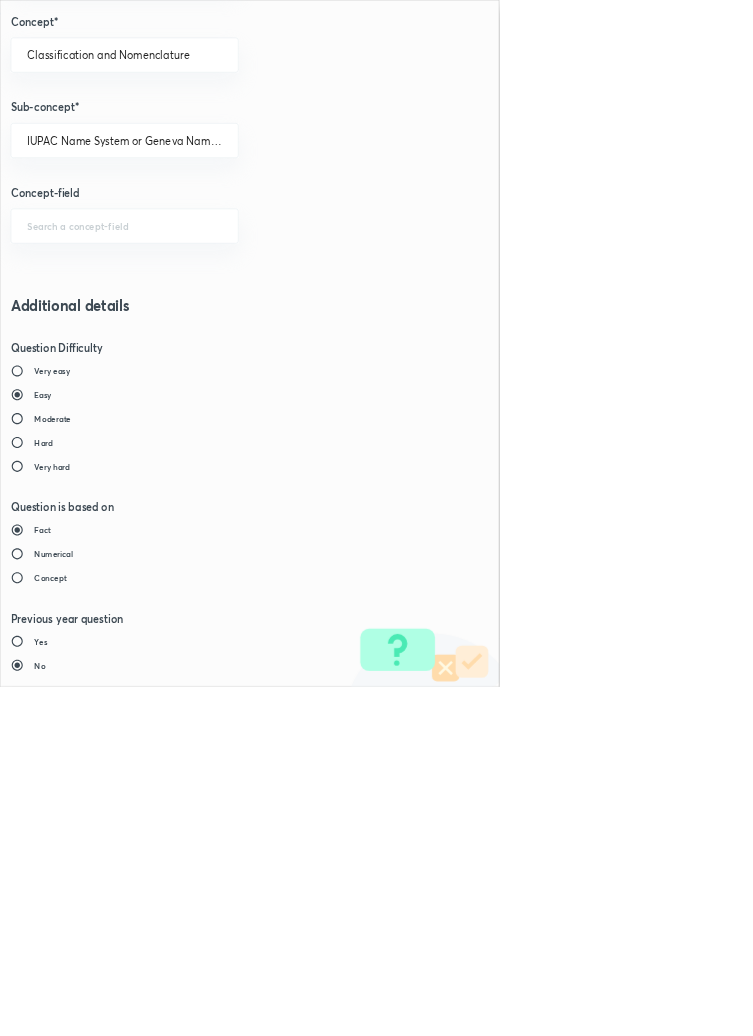 type on "1" 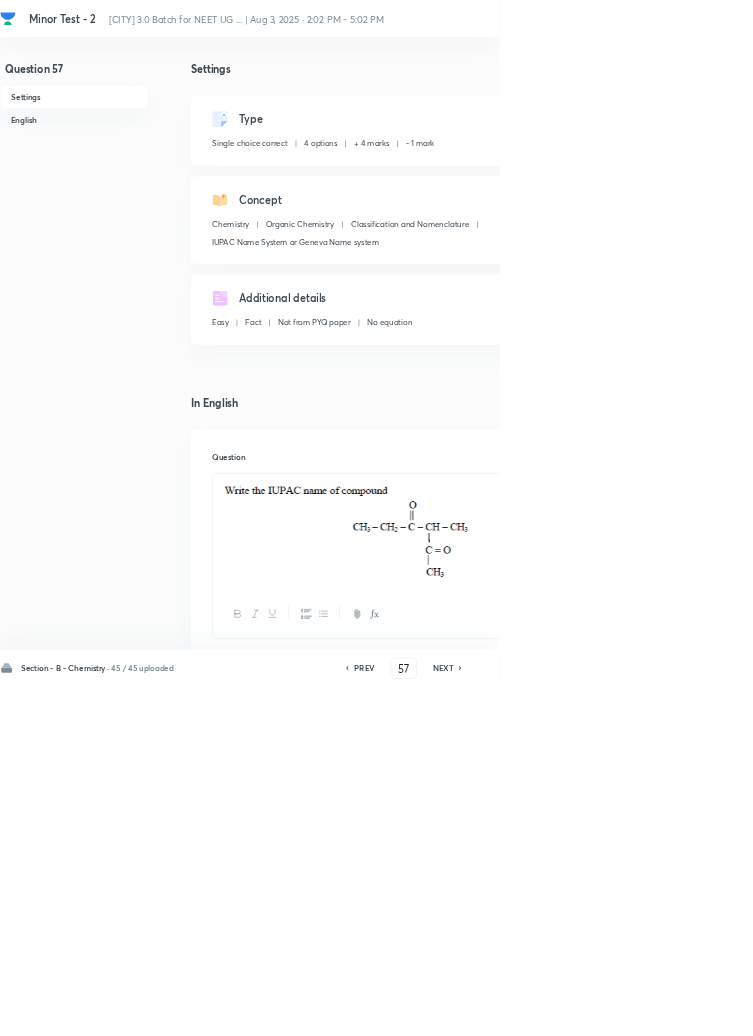 click on "Save" at bounding box center (1096, 1006) 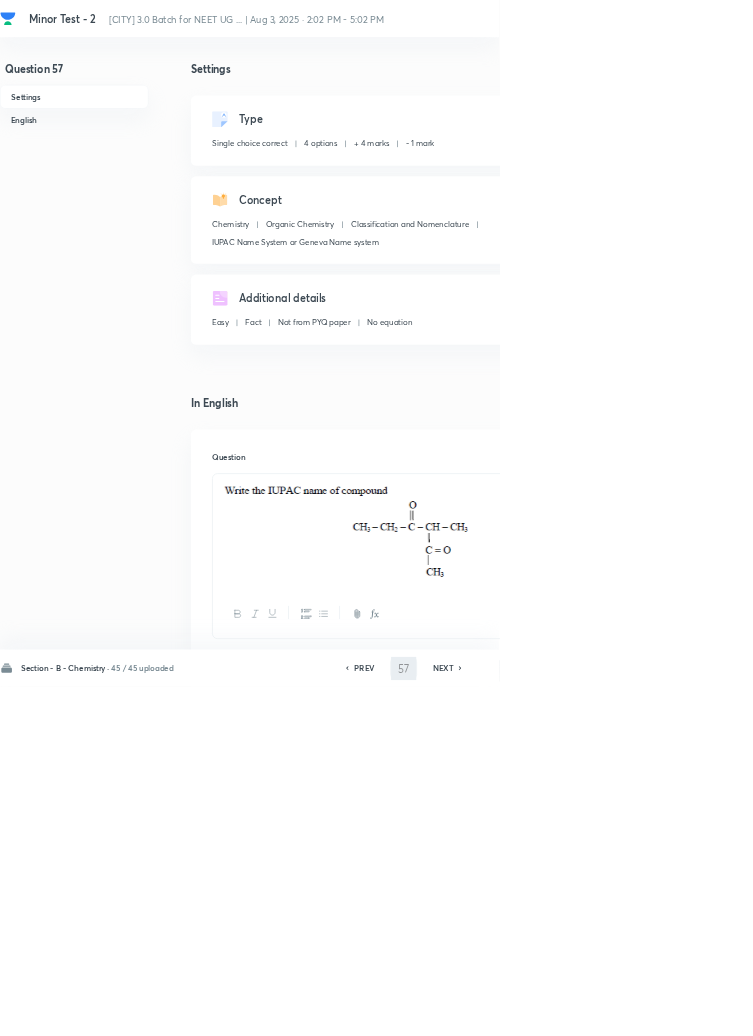 type on "58" 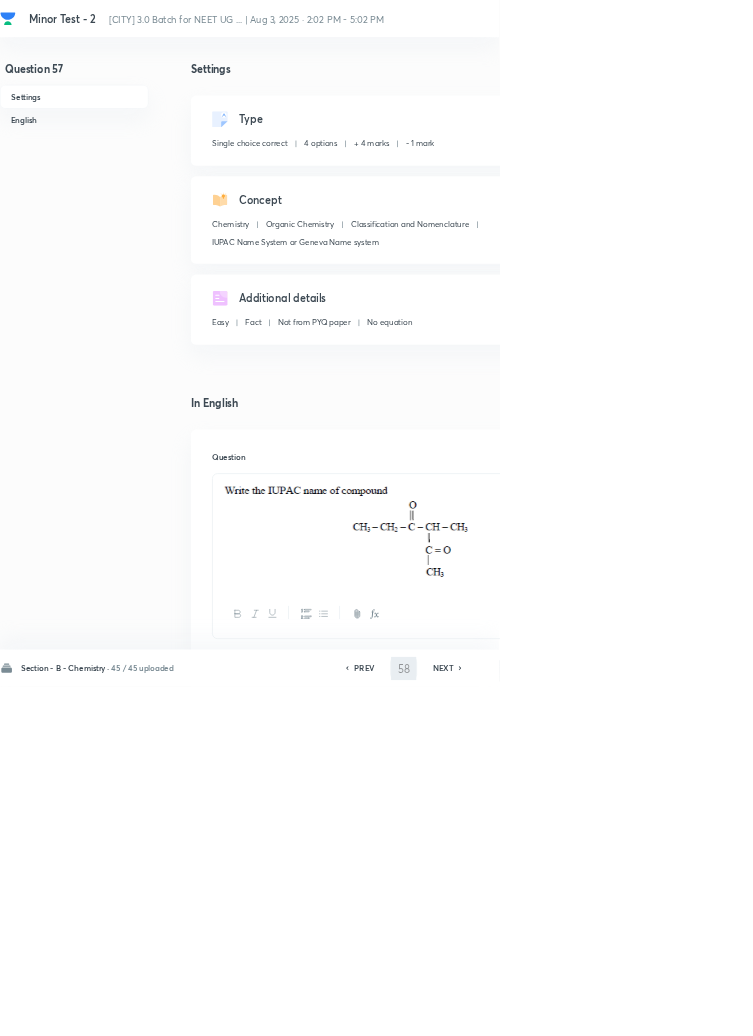 checkbox on "false" 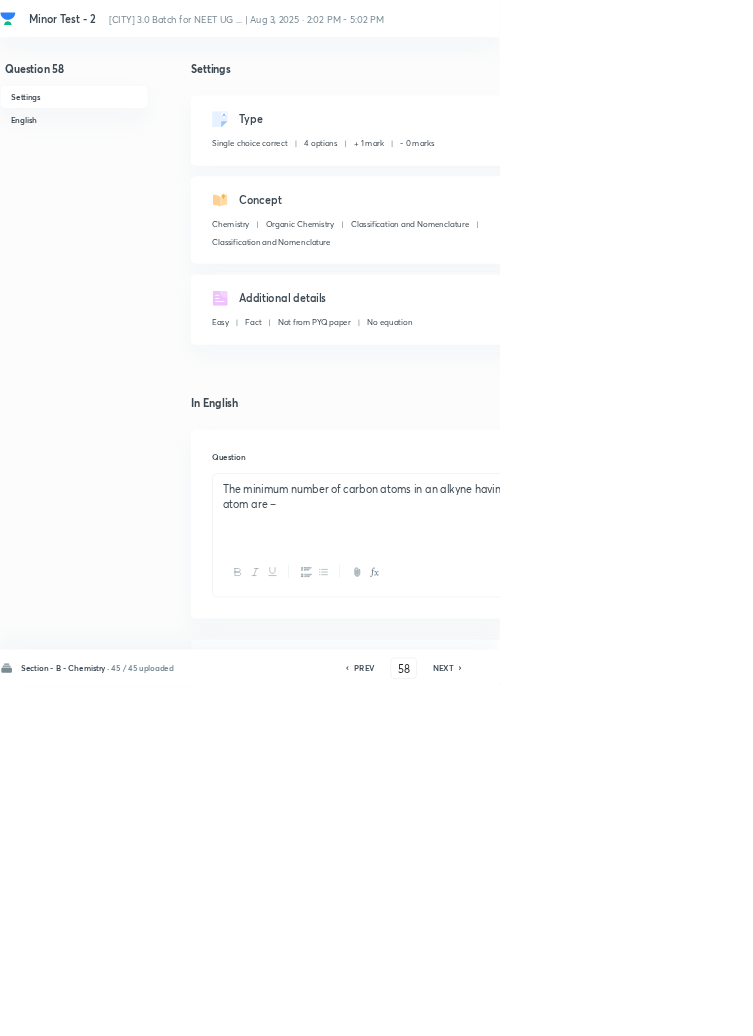 click on "Edit" at bounding box center (920, 182) 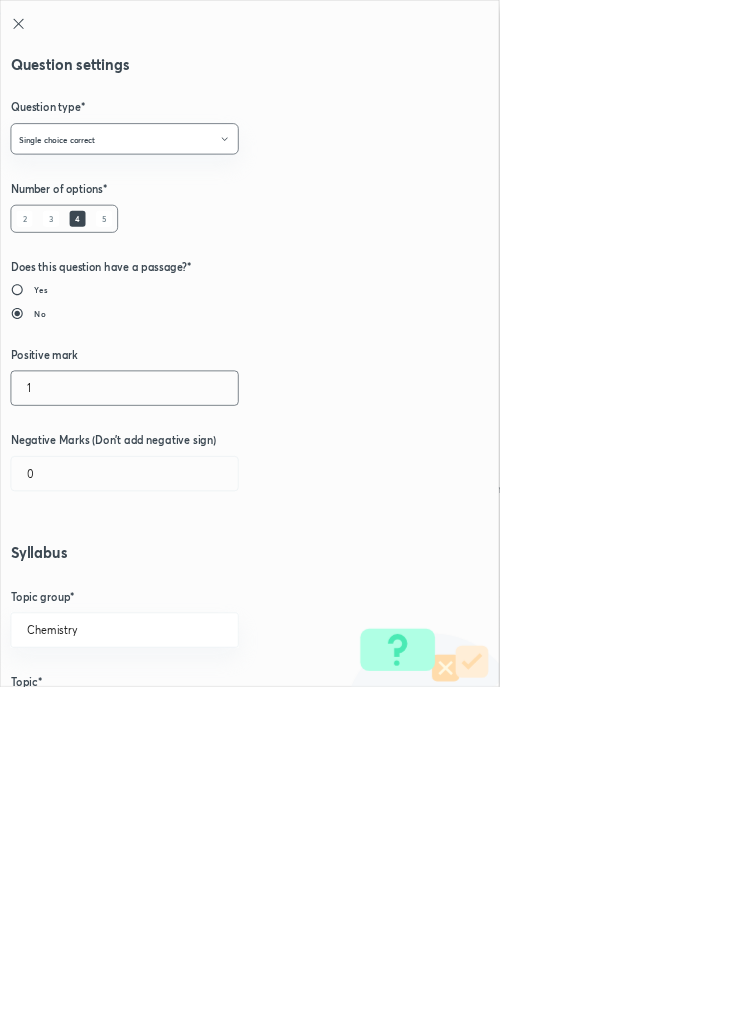 click on "1" at bounding box center [188, 585] 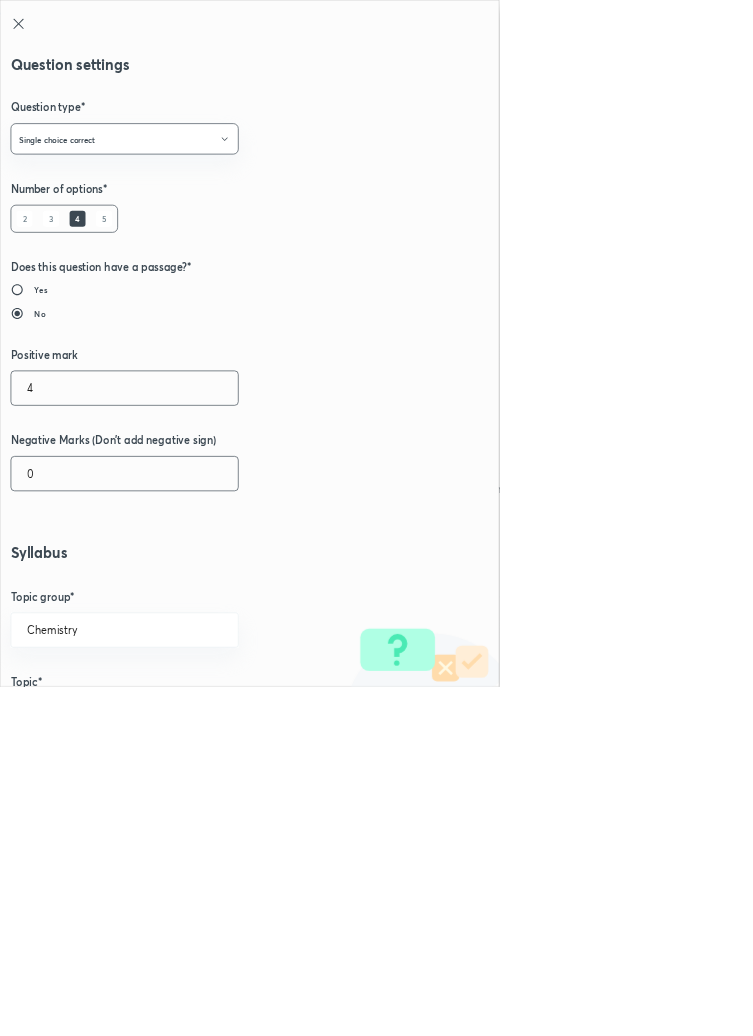 type on "4" 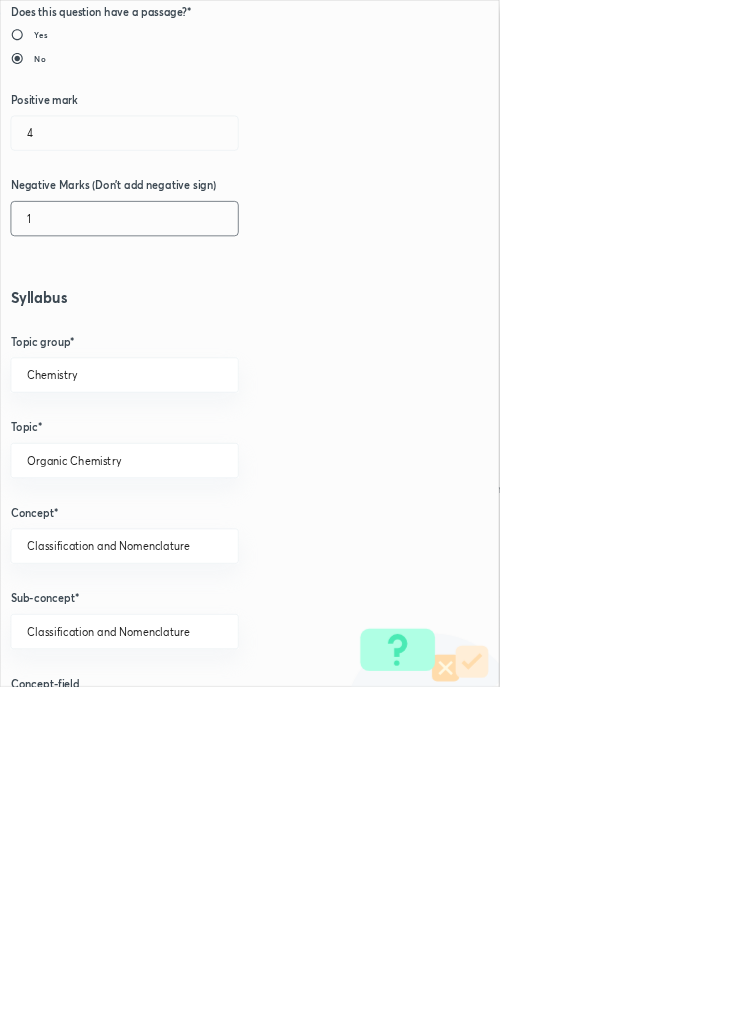 scroll, scrollTop: 1125, scrollLeft: 0, axis: vertical 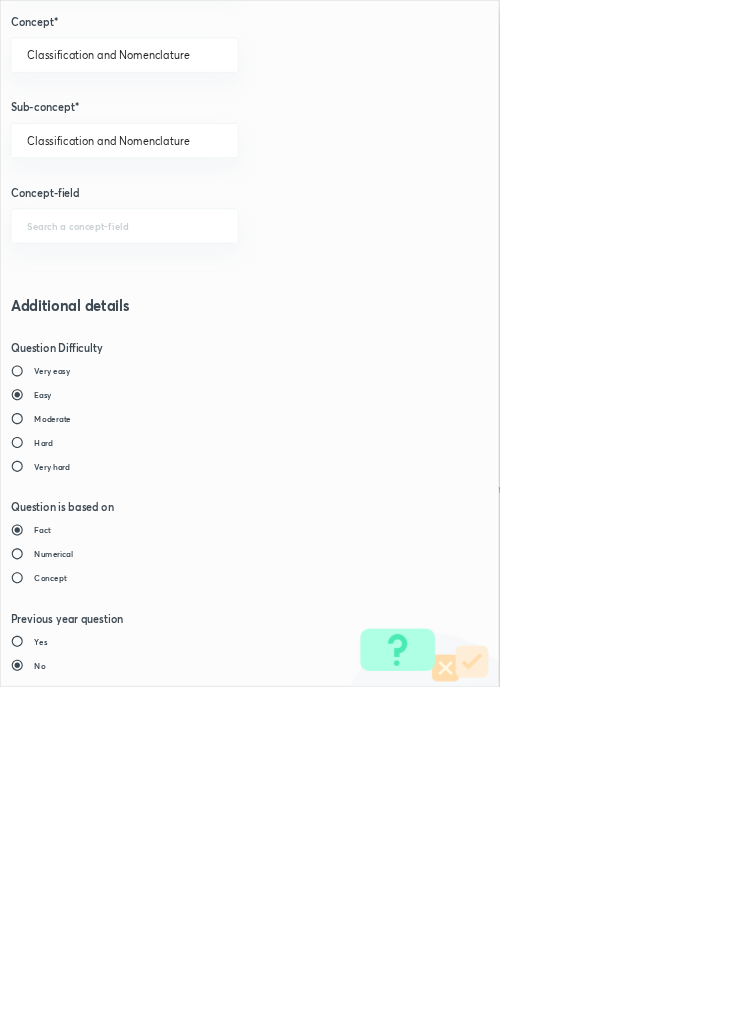 type on "1" 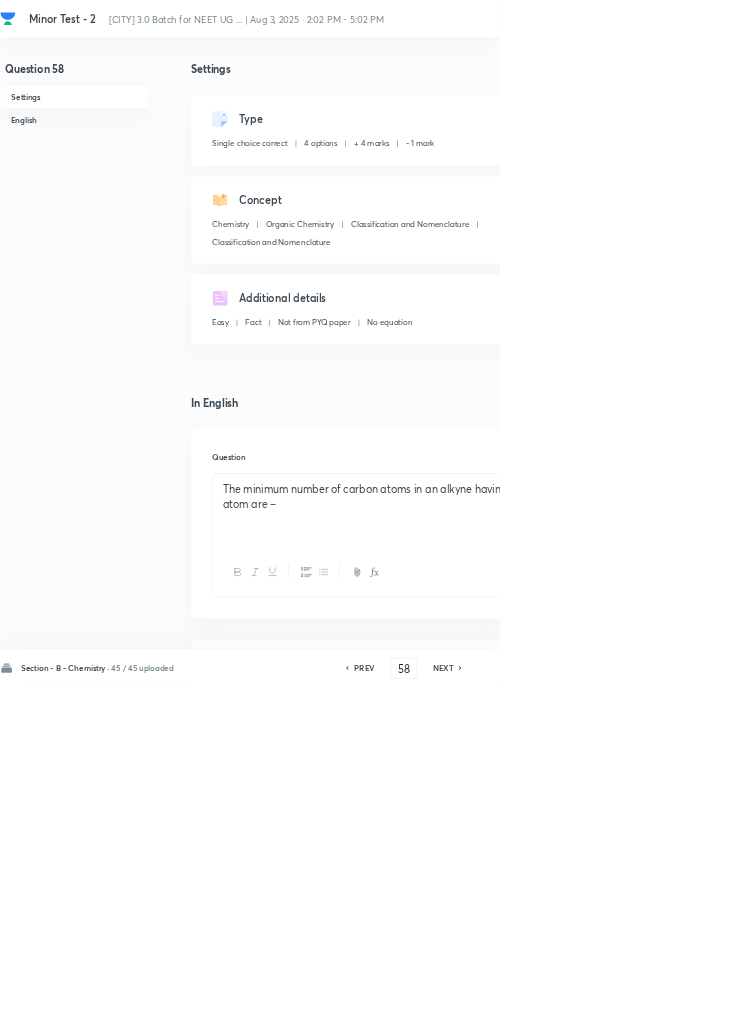 click on "Save" at bounding box center [1096, 1006] 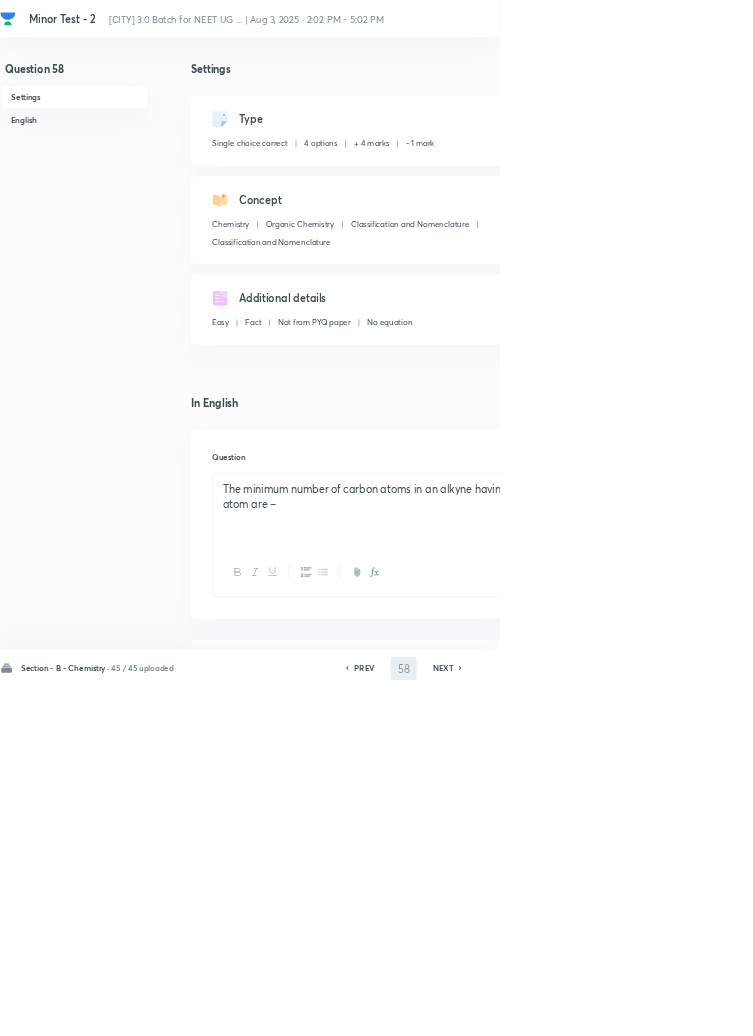 type on "59" 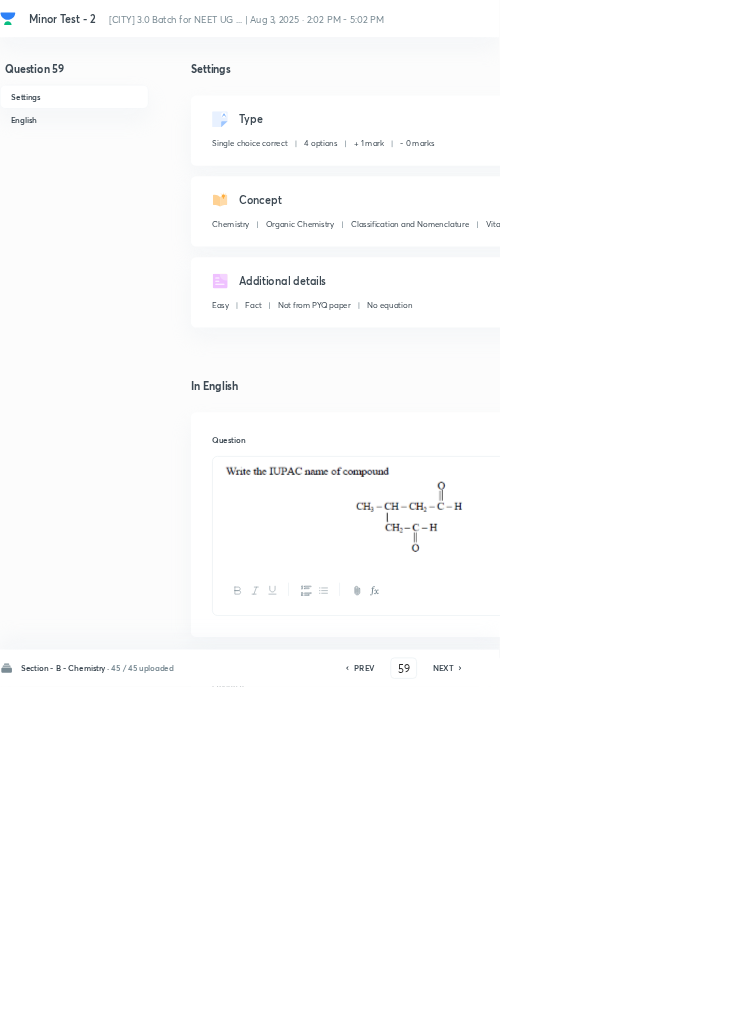checkbox on "true" 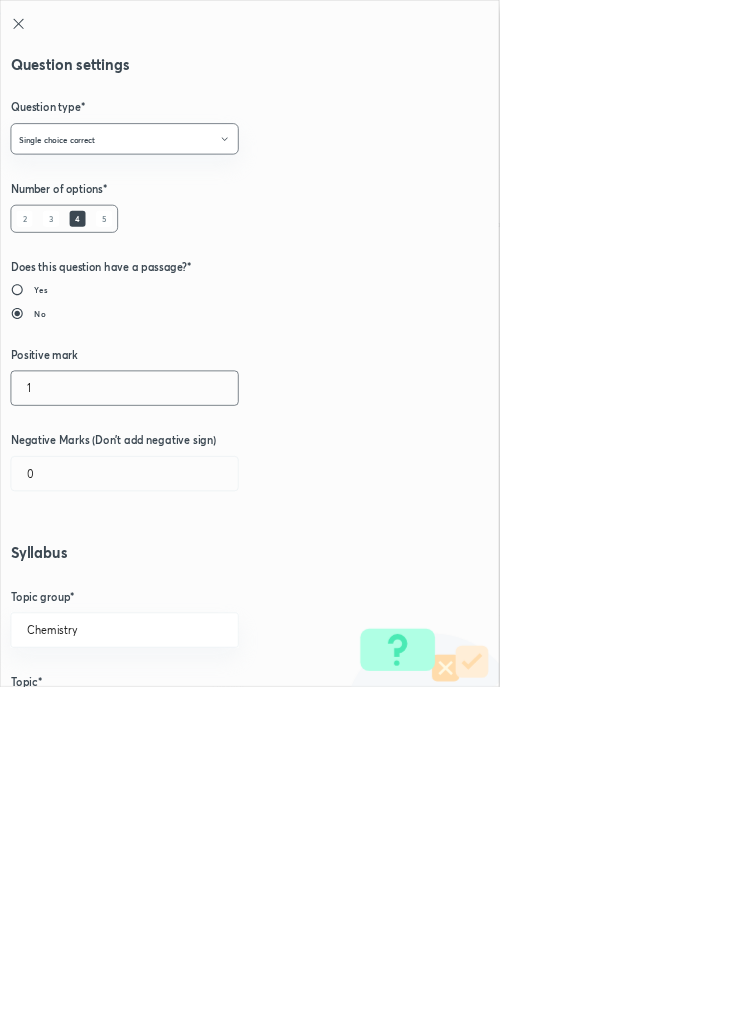 click on "1" at bounding box center [188, 585] 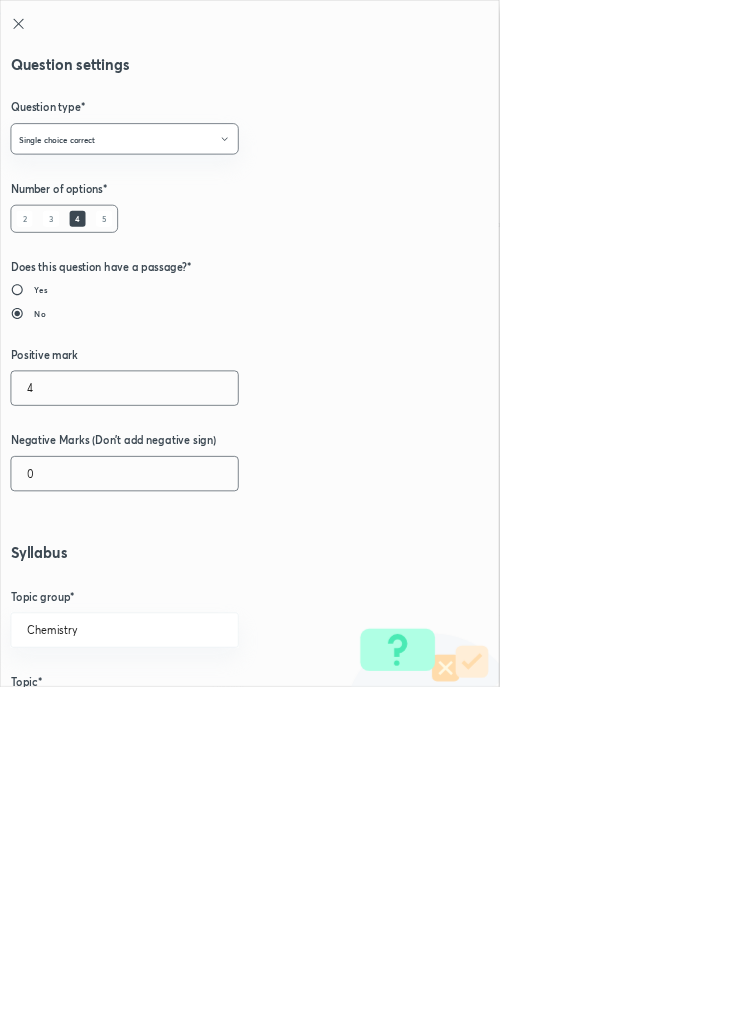 type on "4" 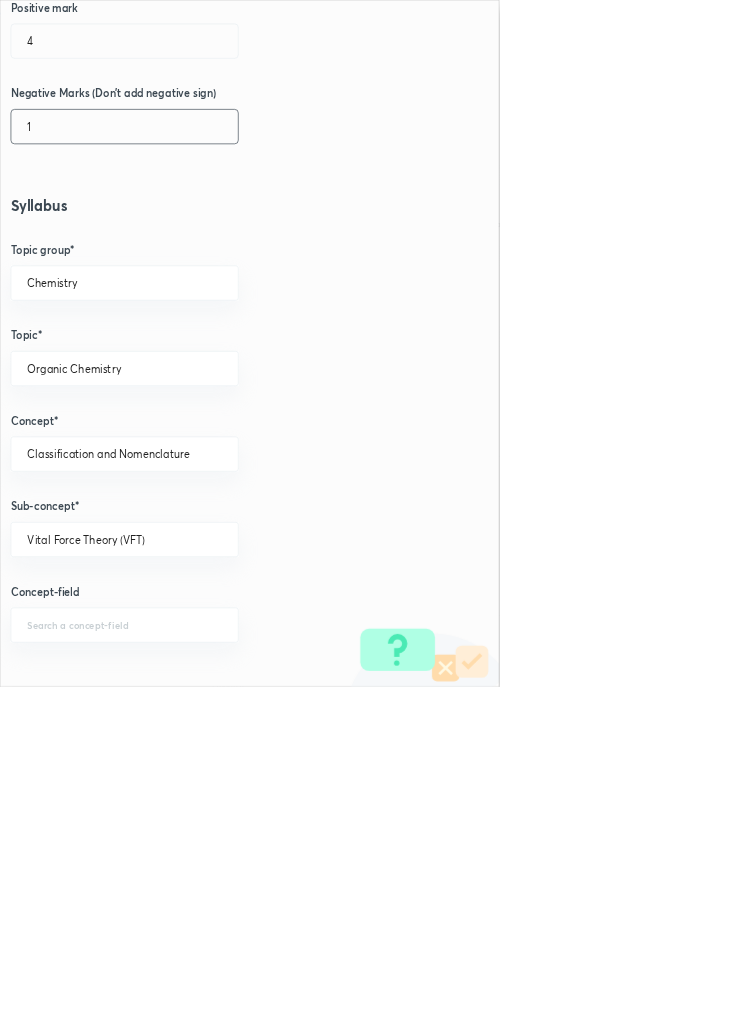 scroll, scrollTop: 1125, scrollLeft: 0, axis: vertical 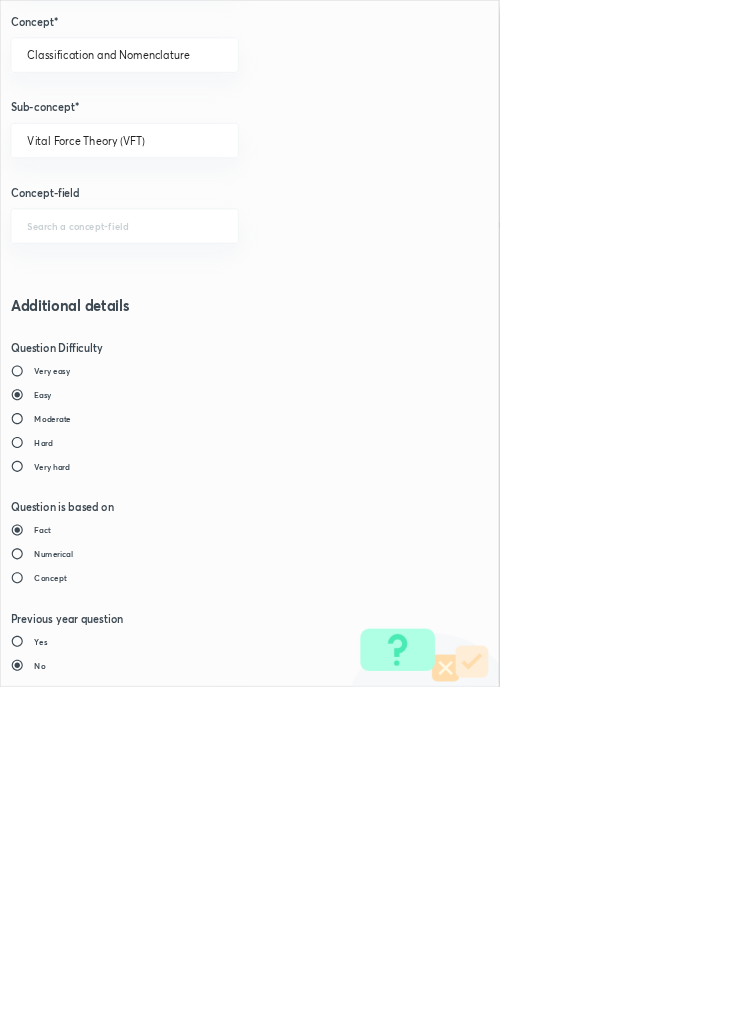 type on "1" 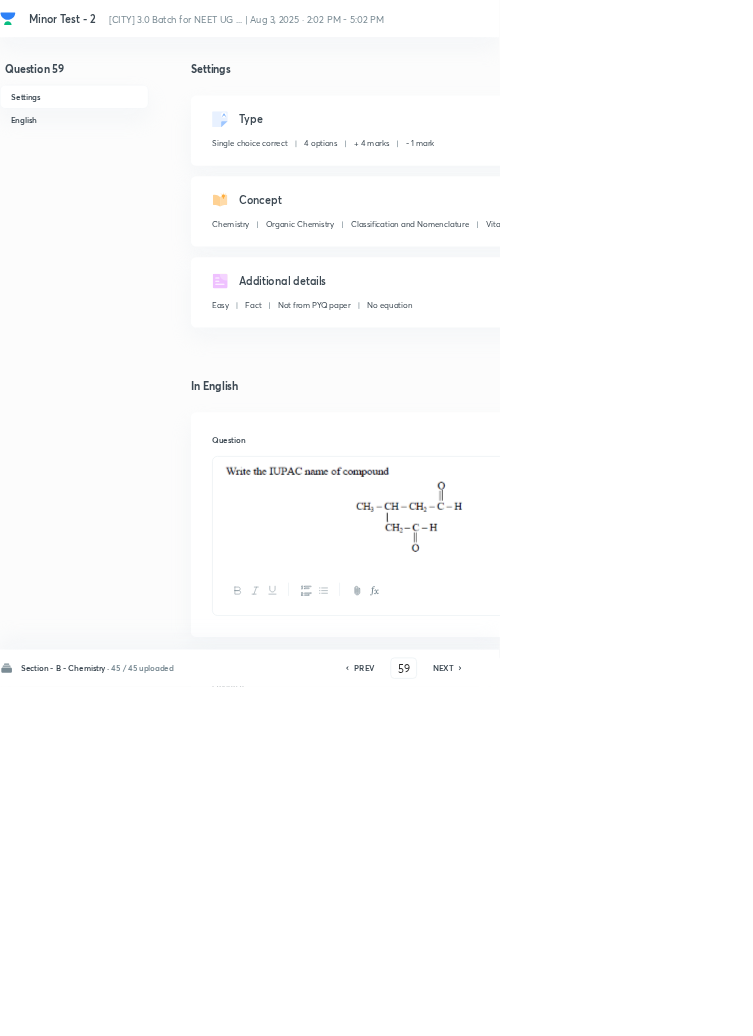 click on "Save" at bounding box center (1096, 1006) 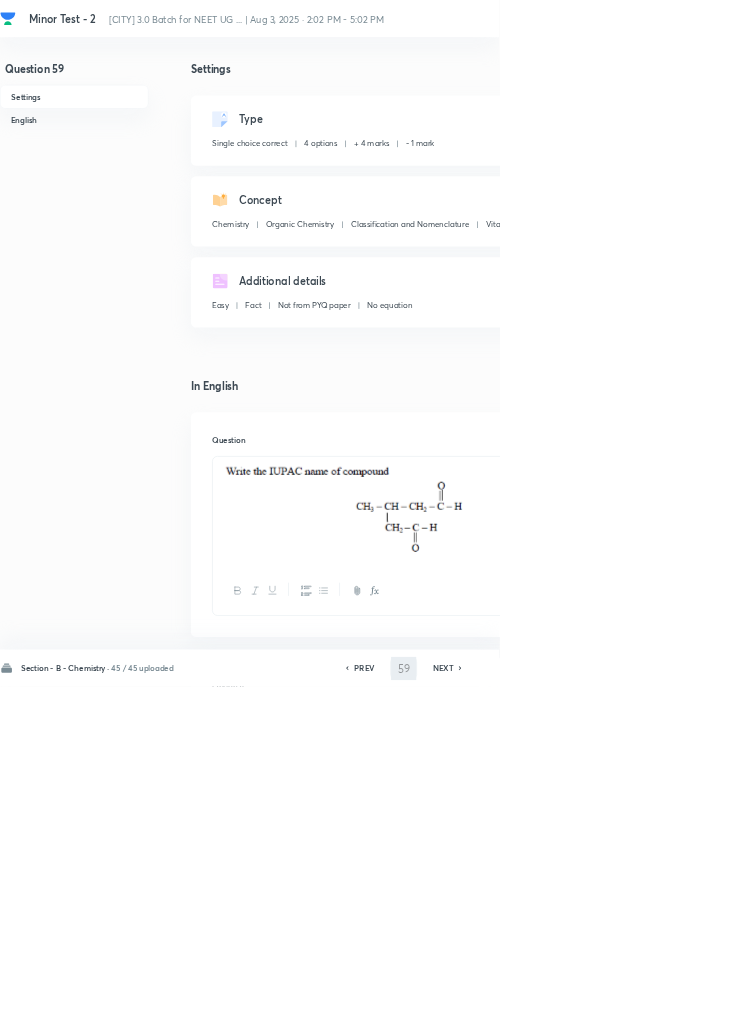 type on "60" 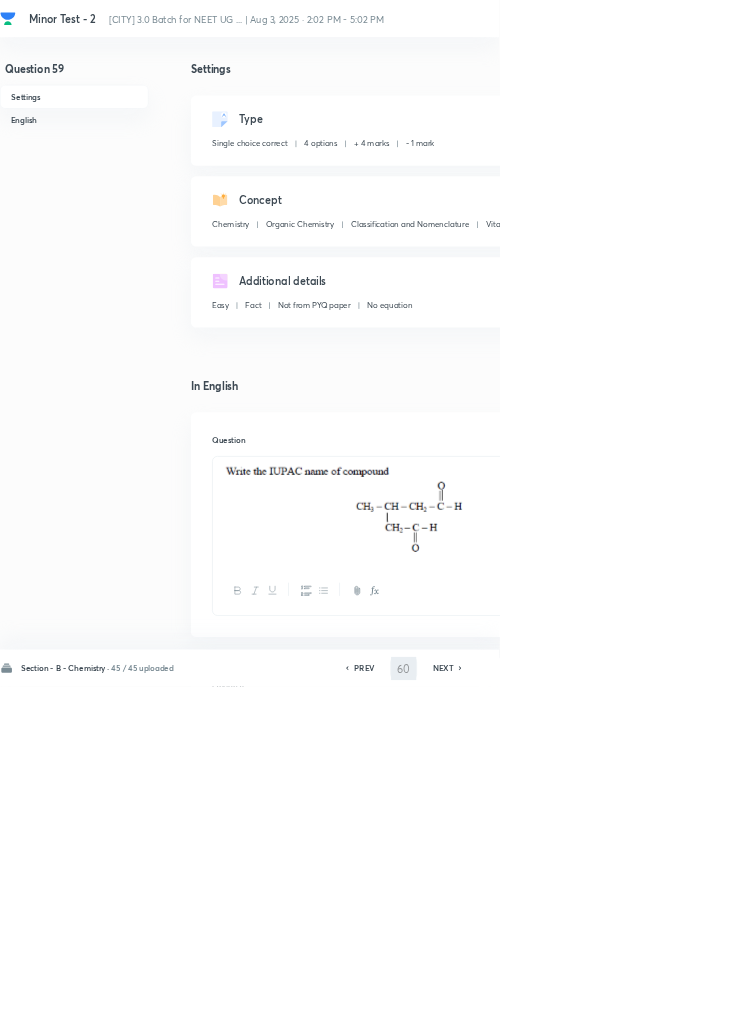 checkbox on "false" 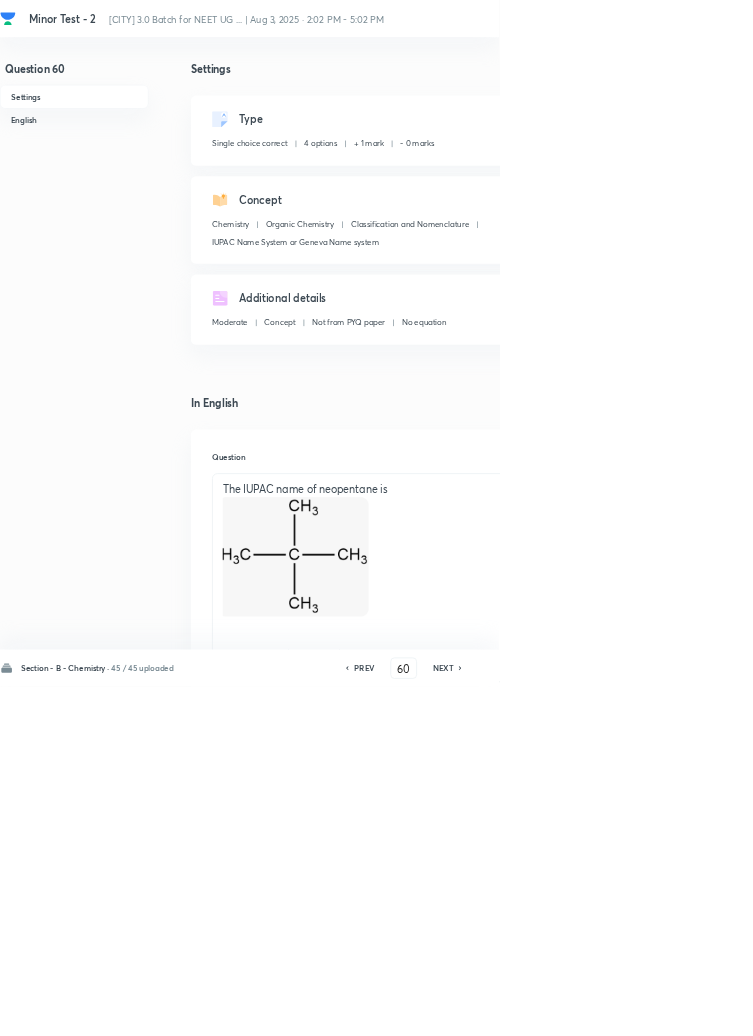 click on "Edit" at bounding box center [920, 182] 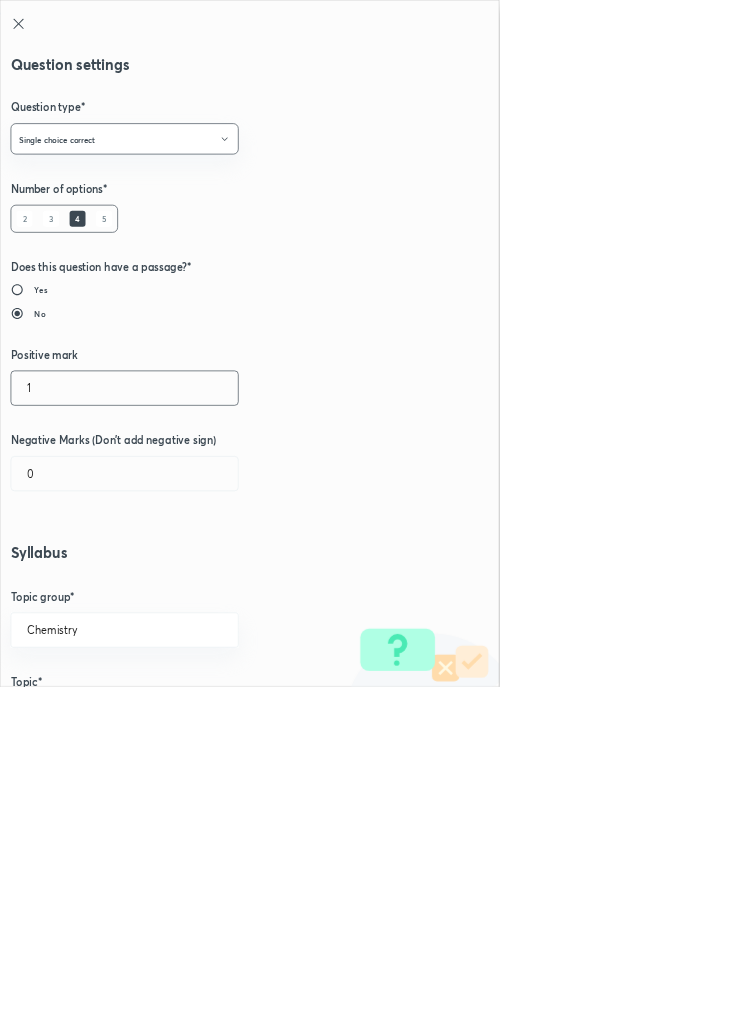 click on "1" at bounding box center [188, 585] 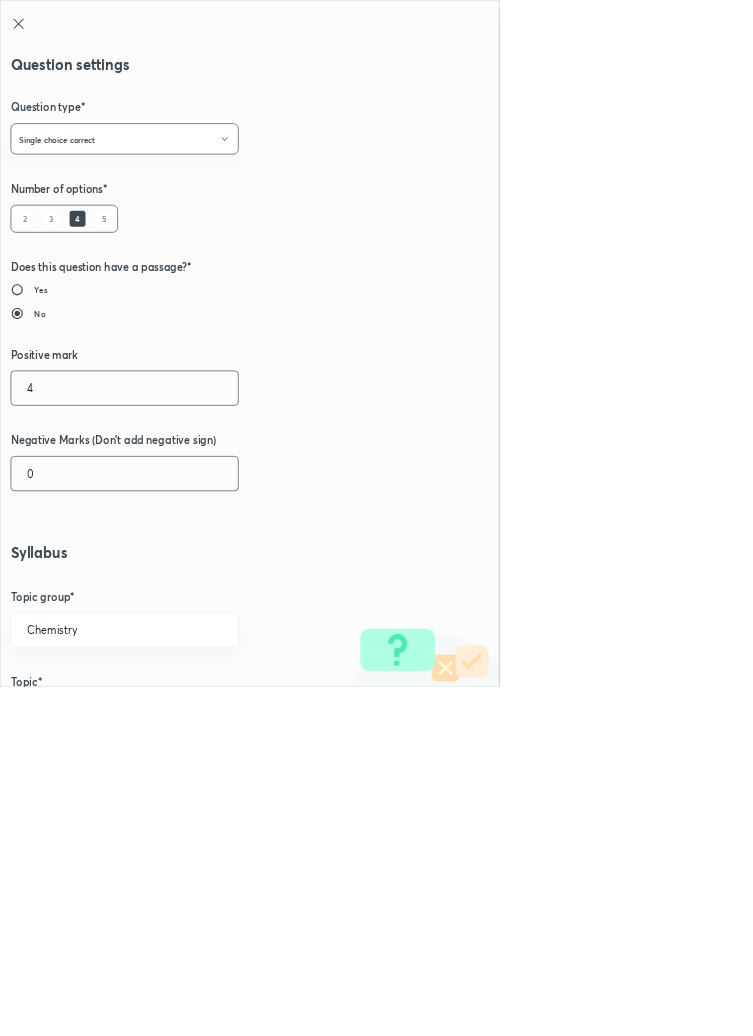 type on "4" 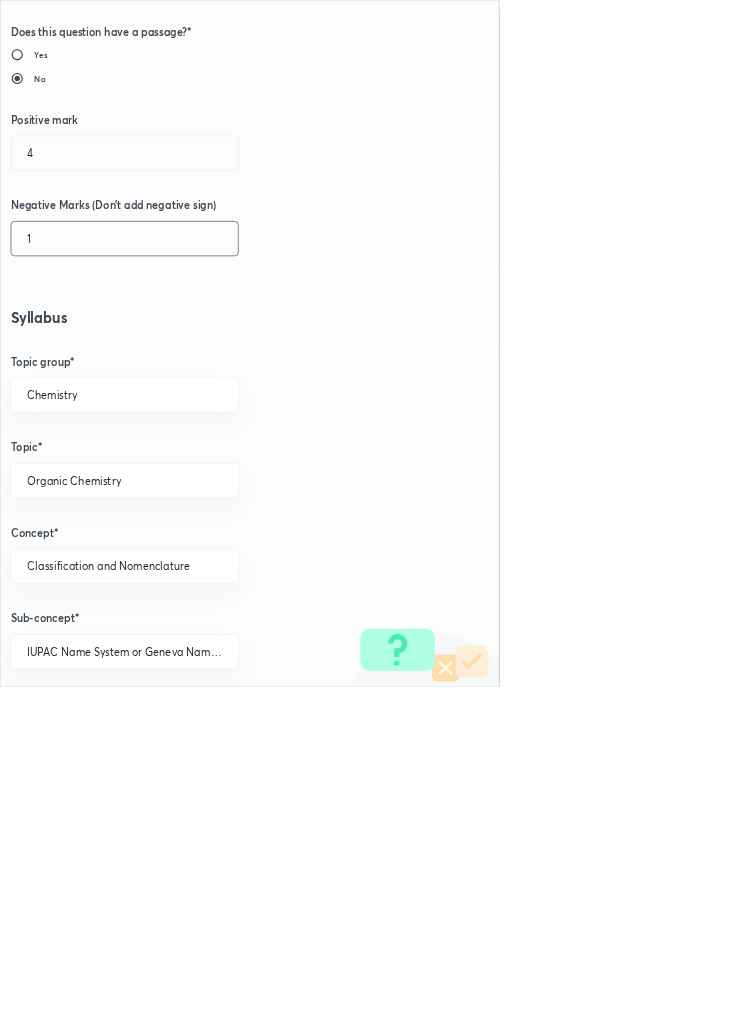 scroll, scrollTop: 1125, scrollLeft: 0, axis: vertical 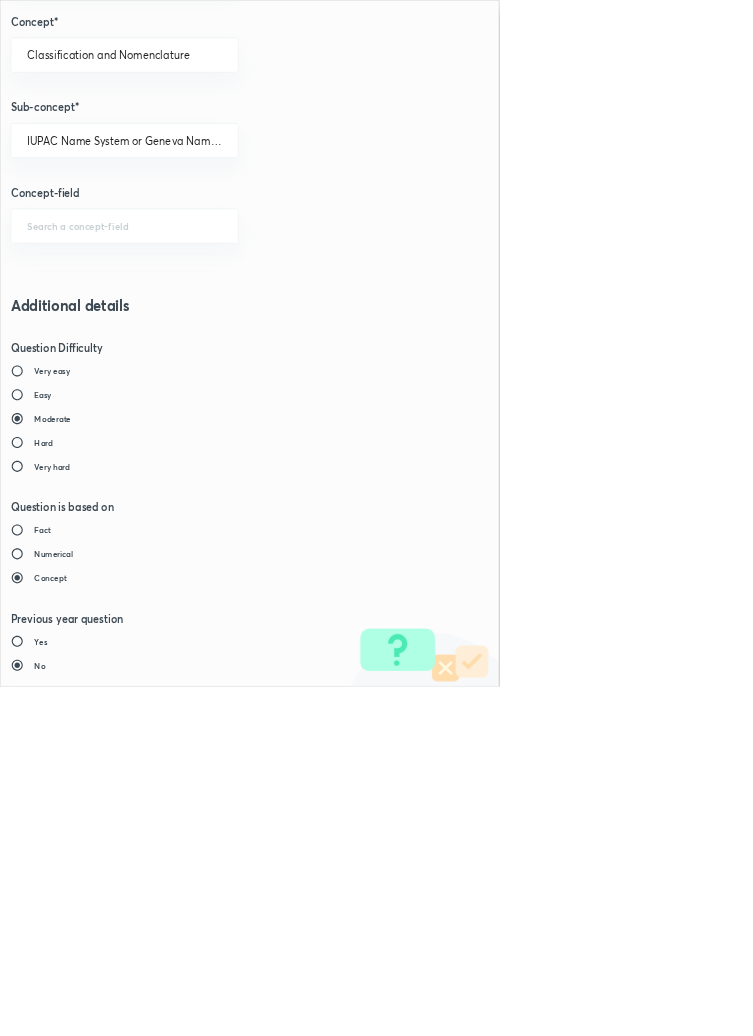 type on "1" 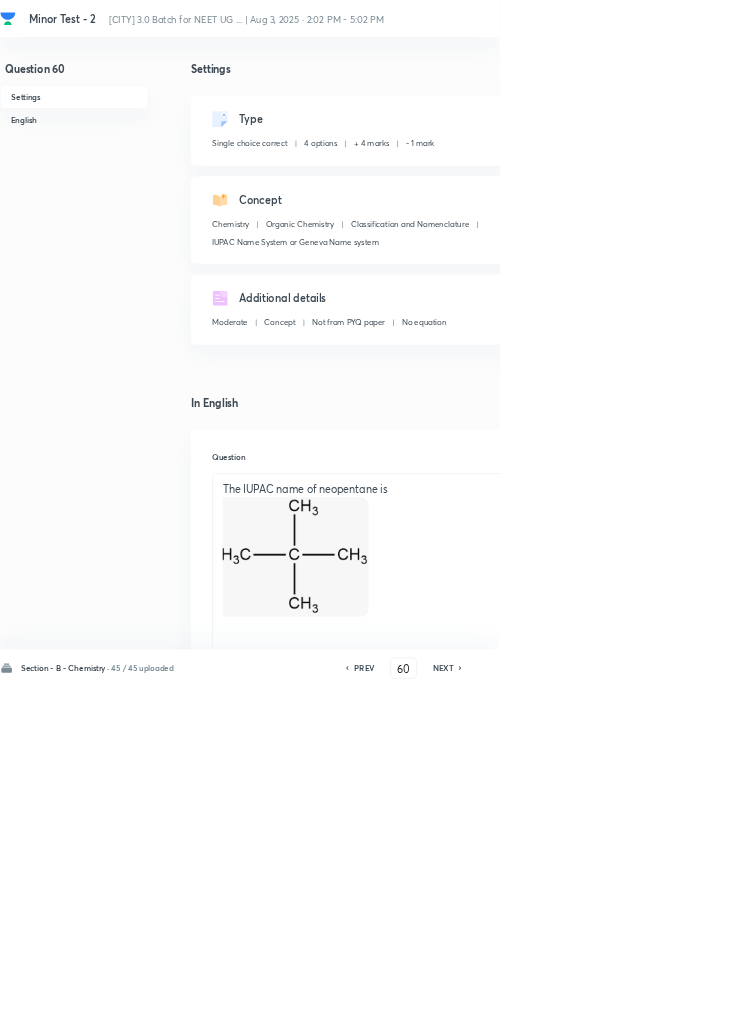 click on "Save" at bounding box center (1096, 1006) 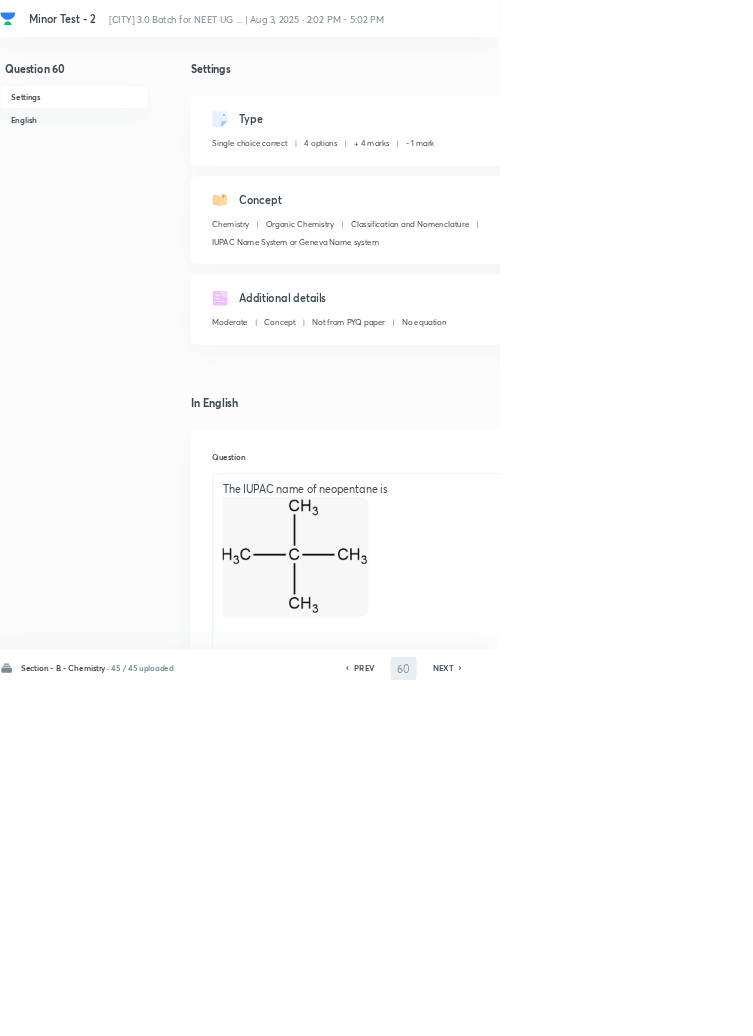 type on "61" 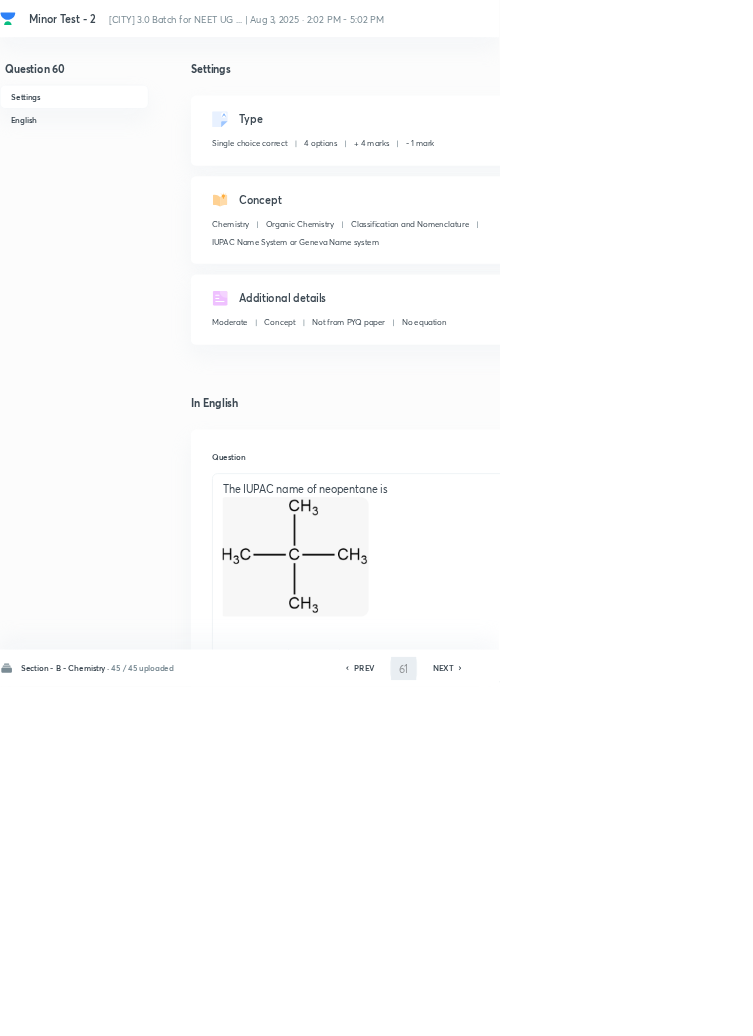 checkbox on "false" 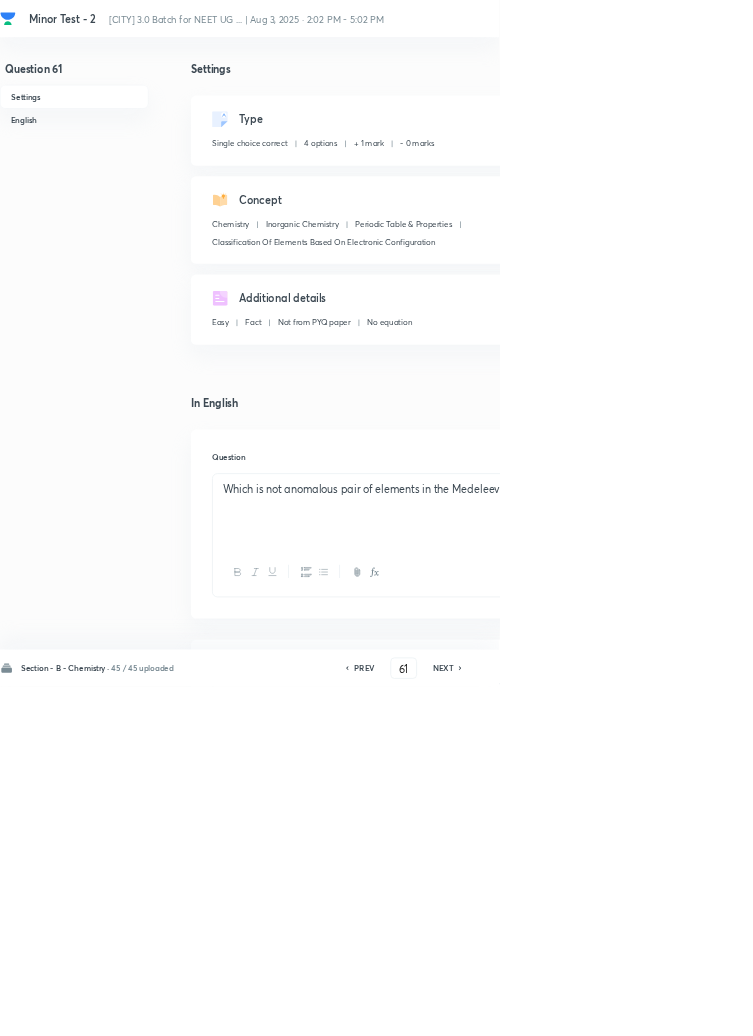 click on "Edit" at bounding box center [920, 182] 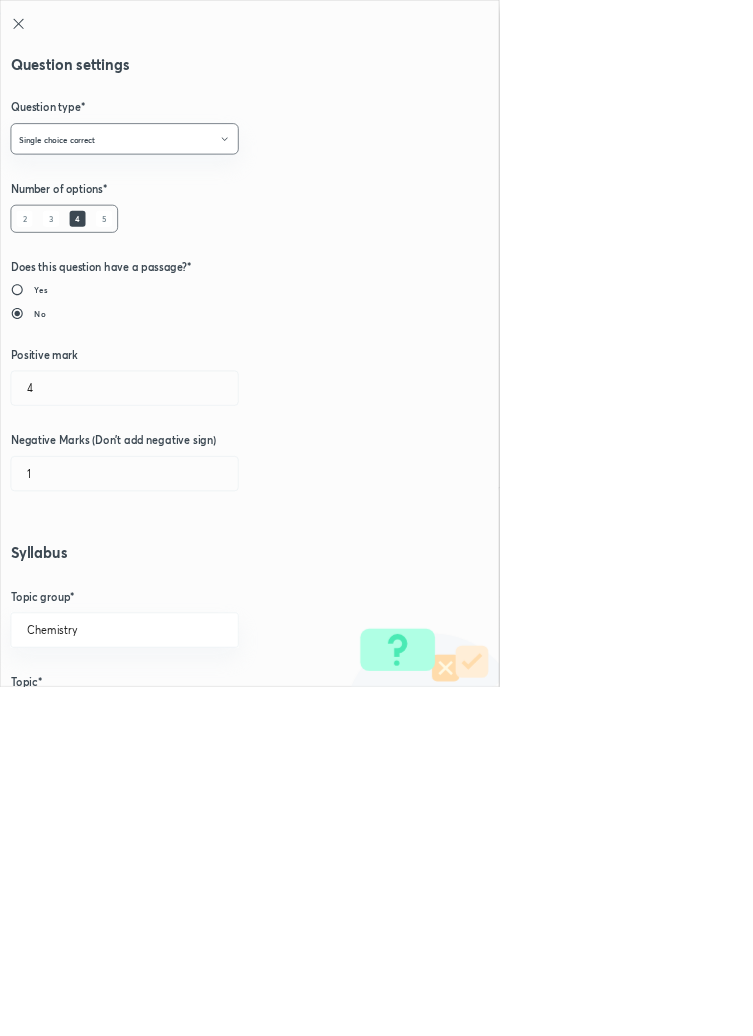 type on "1" 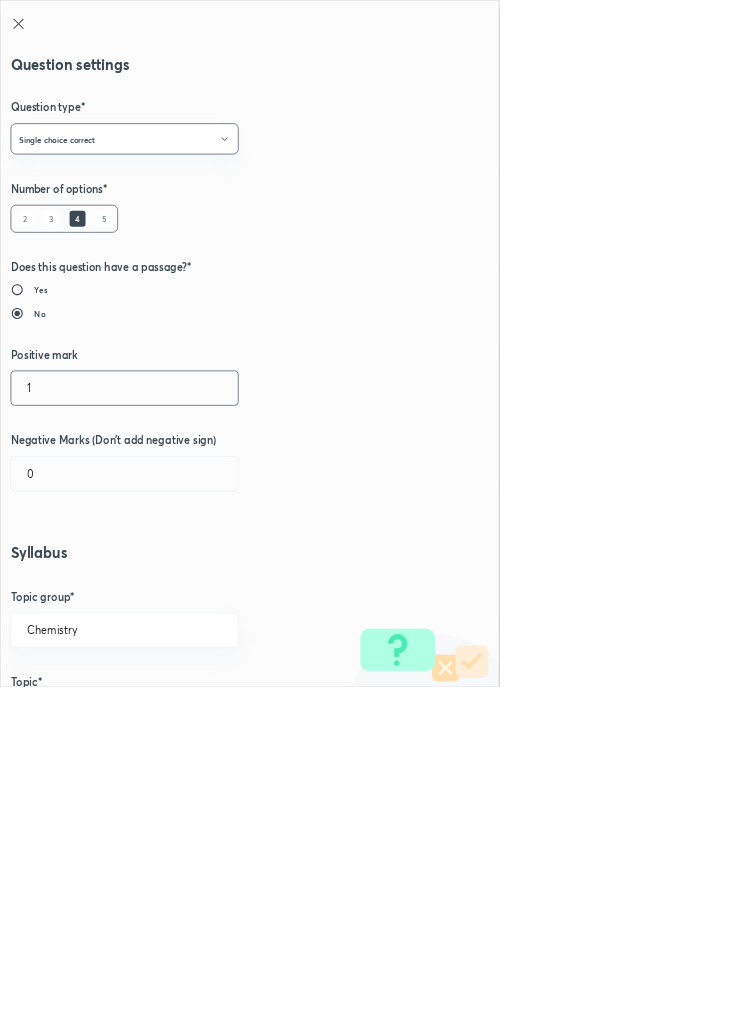 click on "1" at bounding box center [188, 585] 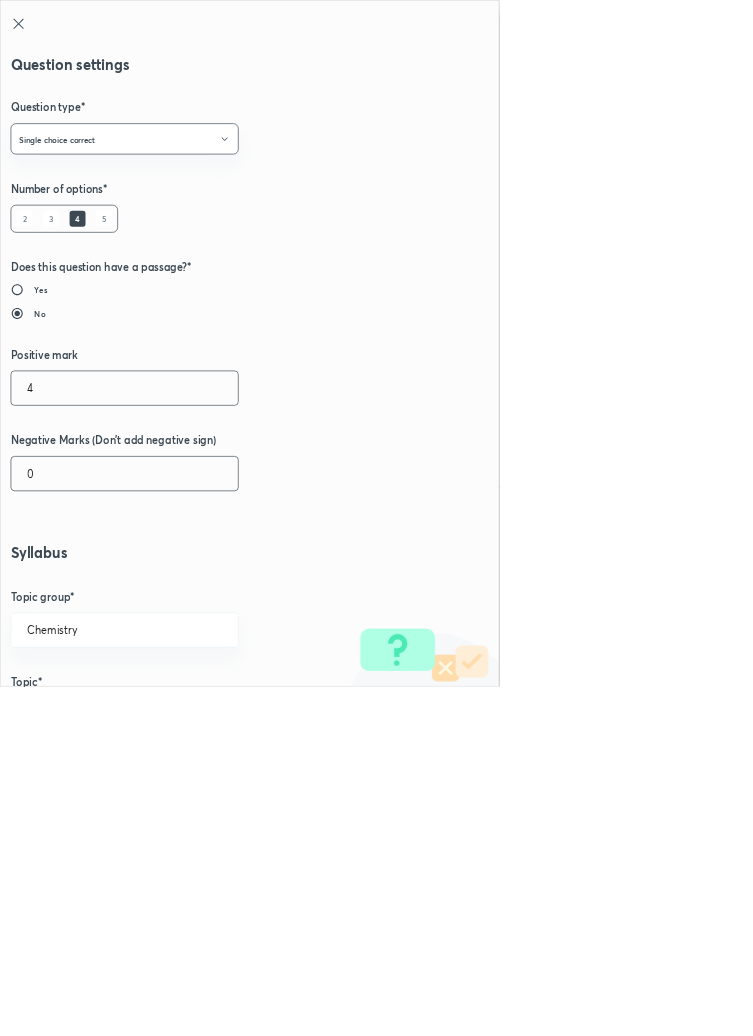 type on "4" 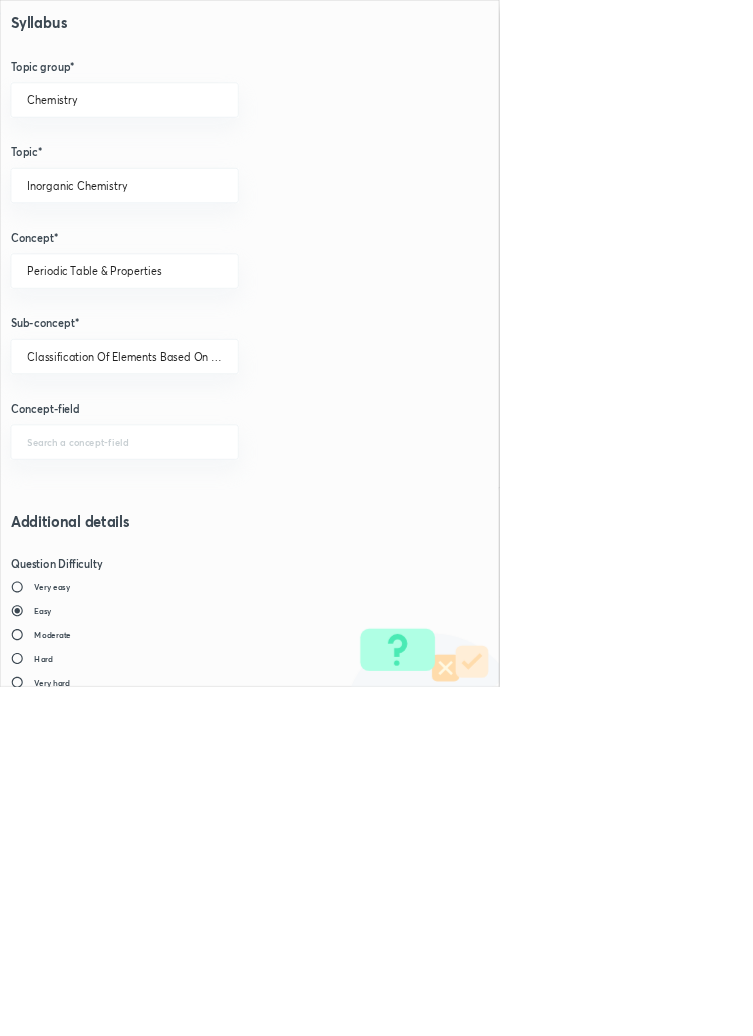 scroll, scrollTop: 1125, scrollLeft: 0, axis: vertical 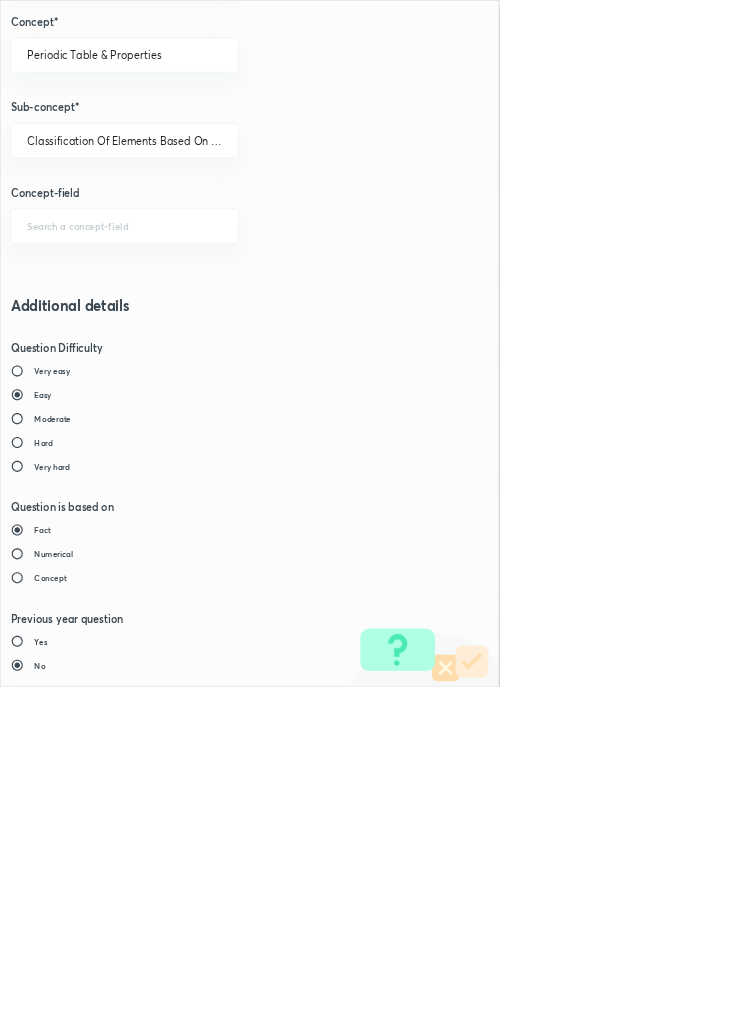 type on "1" 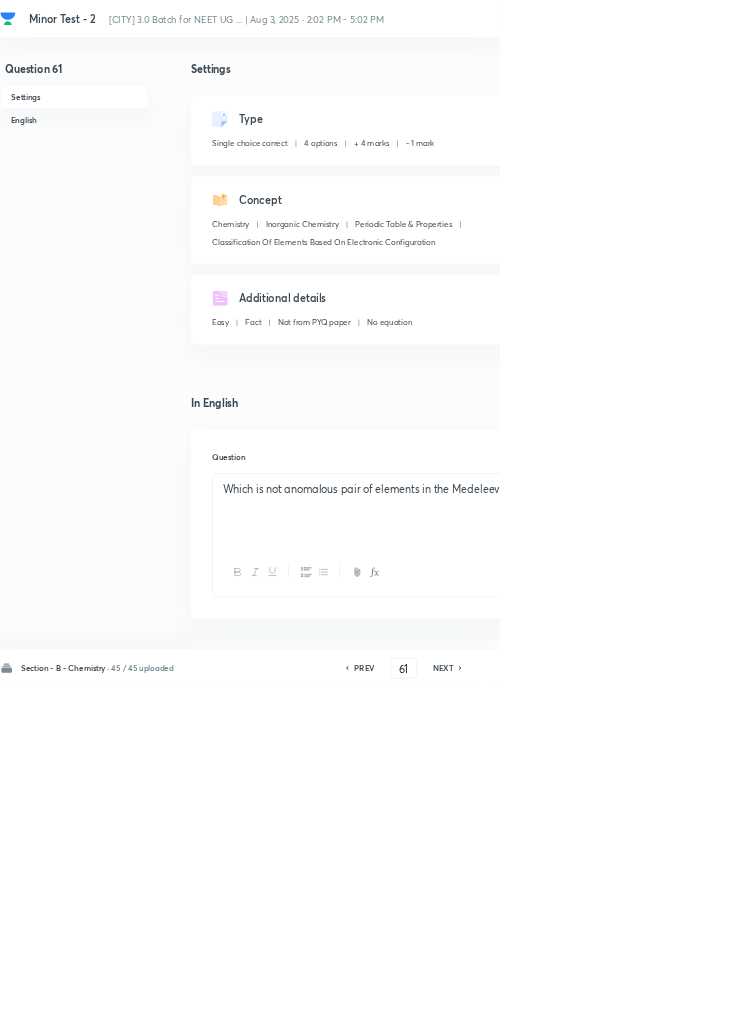 click on "Save" at bounding box center [1096, 1006] 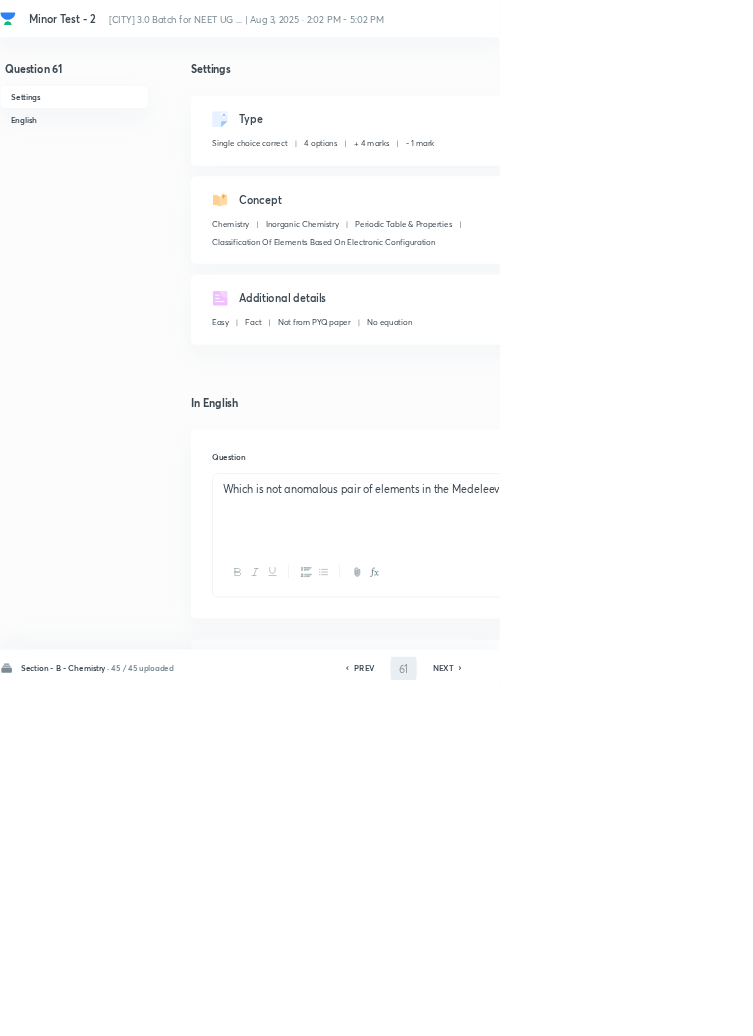 type on "62" 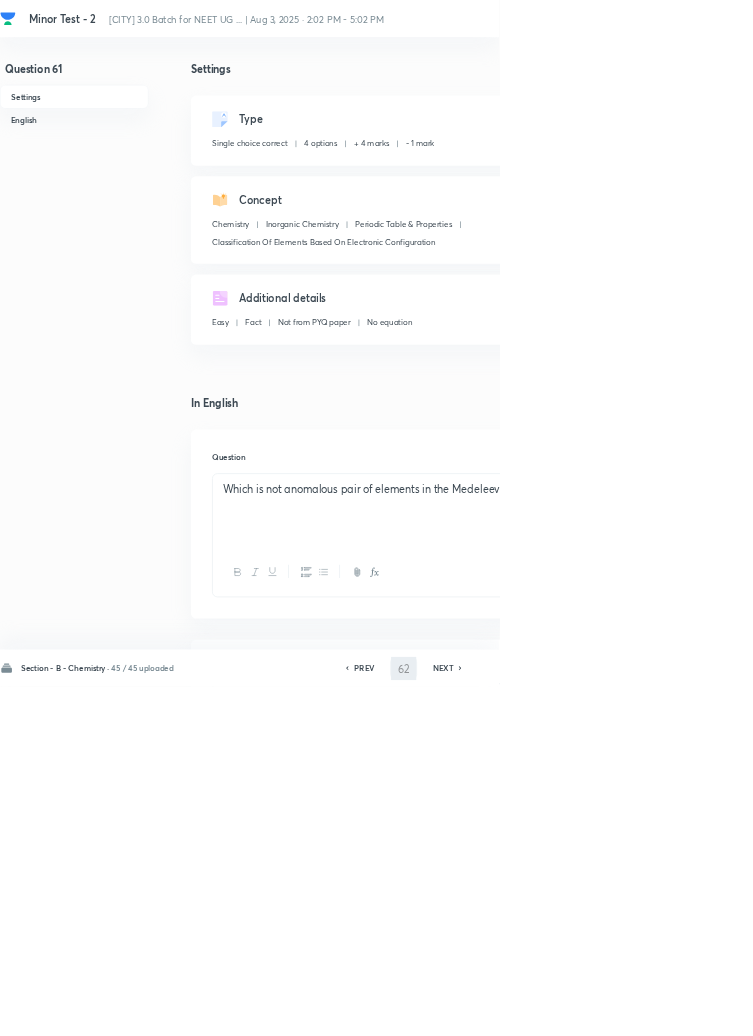 checkbox on "false" 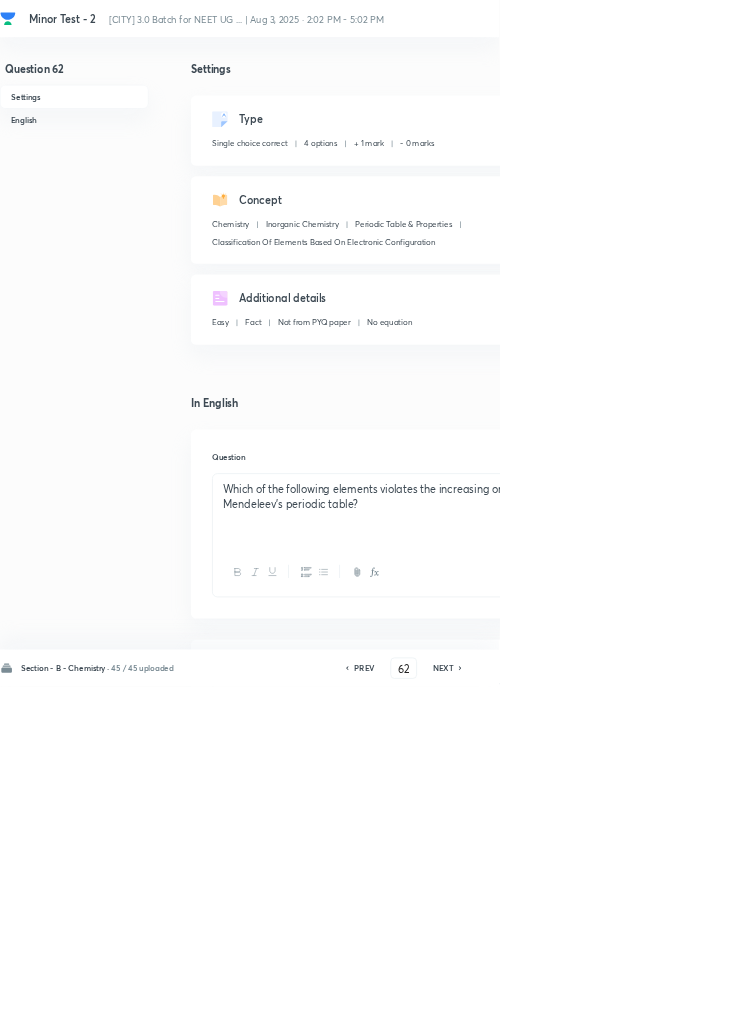 click on "Edit" at bounding box center (920, 182) 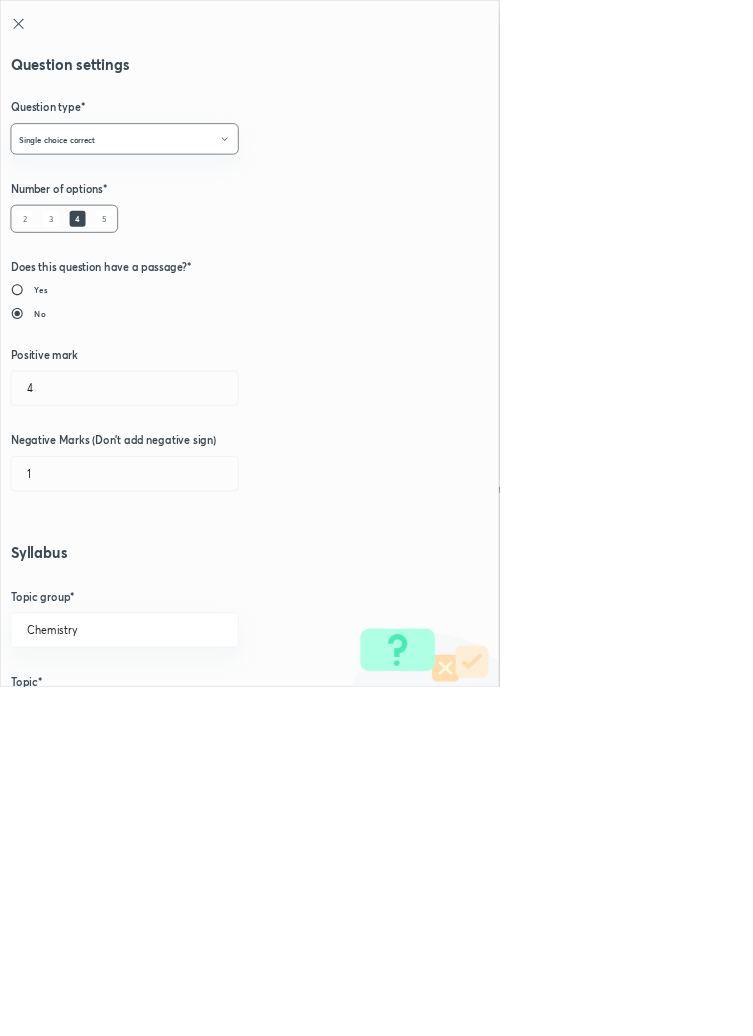 type on "1" 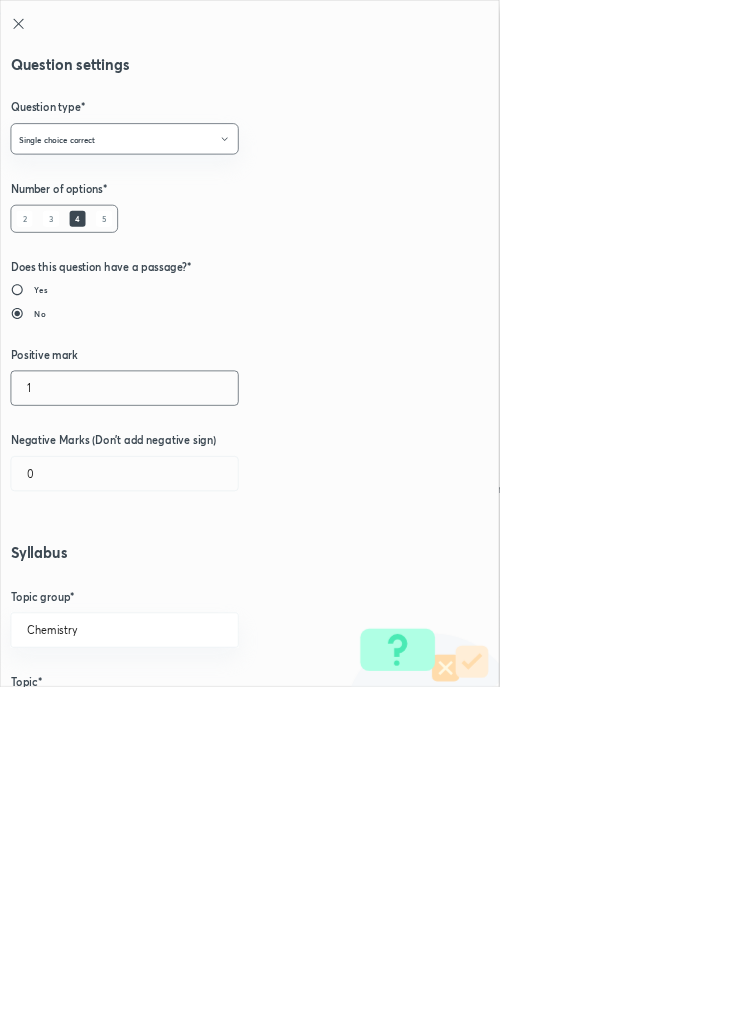 click on "1" at bounding box center (188, 585) 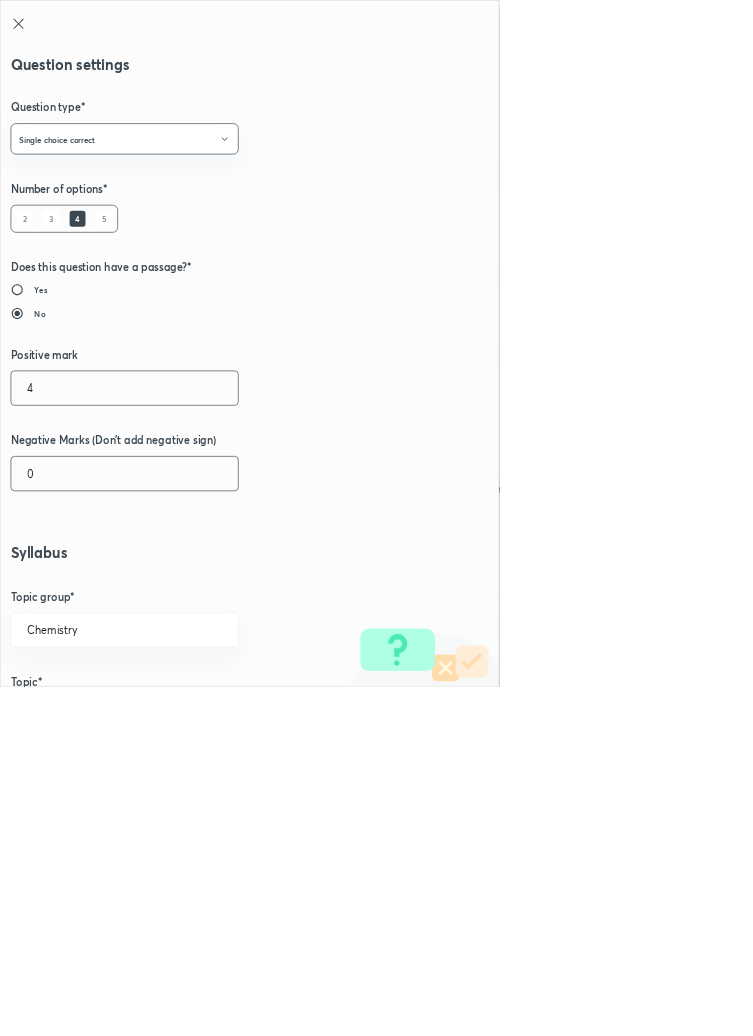 type on "4" 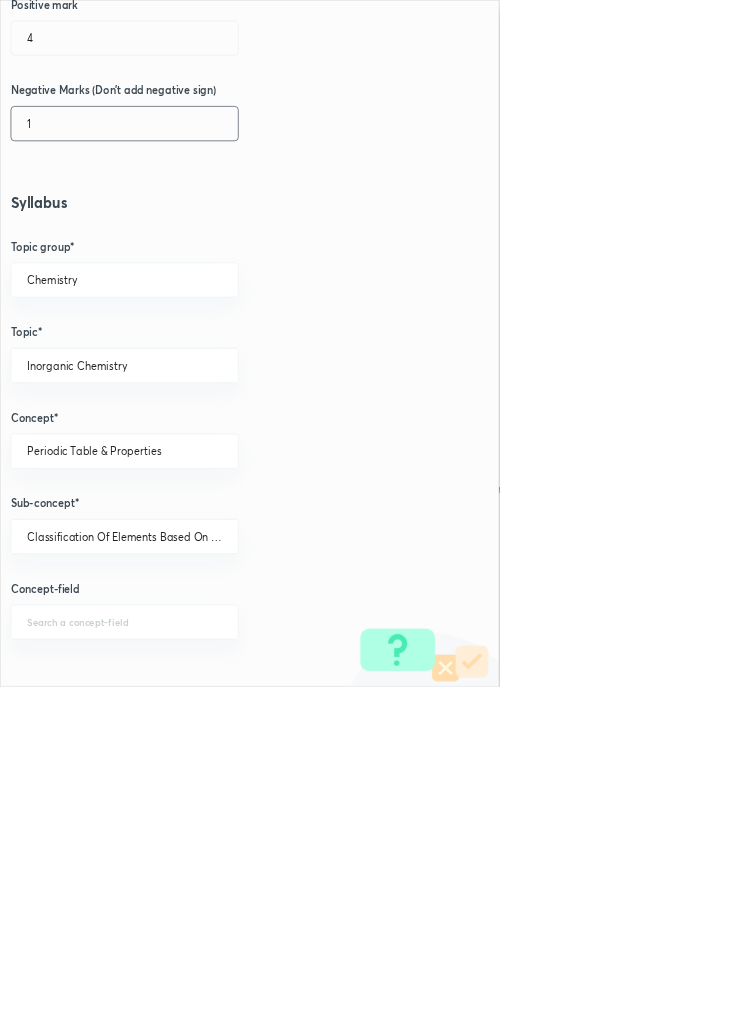 scroll, scrollTop: 1125, scrollLeft: 0, axis: vertical 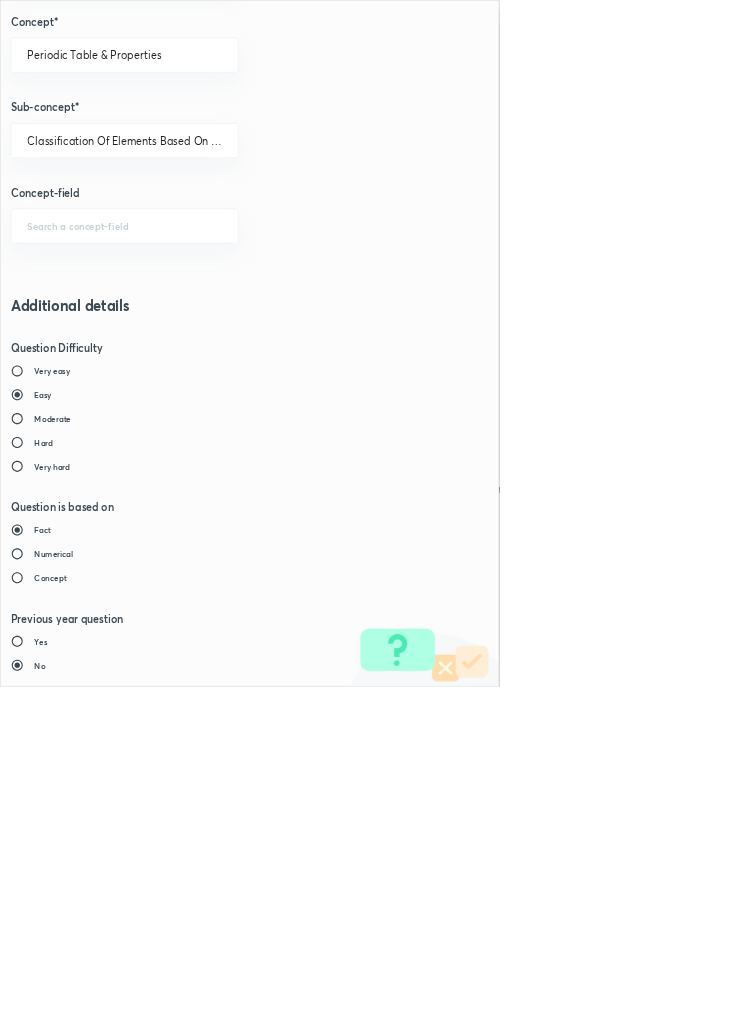 type on "1" 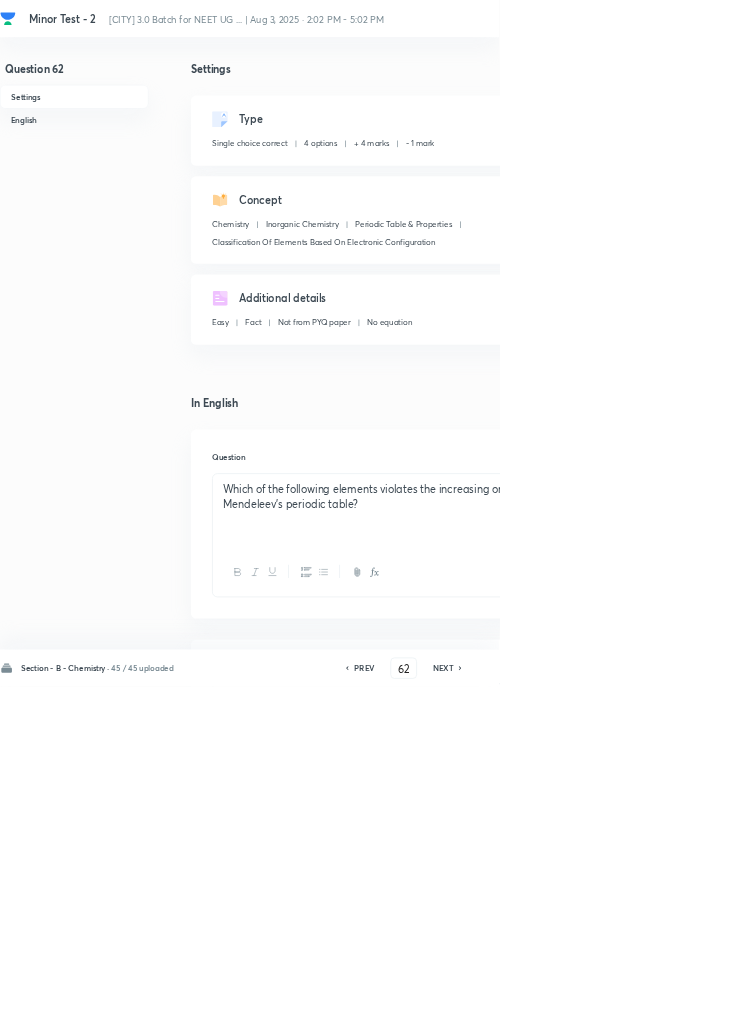 click on "Save" at bounding box center (1096, 1006) 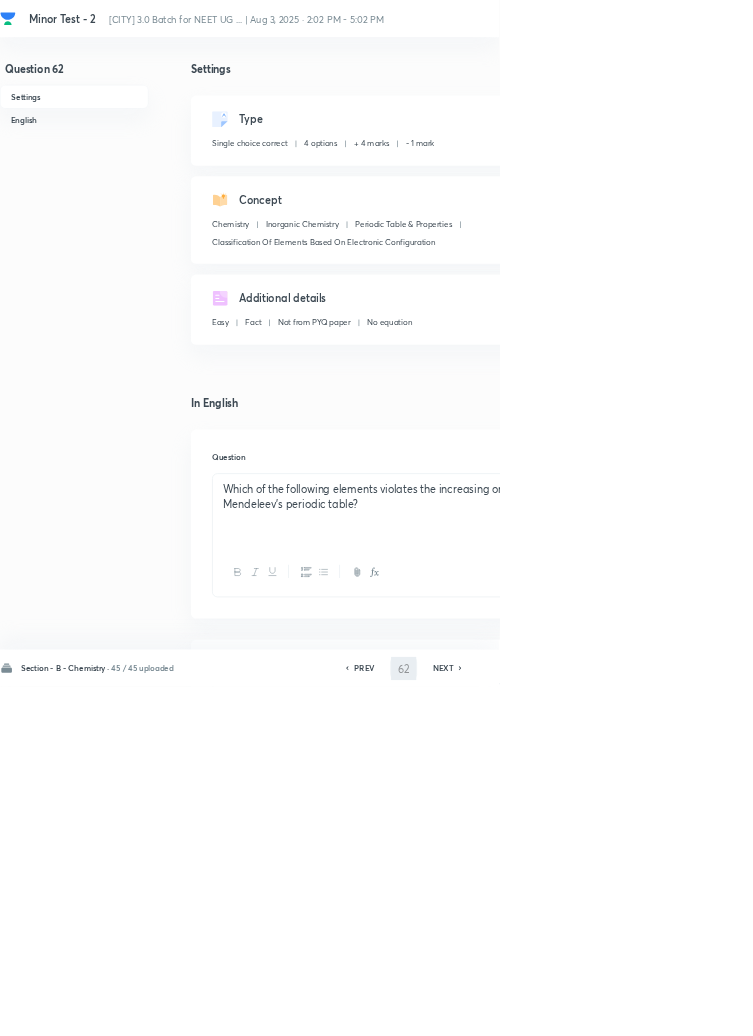 type on "63" 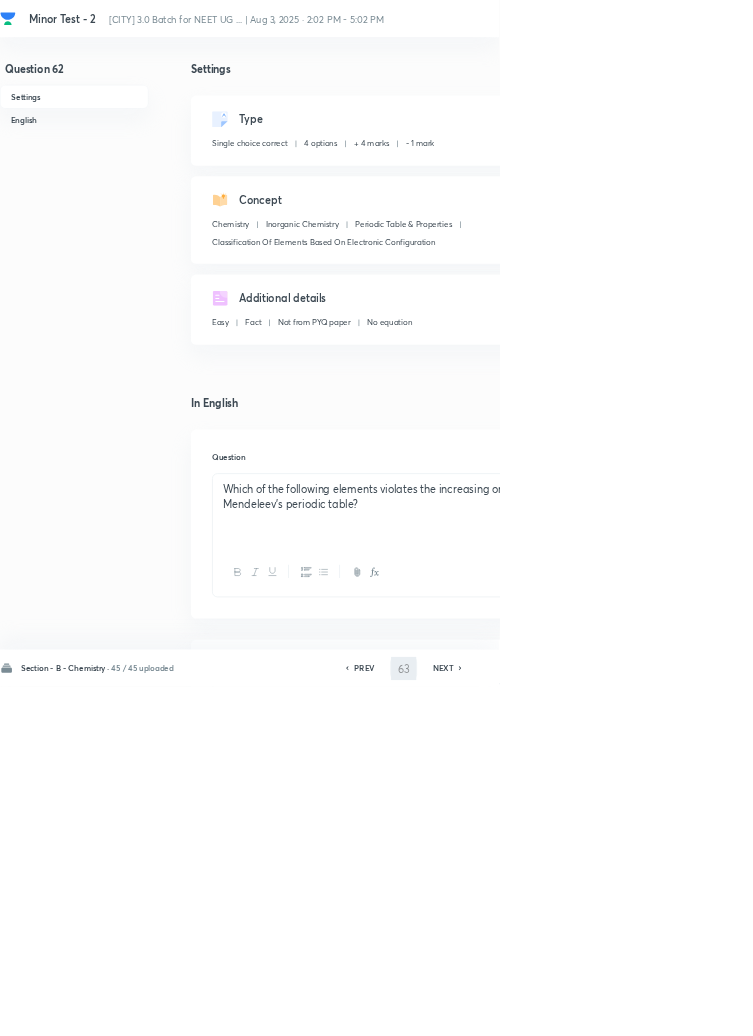 checkbox on "false" 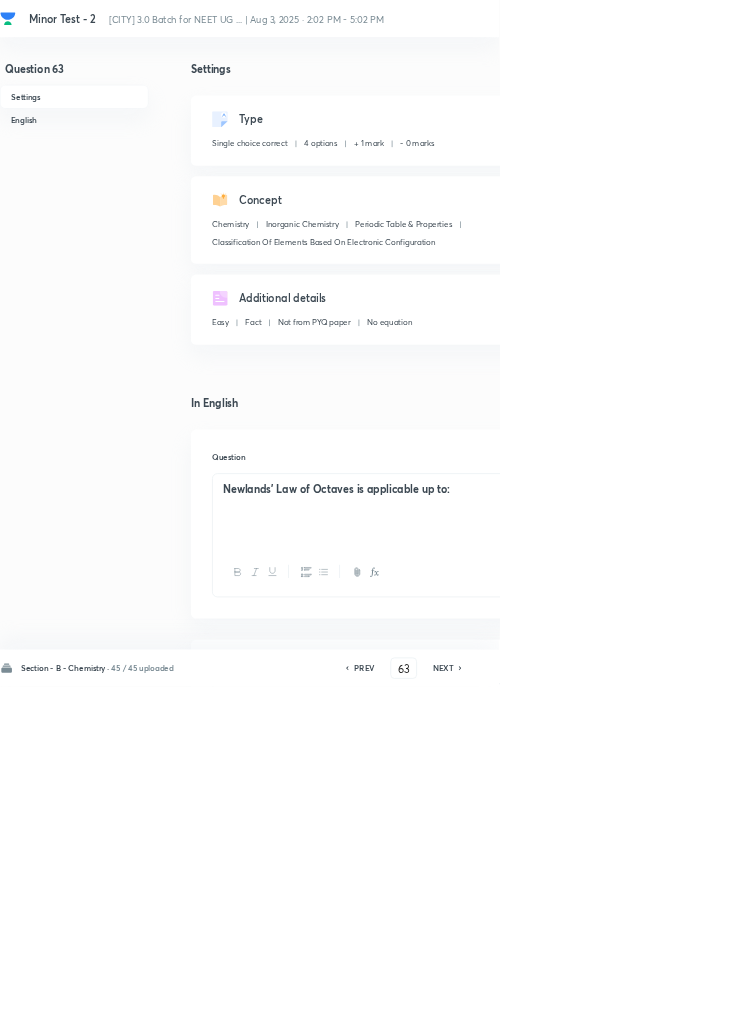 click on "Edit" at bounding box center (920, 182) 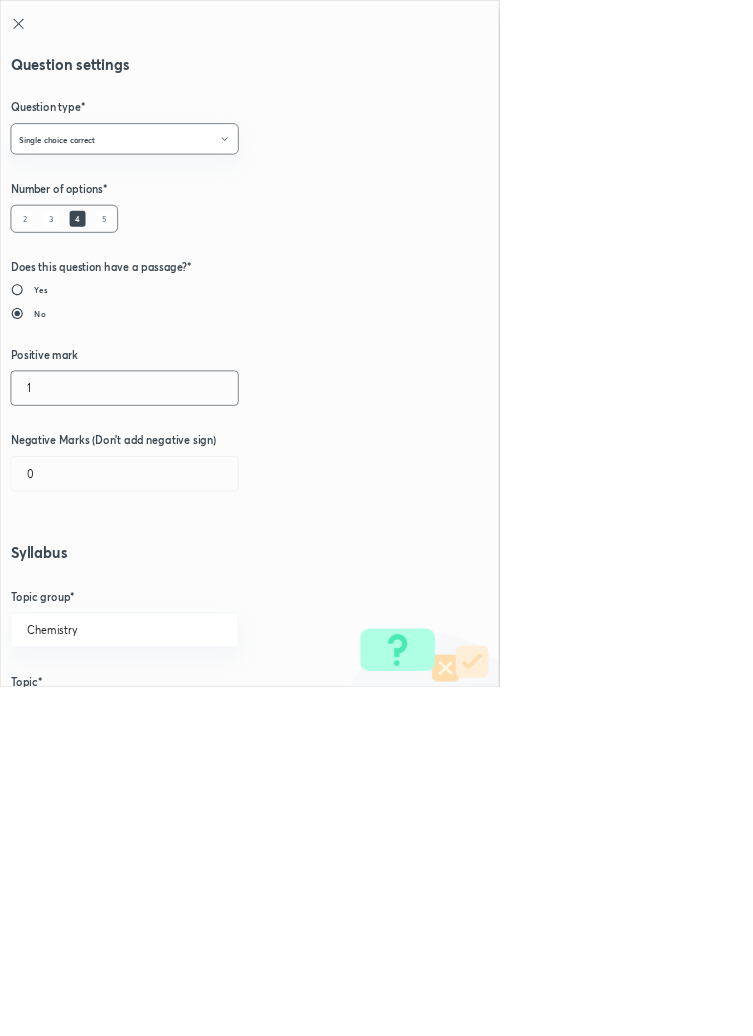 click on "1" at bounding box center (188, 585) 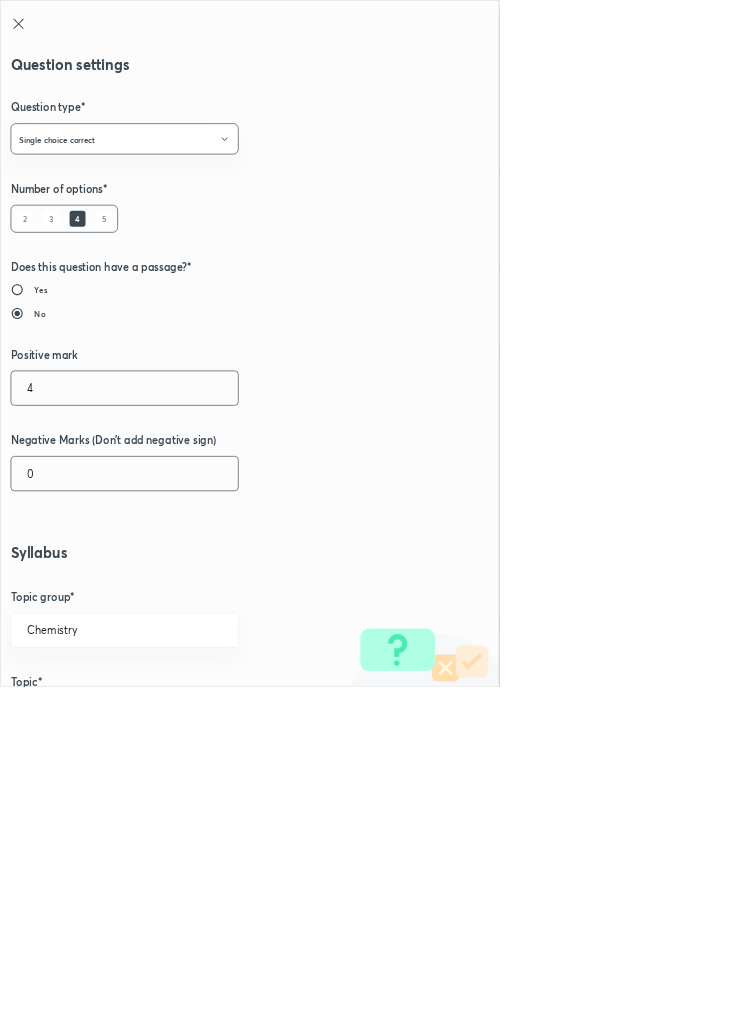 type on "4" 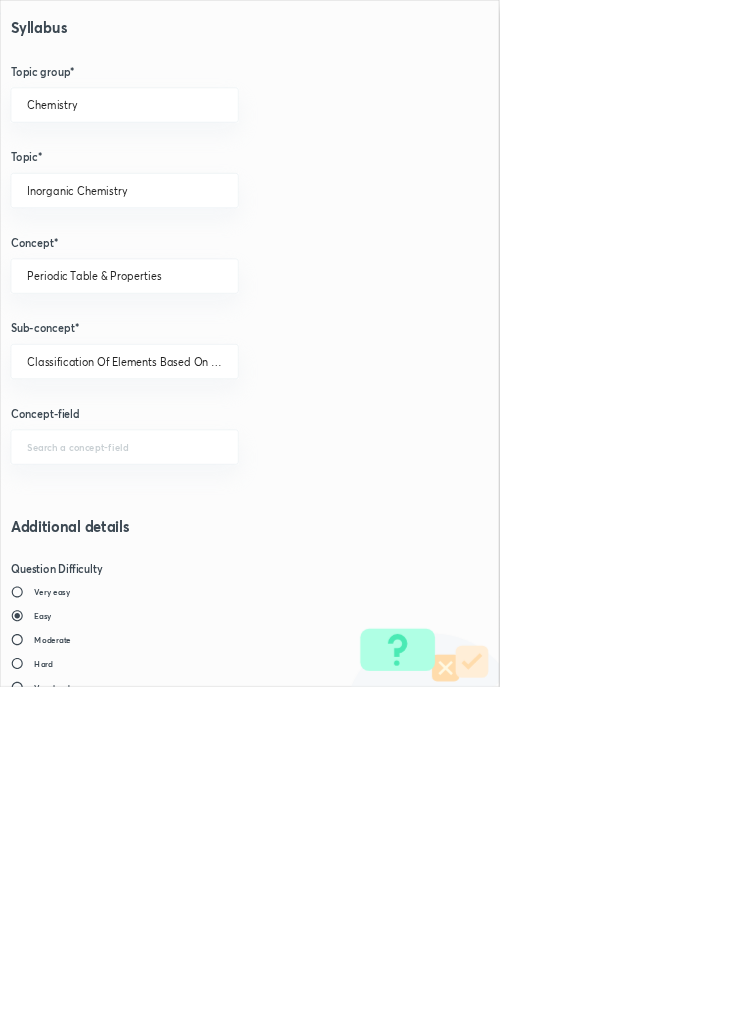 scroll, scrollTop: 1125, scrollLeft: 0, axis: vertical 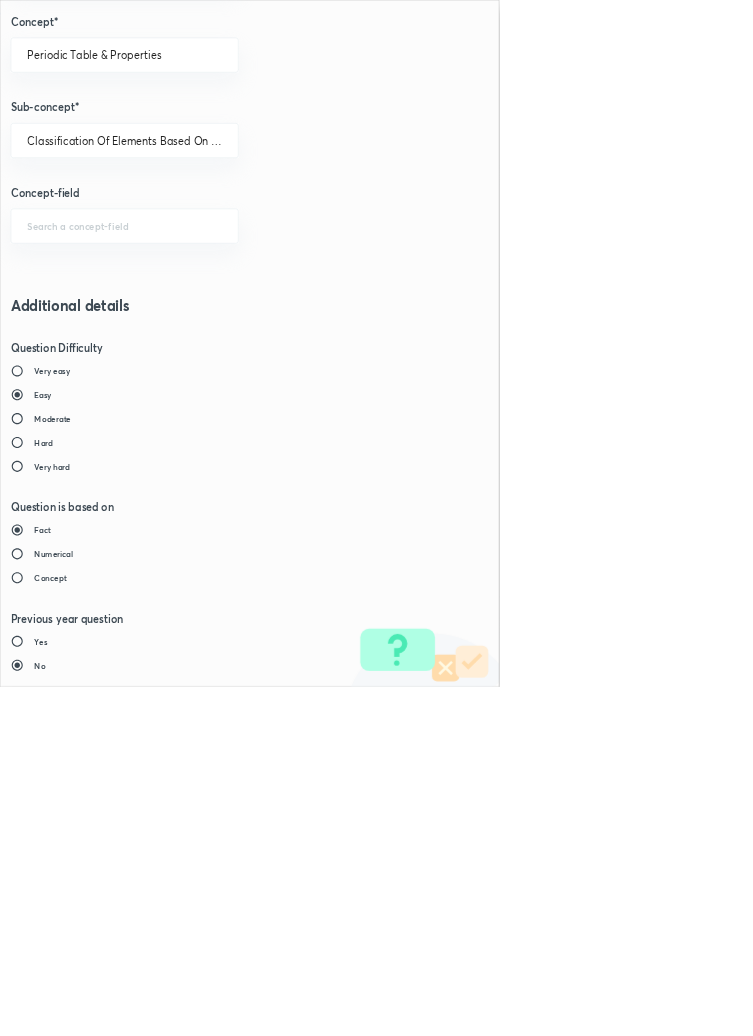 type on "1" 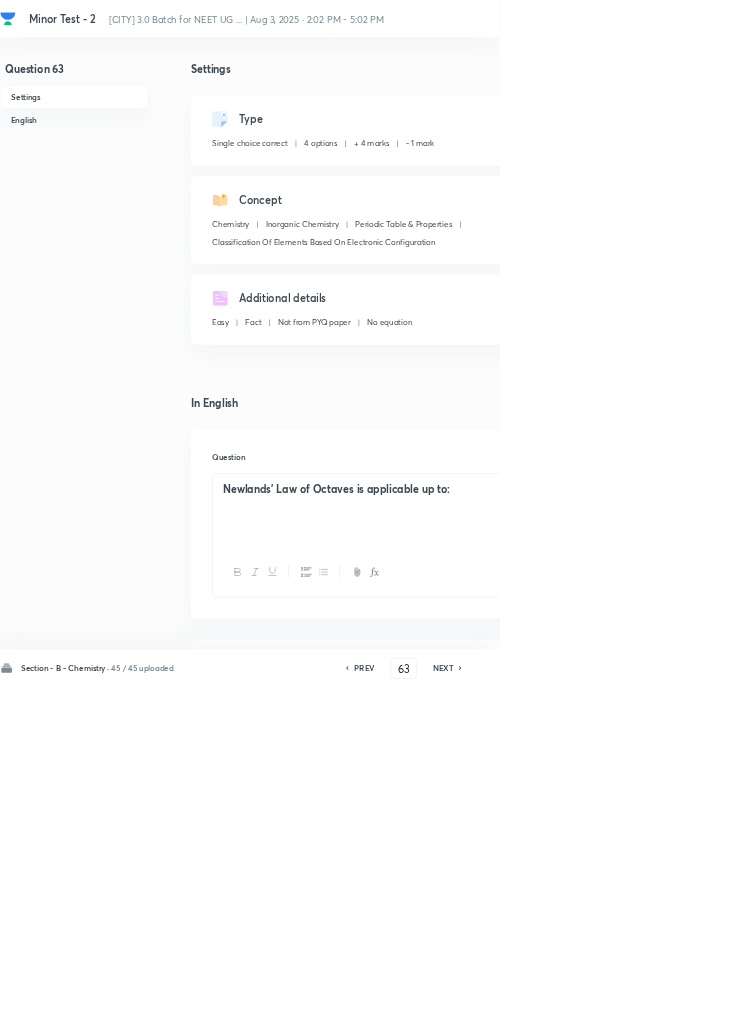 click on "Save" at bounding box center [1096, 1006] 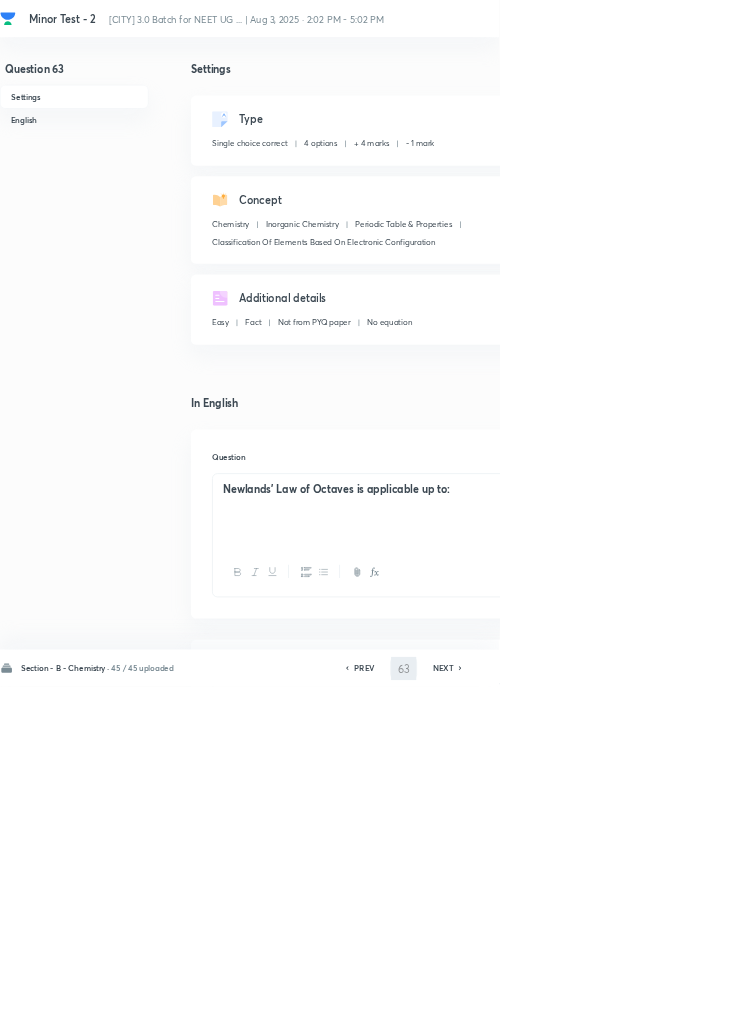 type on "64" 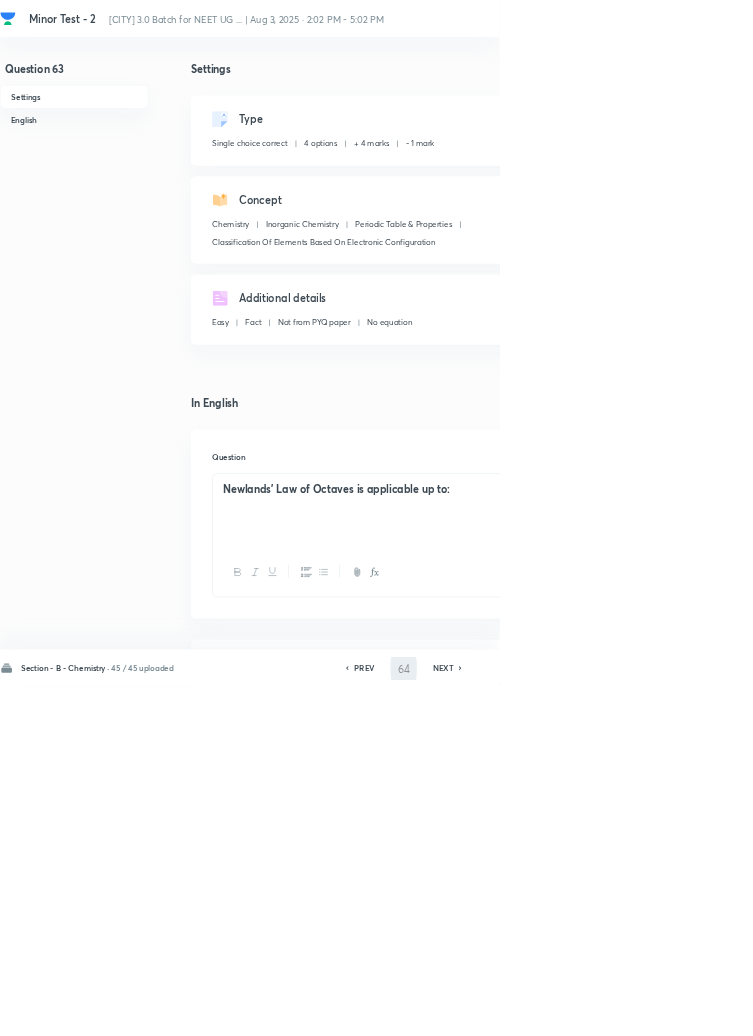 checkbox on "false" 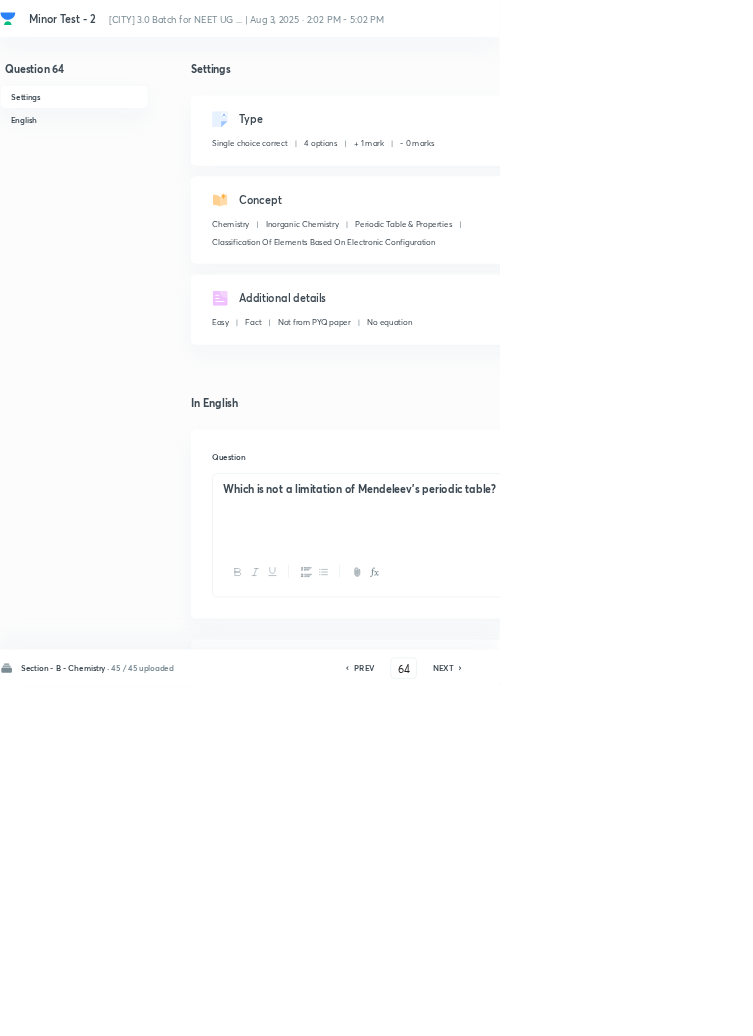 click on "Edit" at bounding box center [920, 182] 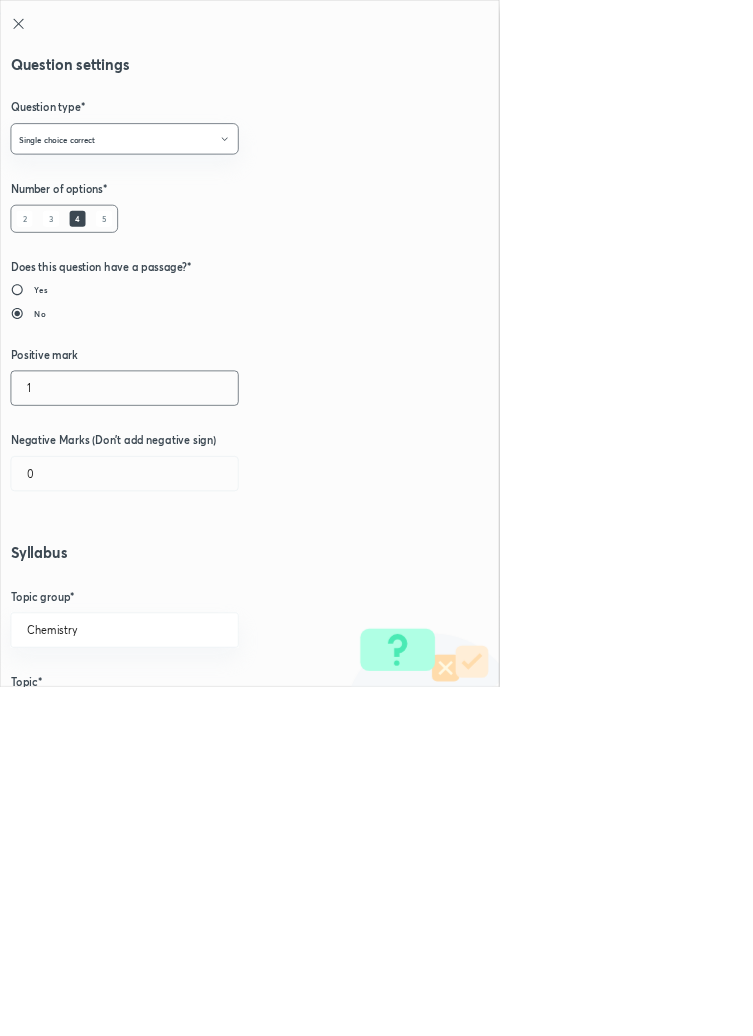 click on "1" at bounding box center (188, 585) 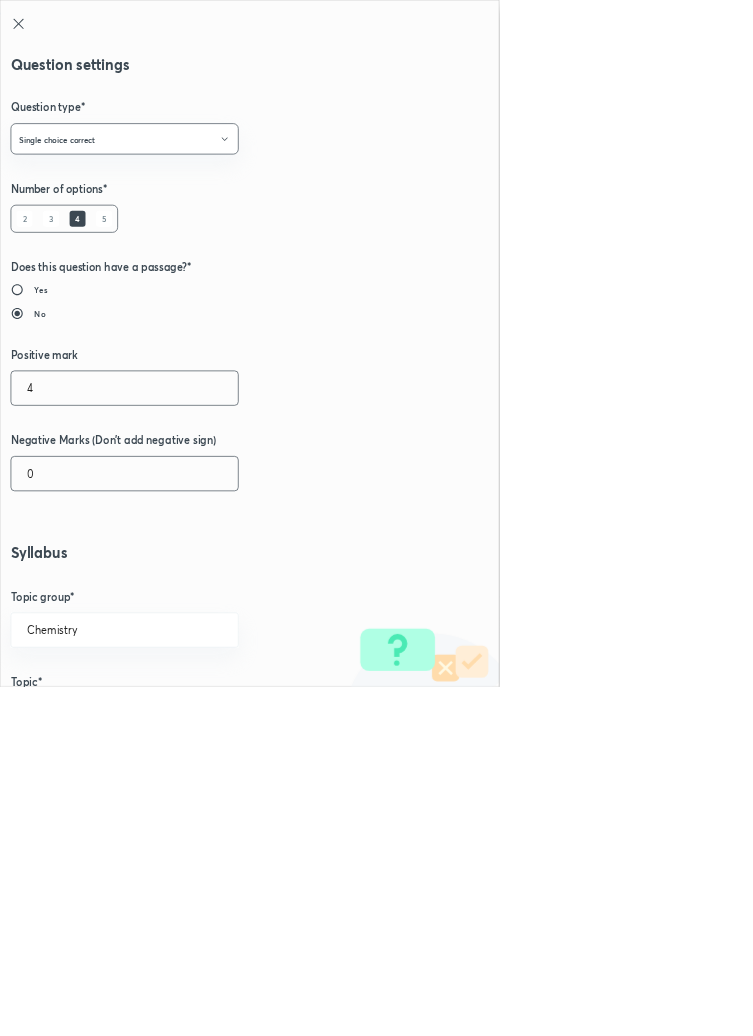 type on "4" 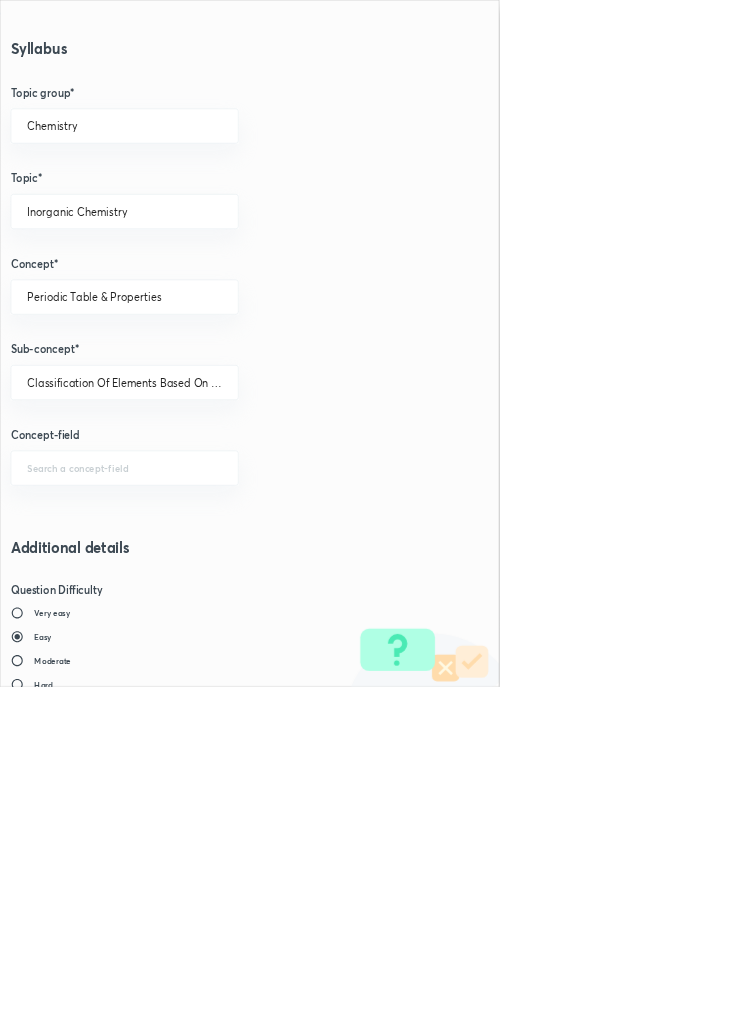scroll, scrollTop: 1125, scrollLeft: 0, axis: vertical 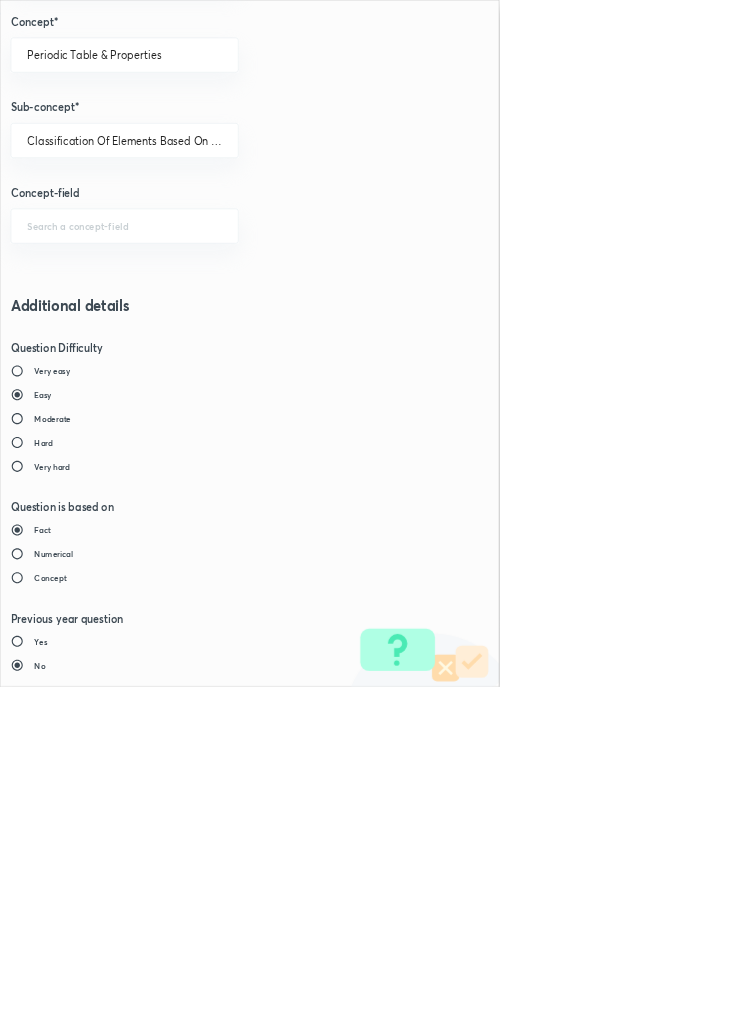 type on "1" 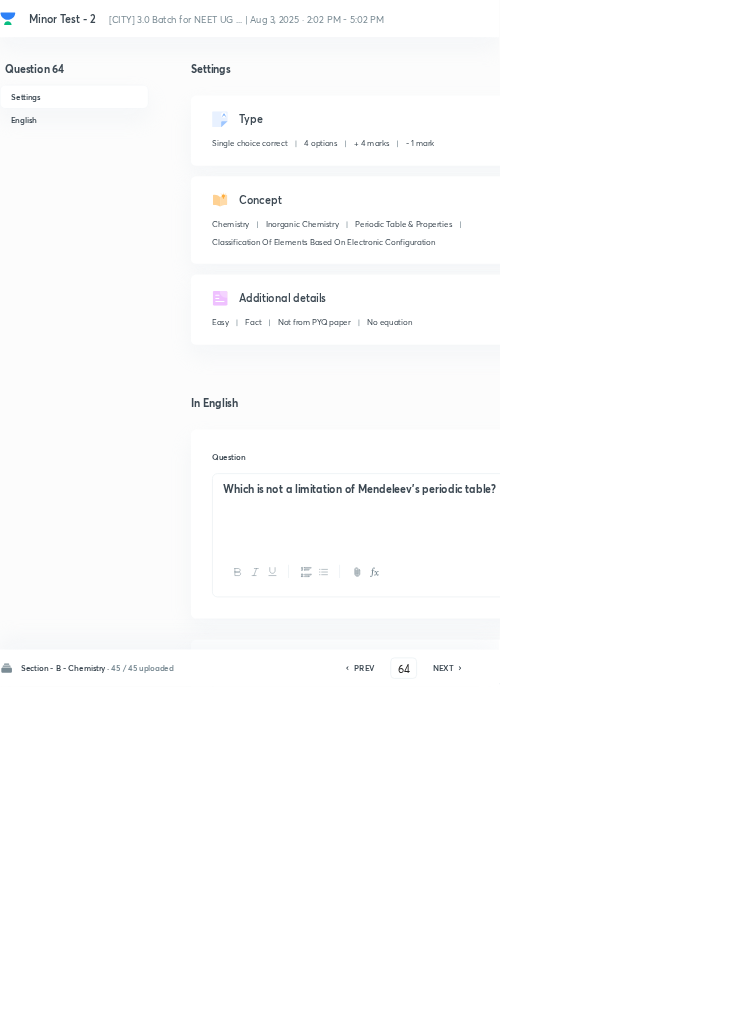 click on "Save" at bounding box center [1096, 1006] 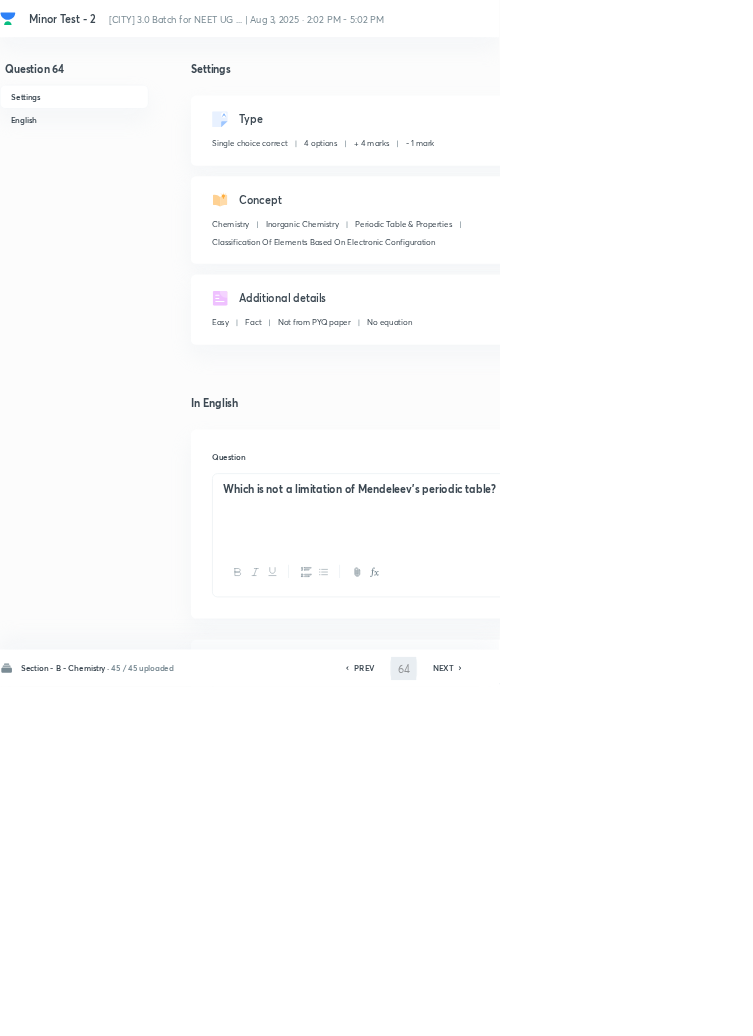 type on "65" 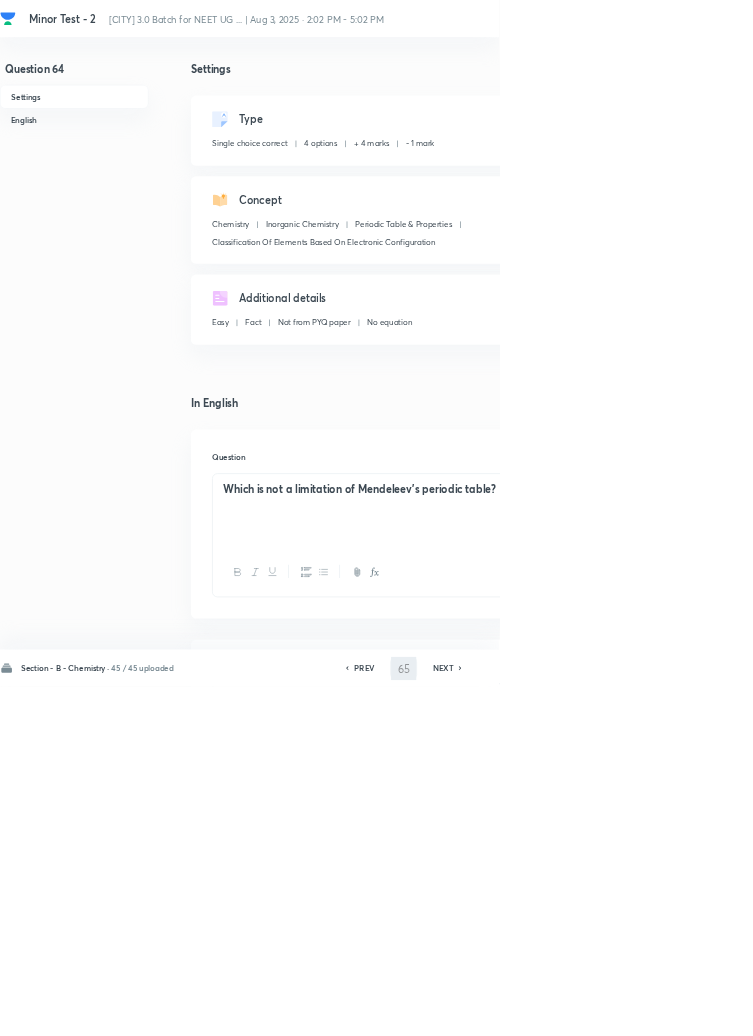 checkbox on "false" 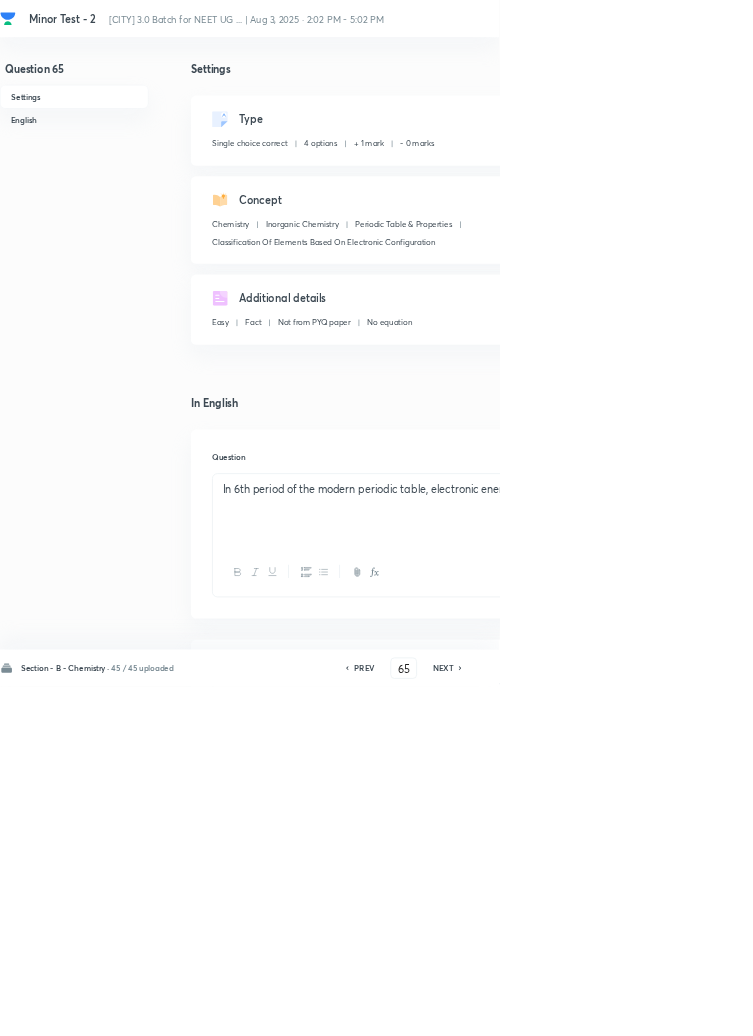 click on "Edit" at bounding box center (920, 182) 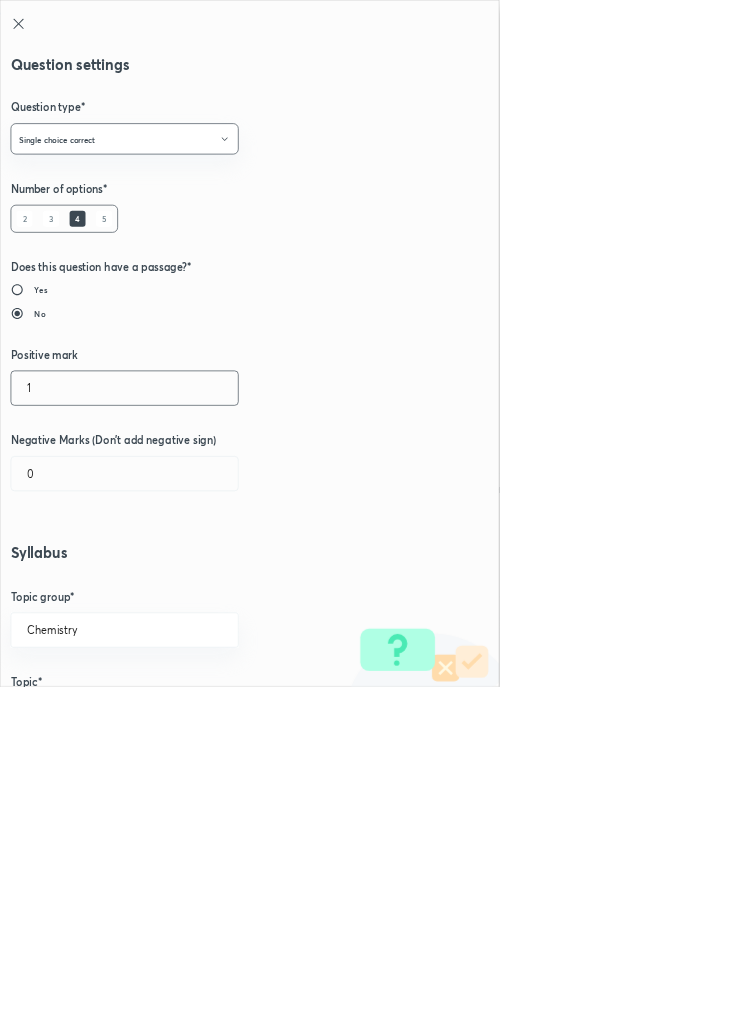 click on "1" at bounding box center (188, 585) 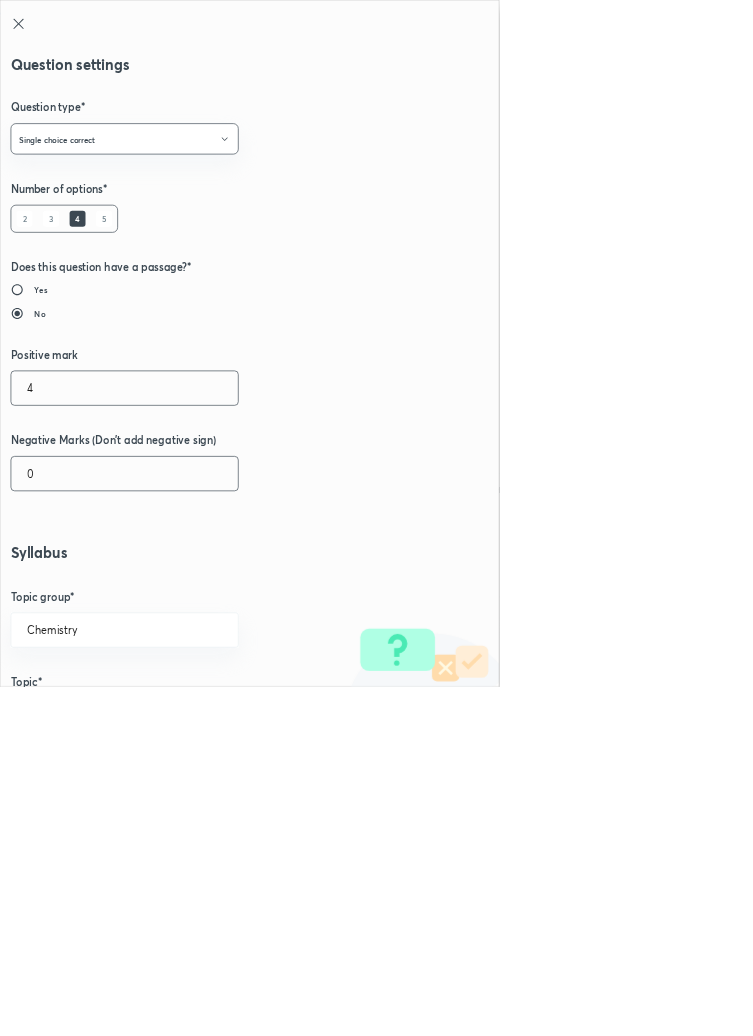 type on "4" 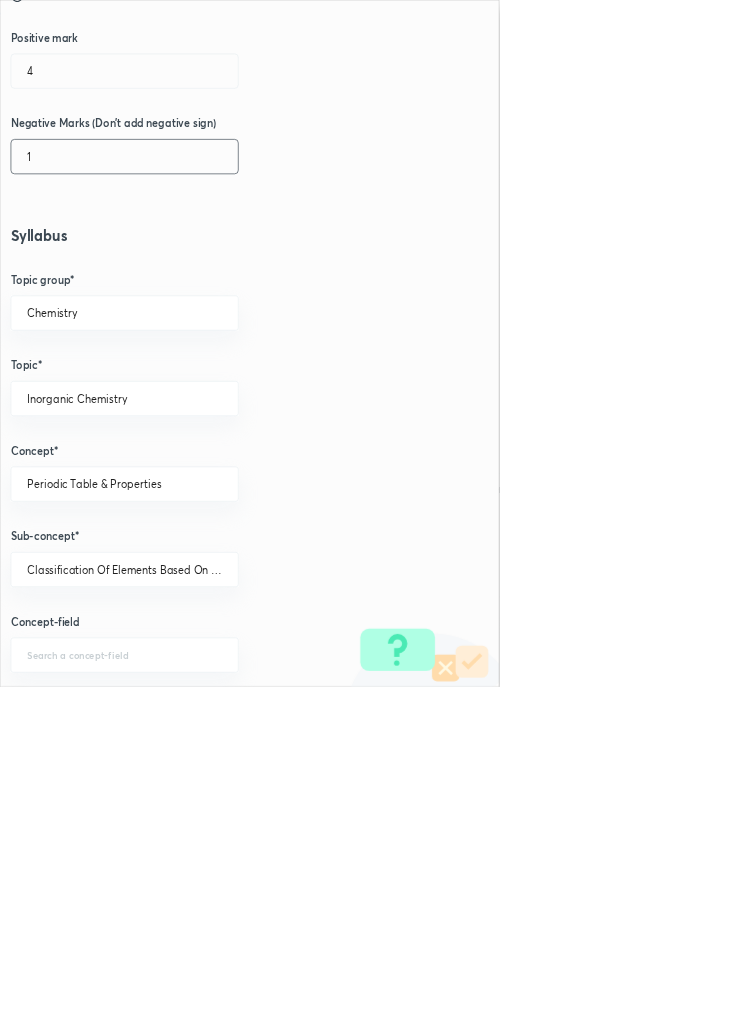 scroll, scrollTop: 1125, scrollLeft: 0, axis: vertical 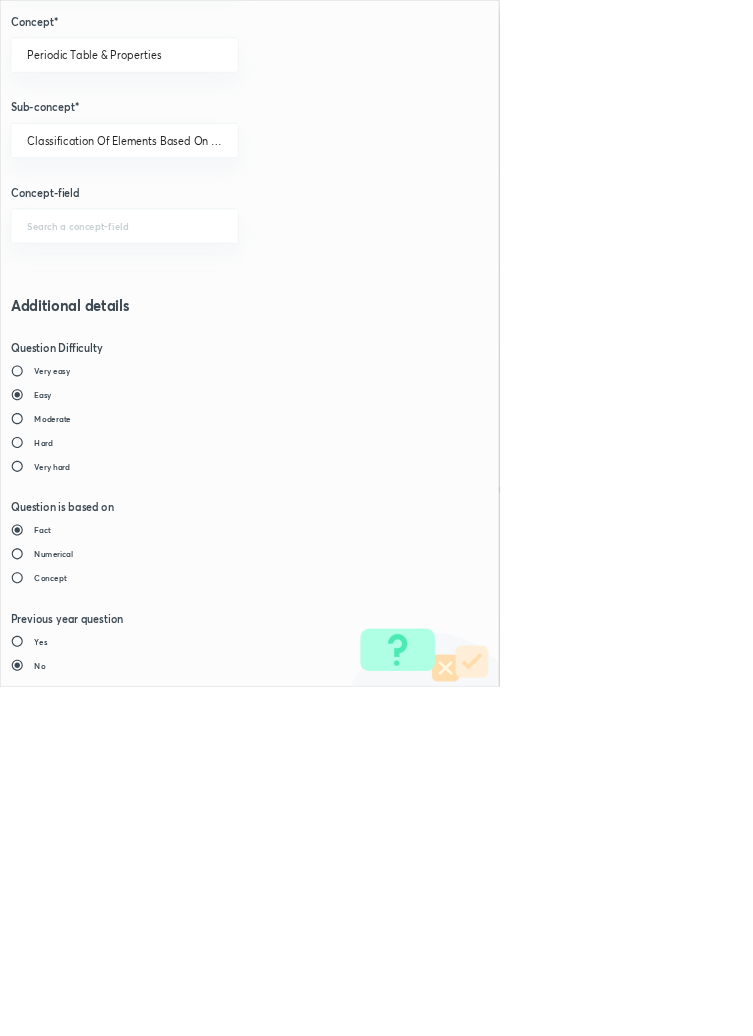 type on "1" 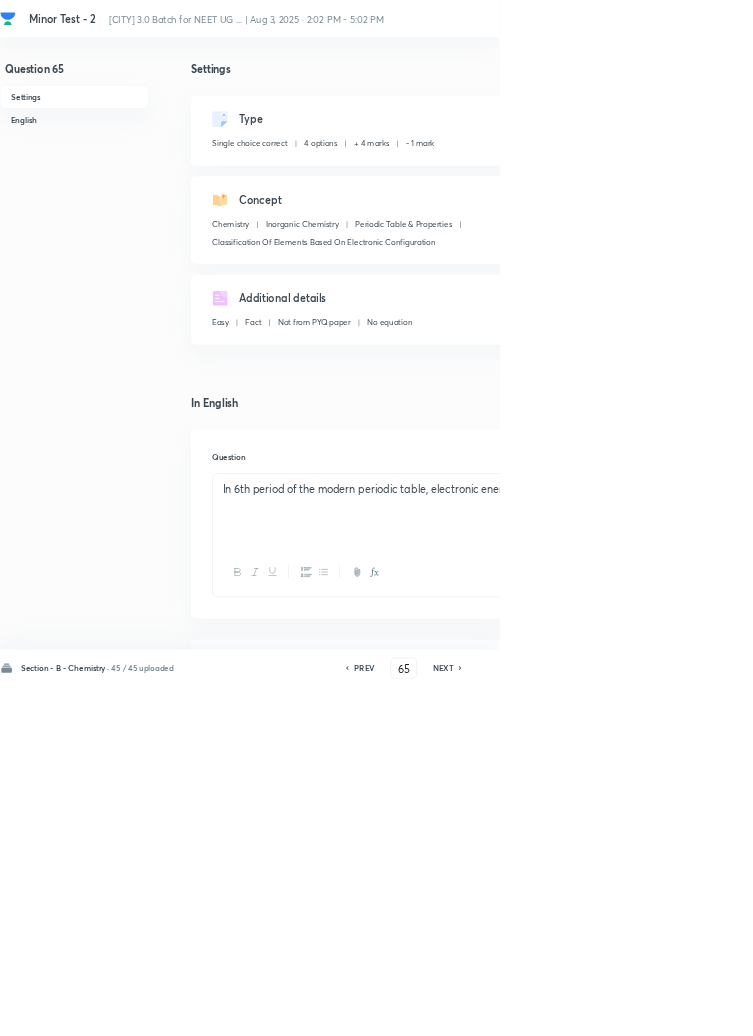 click on "Save" at bounding box center (1096, 1006) 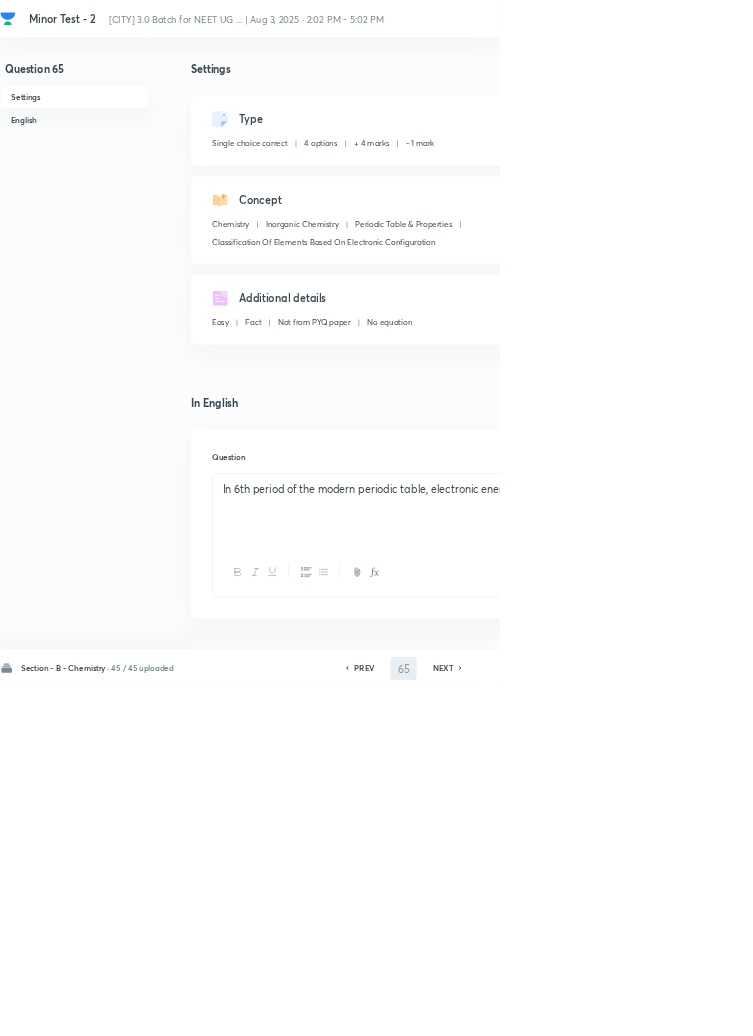 type on "66" 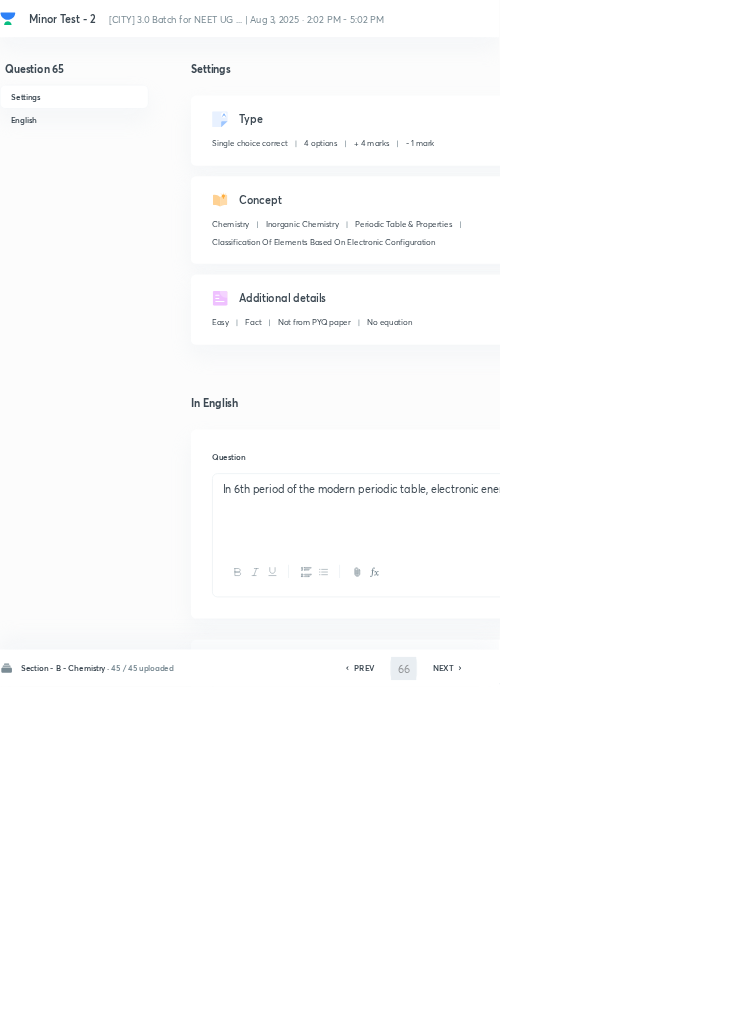 checkbox on "false" 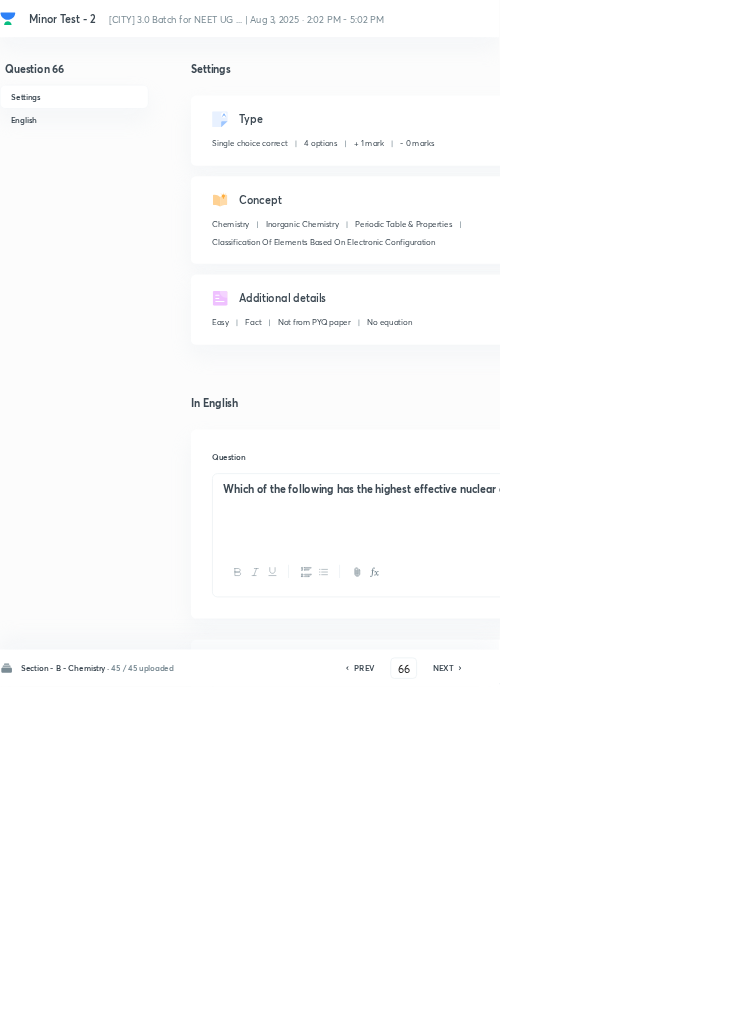 click on "Edit" at bounding box center [920, 182] 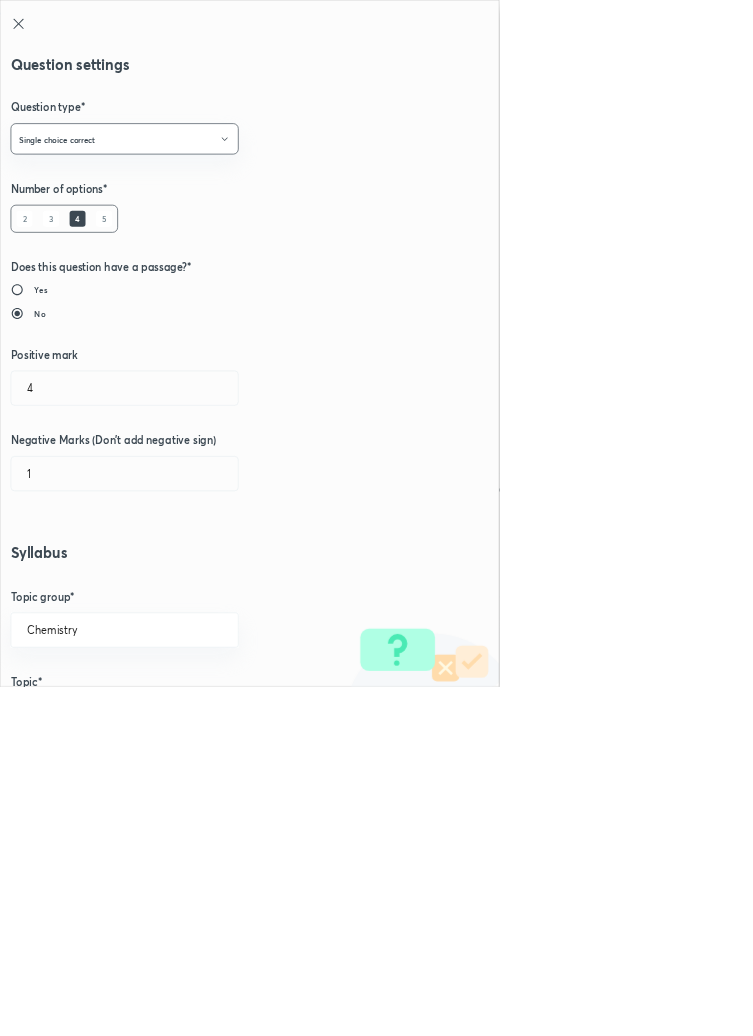 type on "1" 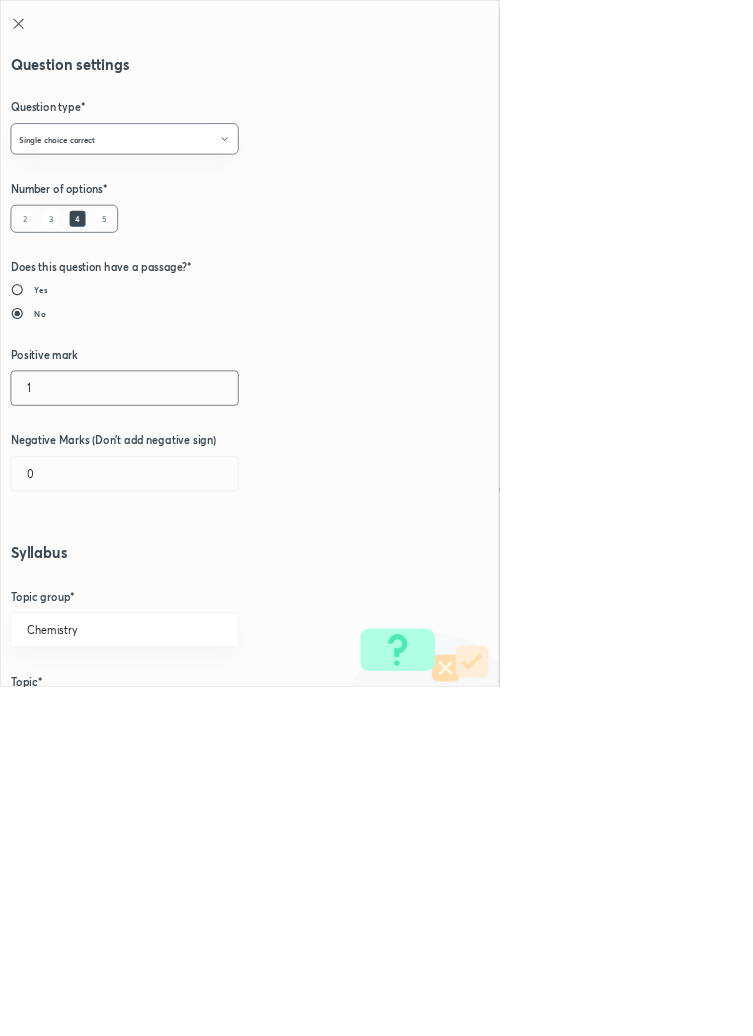 click on "1" at bounding box center [188, 585] 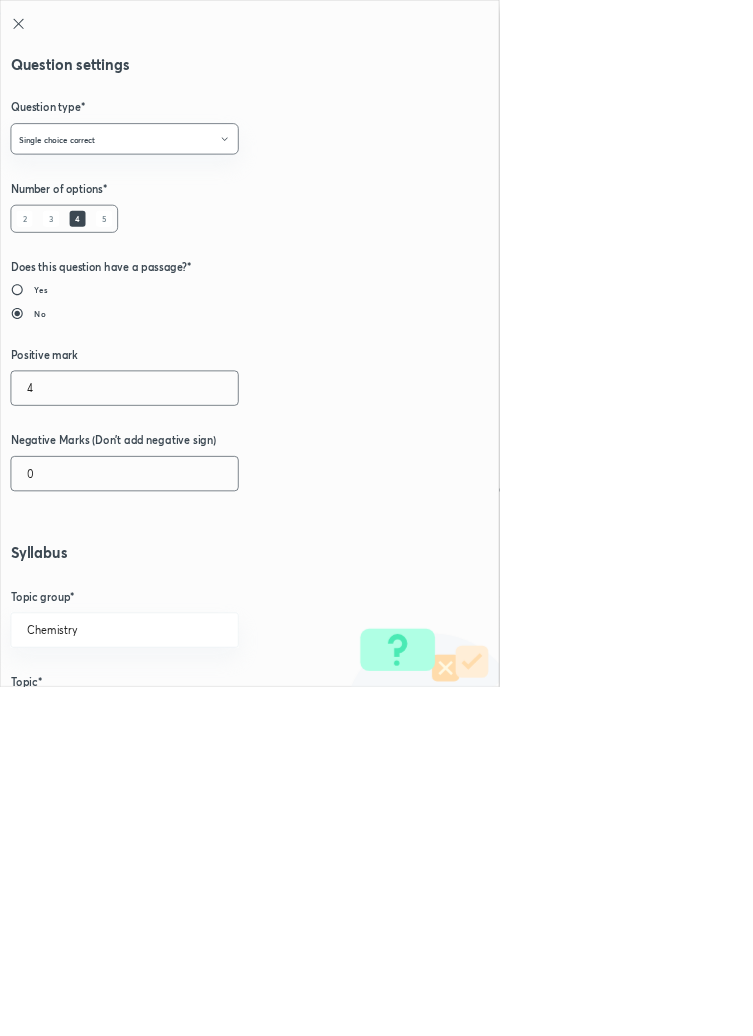 type on "4" 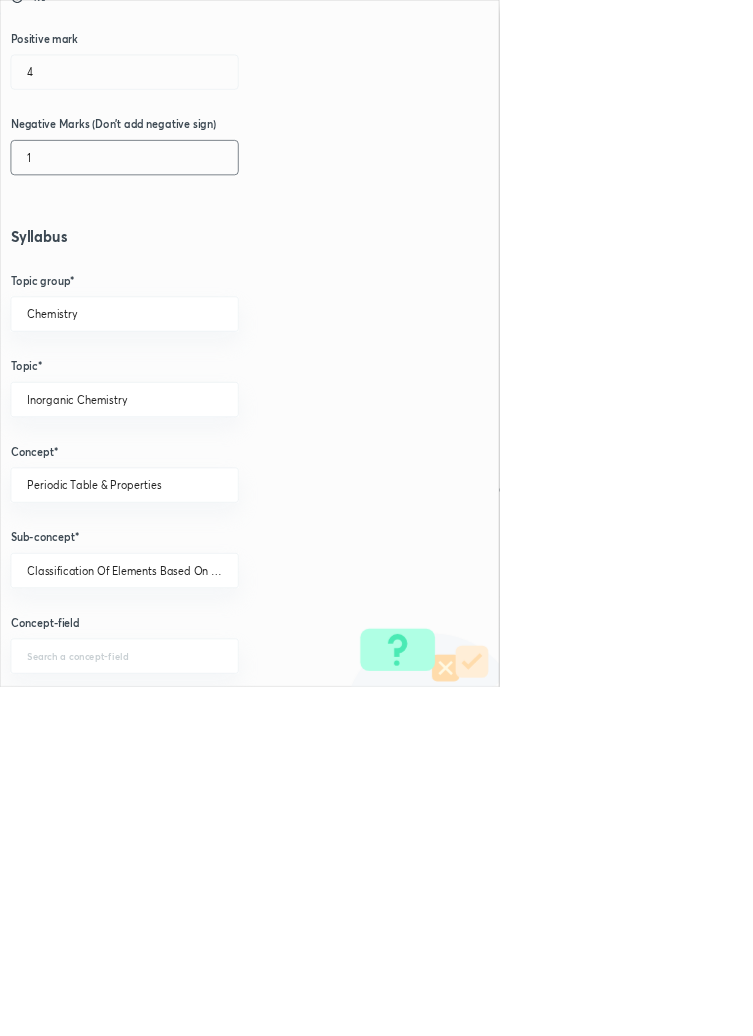 scroll, scrollTop: 1125, scrollLeft: 0, axis: vertical 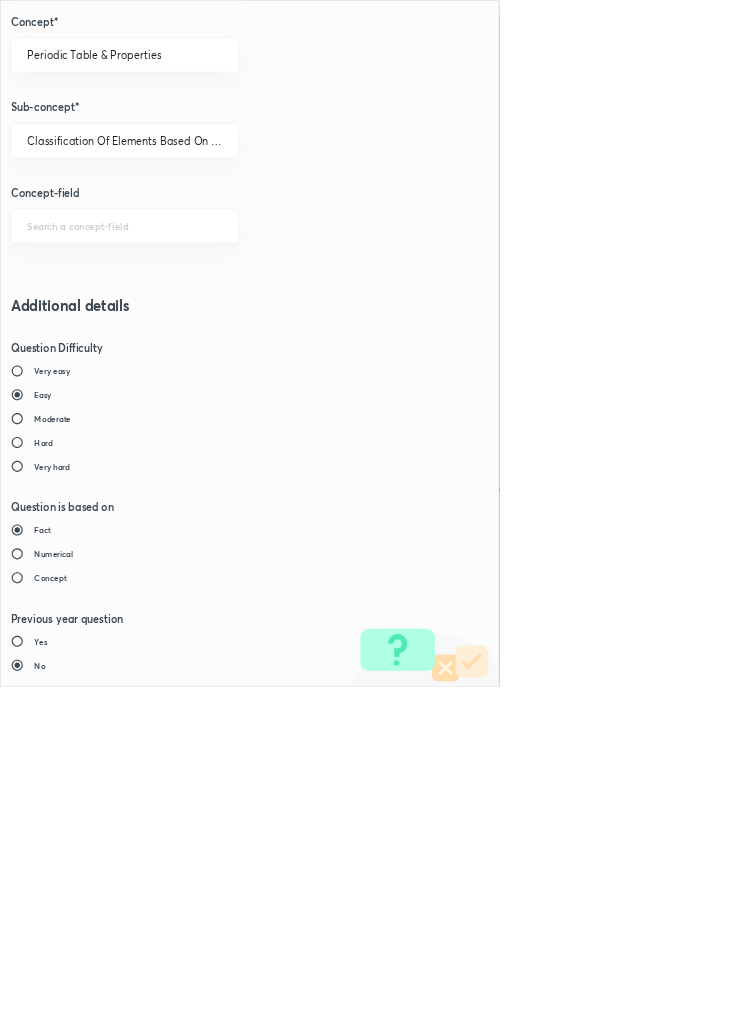 type on "1" 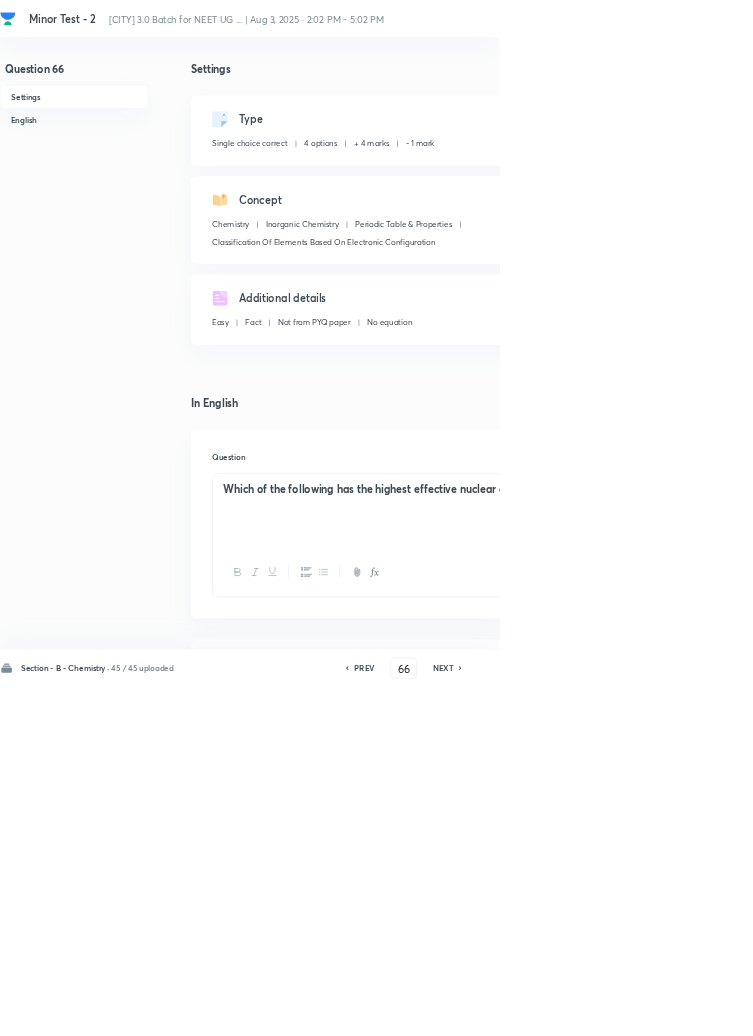 click on "Save" at bounding box center (1096, 1006) 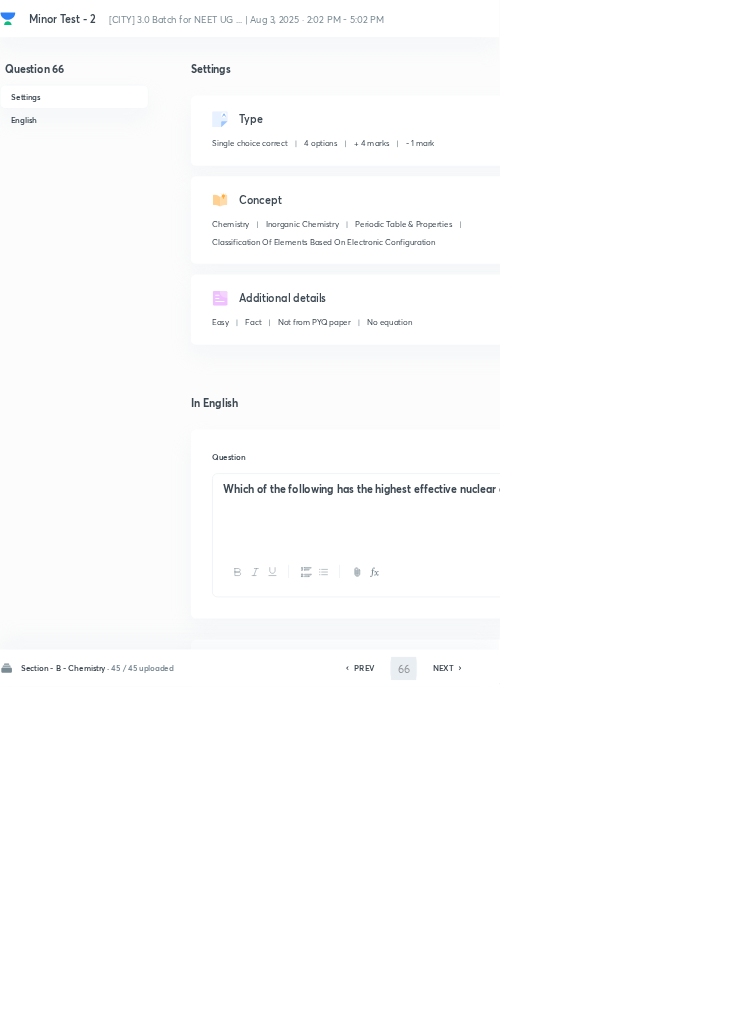 type on "67" 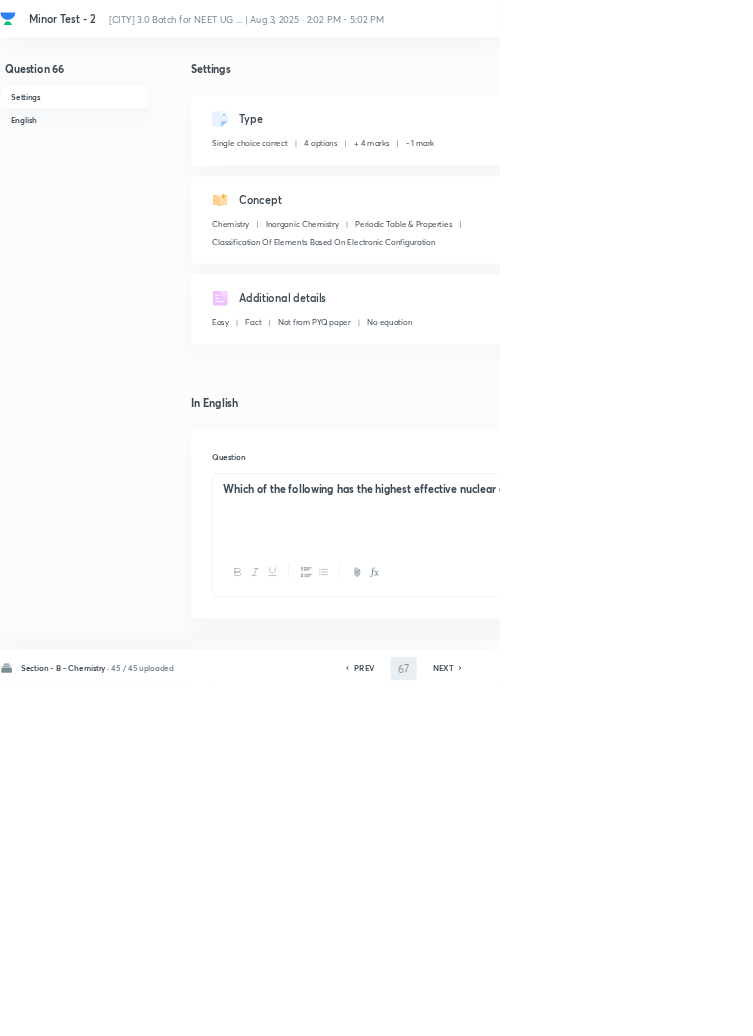 checkbox on "false" 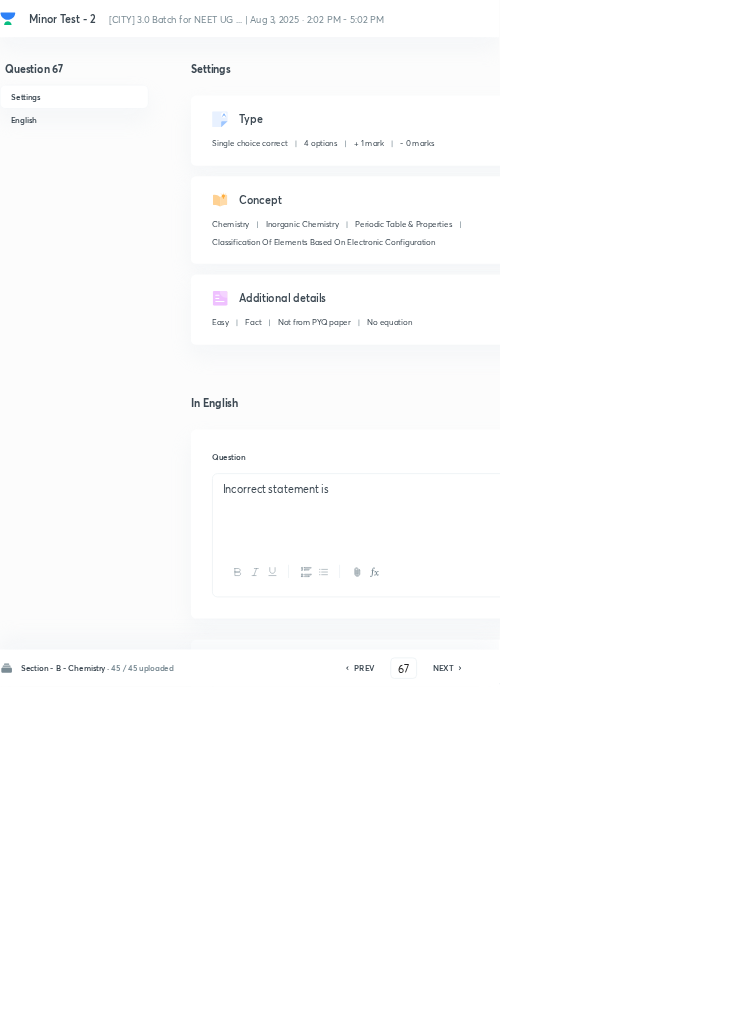 click on "Edit" at bounding box center (920, 182) 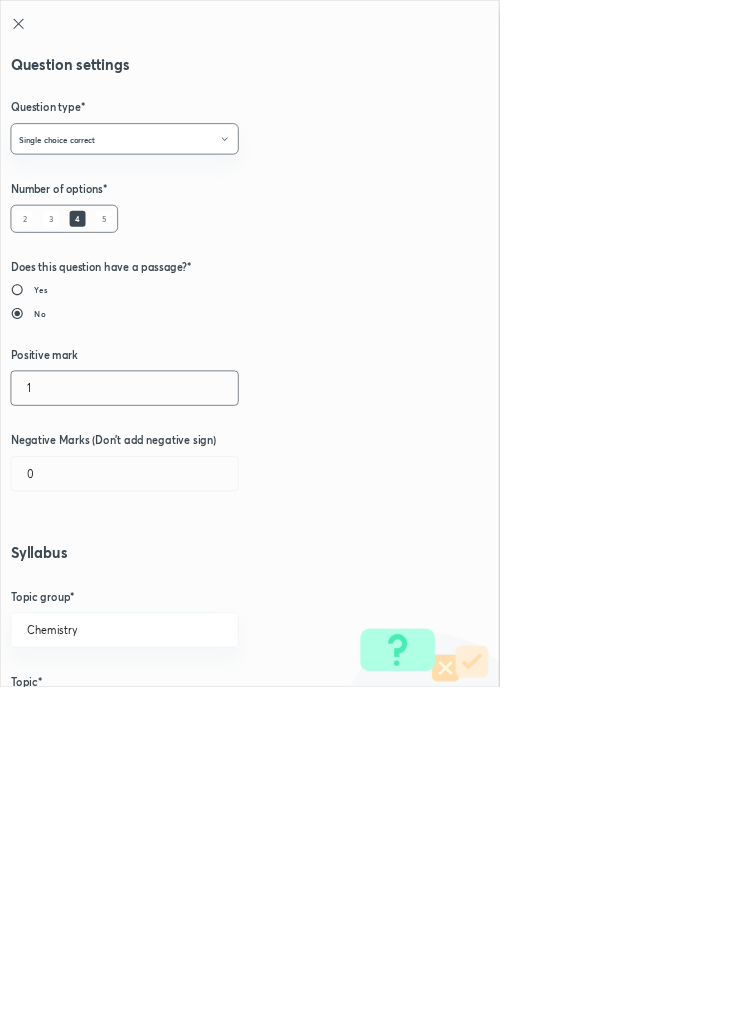 click on "1" at bounding box center [188, 585] 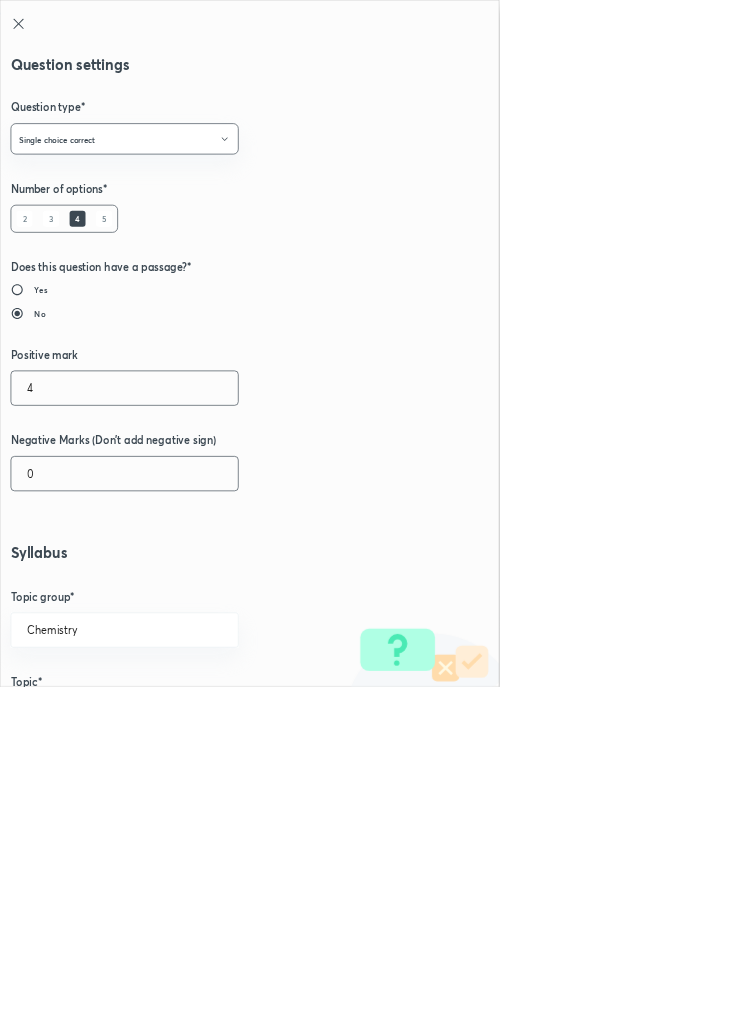 type on "4" 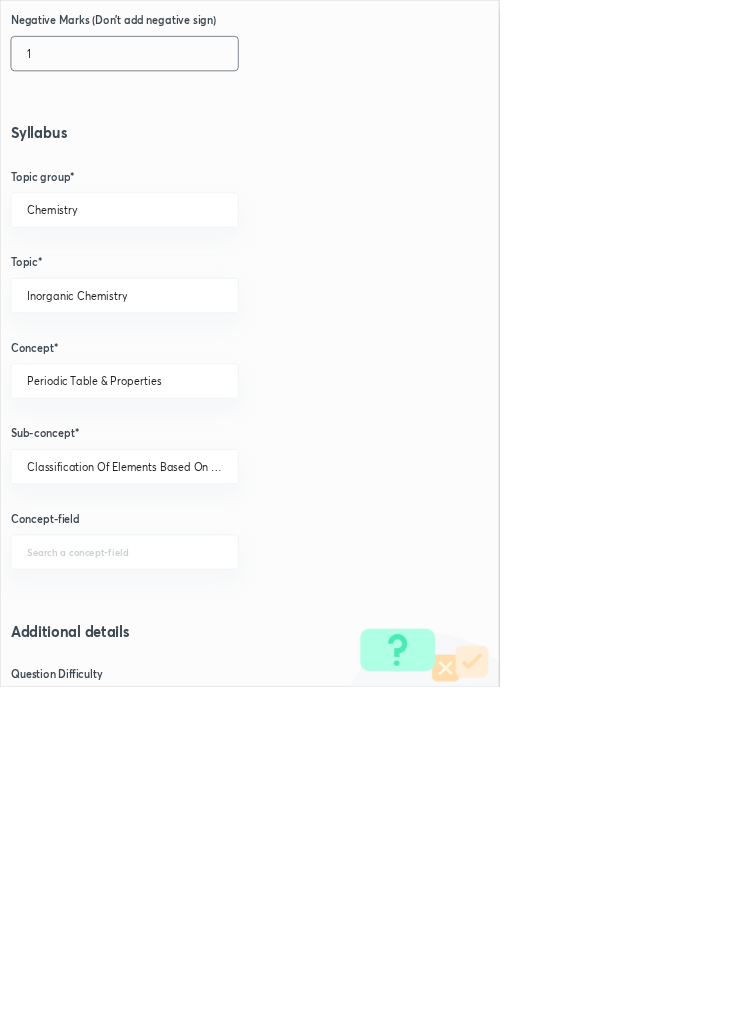 scroll, scrollTop: 1125, scrollLeft: 0, axis: vertical 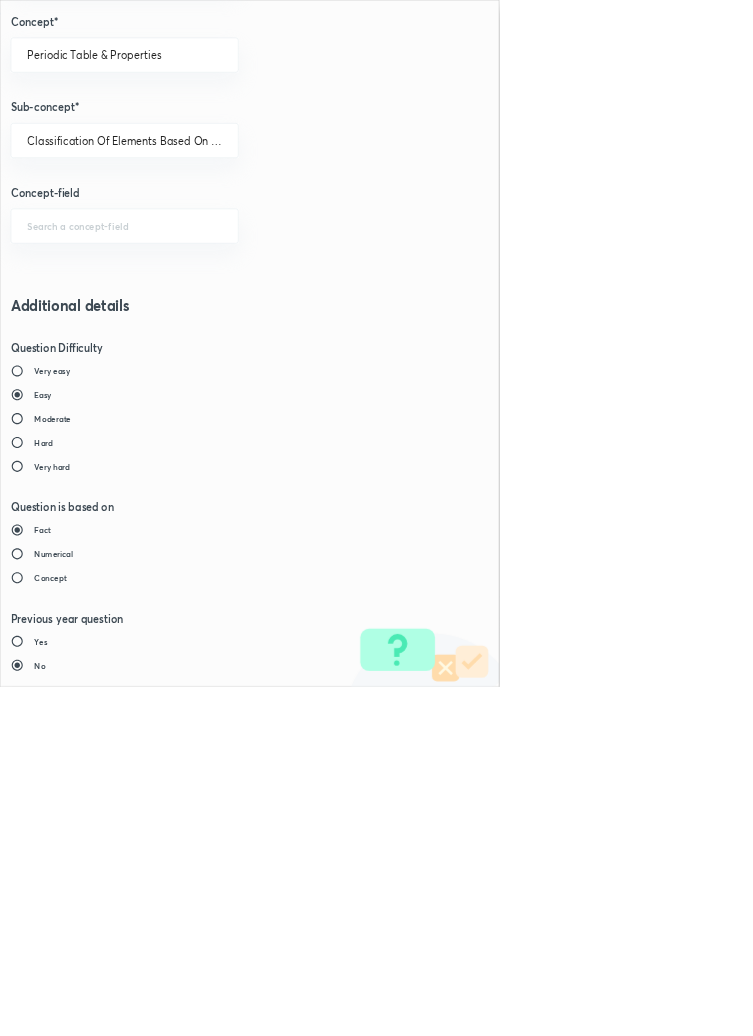 type on "1" 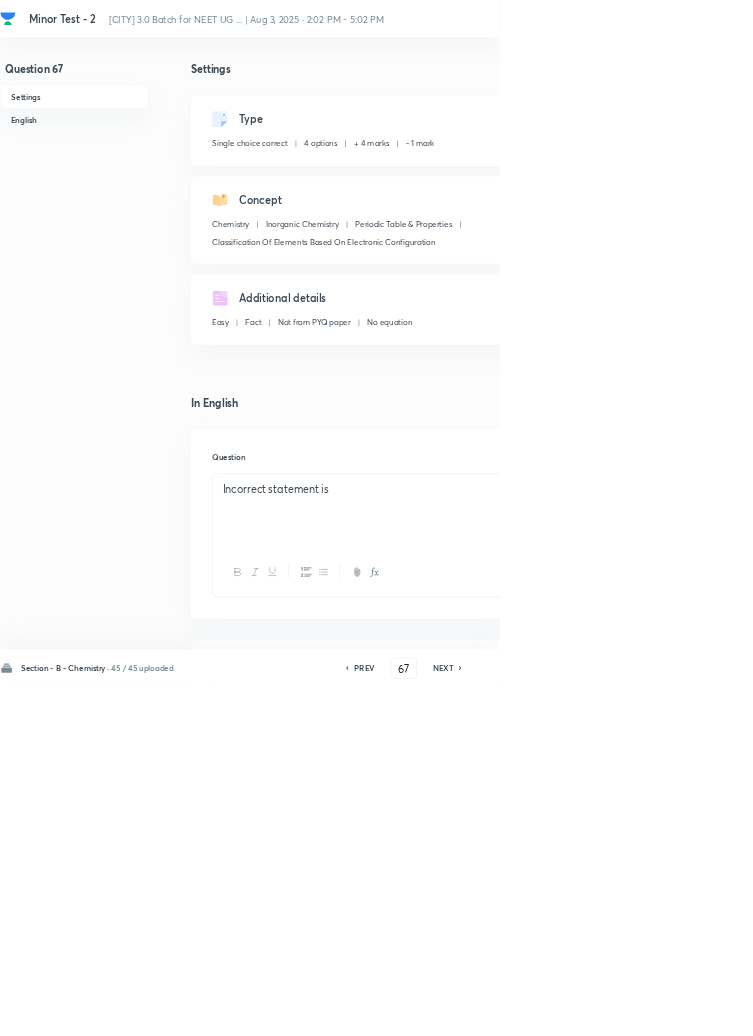 click on "Save" at bounding box center [1096, 1006] 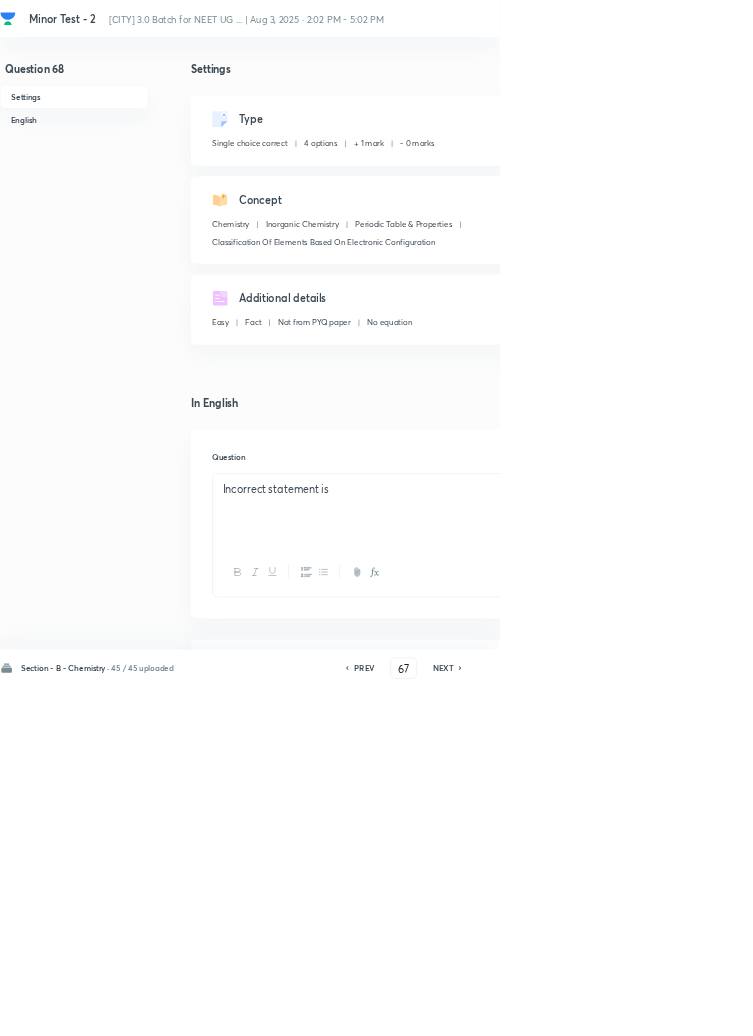 type on "68" 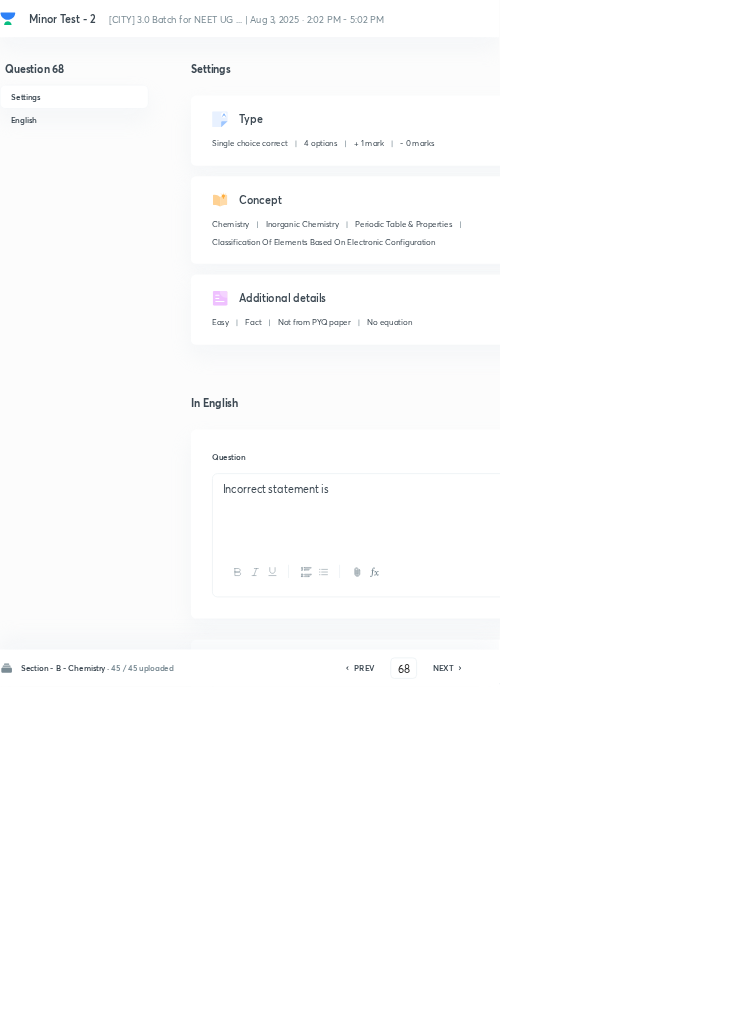 checkbox on "false" 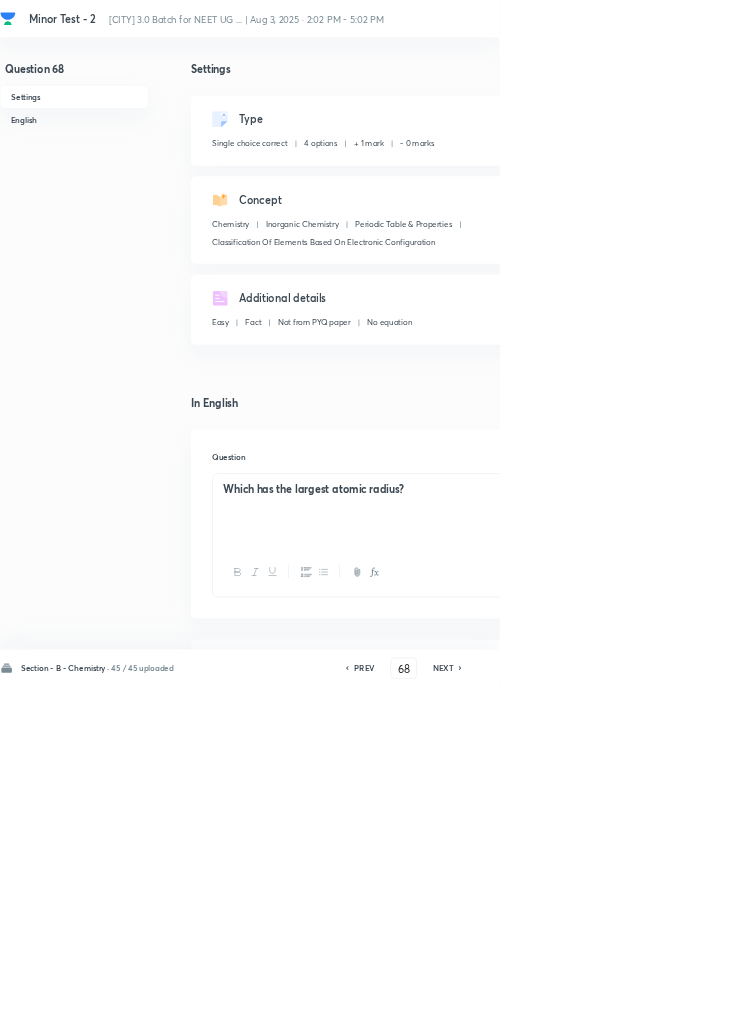 click on "Edit" at bounding box center (920, 182) 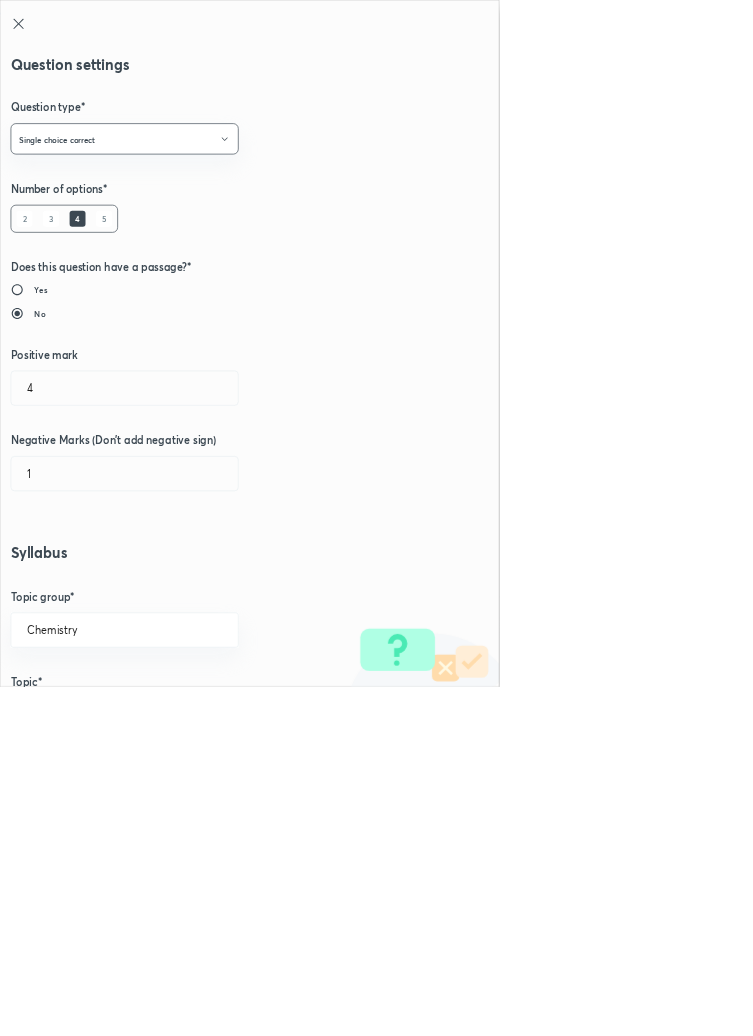 type on "1" 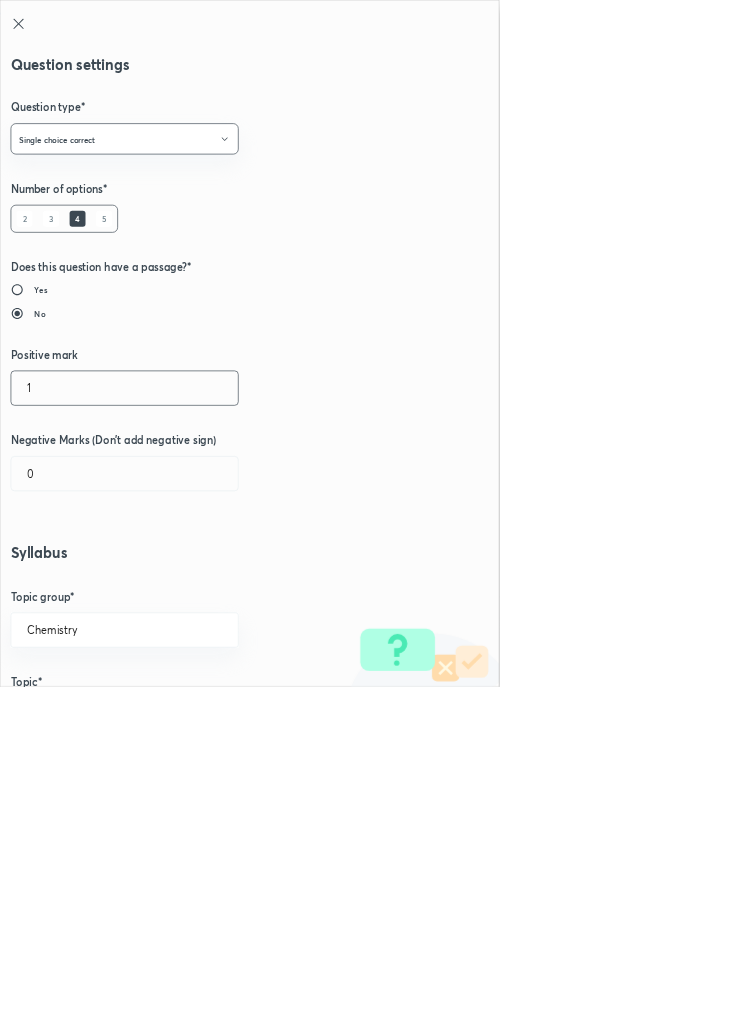 click on "1" at bounding box center [188, 585] 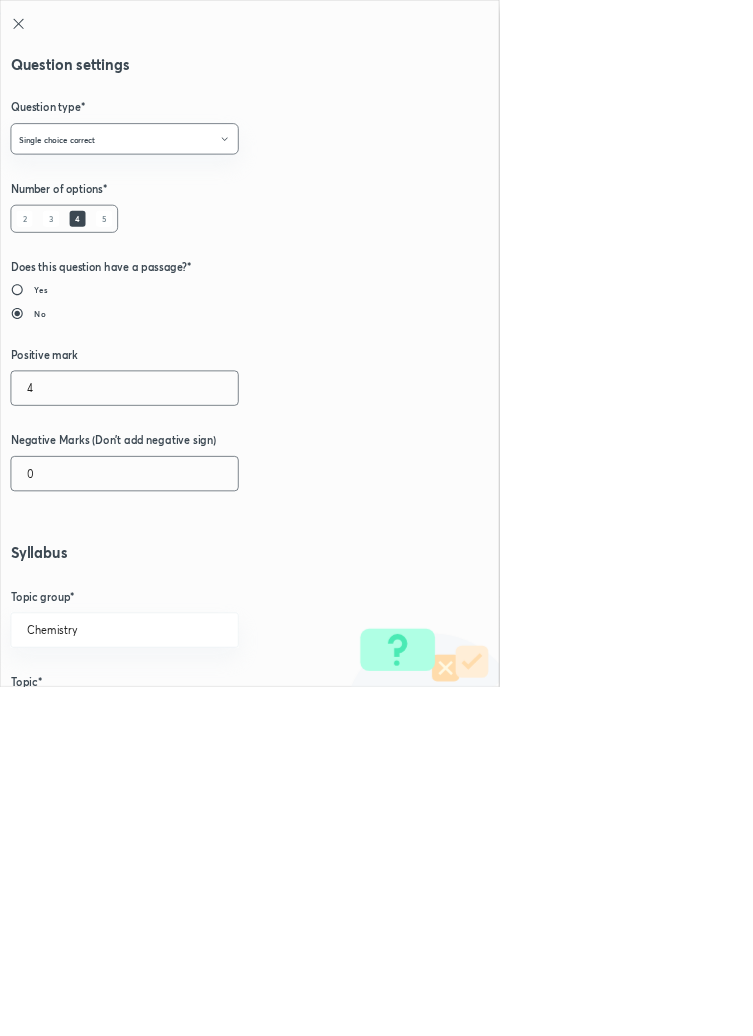 type on "4" 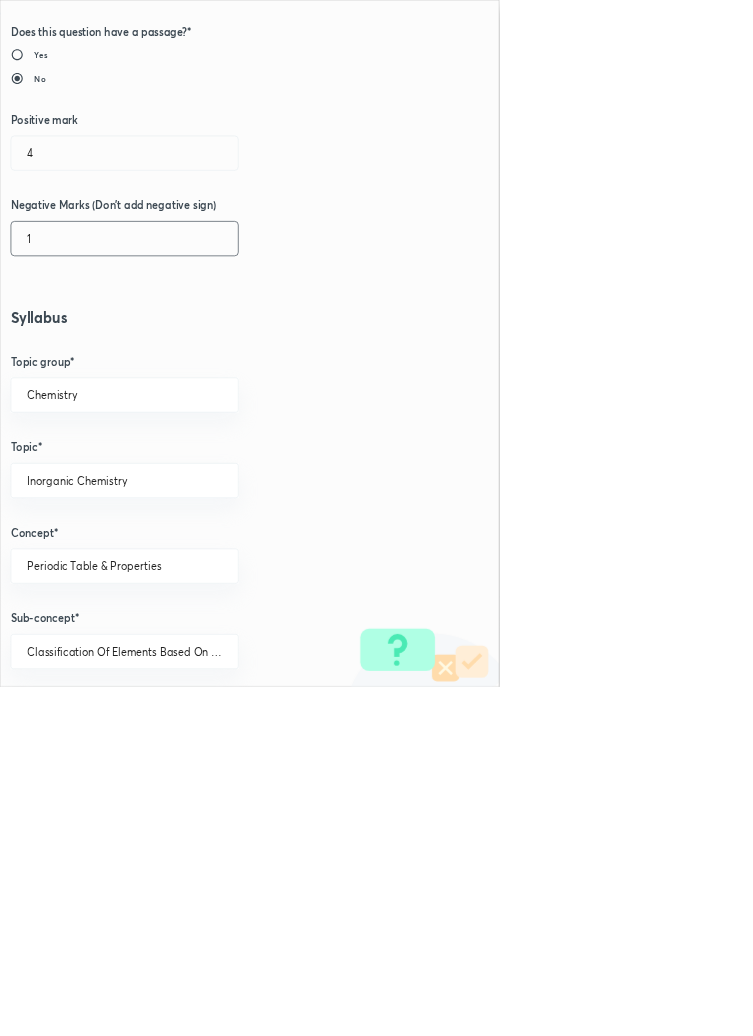 scroll, scrollTop: 1125, scrollLeft: 0, axis: vertical 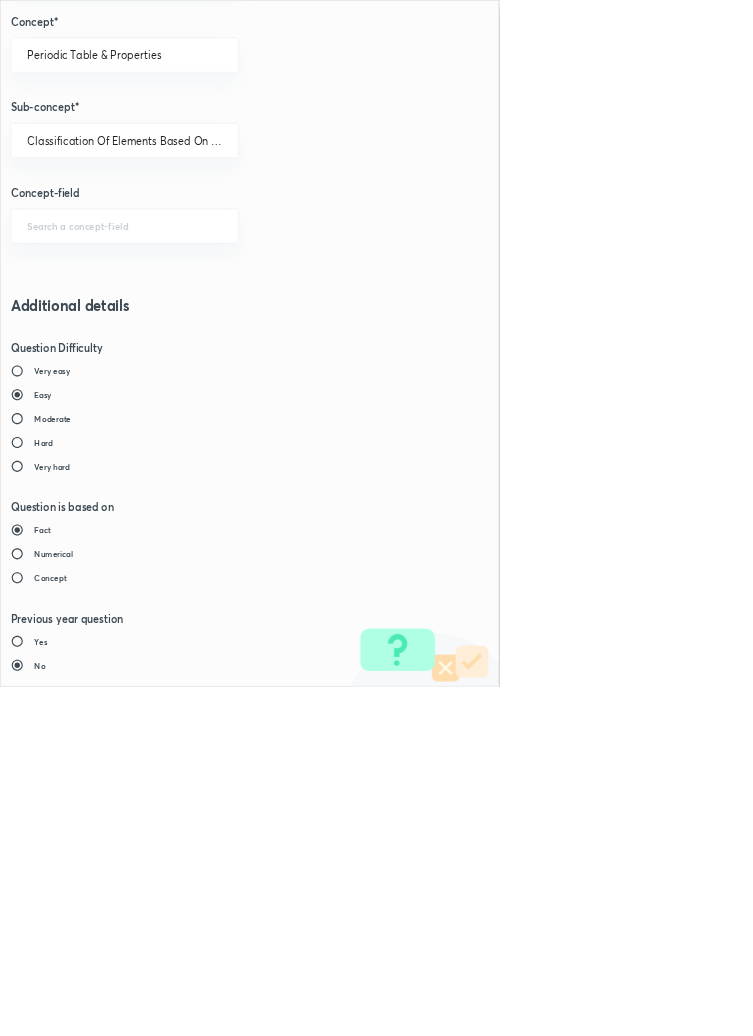 type on "1" 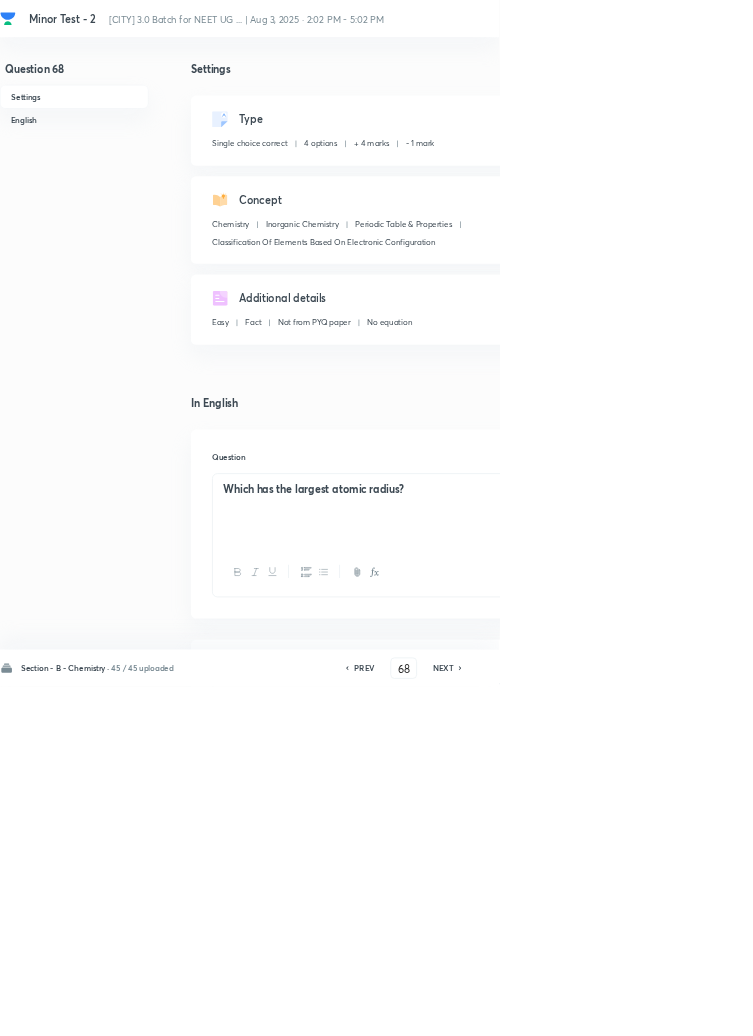 click on "Save" at bounding box center [1096, 1006] 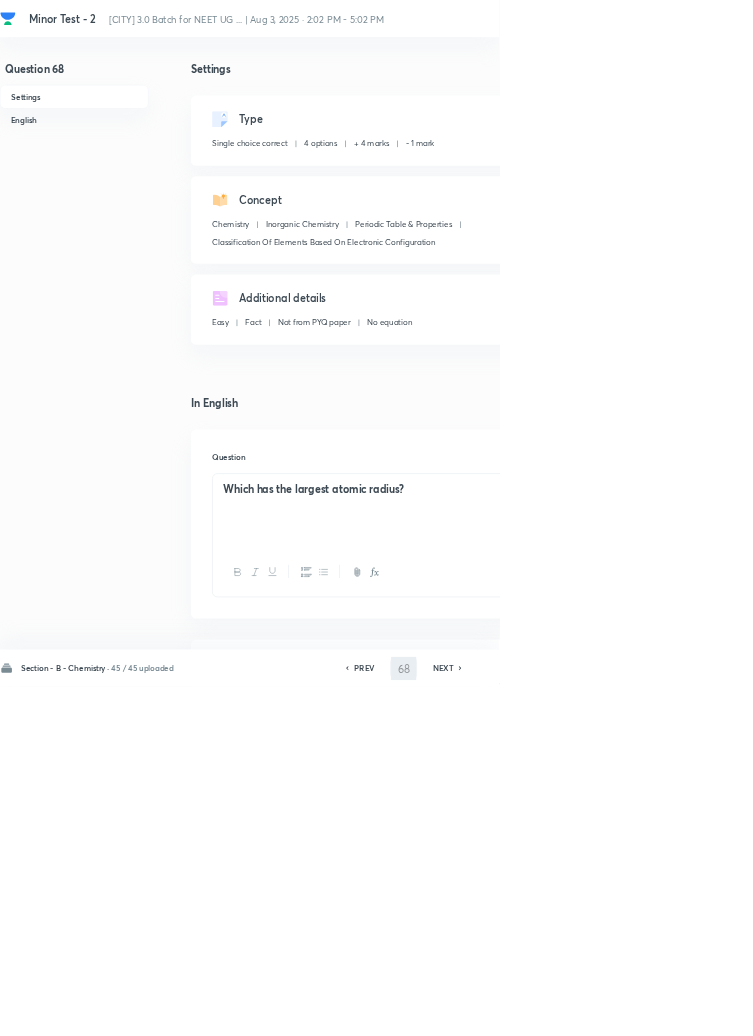 type on "69" 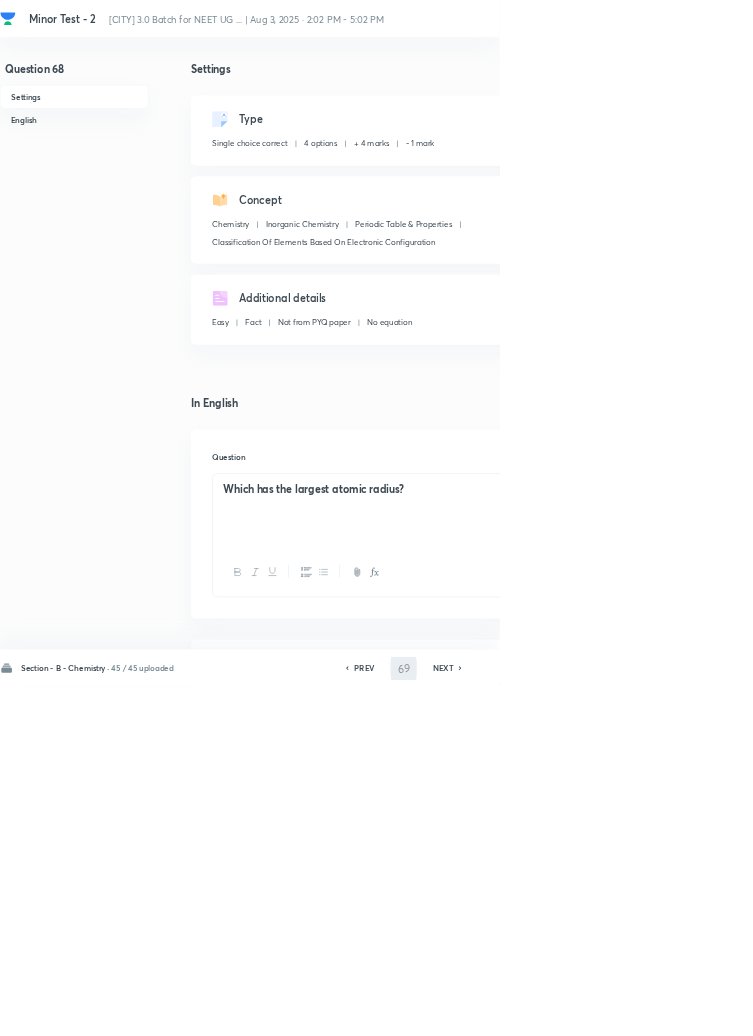 checkbox on "true" 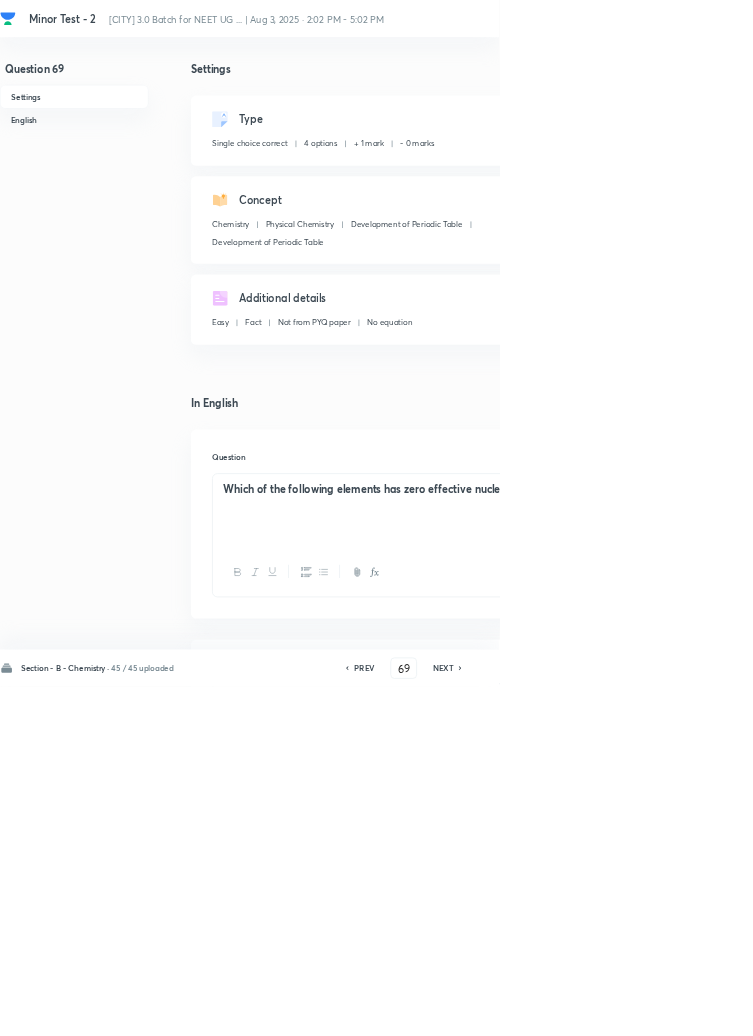 click on "Edit" at bounding box center (920, 182) 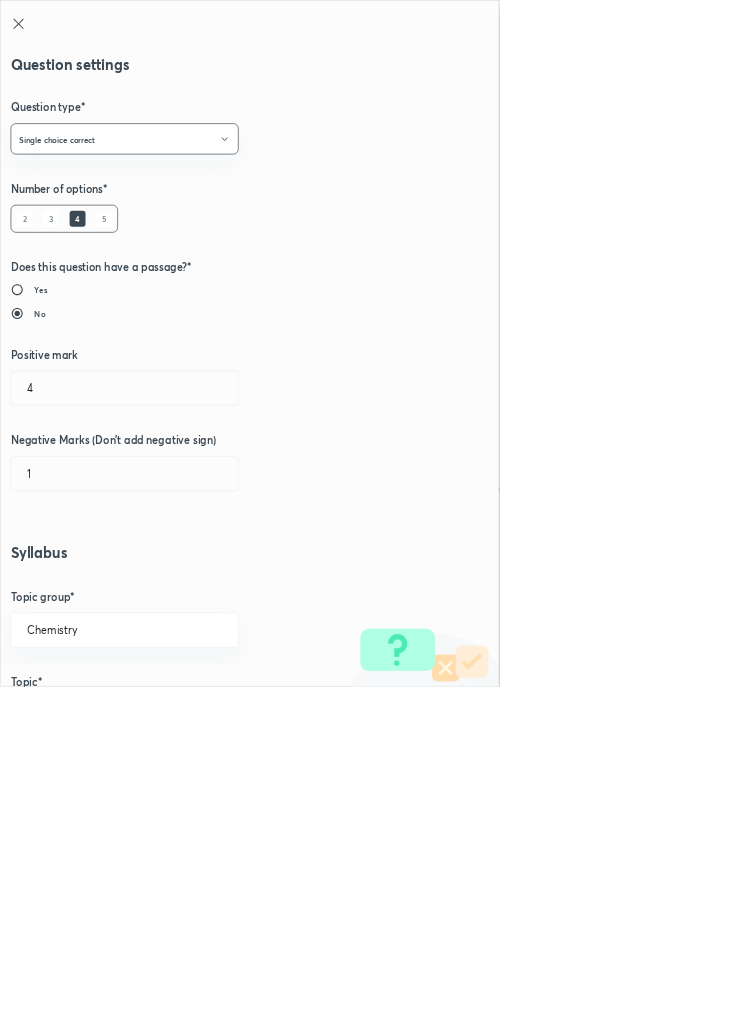 type on "1" 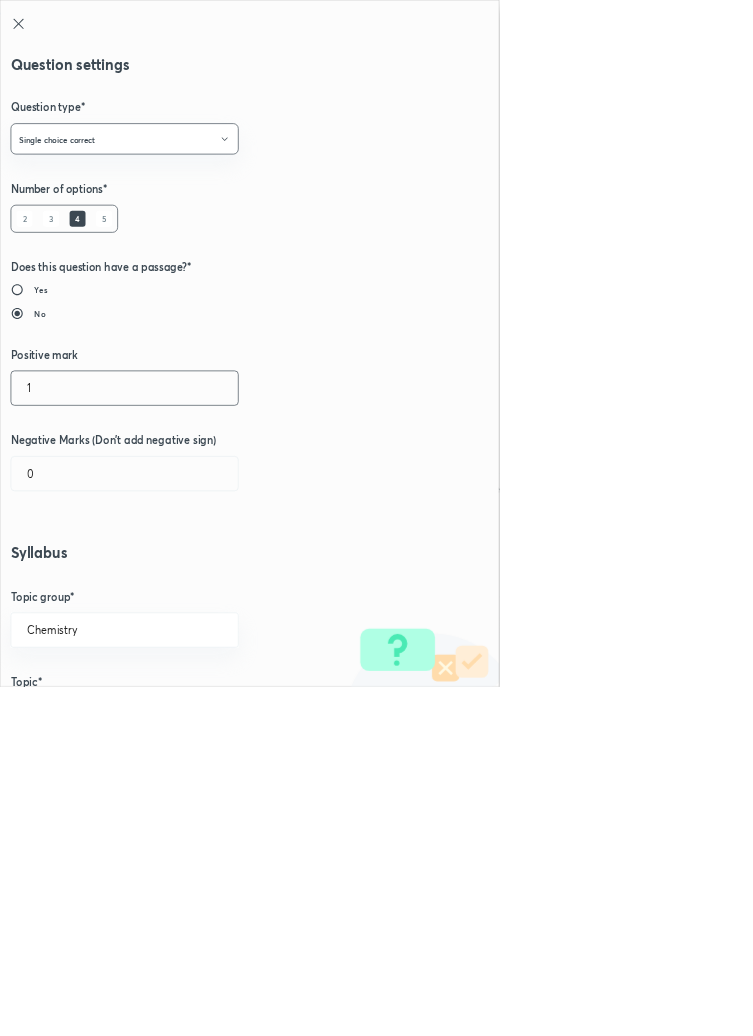 click on "1" at bounding box center (188, 585) 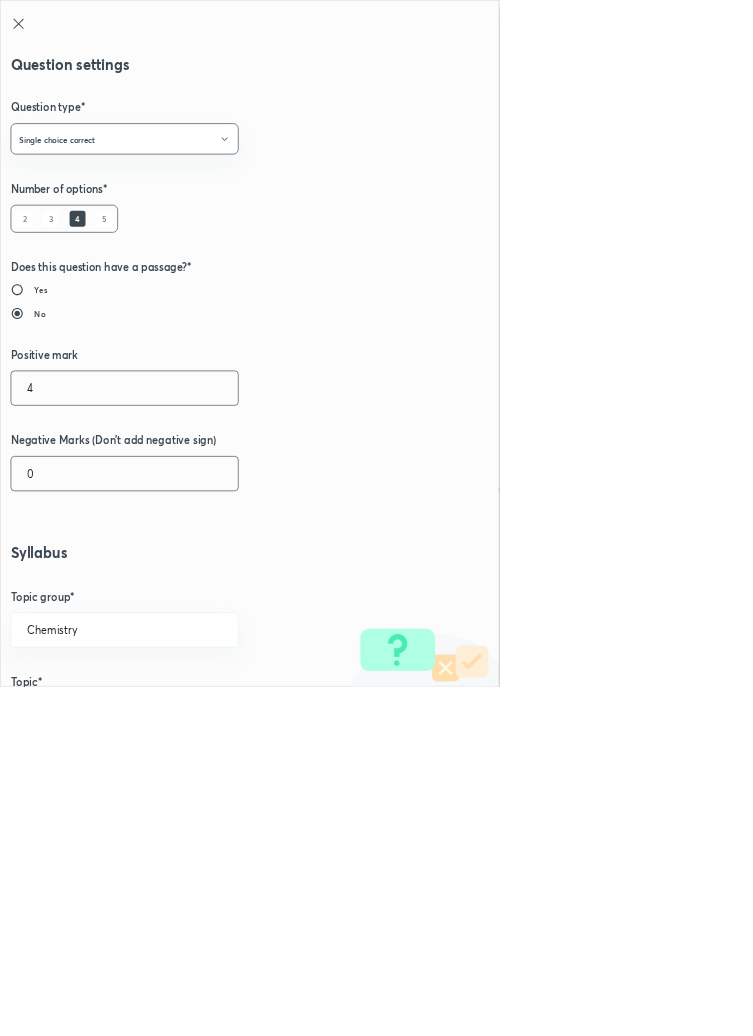 type on "4" 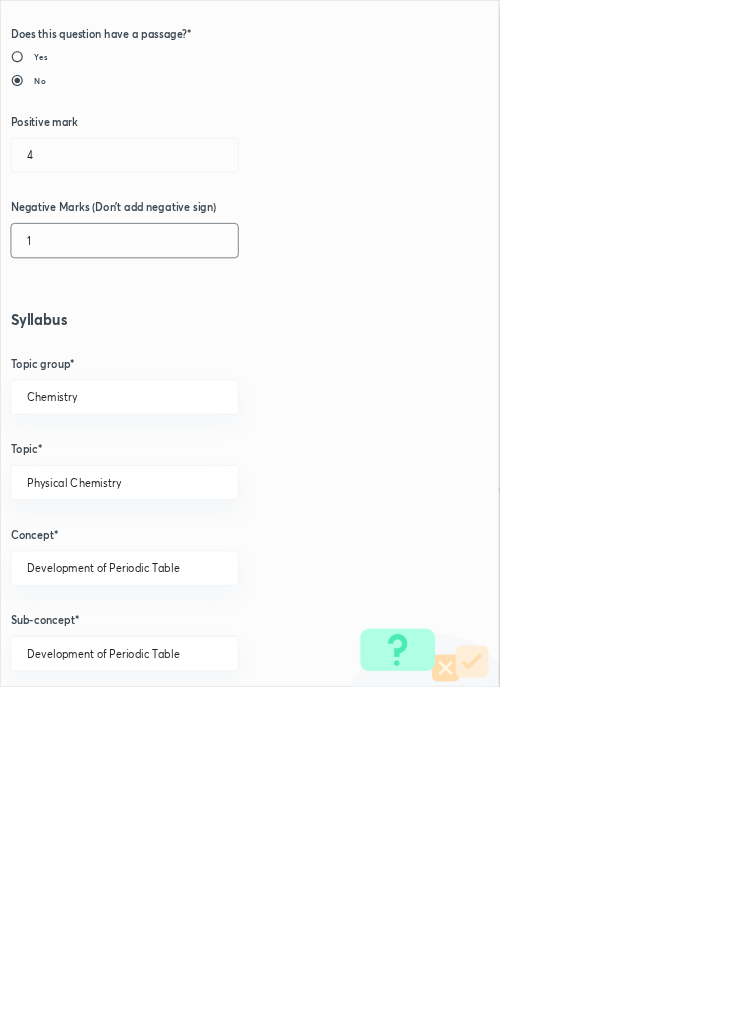 scroll, scrollTop: 1125, scrollLeft: 0, axis: vertical 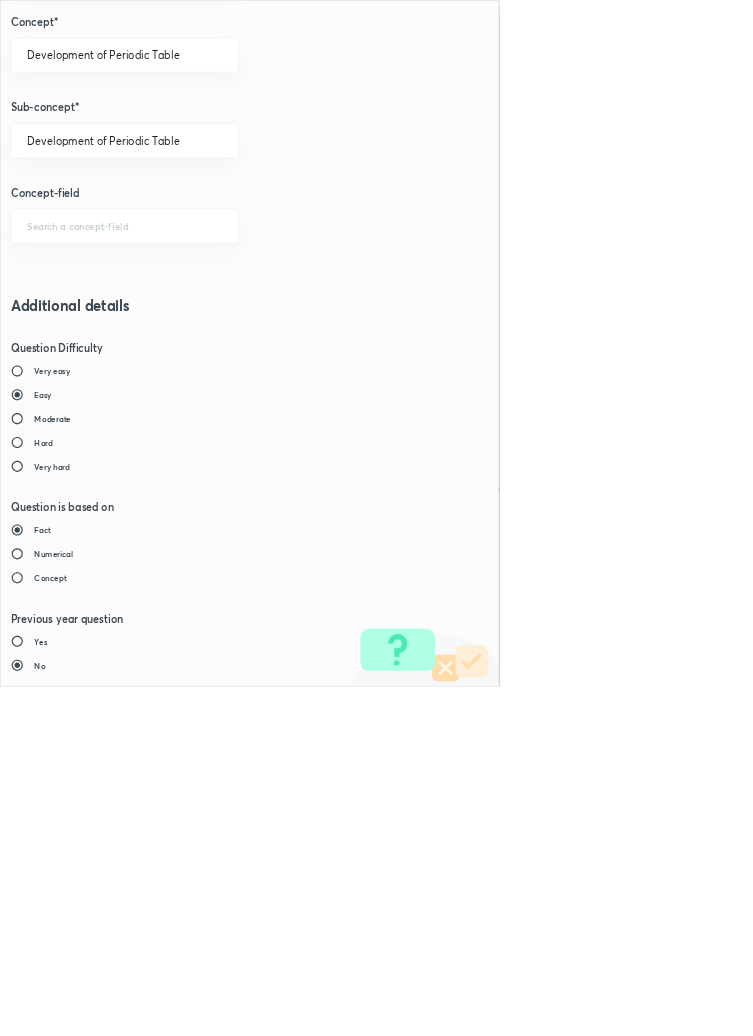 type on "1" 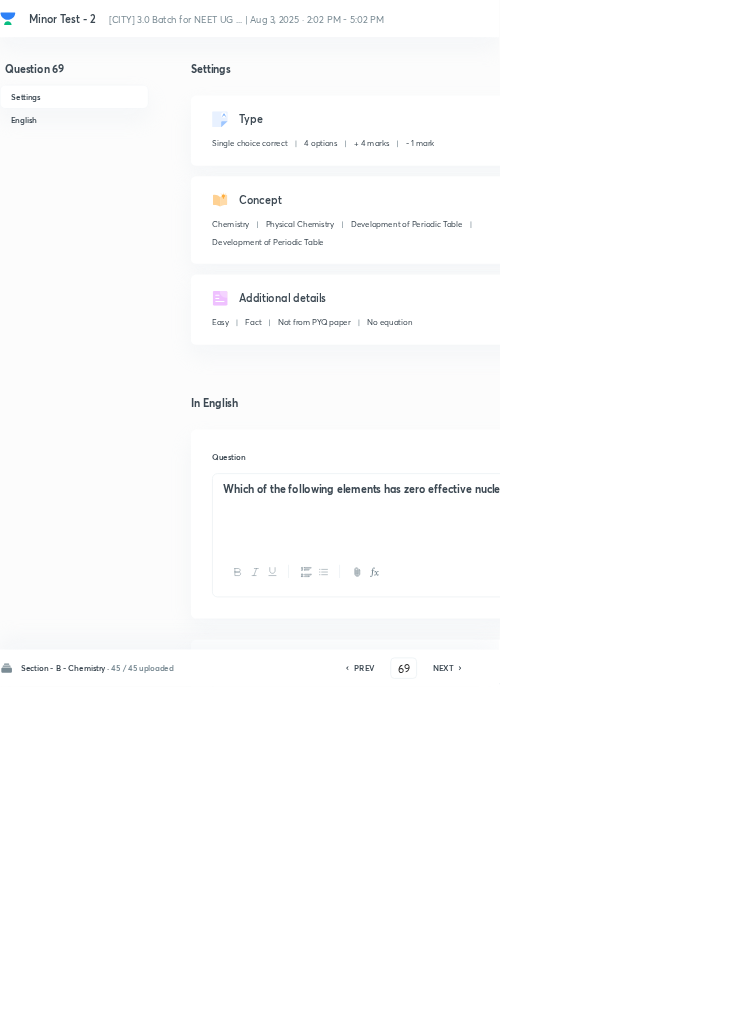 click on "Save" at bounding box center (1096, 1006) 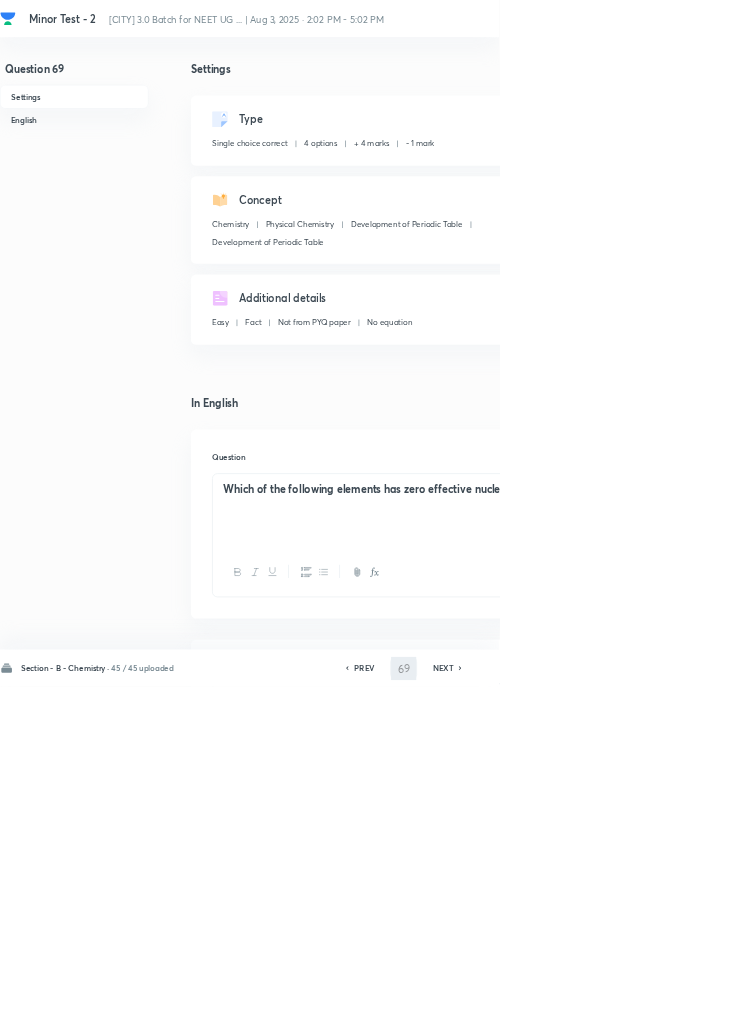 type on "70" 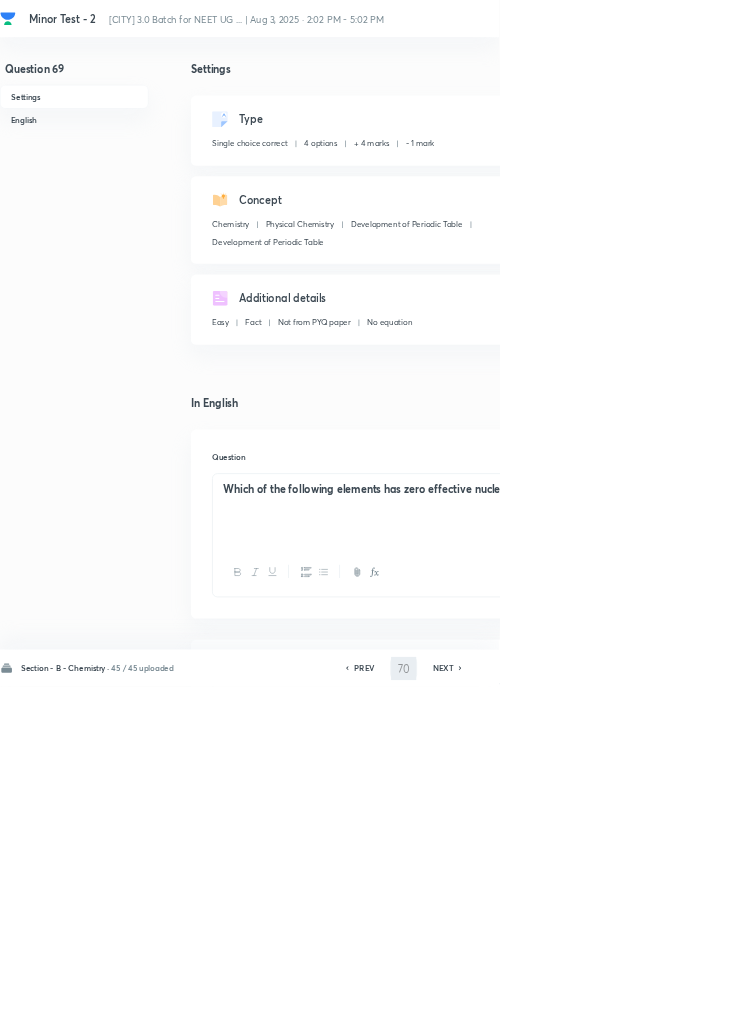 checkbox on "true" 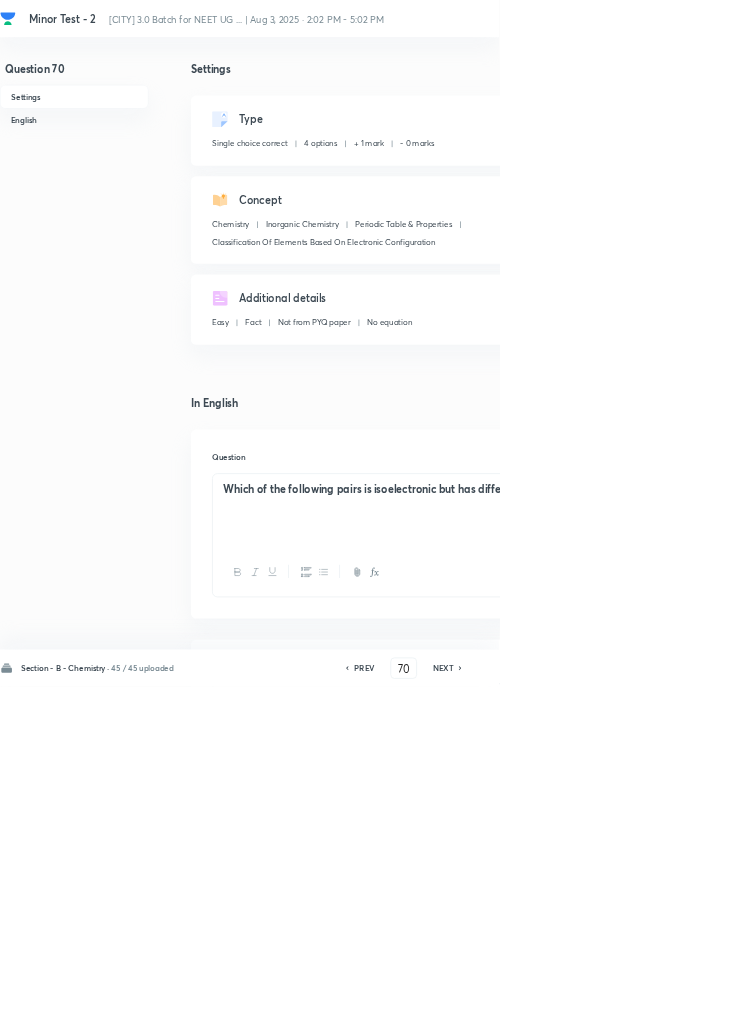 click on "Edit" at bounding box center (920, 182) 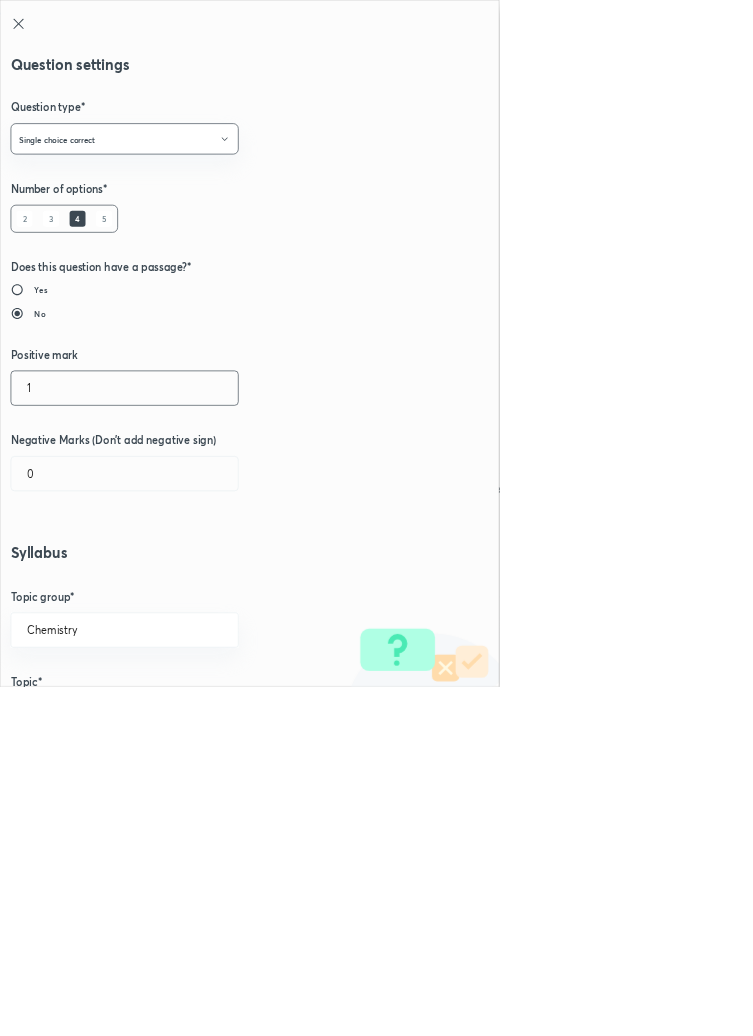 click on "1" at bounding box center (188, 585) 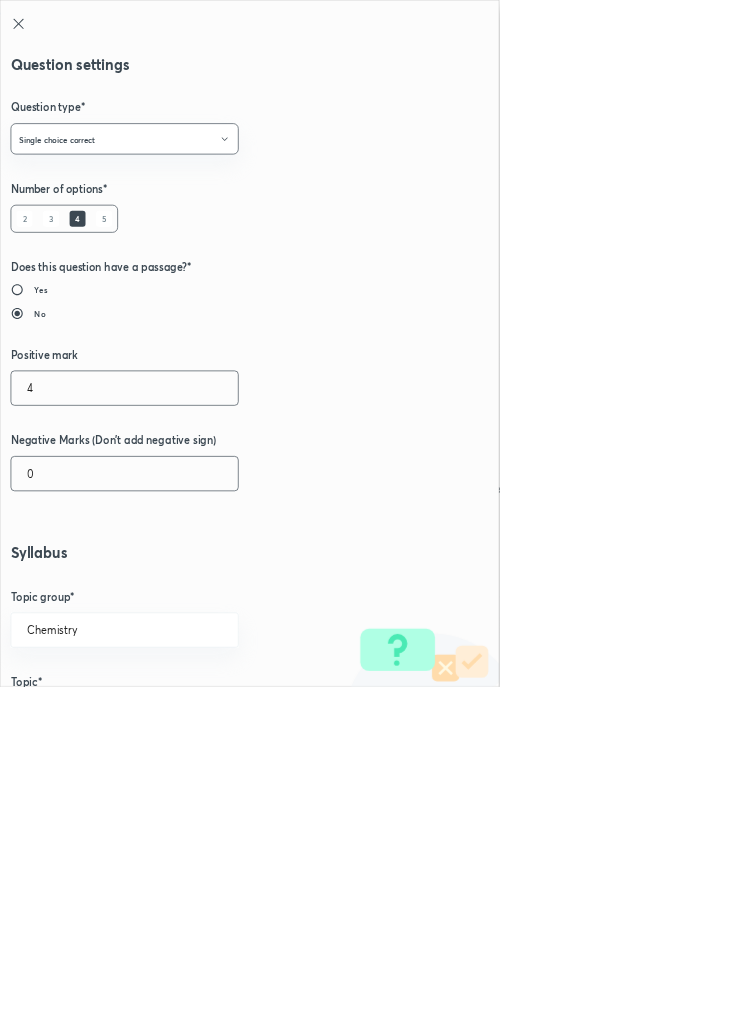 type on "4" 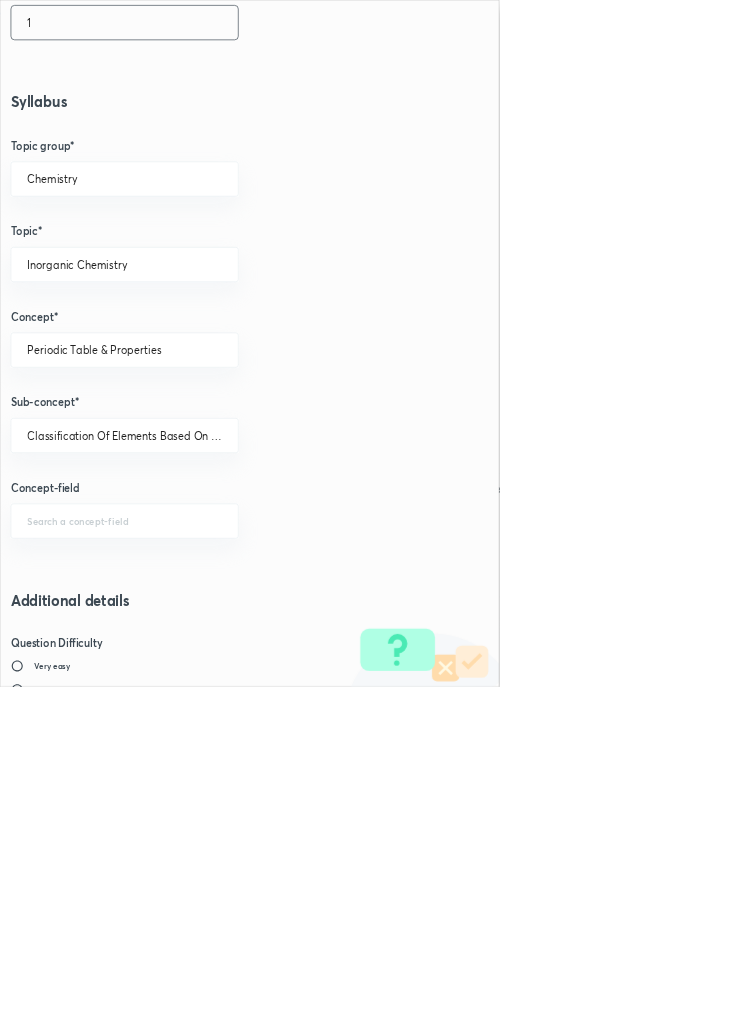 scroll, scrollTop: 1125, scrollLeft: 0, axis: vertical 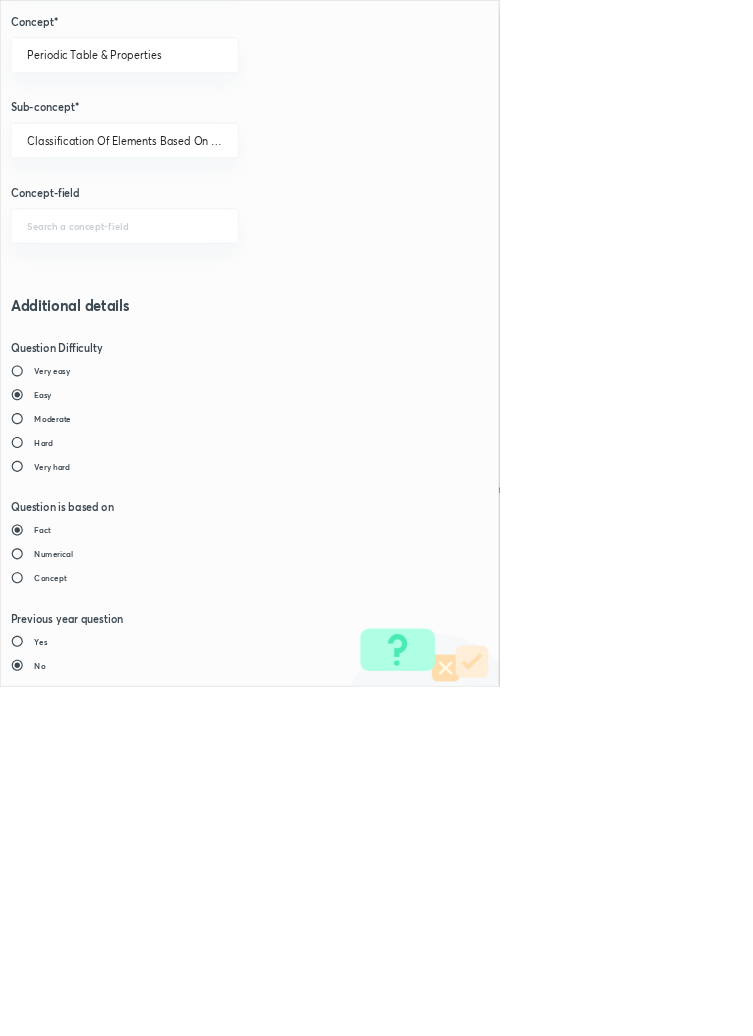 type on "1" 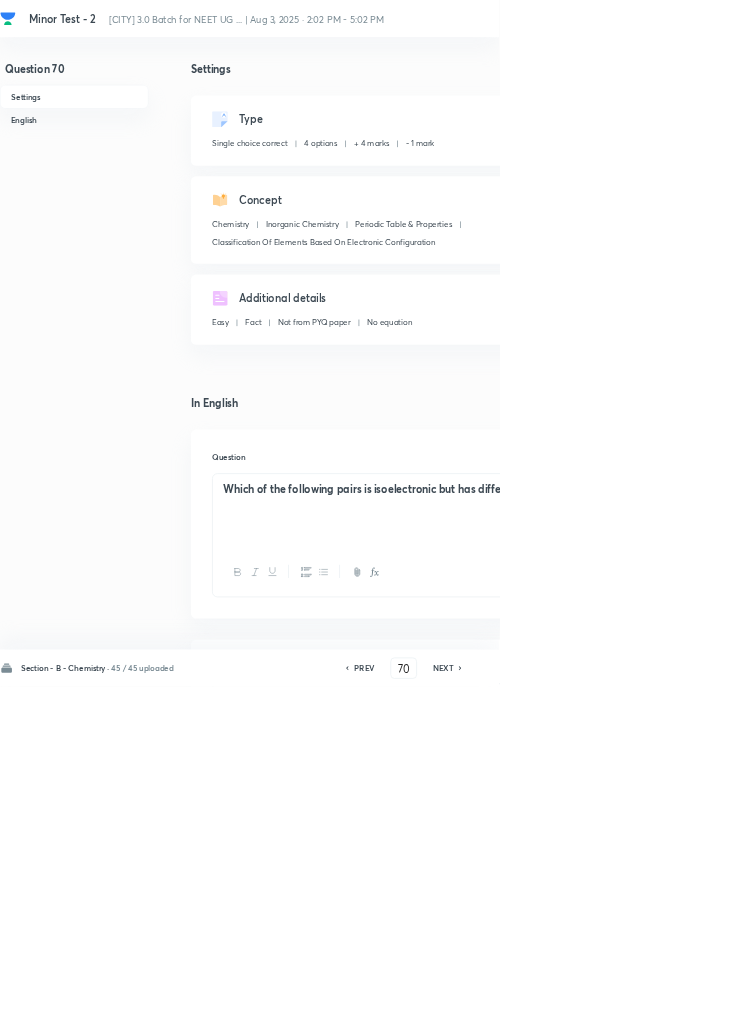 click on "Save" at bounding box center [1096, 1006] 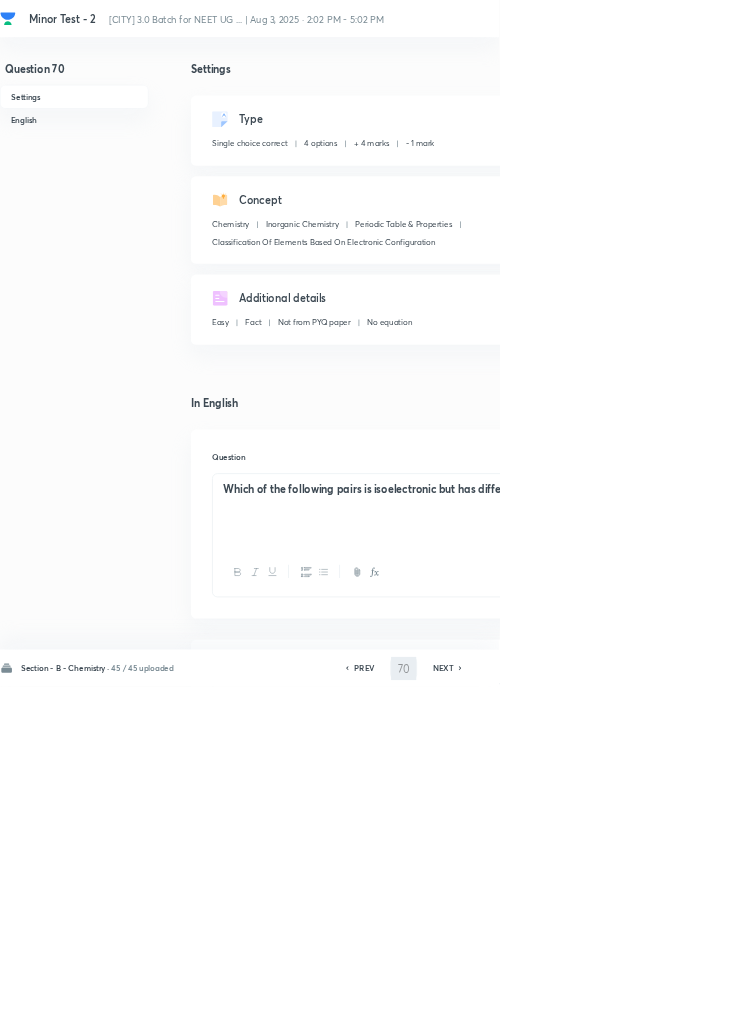 type on "71" 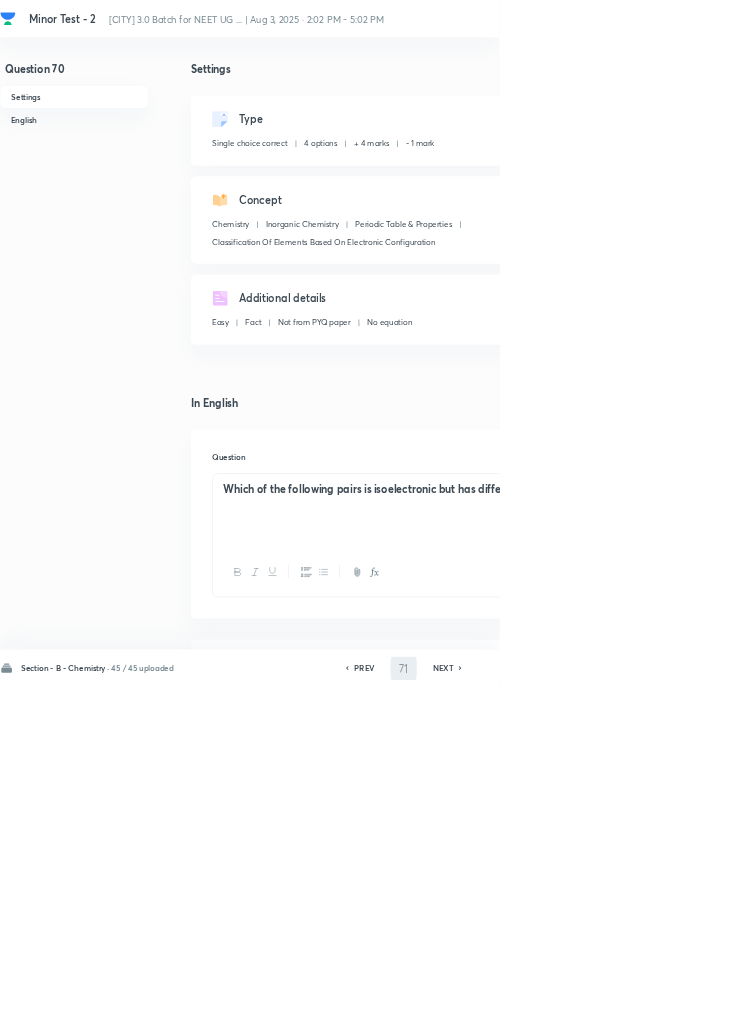 checkbox on "false" 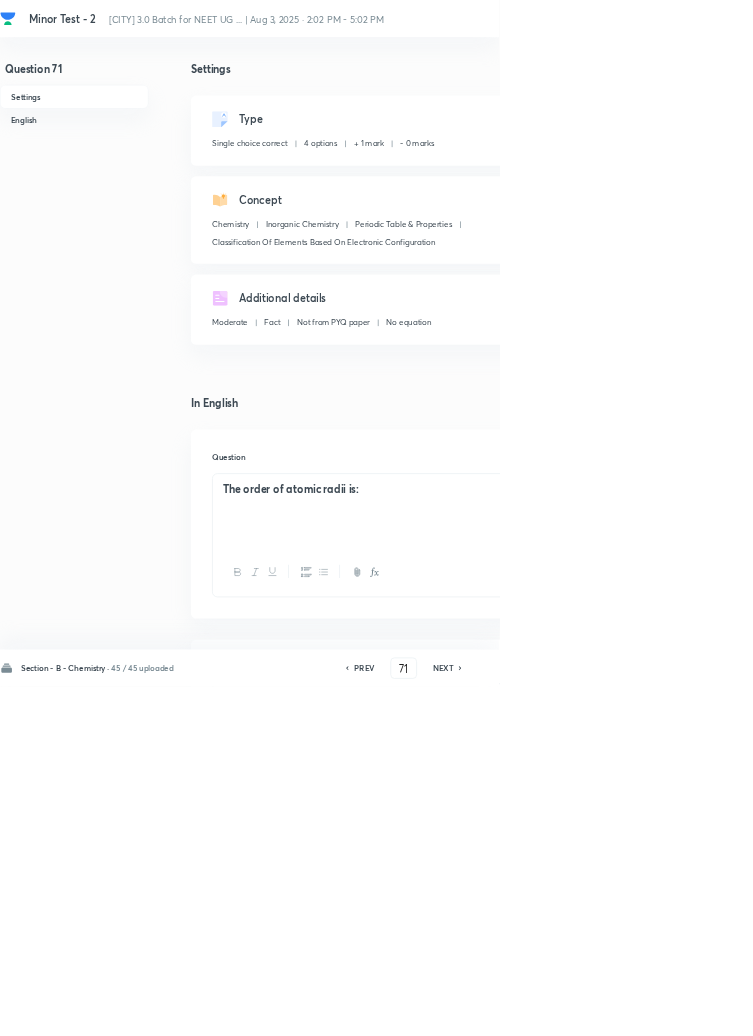 click on "Type Single choice correct 4 options + 1 mark - 0 marks Edit" at bounding box center [640, 197] 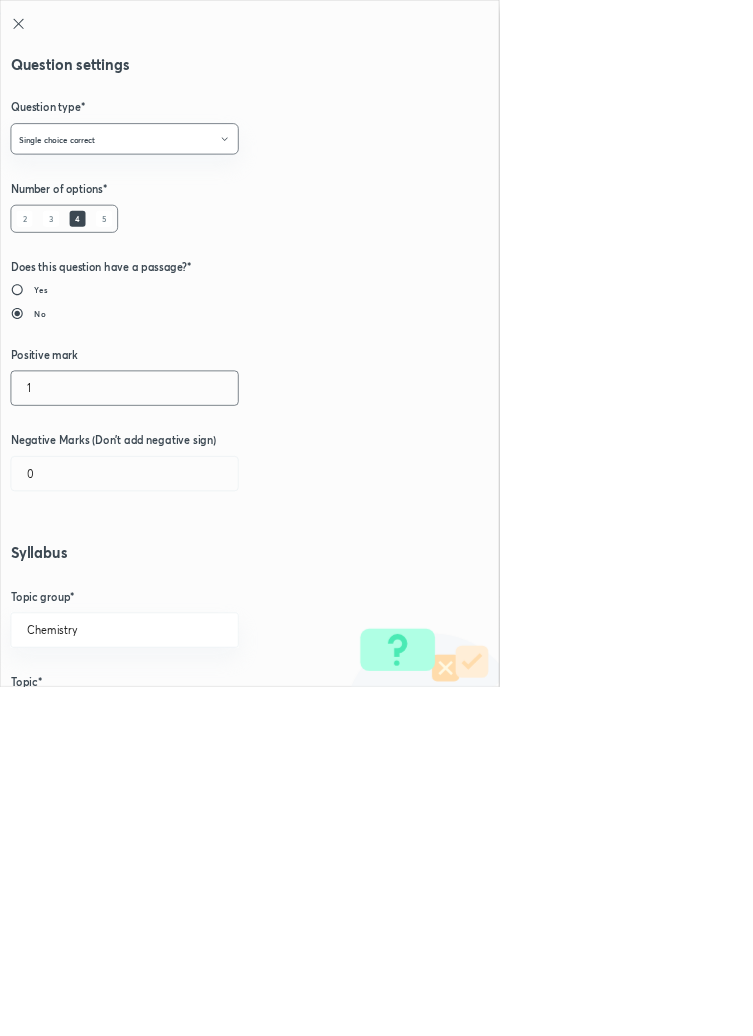 click on "1" at bounding box center (188, 585) 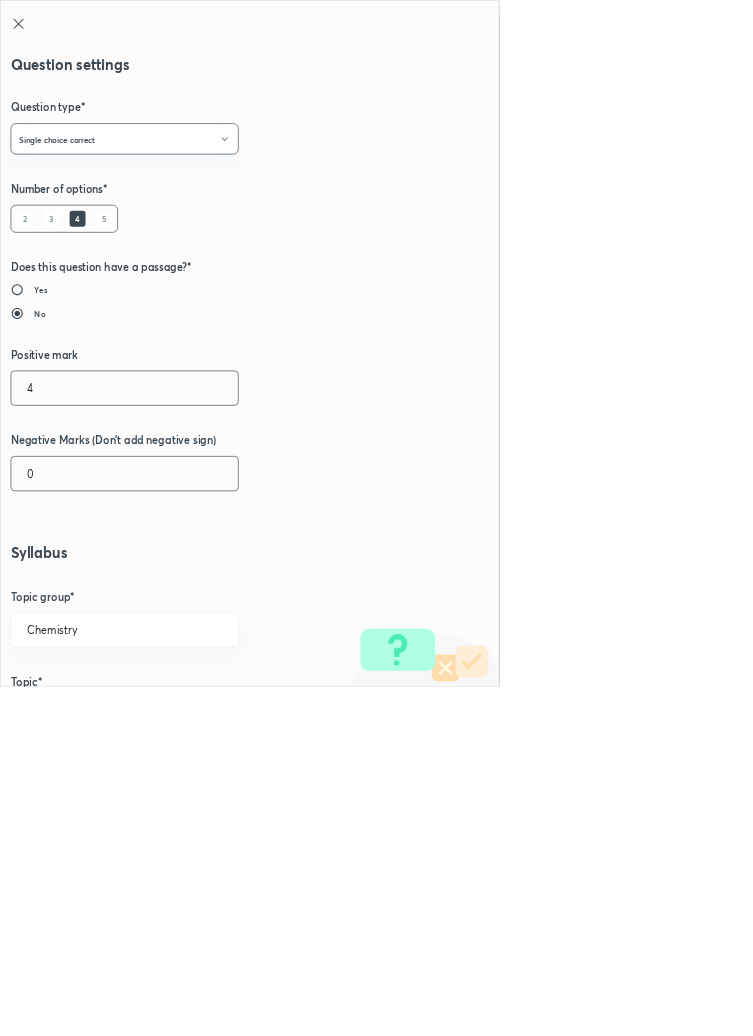 type on "4" 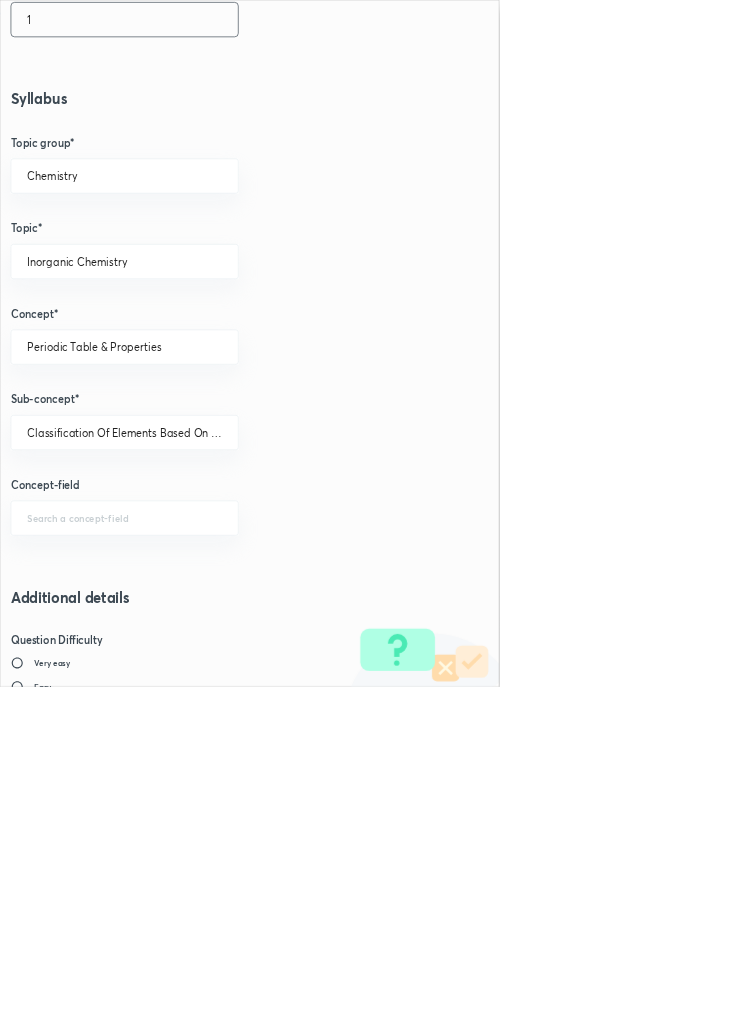 scroll, scrollTop: 1125, scrollLeft: 0, axis: vertical 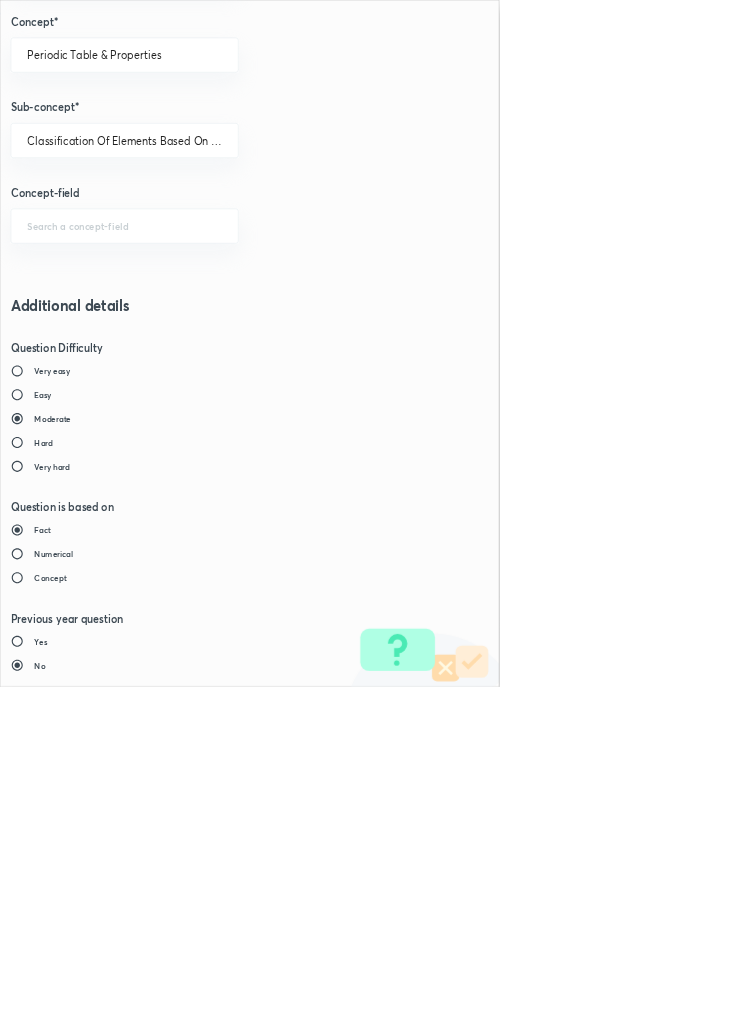 type on "1" 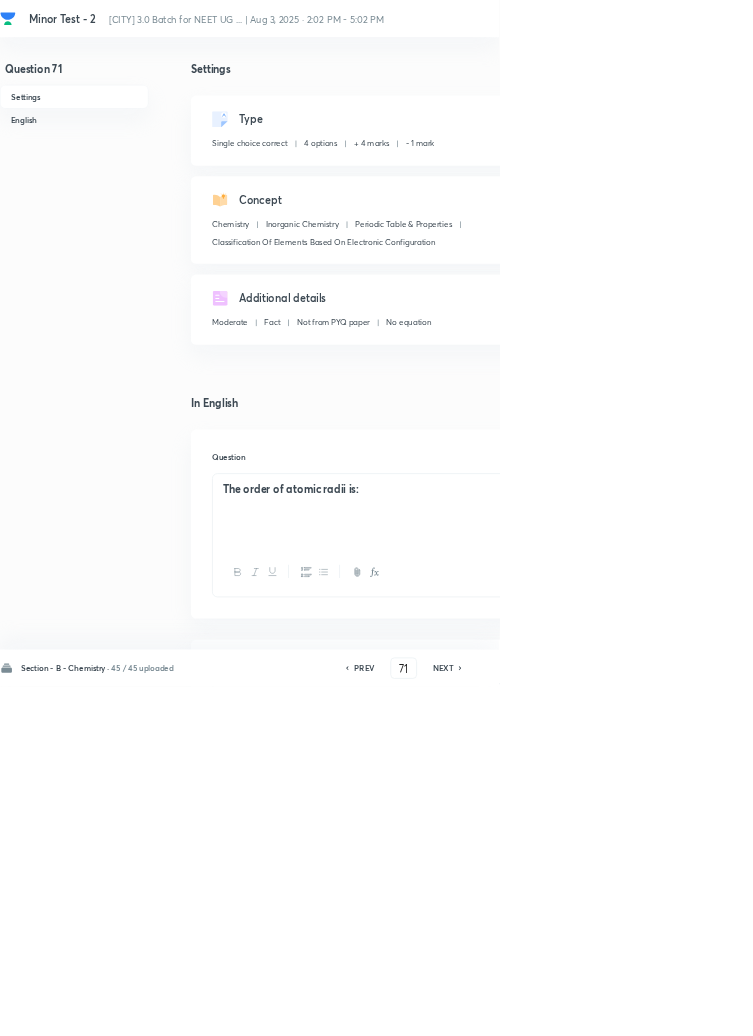 click on "Save" at bounding box center [1096, 1006] 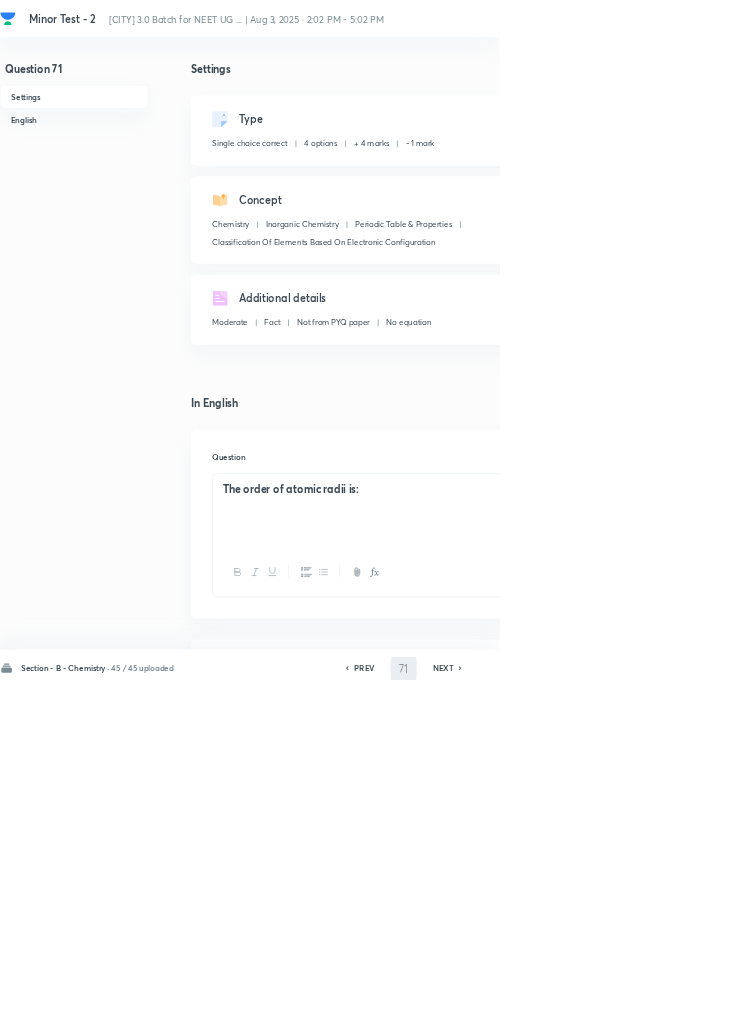 type on "72" 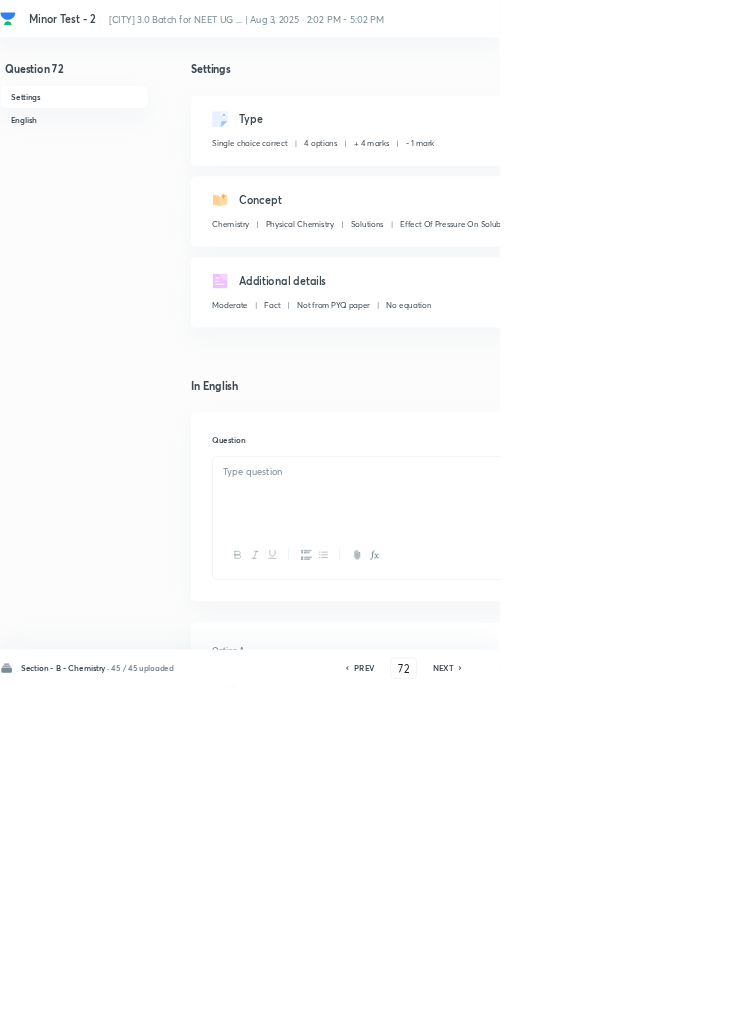 checkbox on "true" 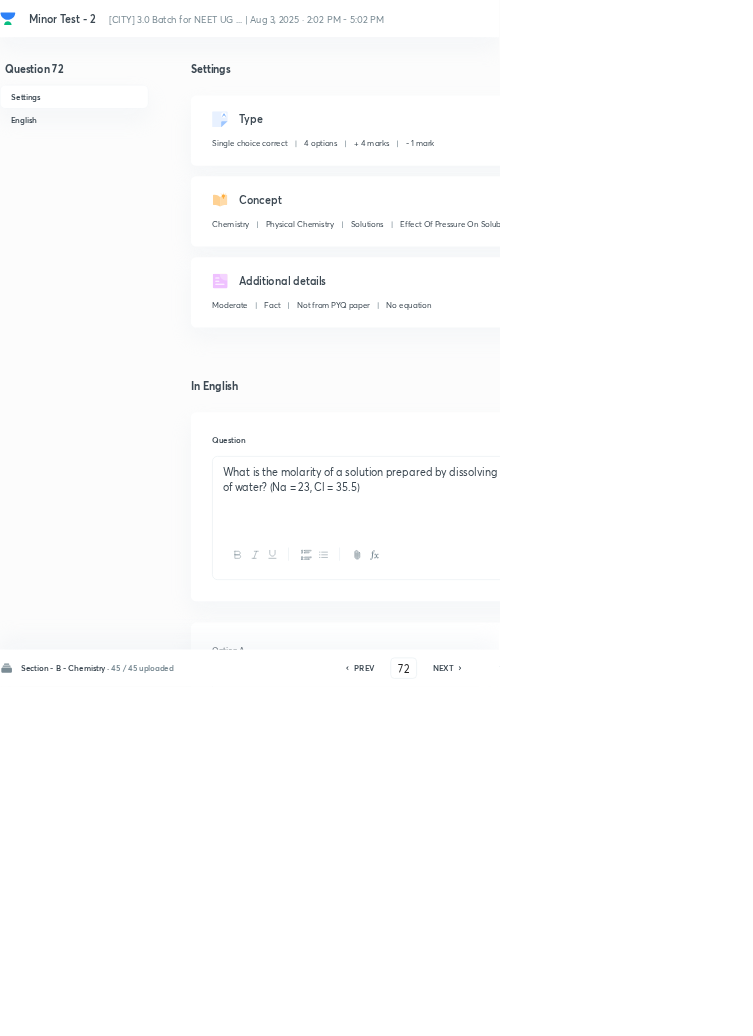 click on "Edit" at bounding box center [920, 182] 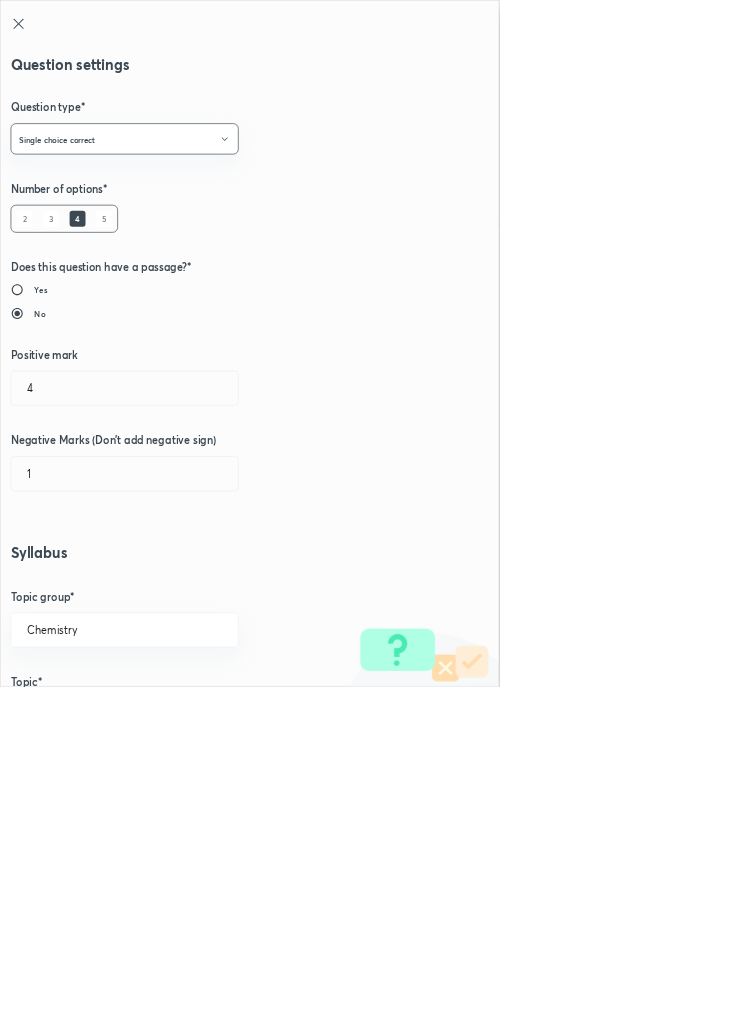 type on "Physical Chemistry" 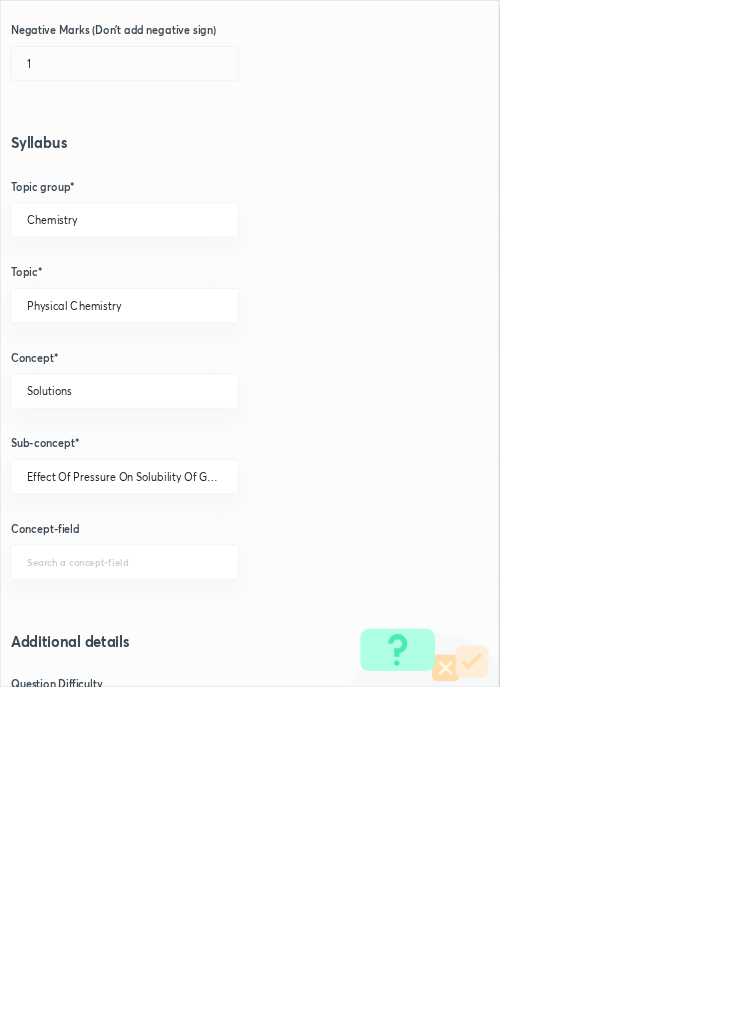 scroll, scrollTop: 1125, scrollLeft: 0, axis: vertical 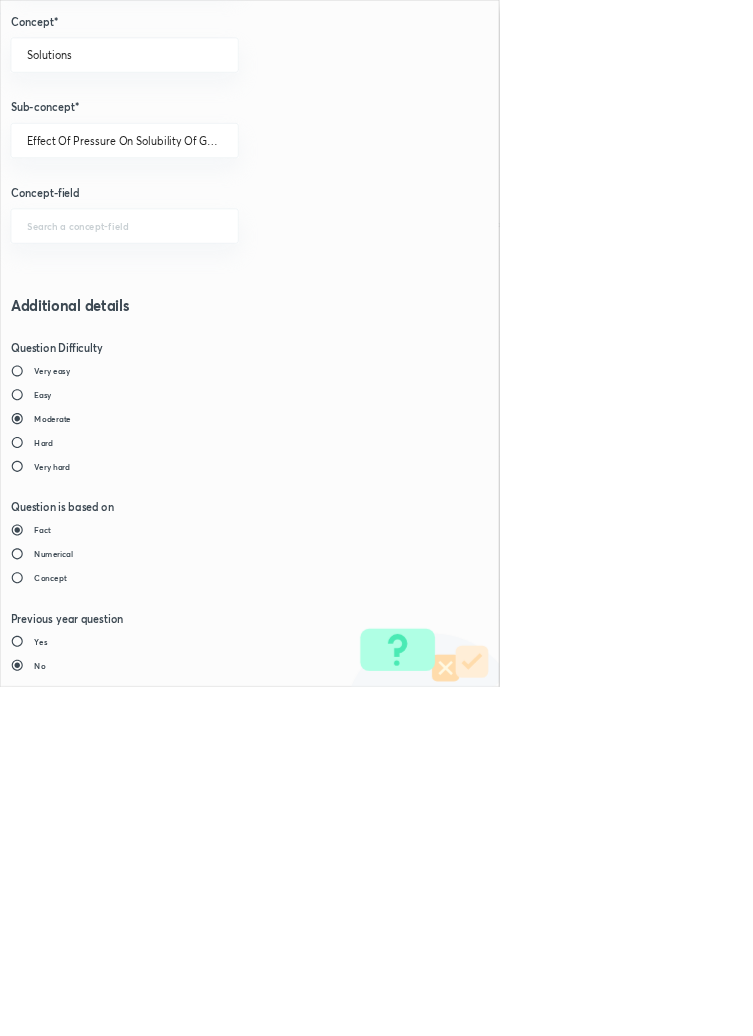 click on "Save" at bounding box center [80, 1476] 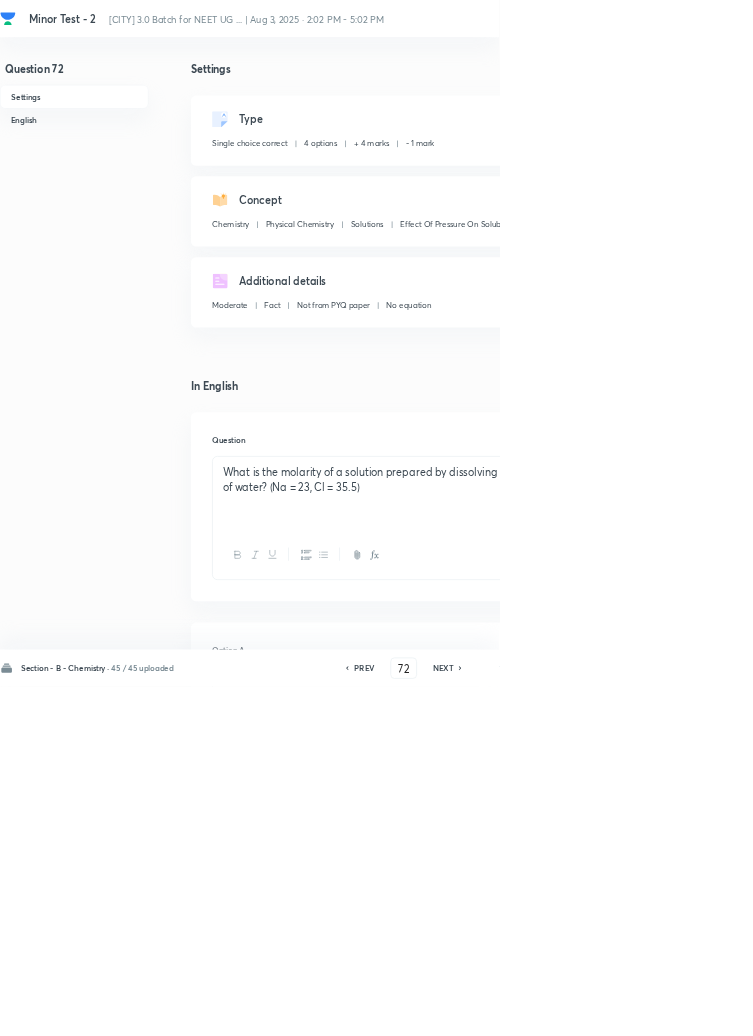click on "Save" at bounding box center (1096, 1006) 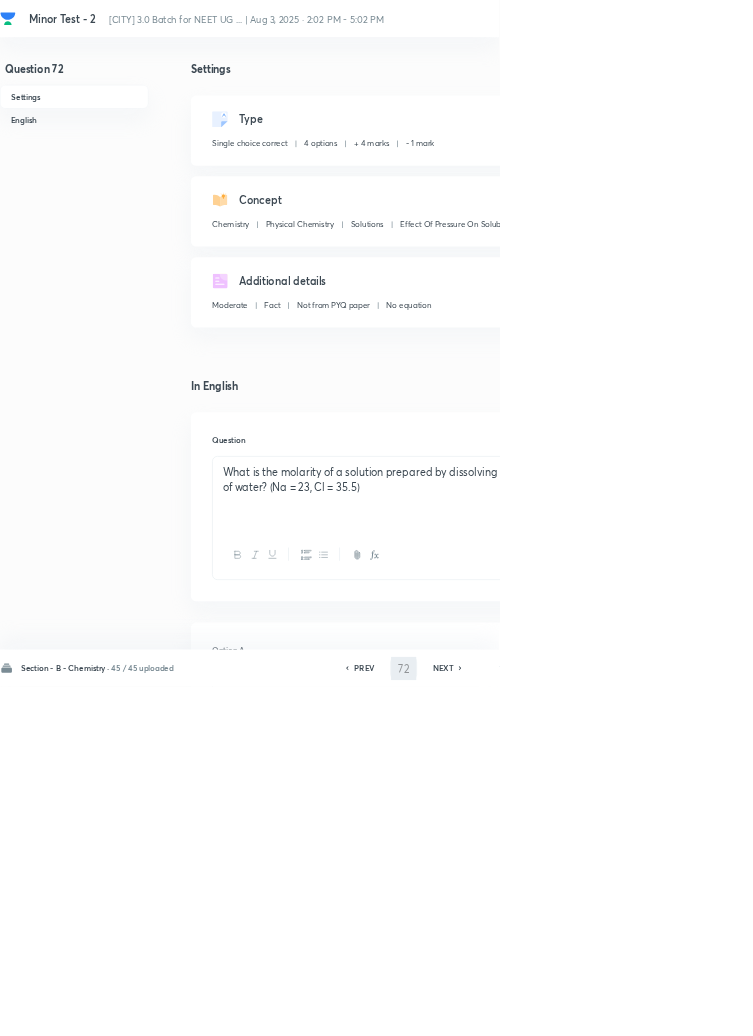 type on "73" 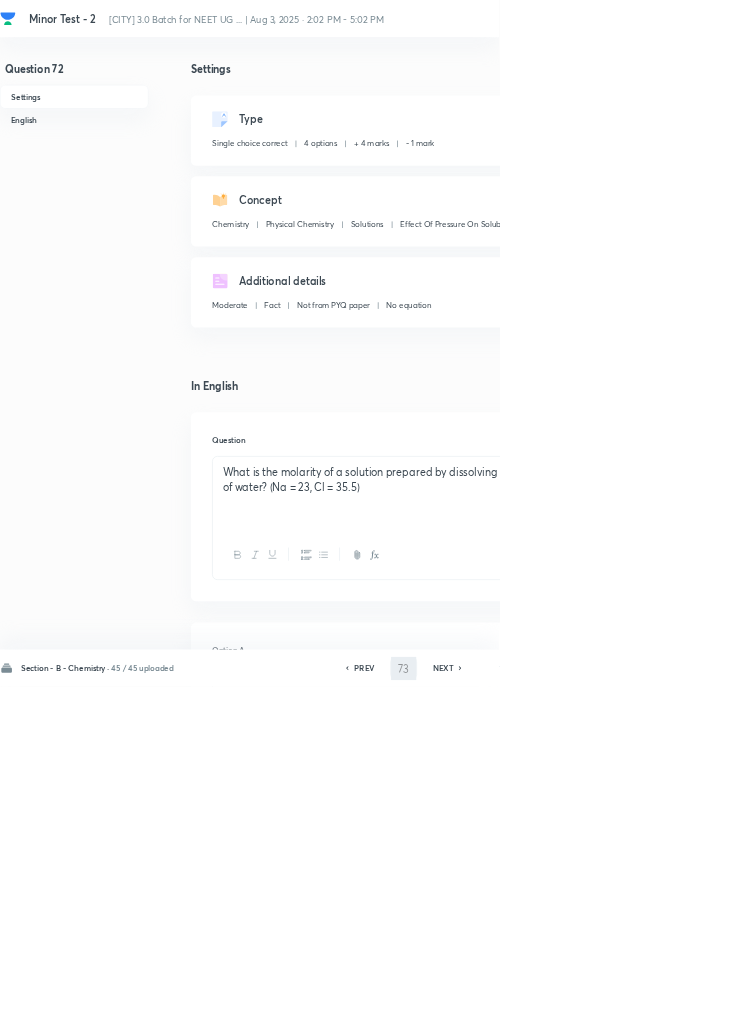 checkbox on "false" 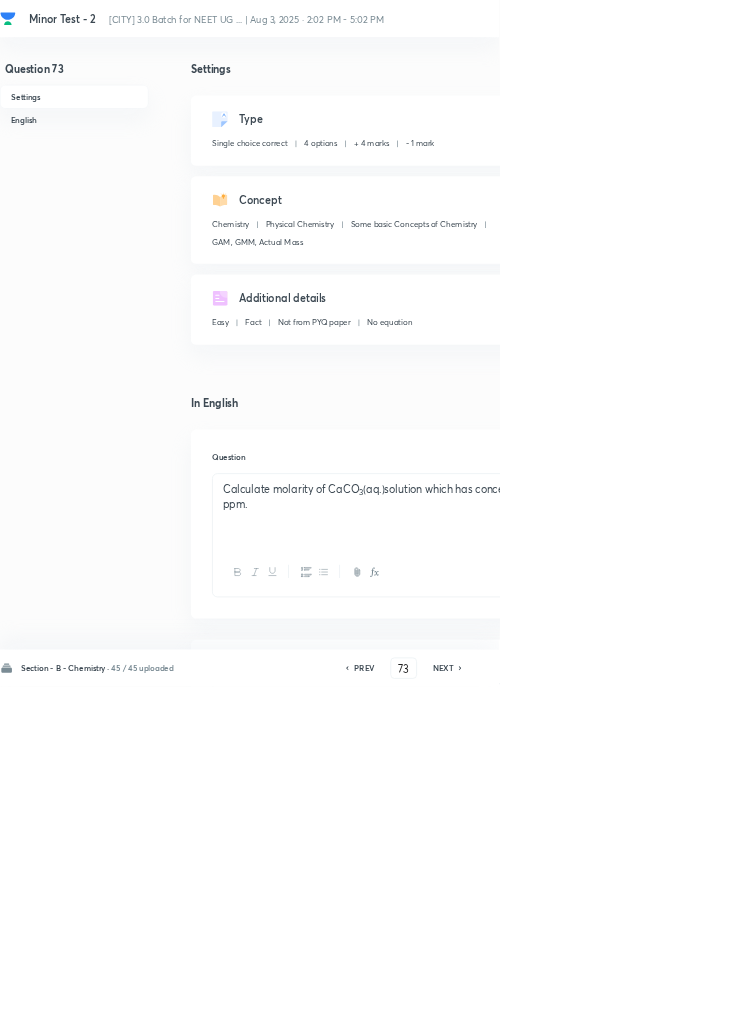 click 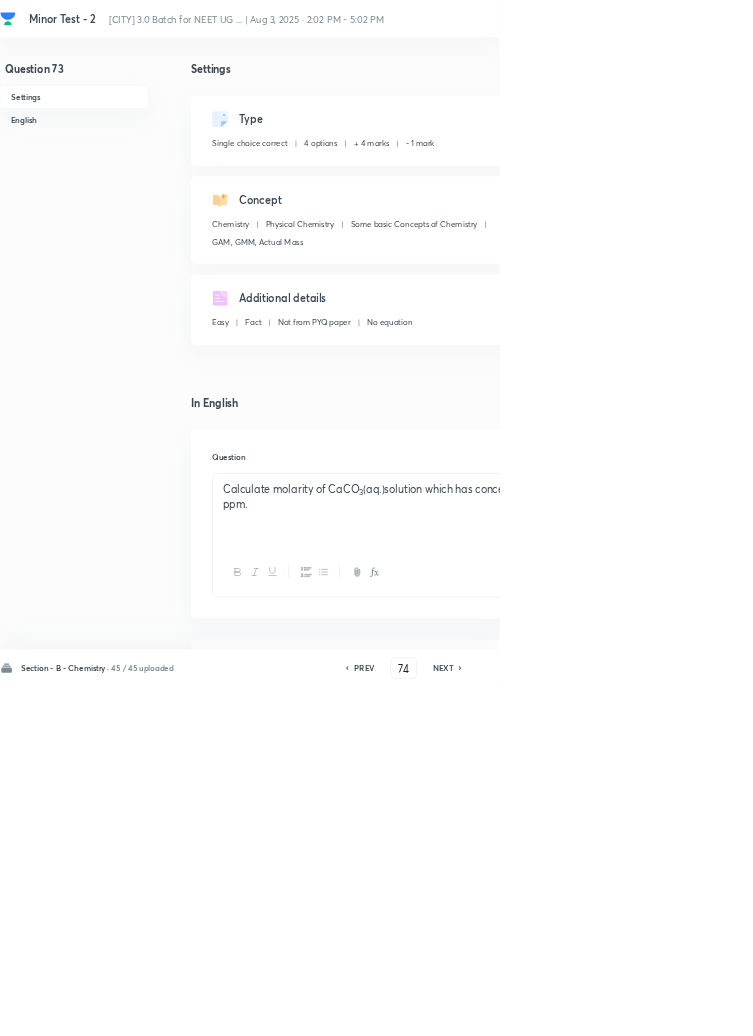 checkbox on "false" 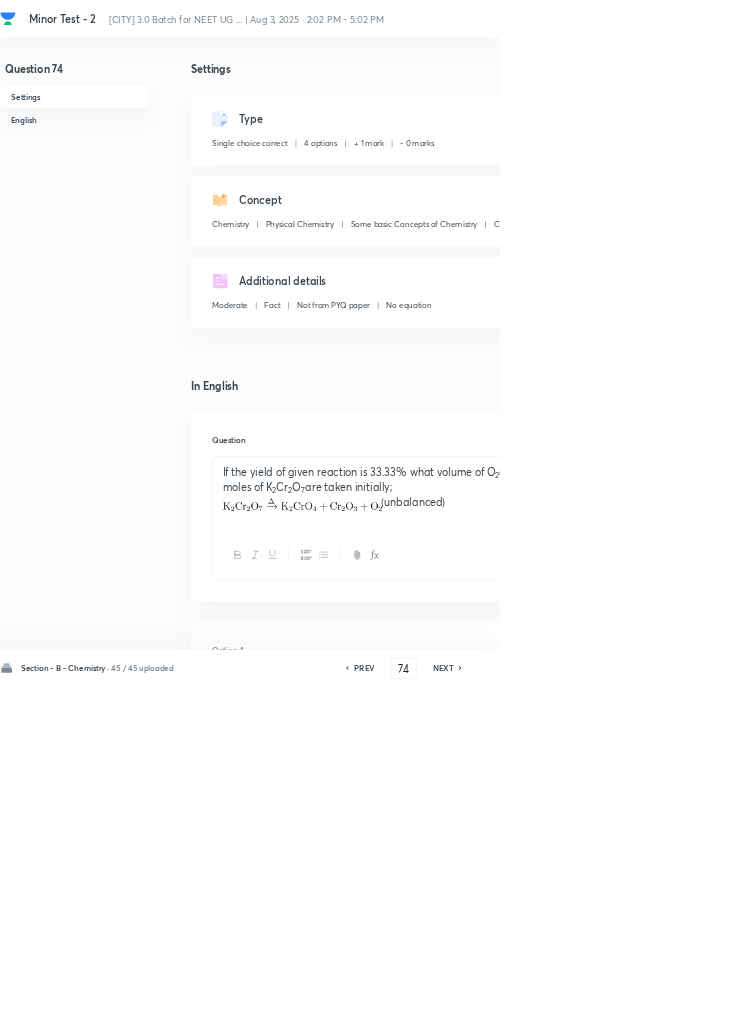 click on "Edit" at bounding box center (920, 182) 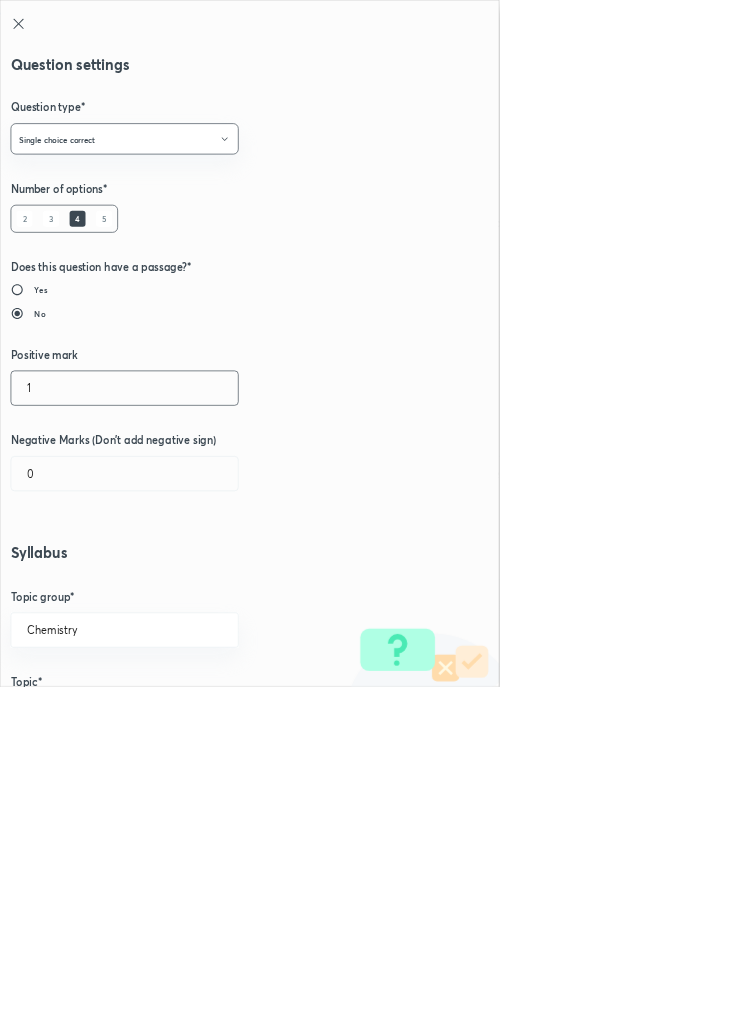 click on "1" at bounding box center (188, 585) 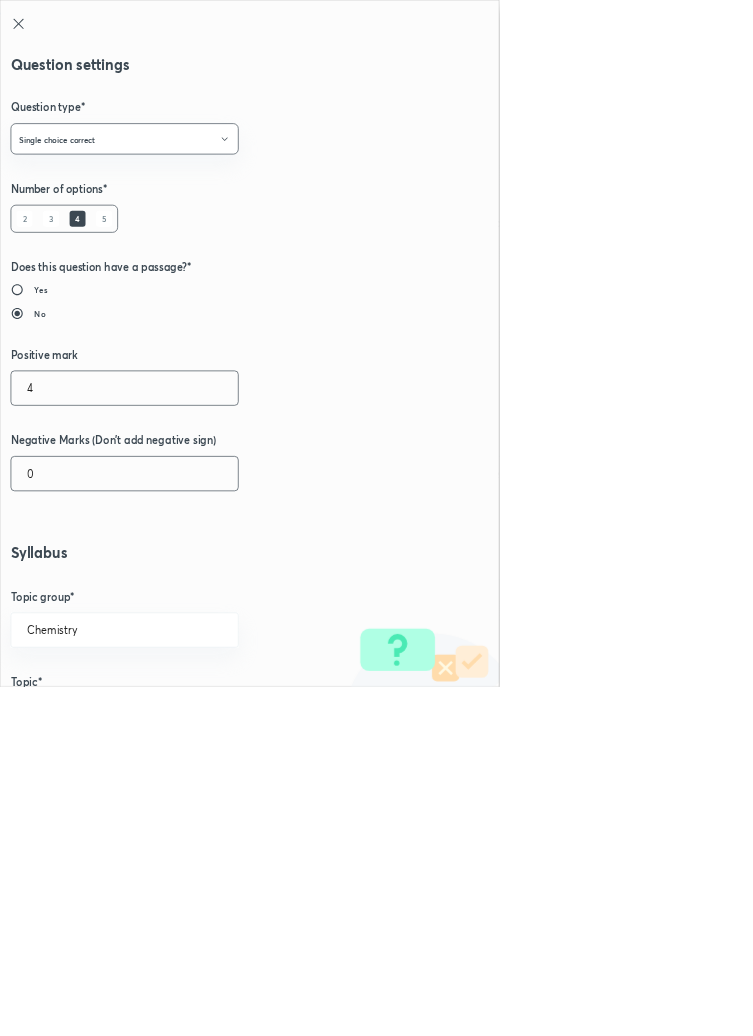 type on "4" 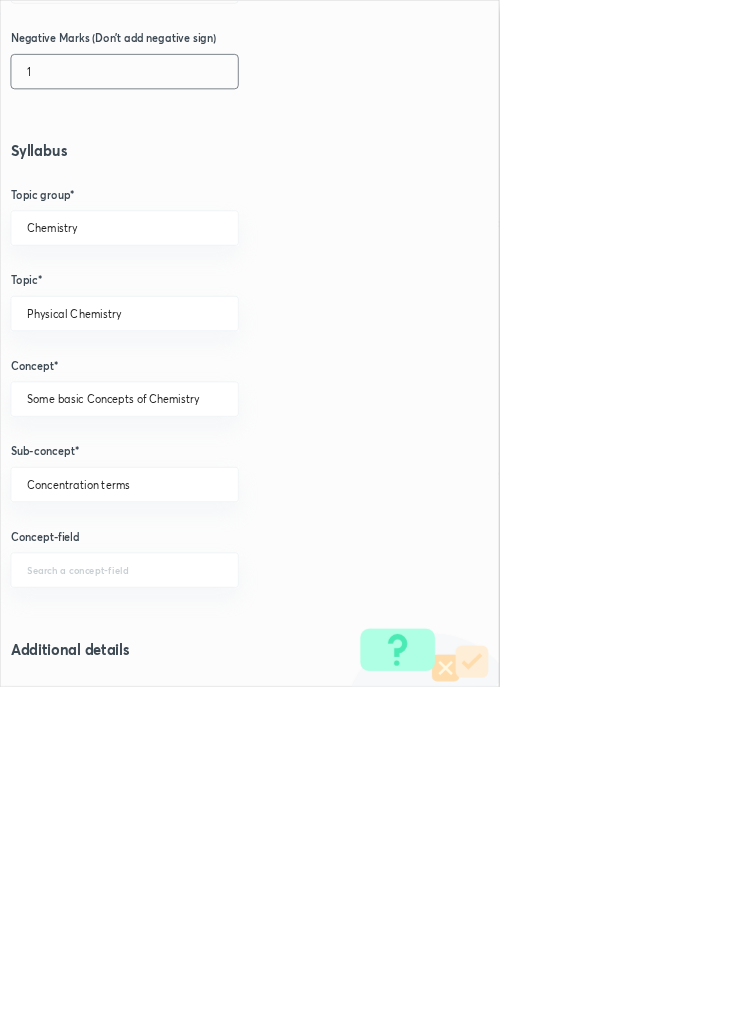 scroll, scrollTop: 1125, scrollLeft: 0, axis: vertical 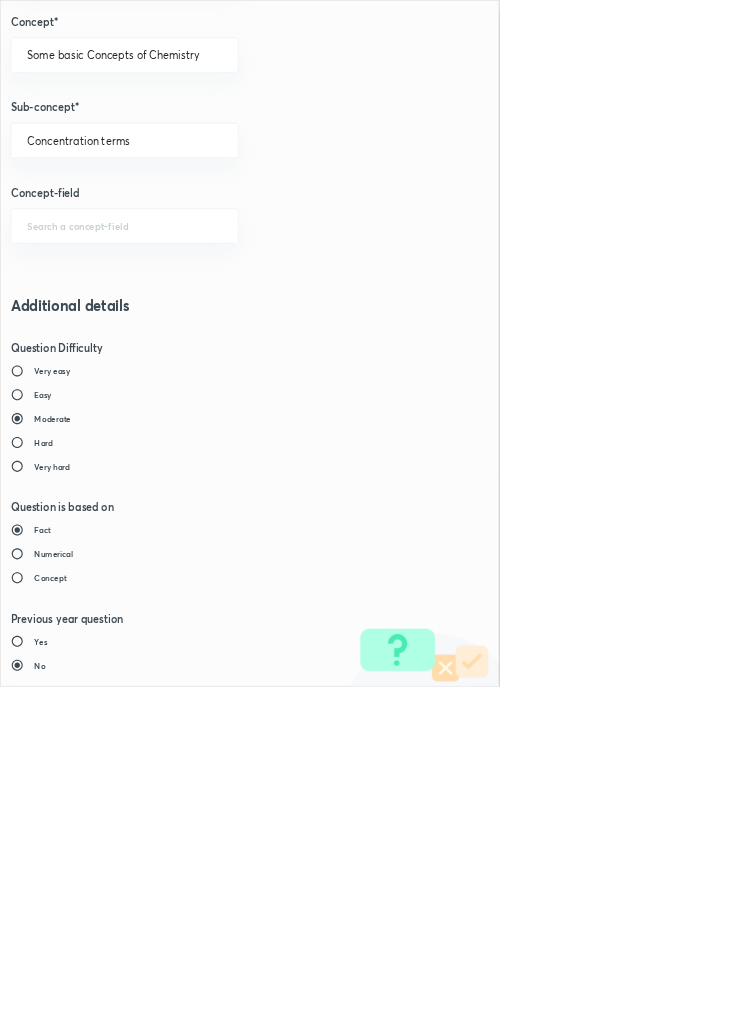type on "1" 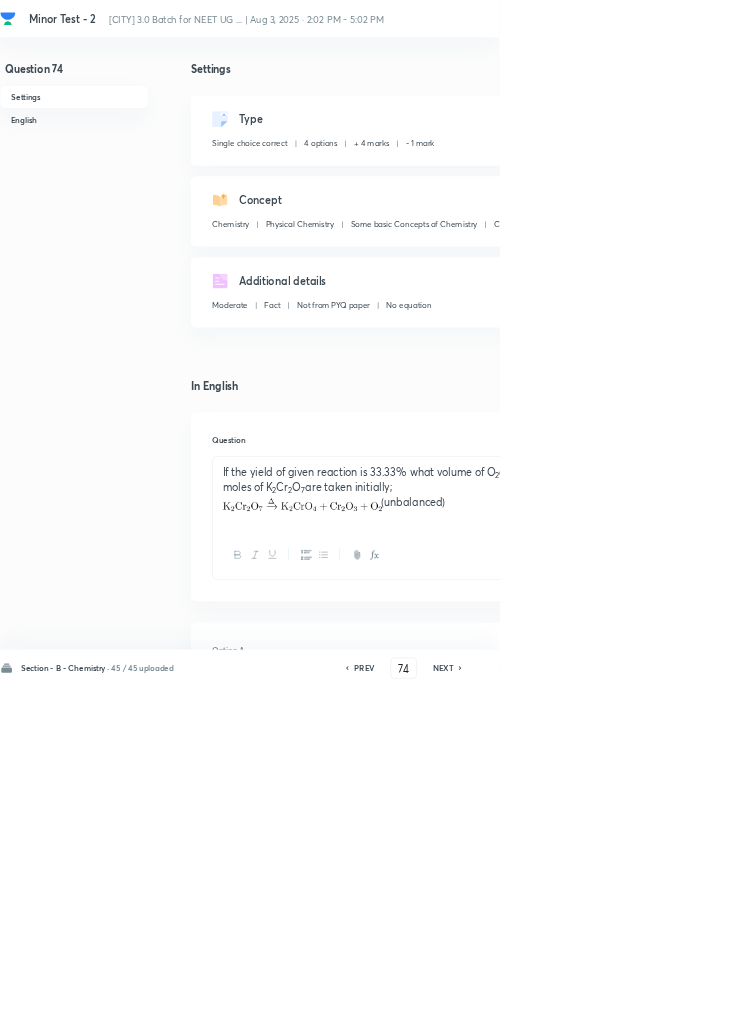 click on "Save" at bounding box center (1096, 1006) 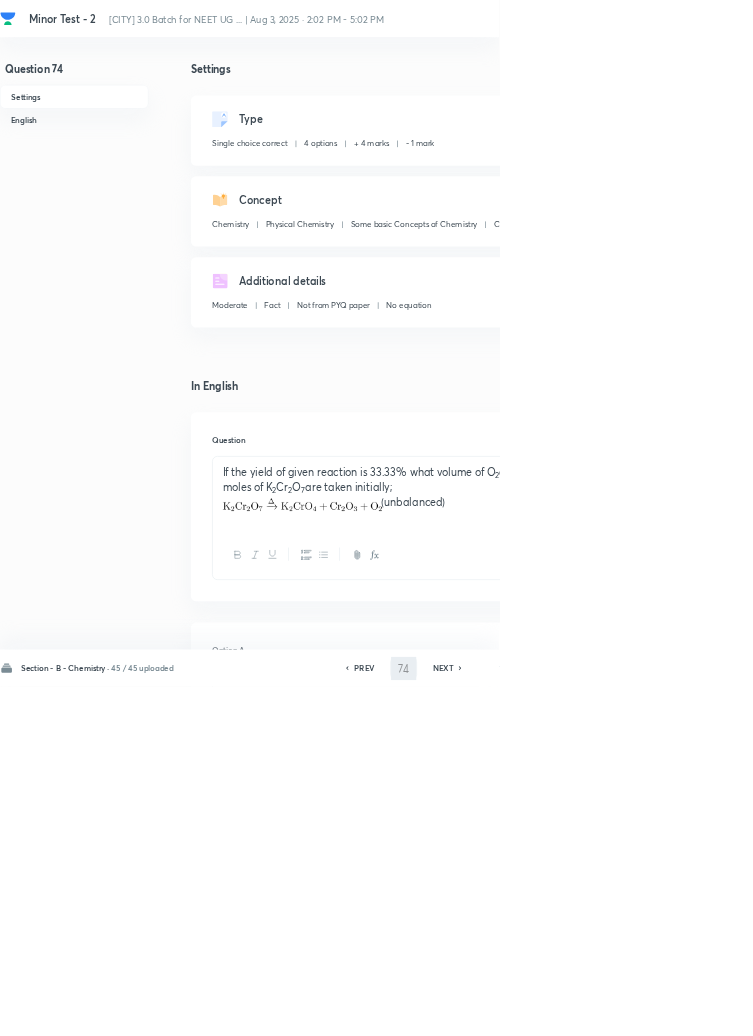 type on "75" 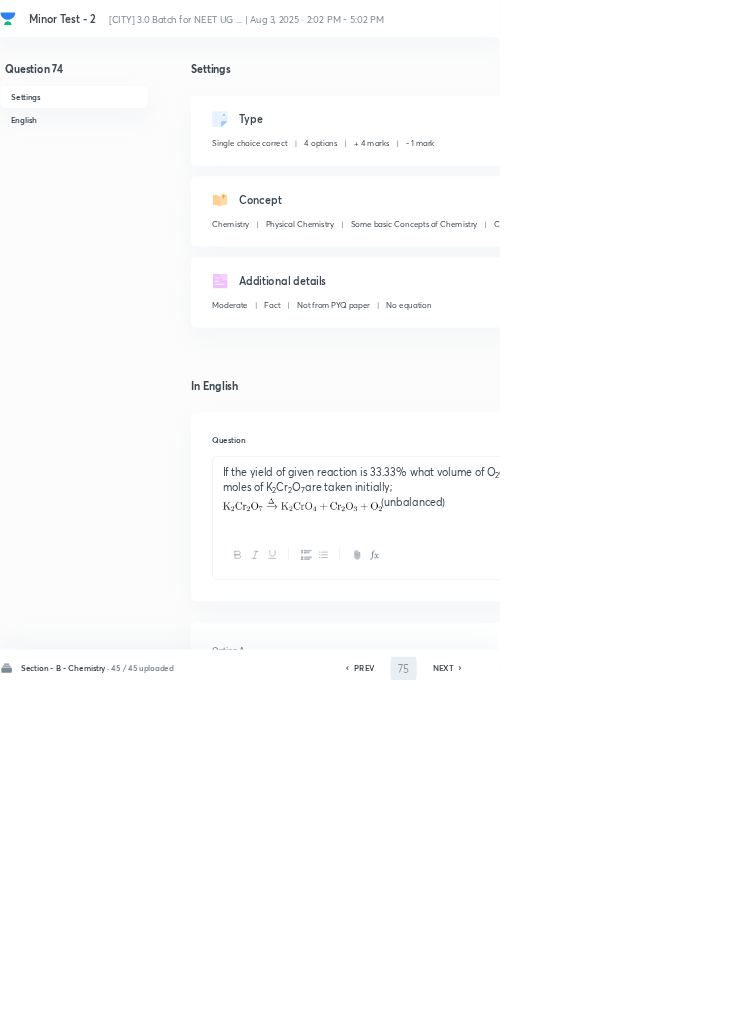checkbox on "true" 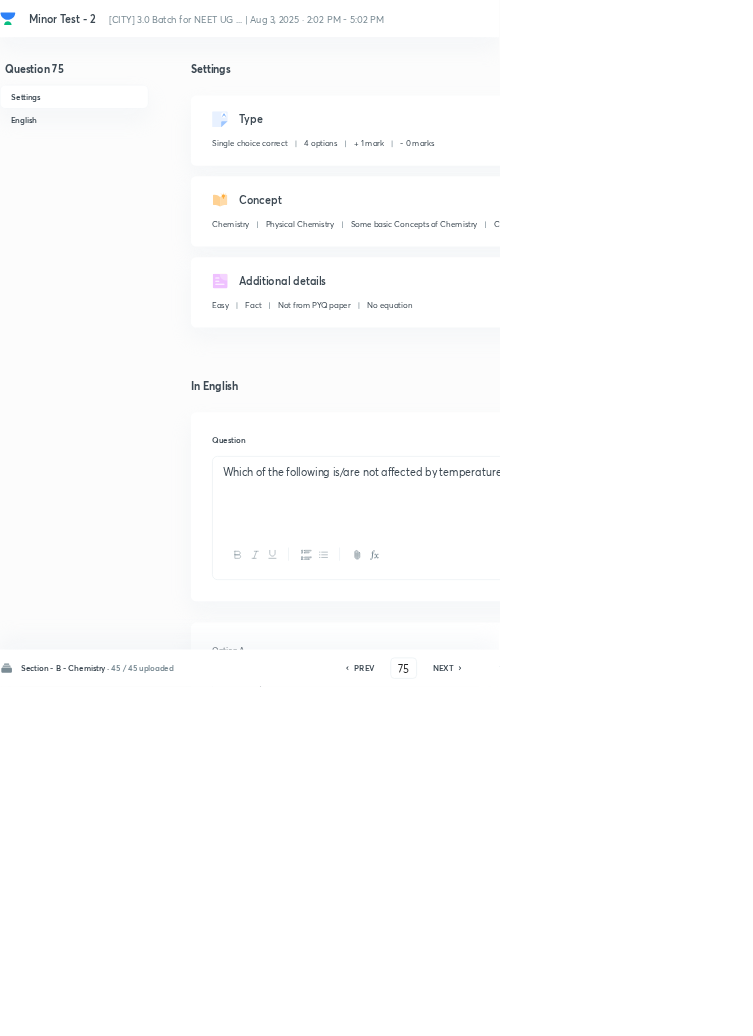 click on "Edit" at bounding box center [920, 182] 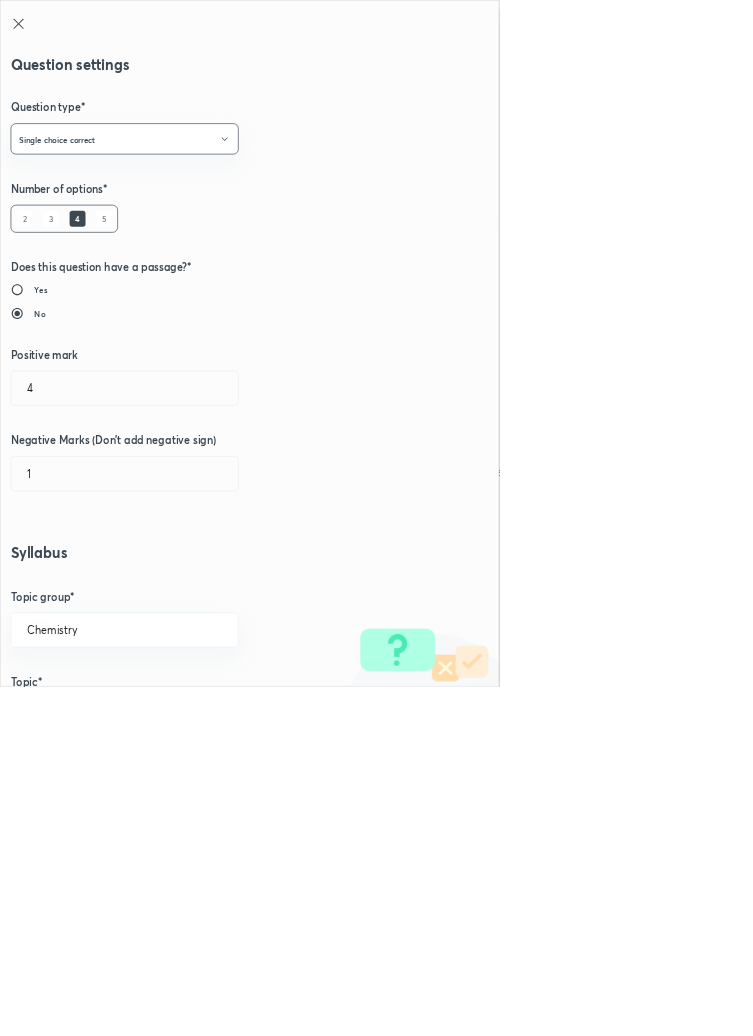 radio on "true" 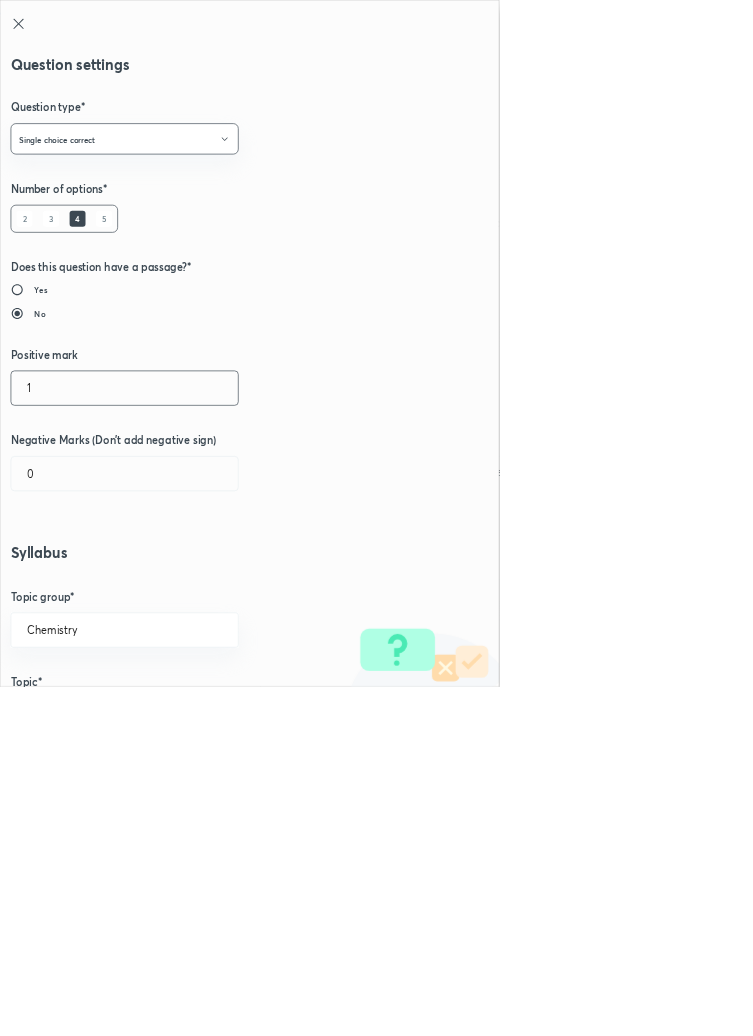 click on "1" at bounding box center [188, 585] 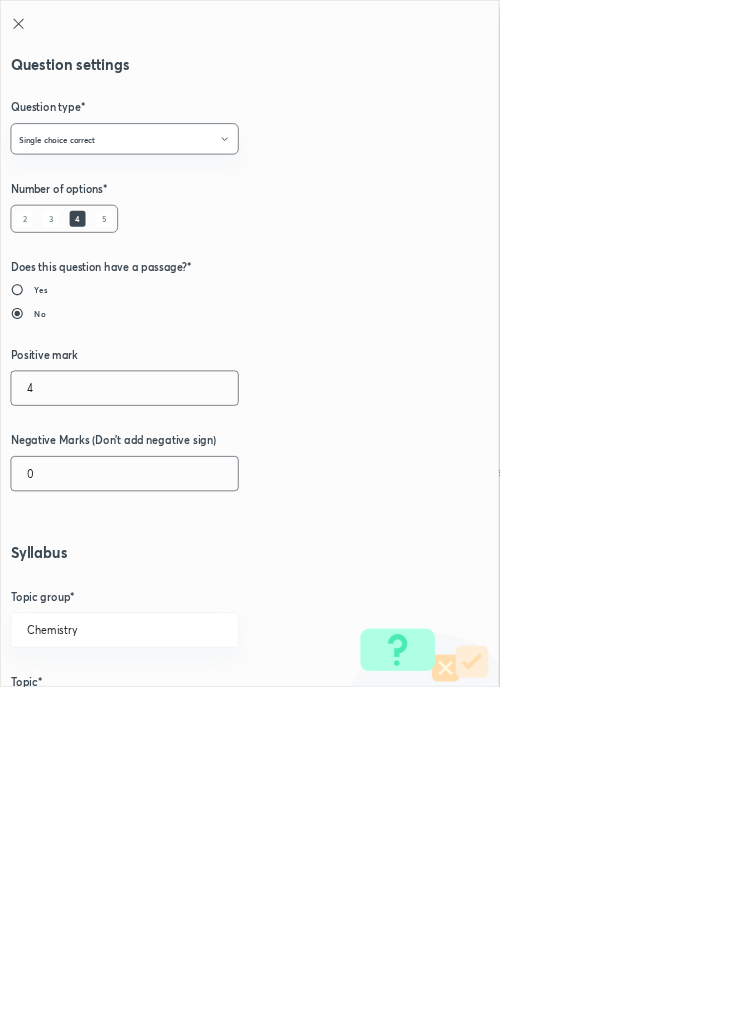 type on "4" 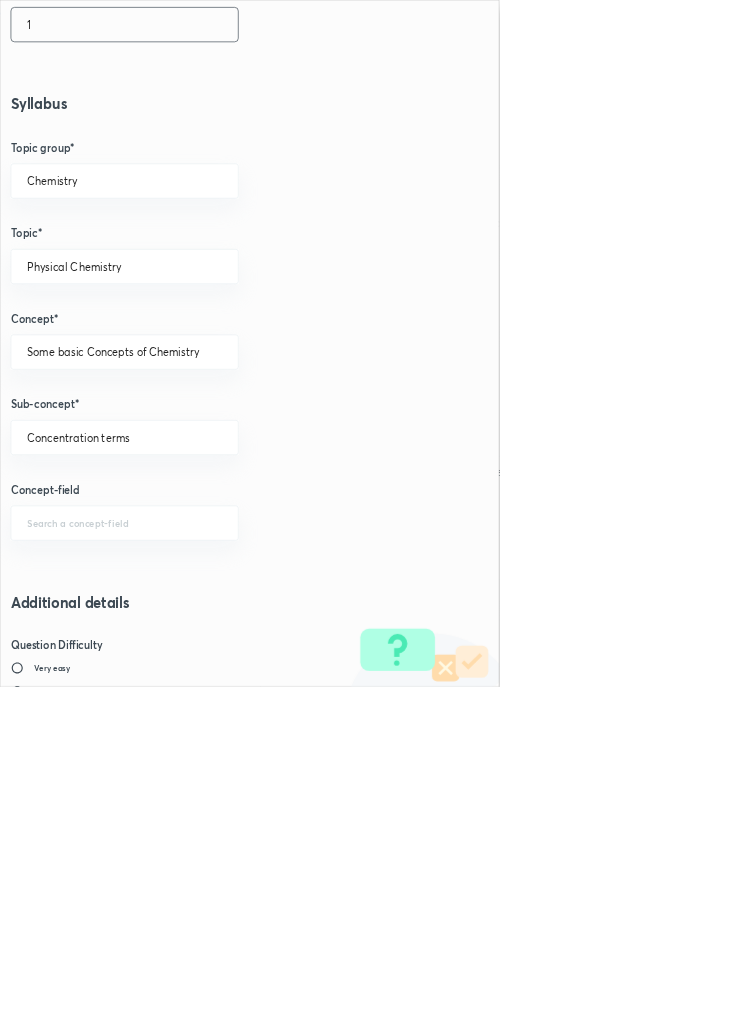 scroll, scrollTop: 1125, scrollLeft: 0, axis: vertical 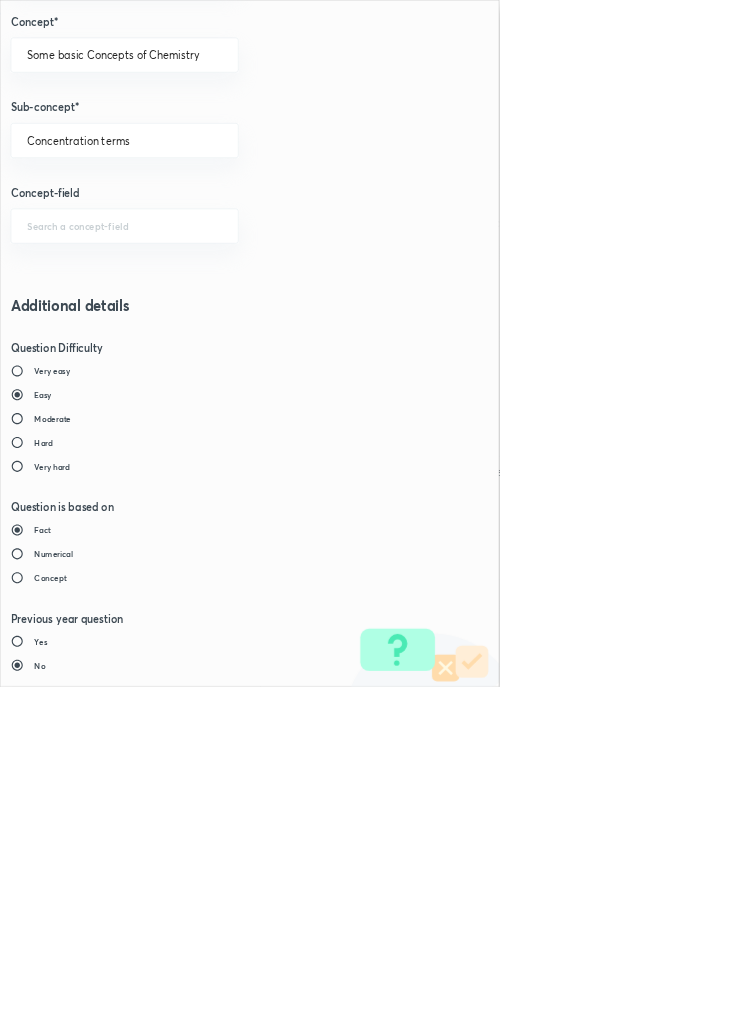 type on "1" 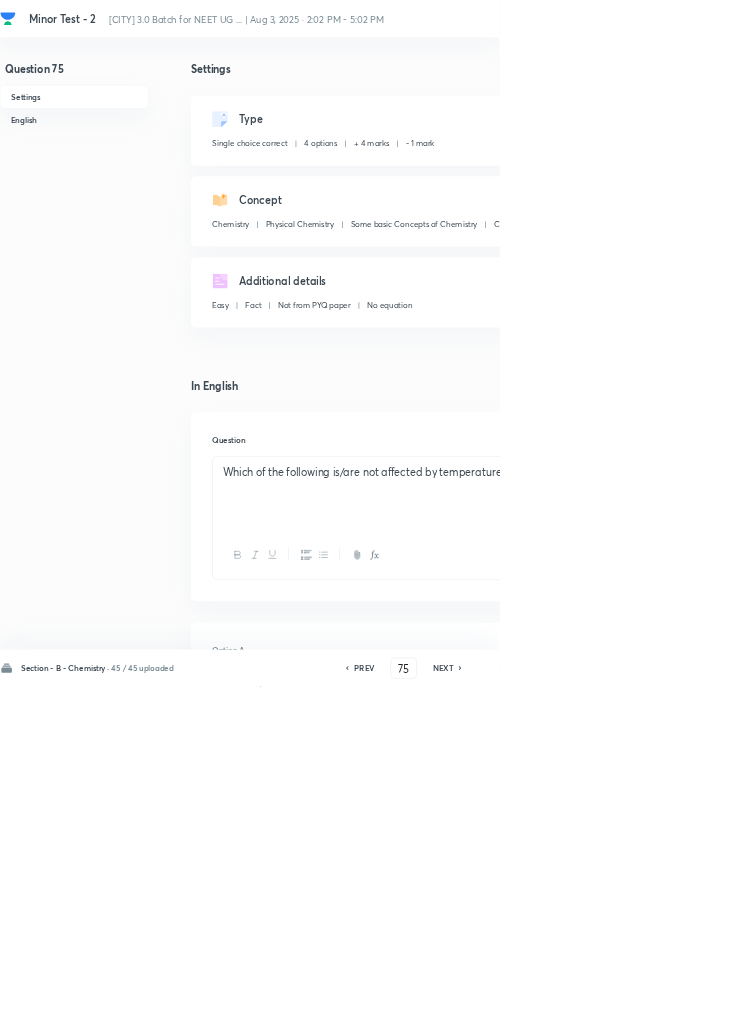 click on "Save" at bounding box center [1096, 1006] 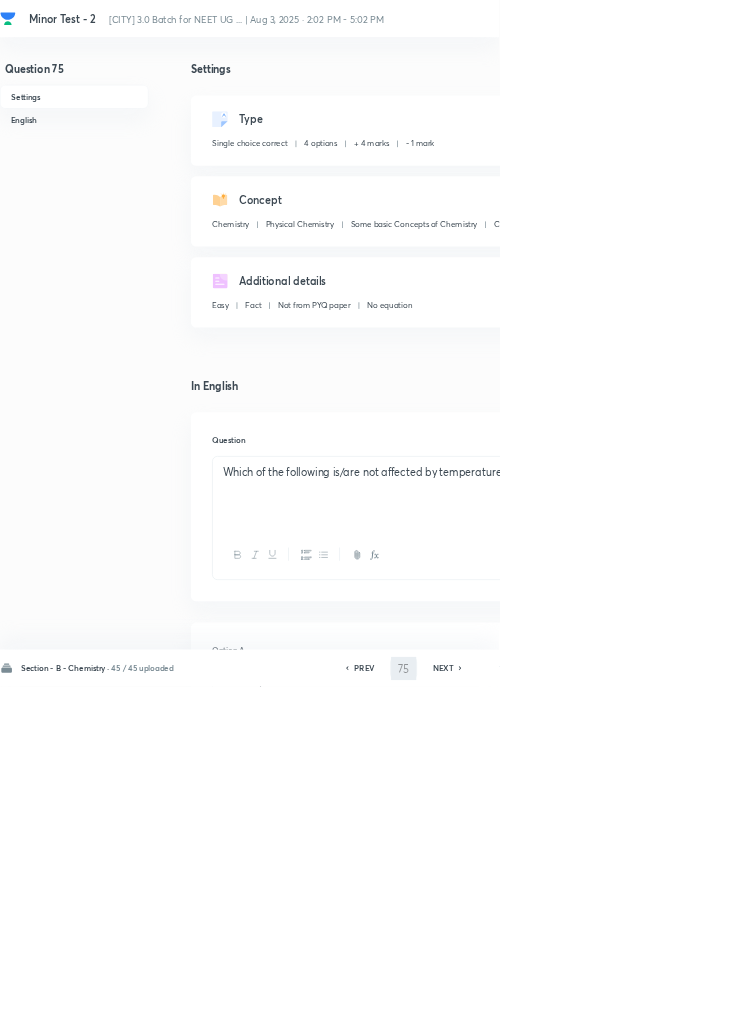 type on "76" 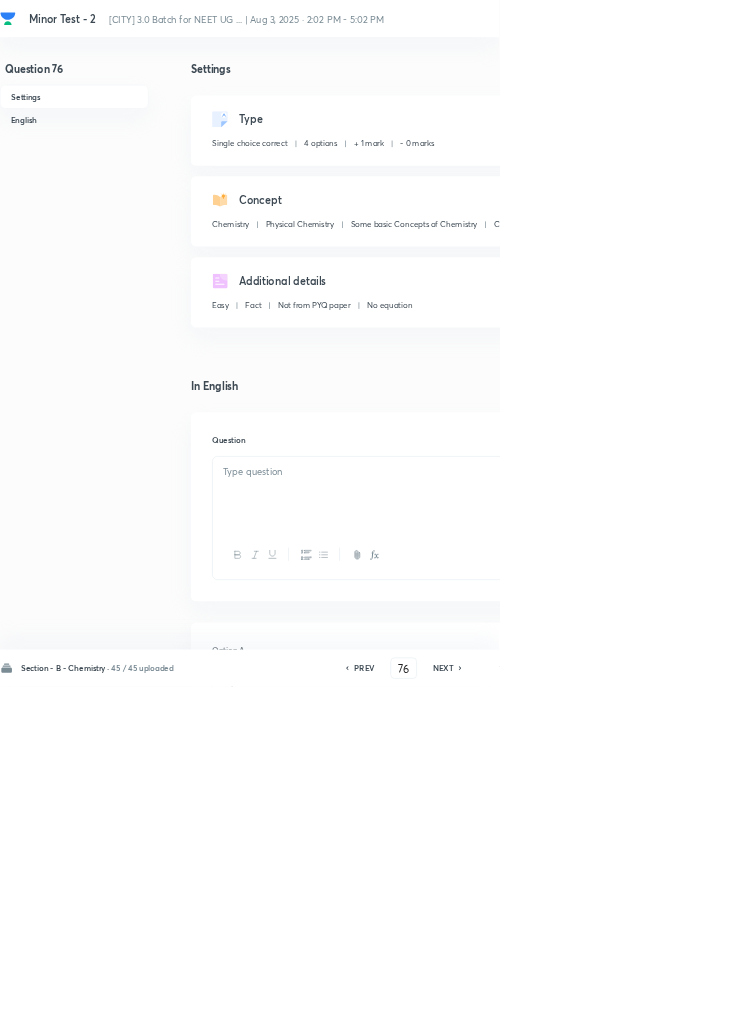 checkbox on "false" 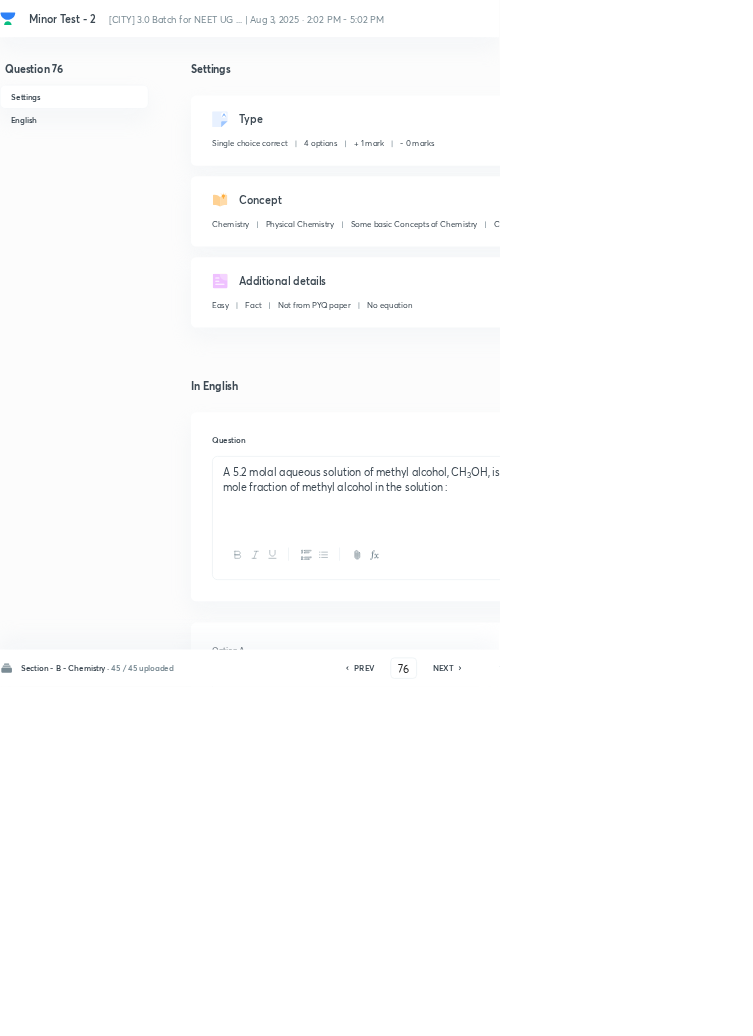click on "Edit" at bounding box center (920, 182) 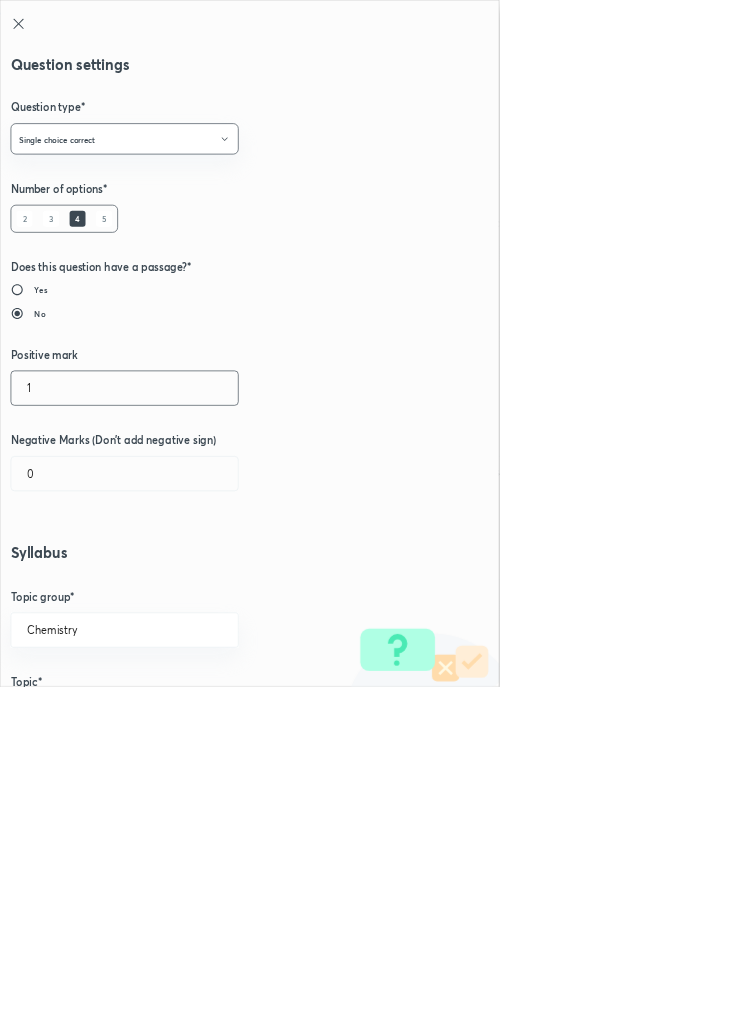 click on "1" at bounding box center (188, 585) 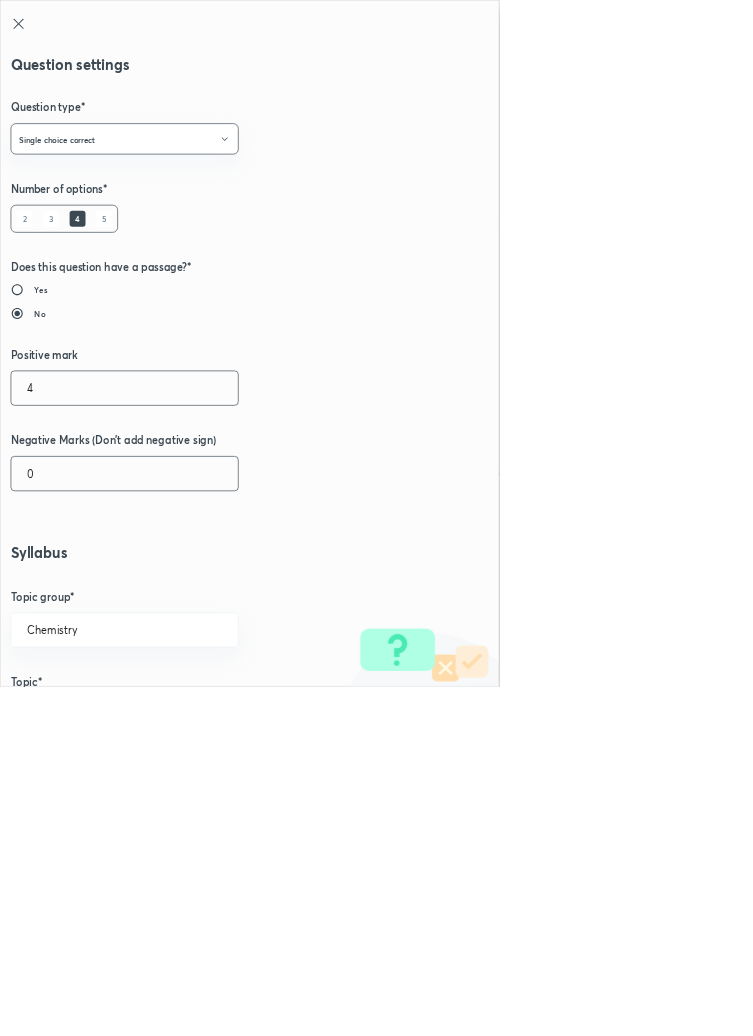 type on "4" 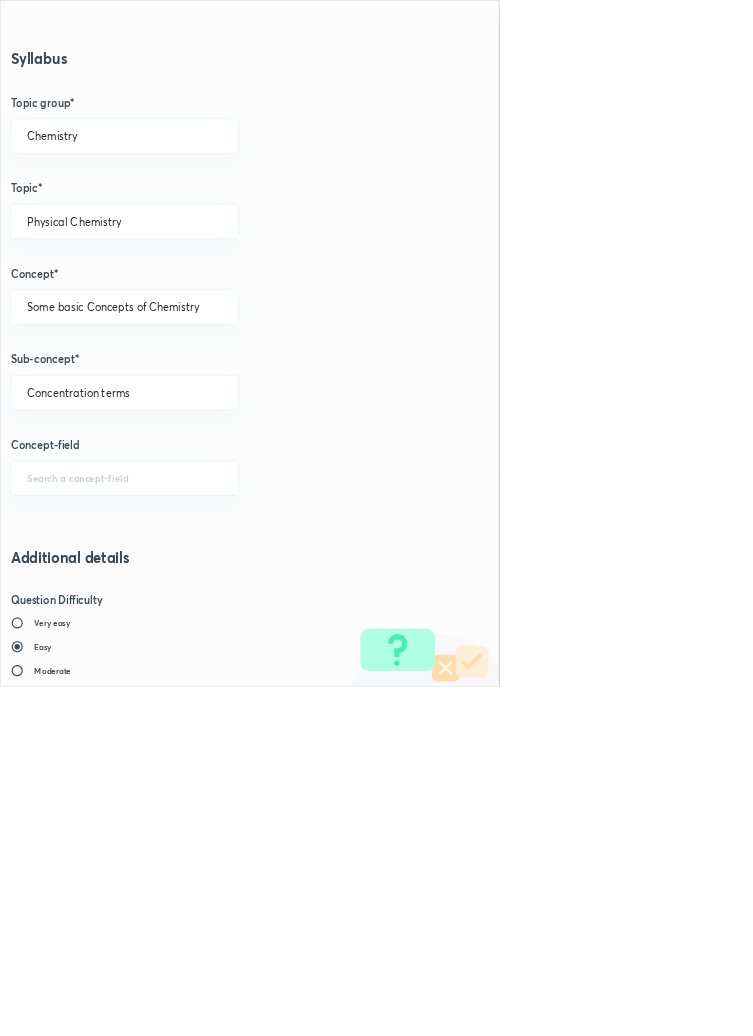 scroll, scrollTop: 1125, scrollLeft: 0, axis: vertical 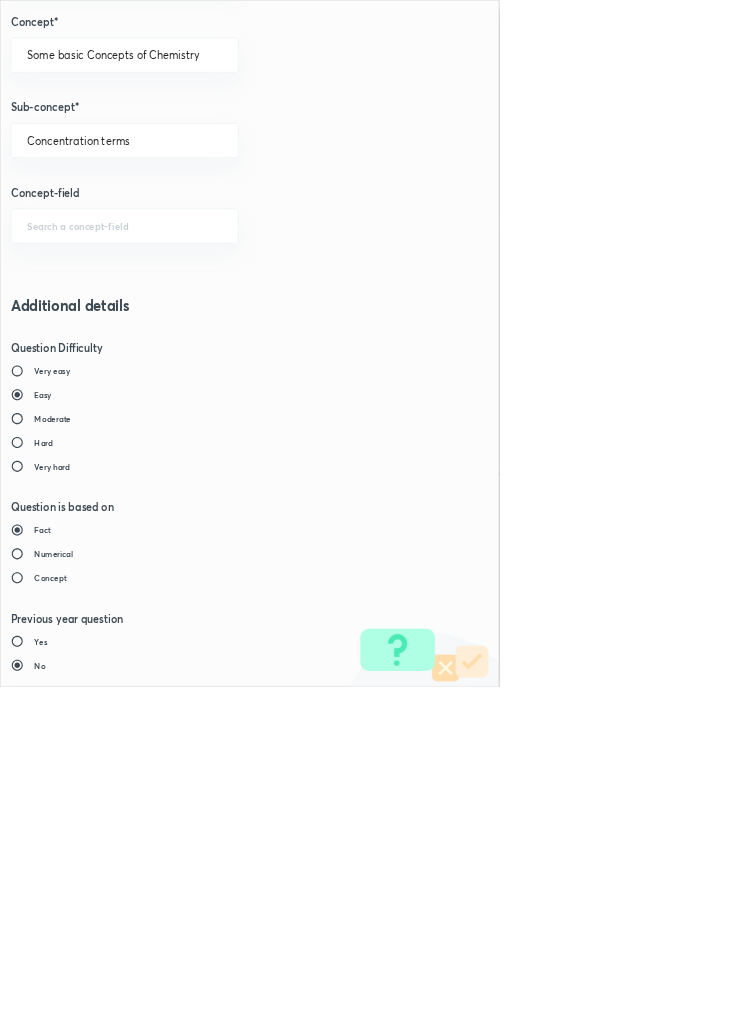 type on "1" 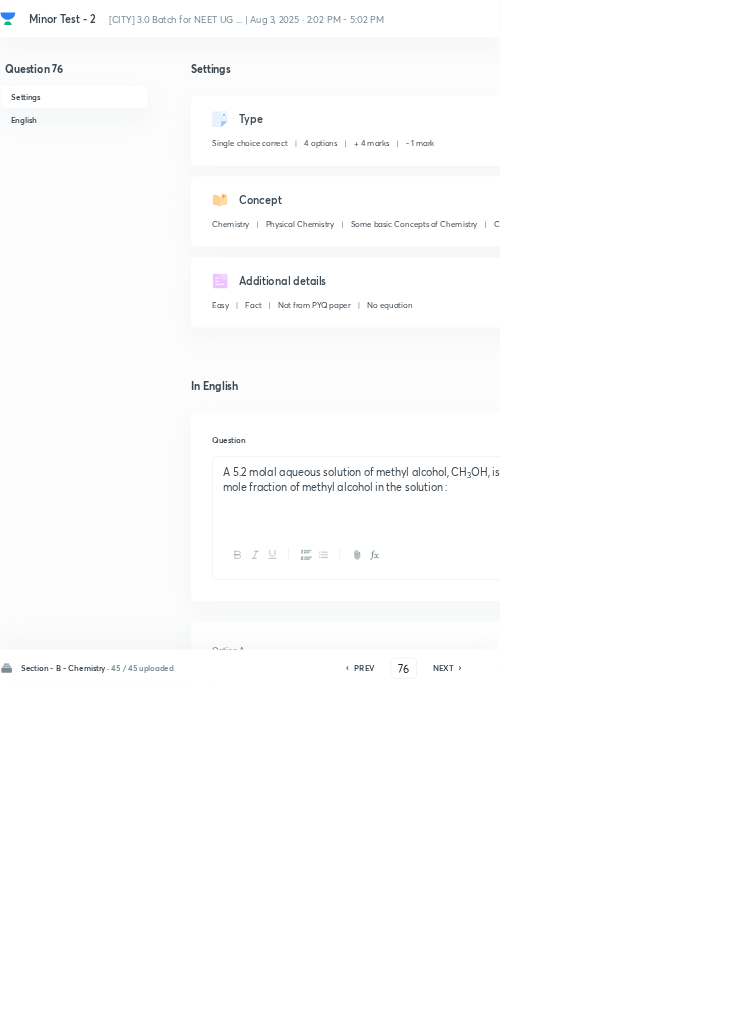 click on "Save" at bounding box center (1096, 1006) 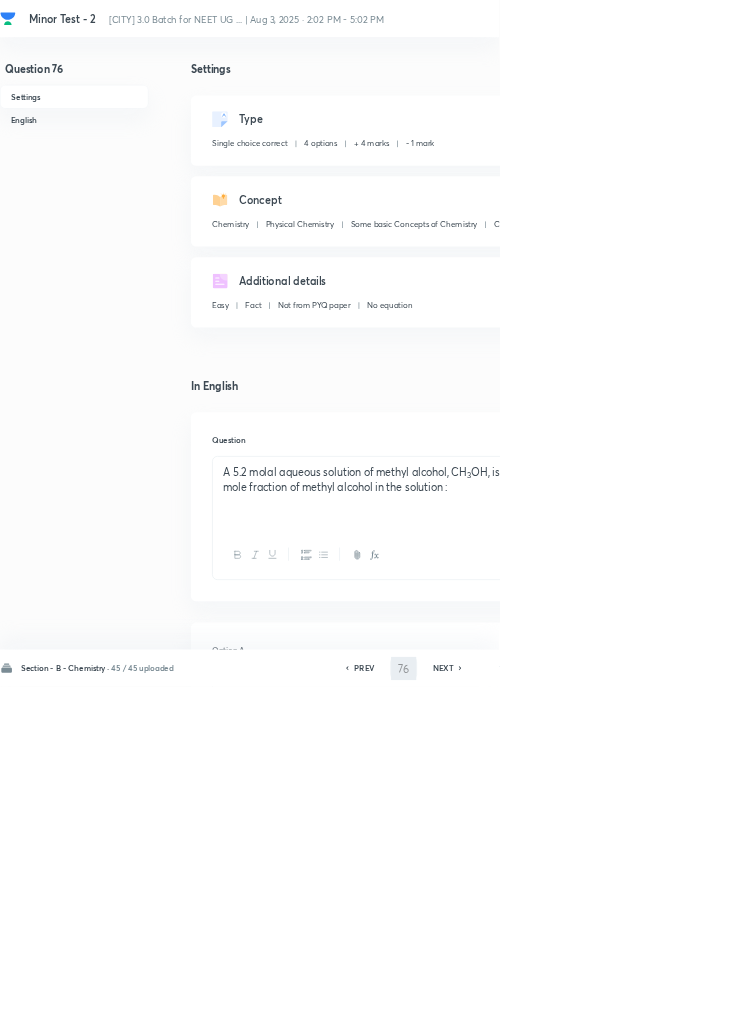 type on "77" 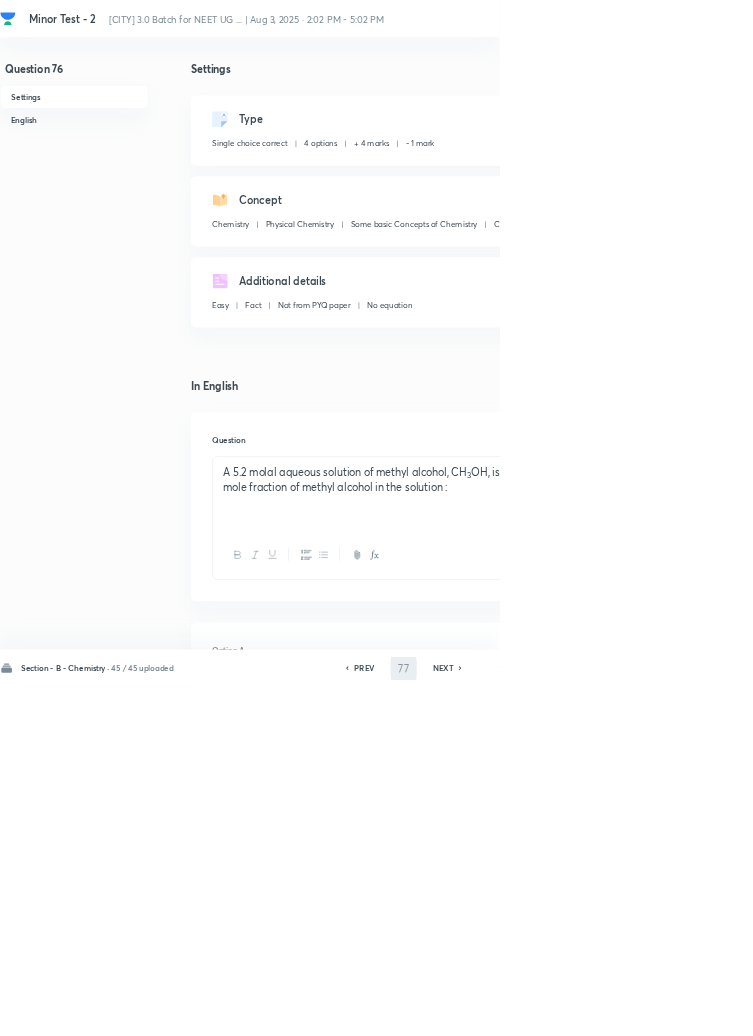 checkbox on "false" 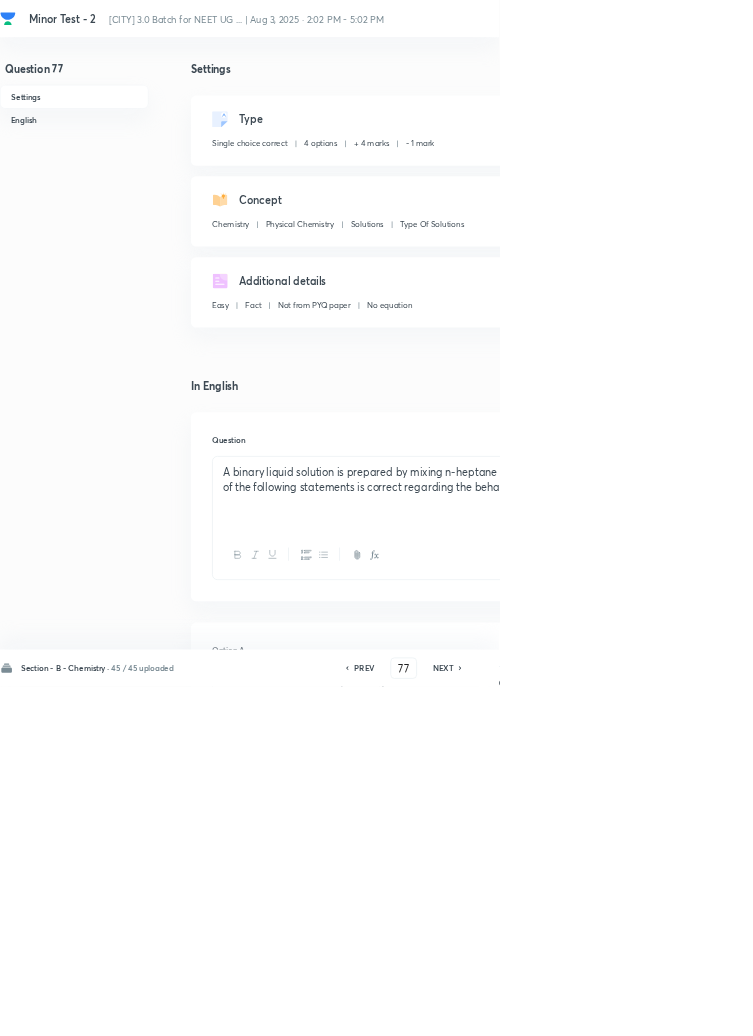 click 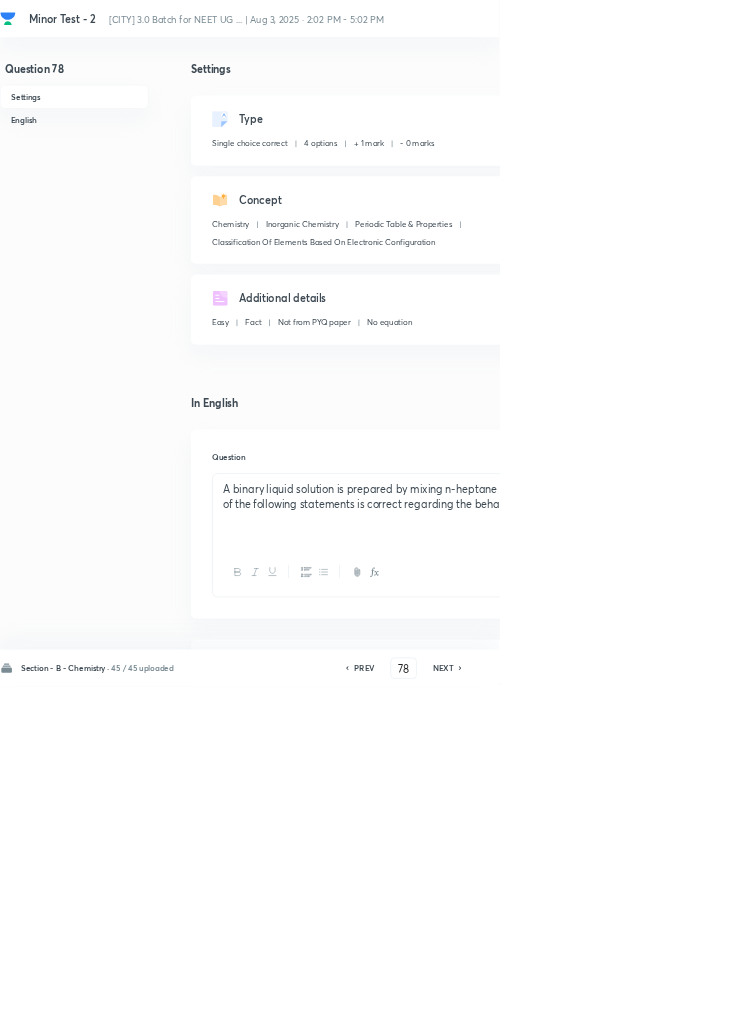 checkbox on "false" 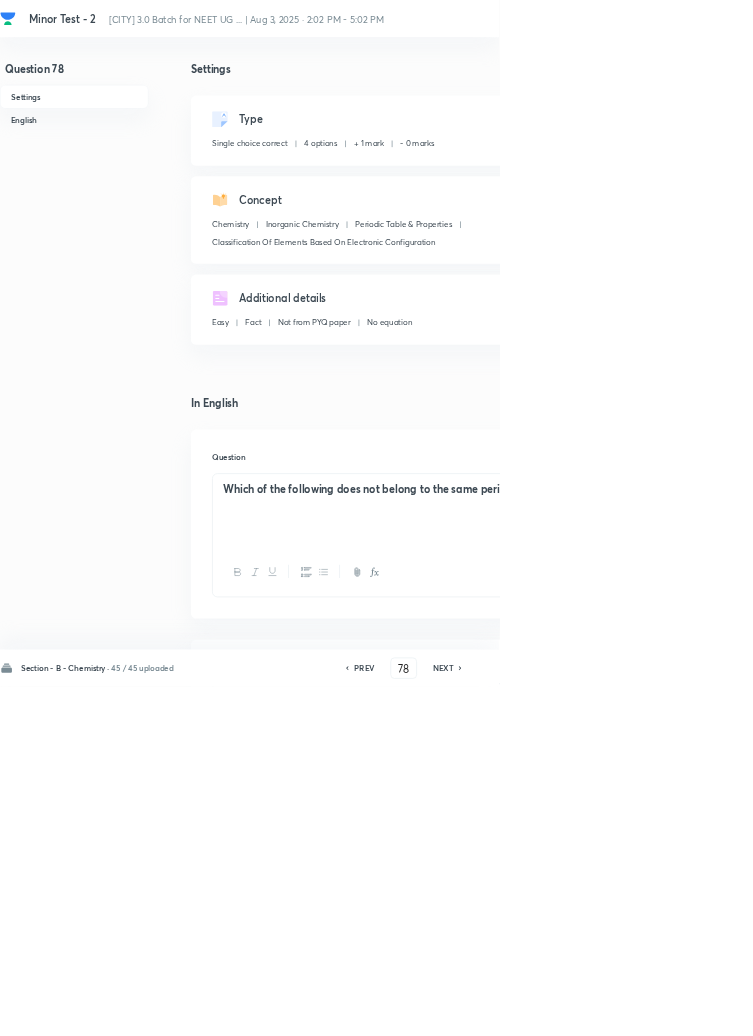 click on "Edit" at bounding box center (920, 182) 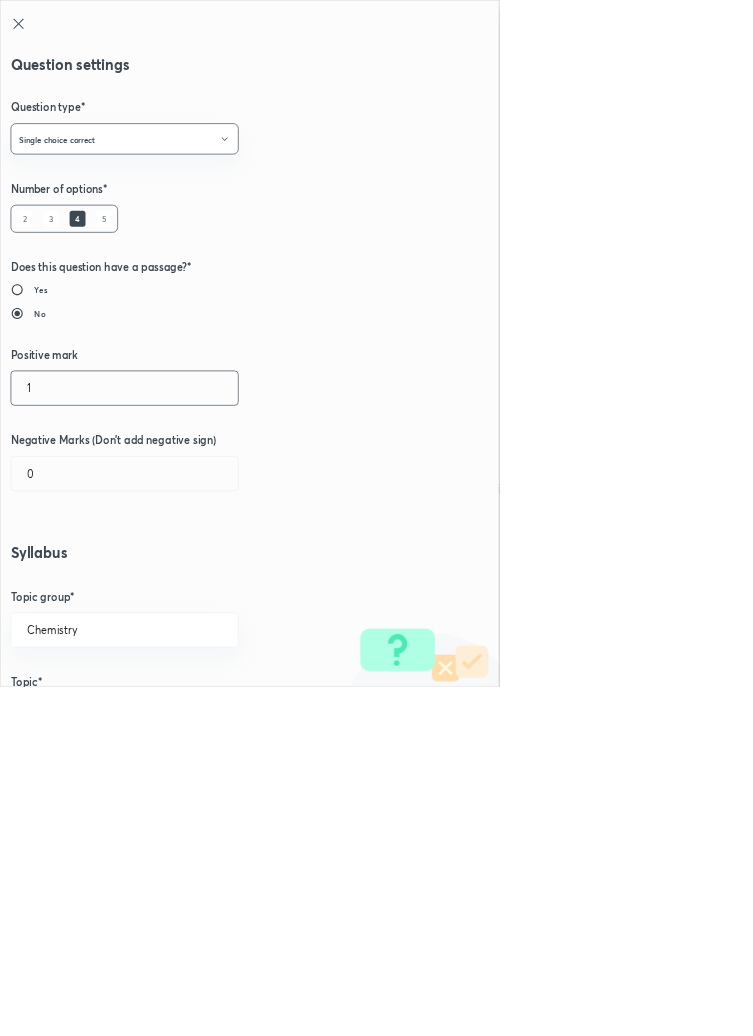 click on "1" at bounding box center [188, 585] 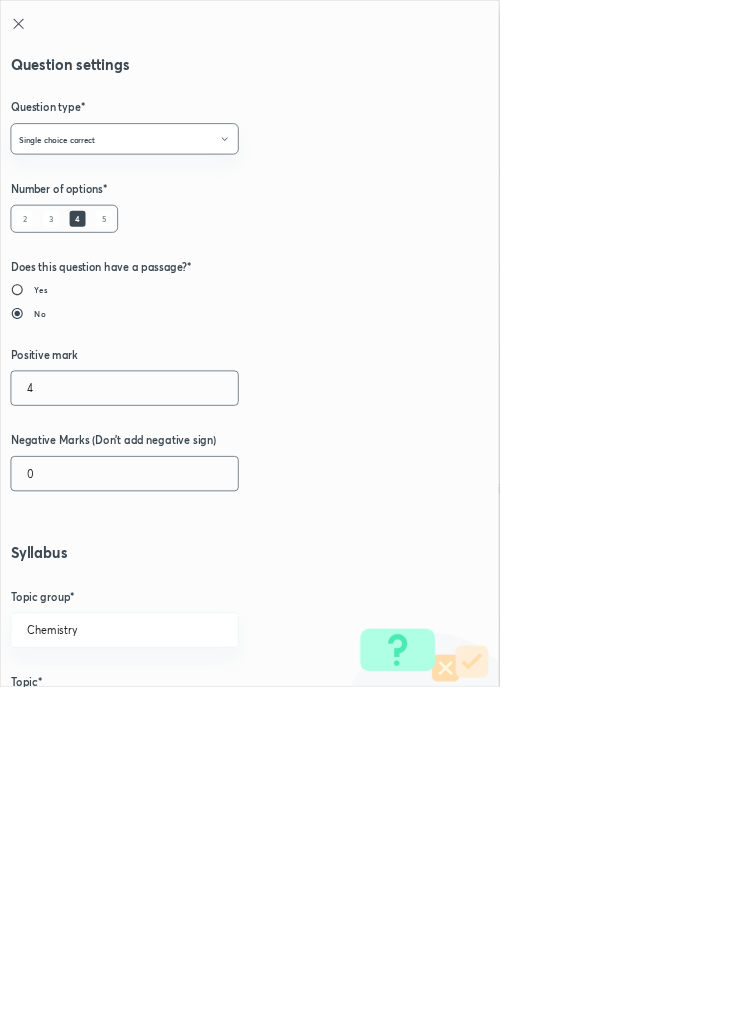 type on "4" 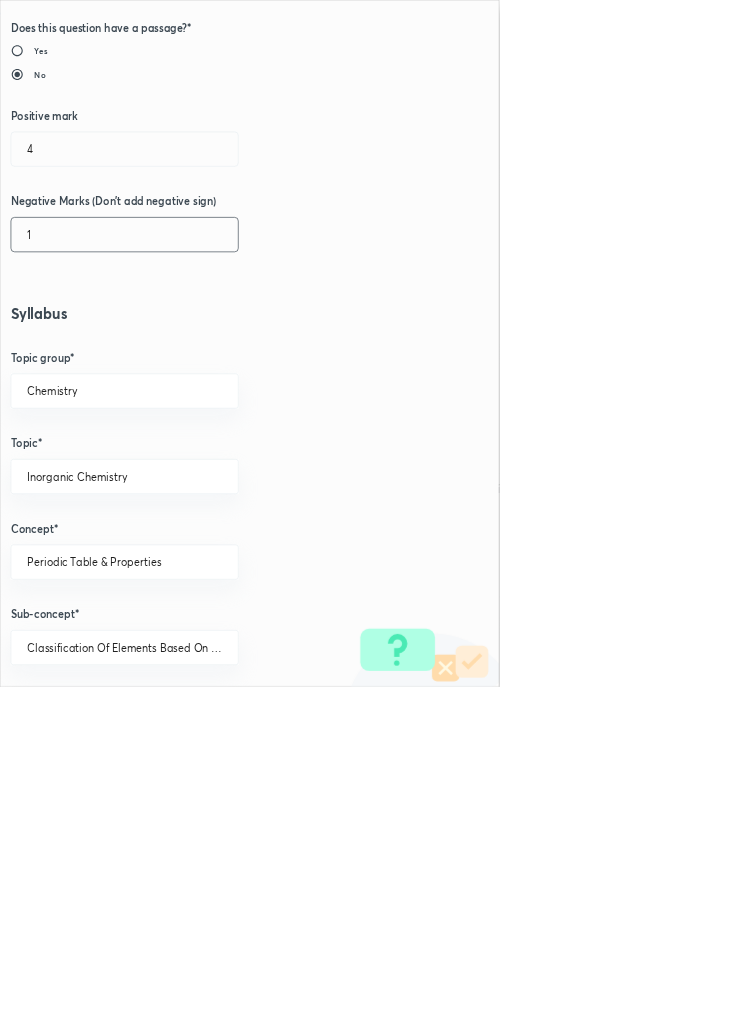 scroll, scrollTop: 1125, scrollLeft: 0, axis: vertical 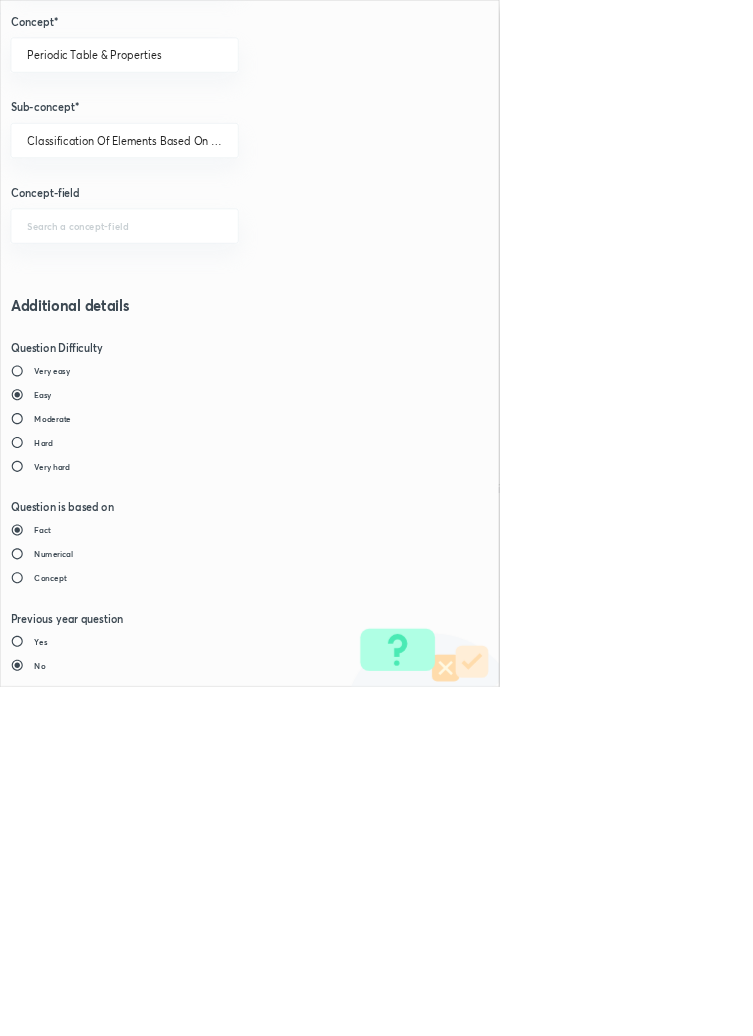 type on "1" 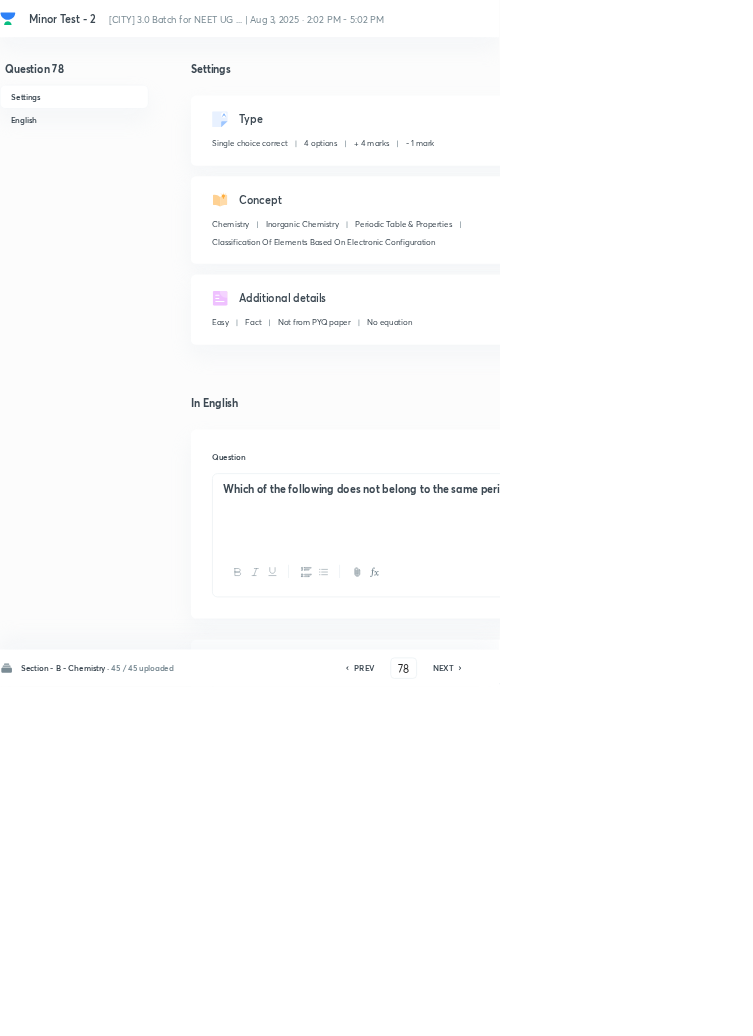 click on "Save" at bounding box center (1096, 1006) 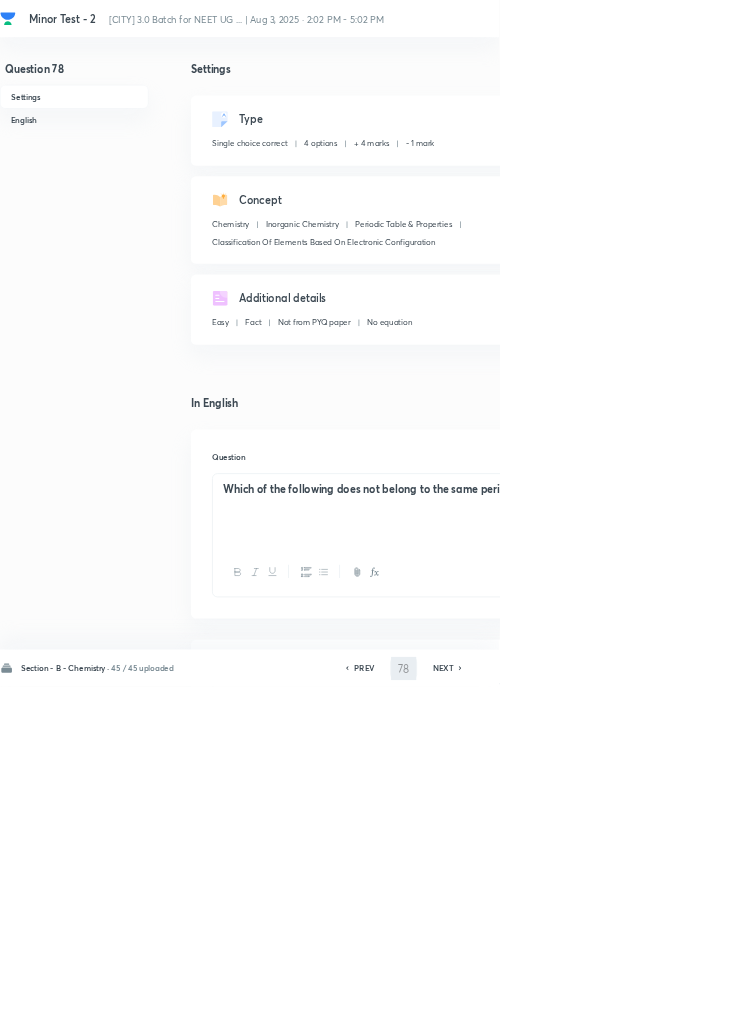 type on "79" 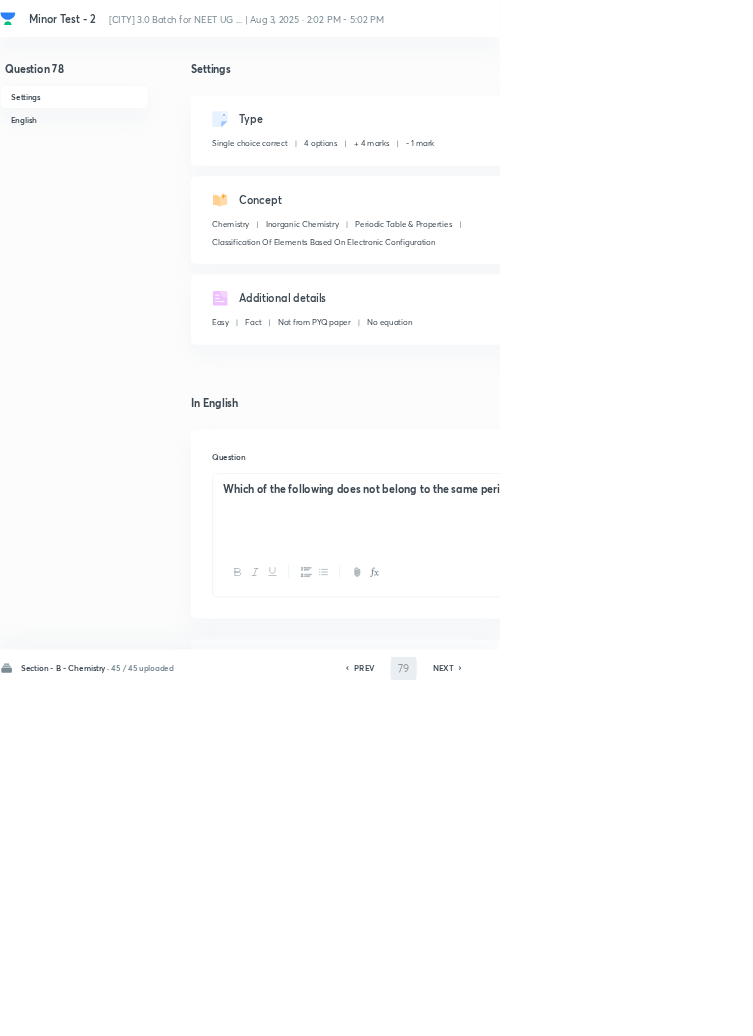 checkbox on "true" 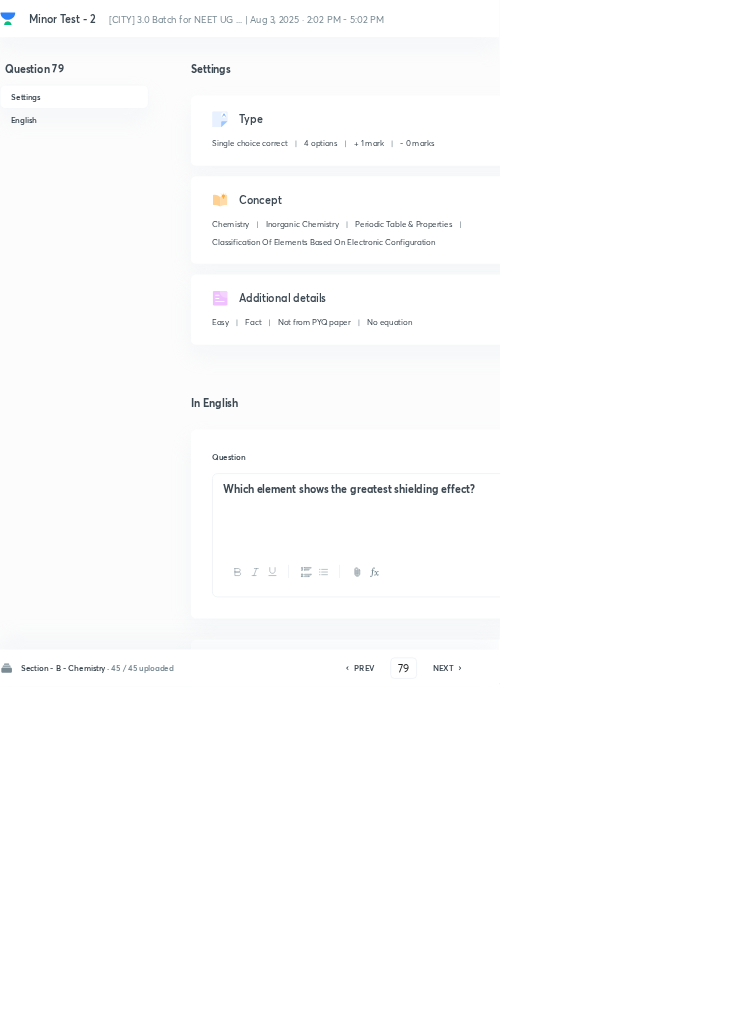 click on "Edit" at bounding box center (920, 182) 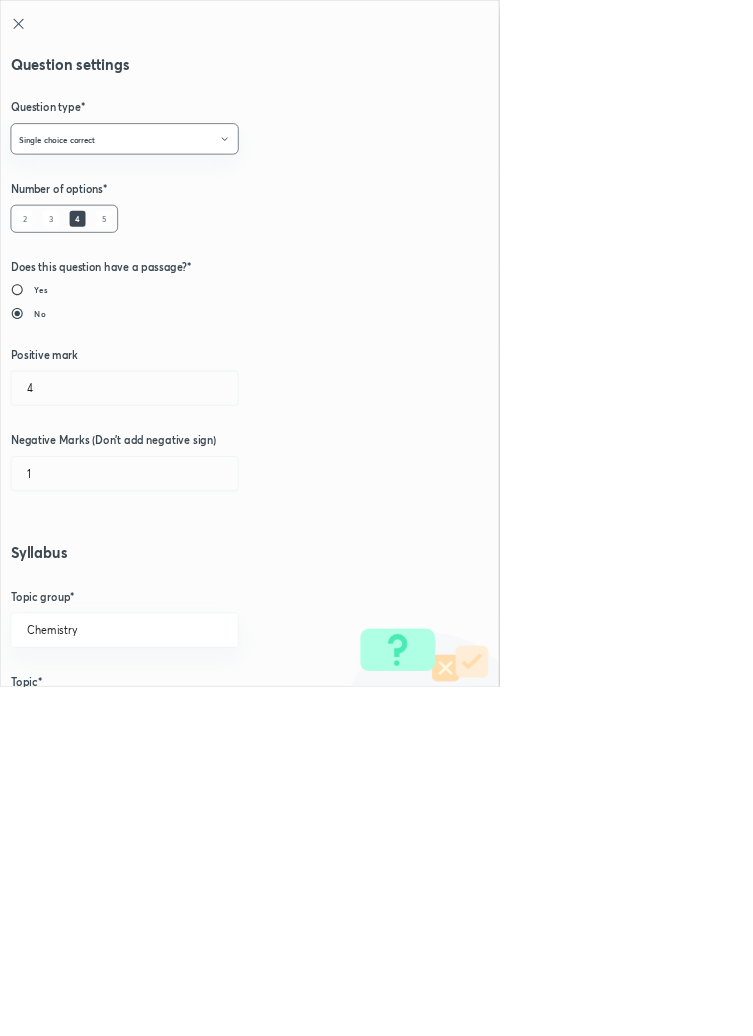 type on "1" 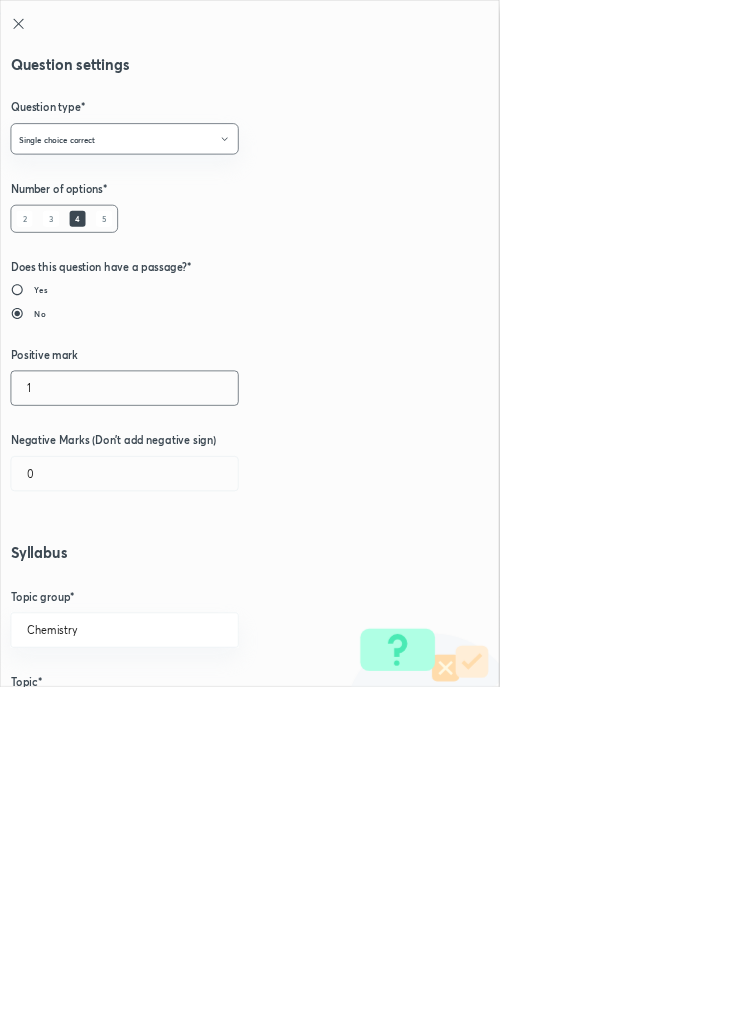 click on "1" at bounding box center (188, 585) 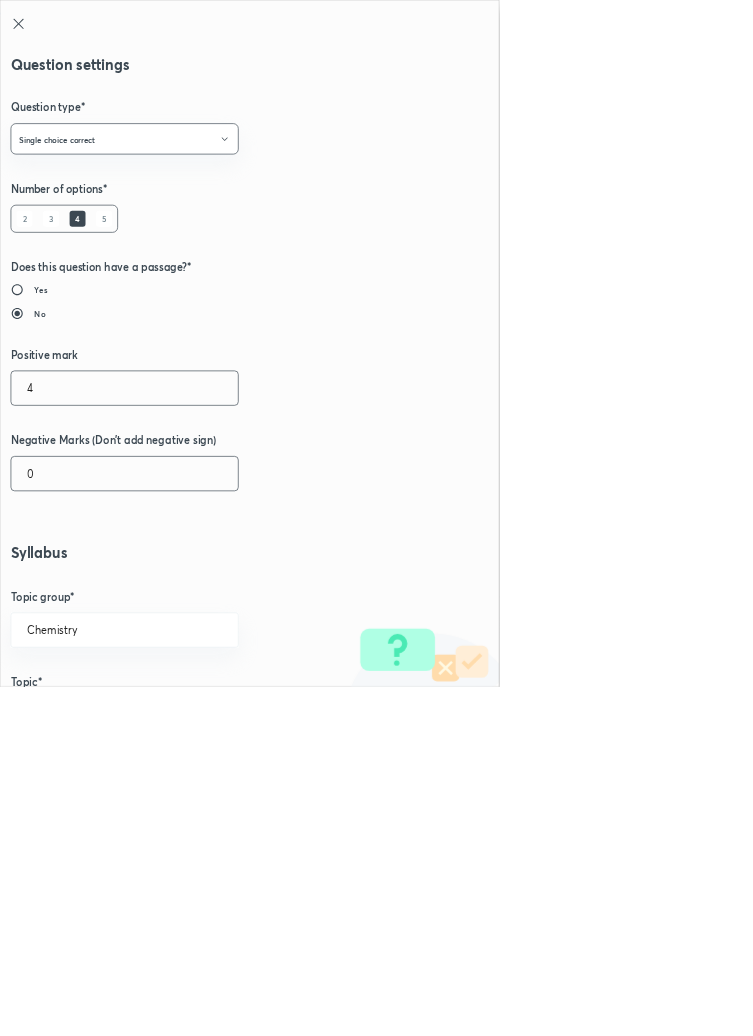 type on "4" 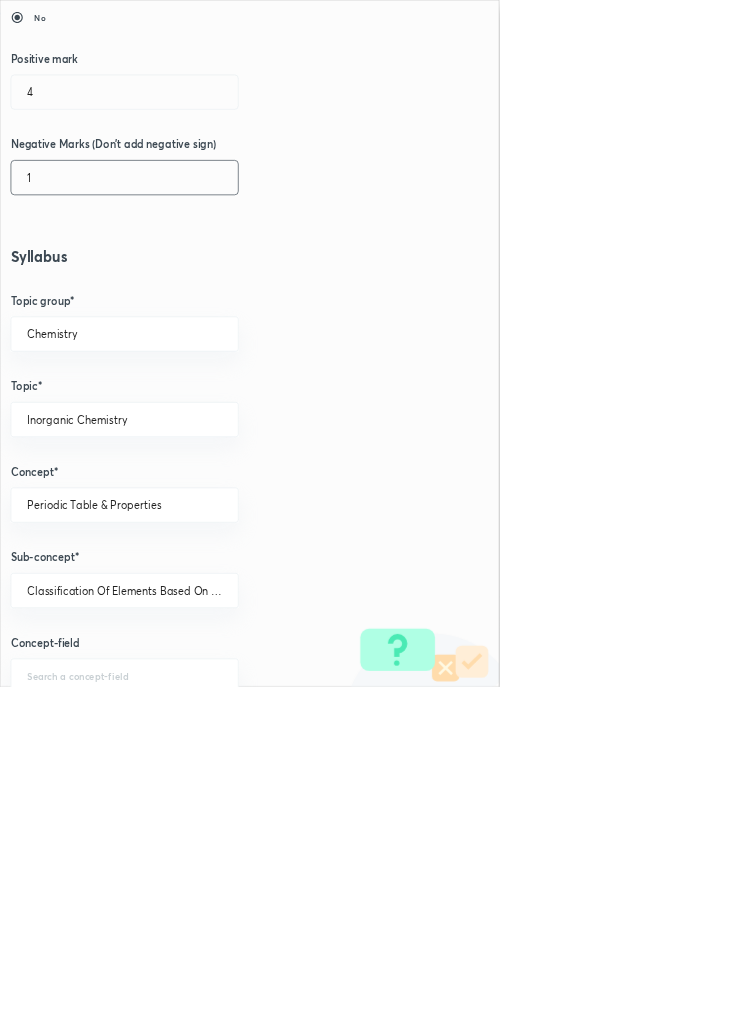 scroll, scrollTop: 1125, scrollLeft: 0, axis: vertical 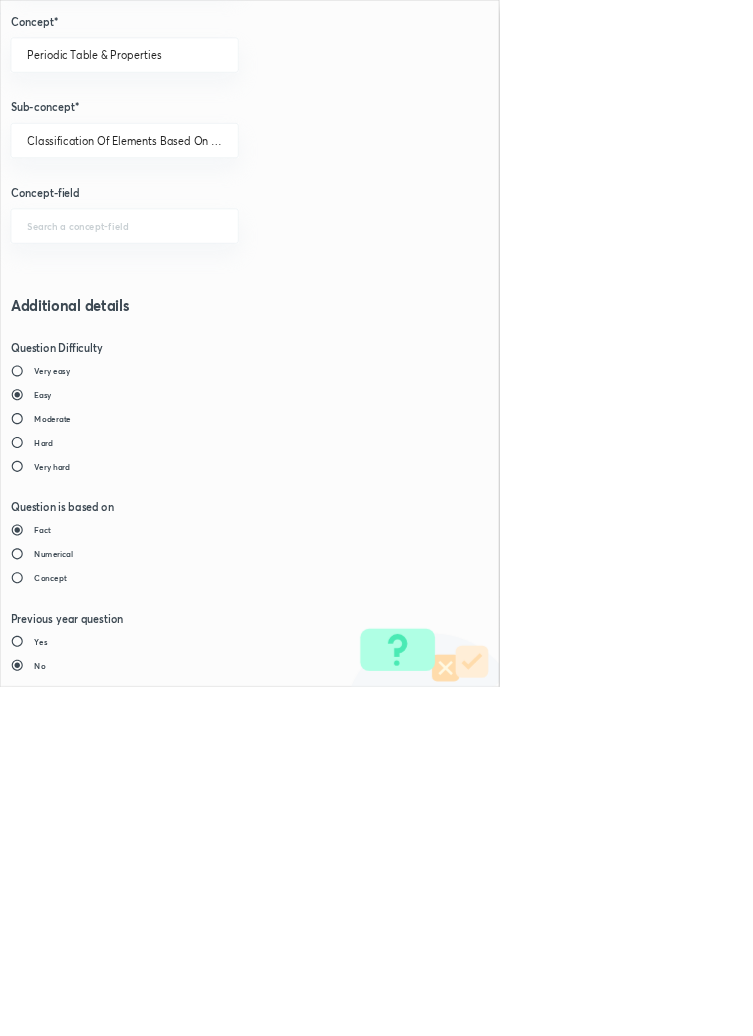 type on "1" 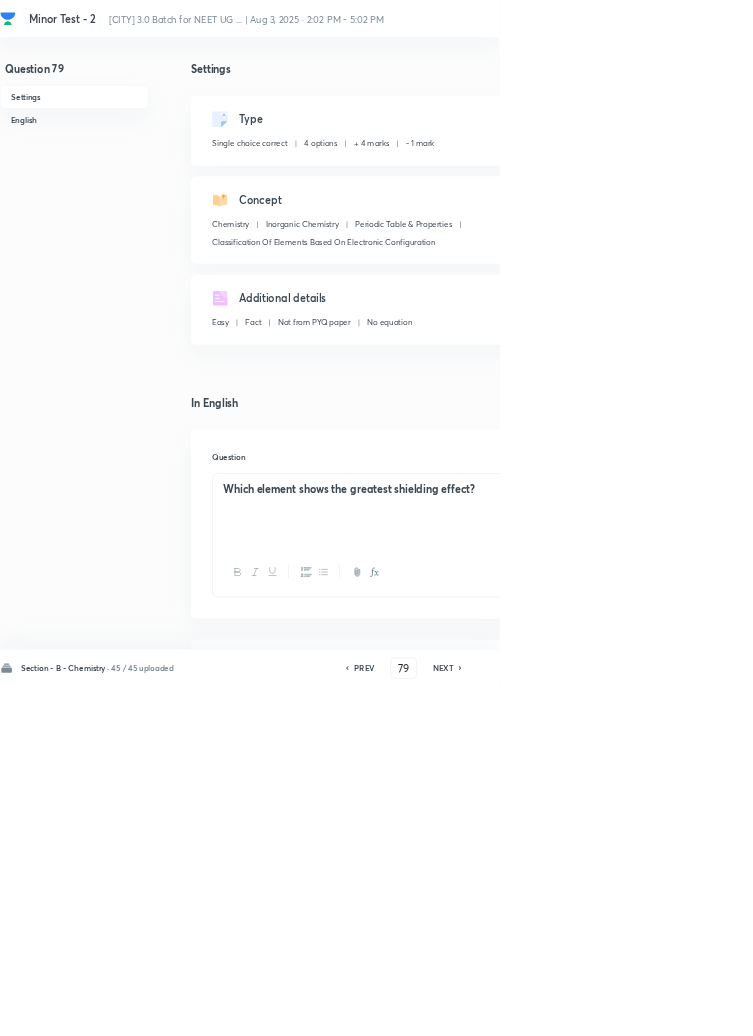 click on "Save" at bounding box center [1096, 1006] 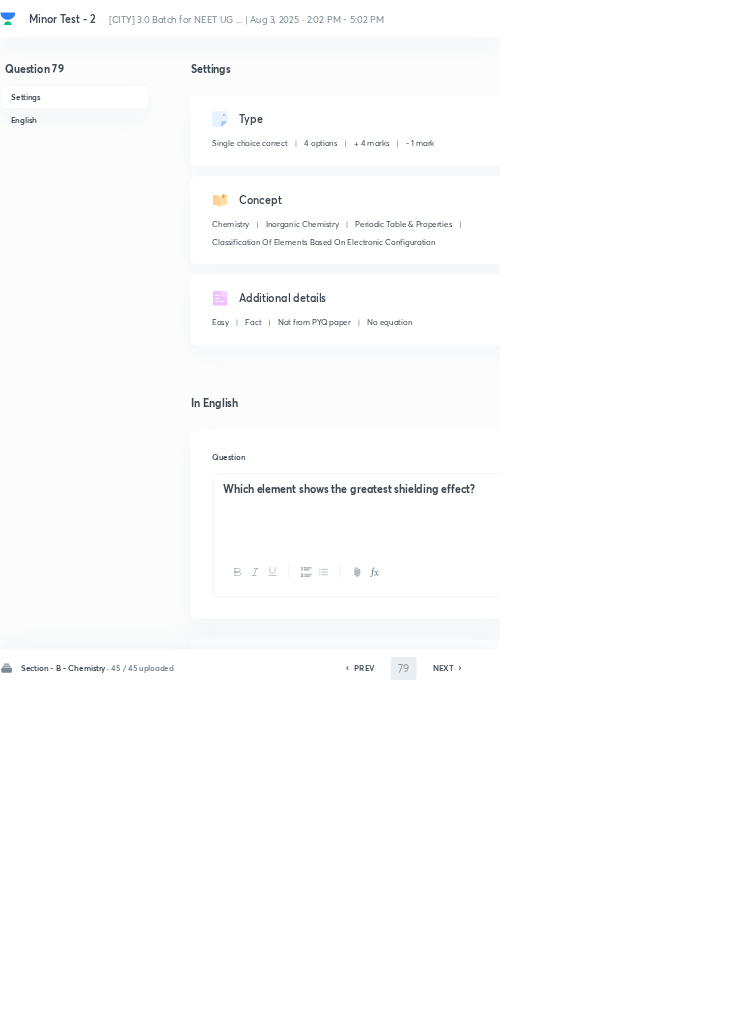 type on "80" 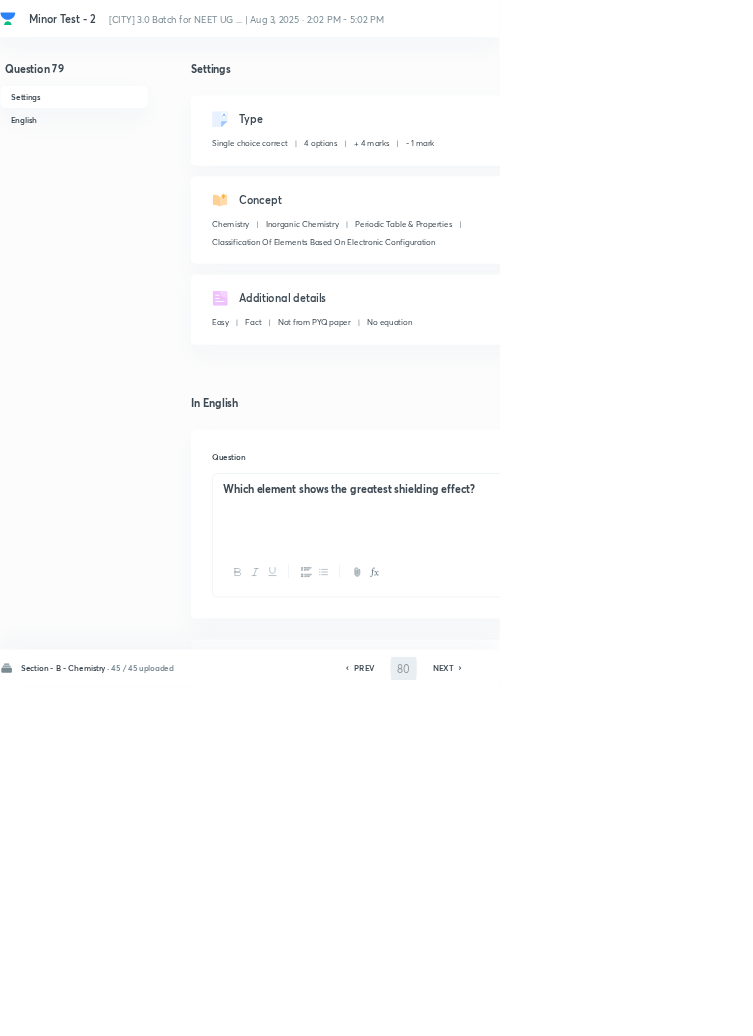 checkbox on "false" 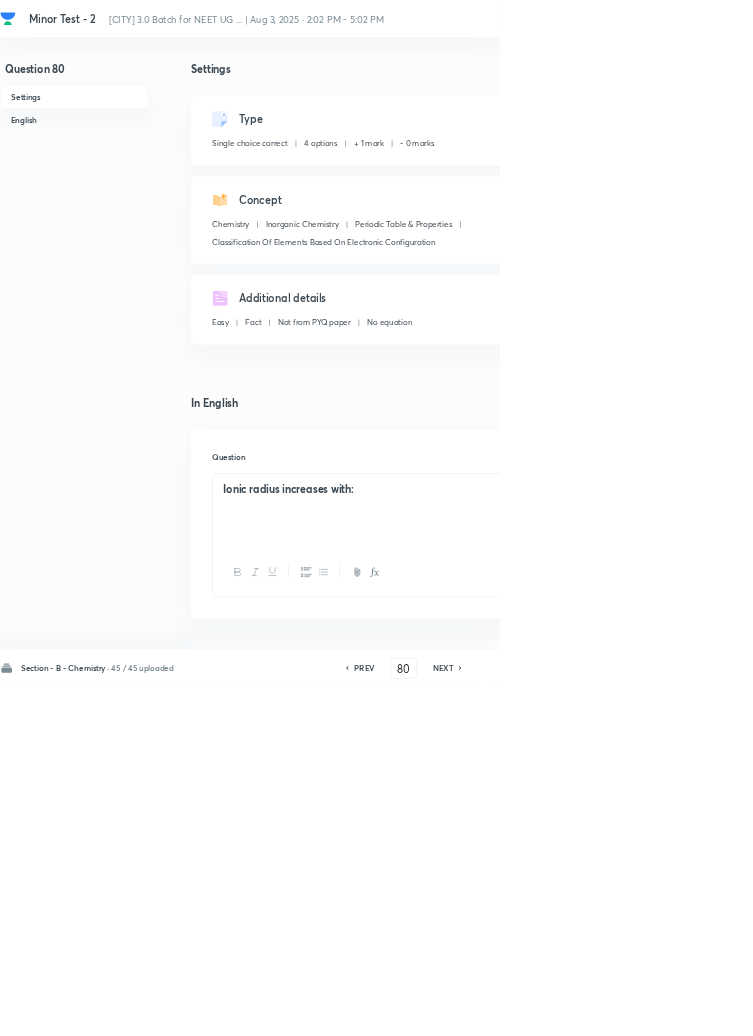 click on "Edit" at bounding box center [920, 182] 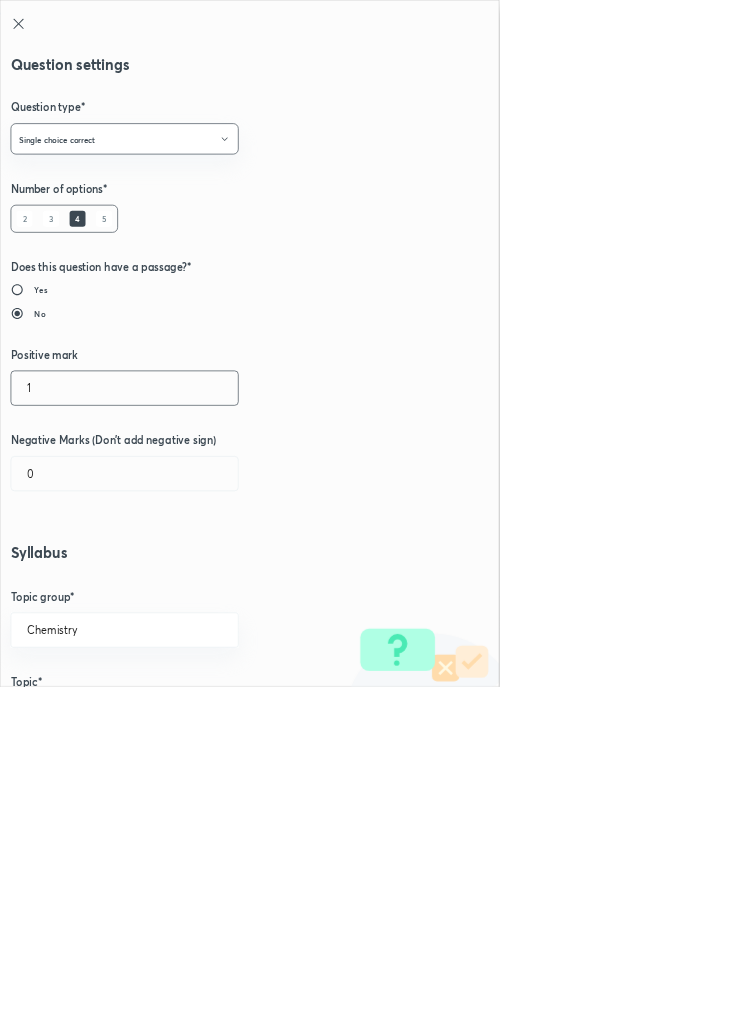 click on "1" at bounding box center [188, 585] 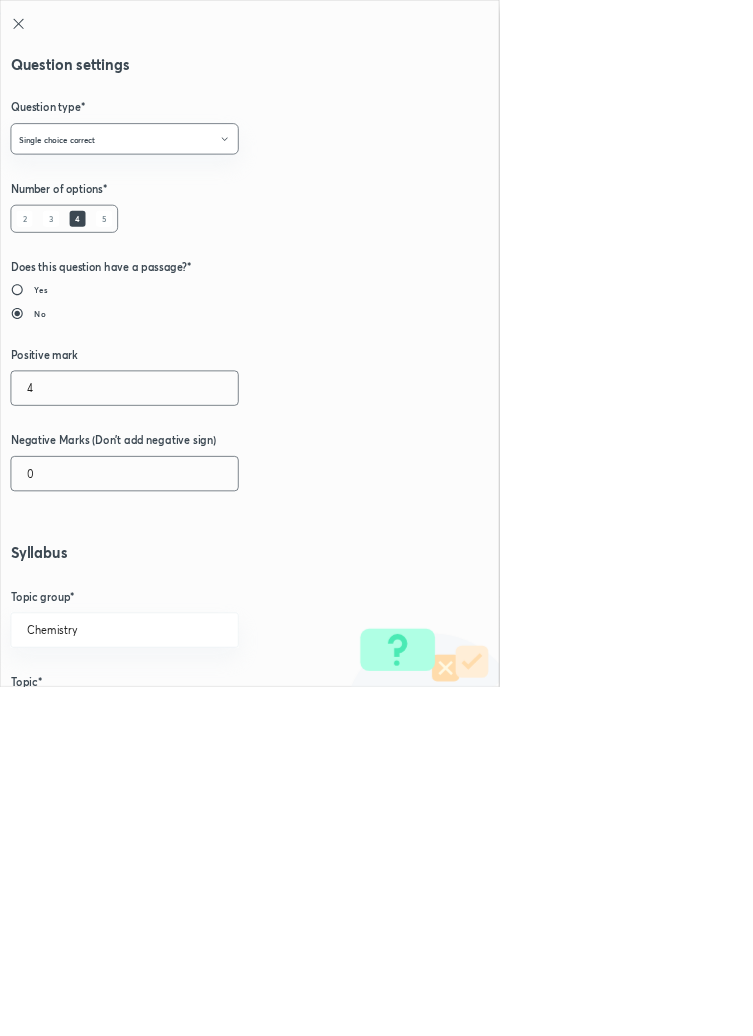 type on "4" 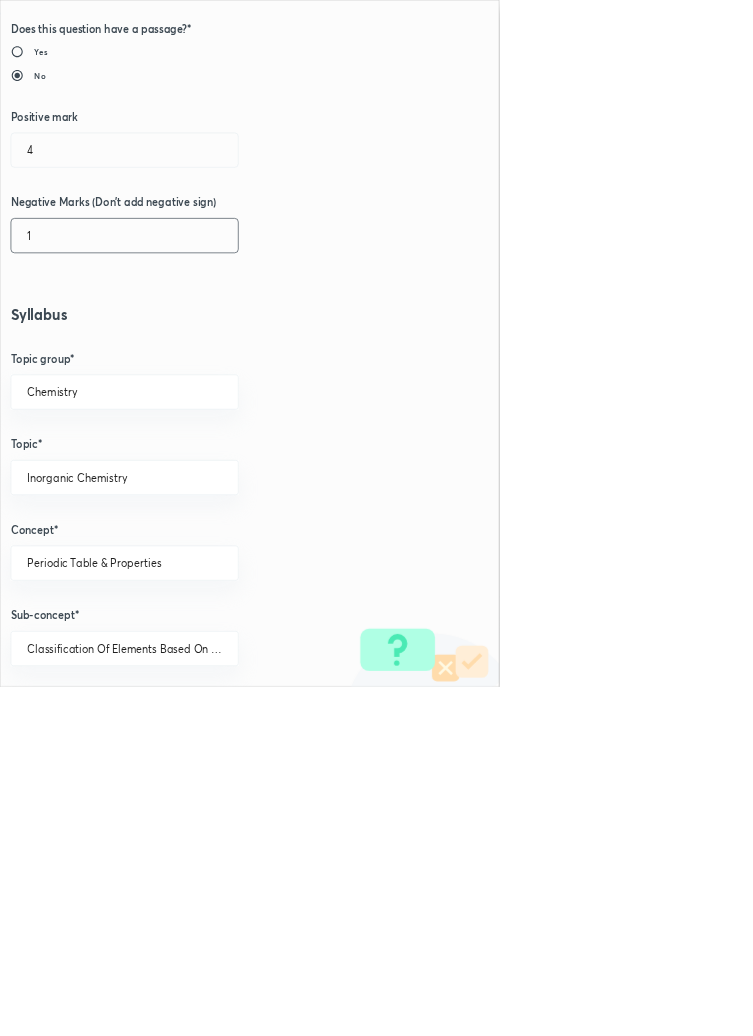scroll, scrollTop: 1125, scrollLeft: 0, axis: vertical 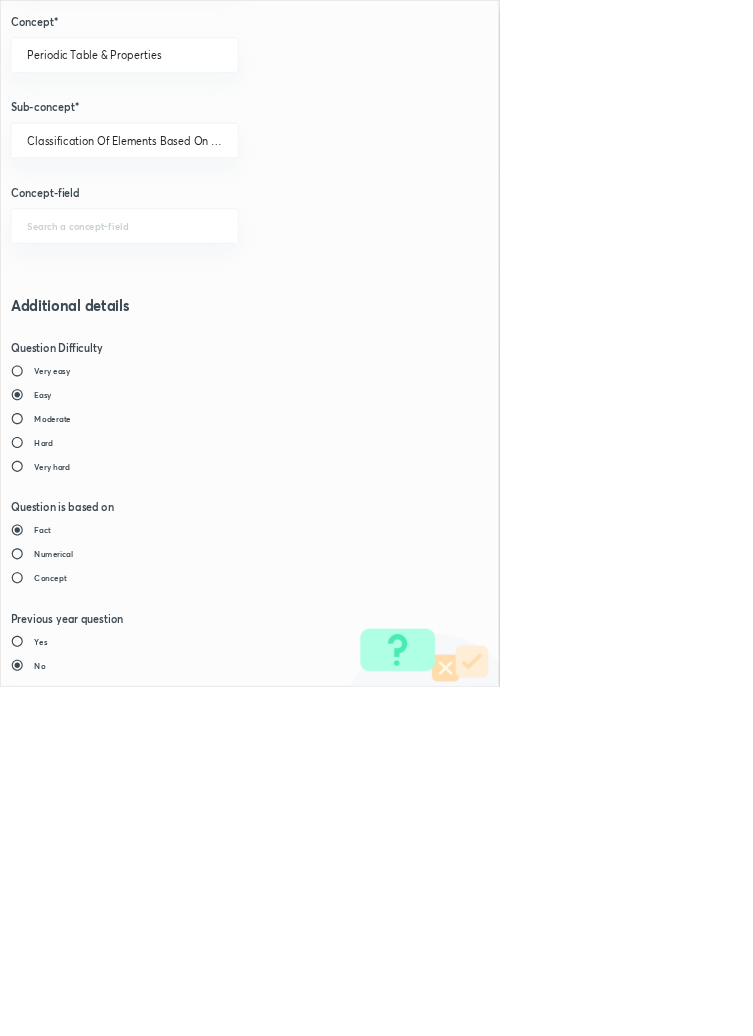 type on "1" 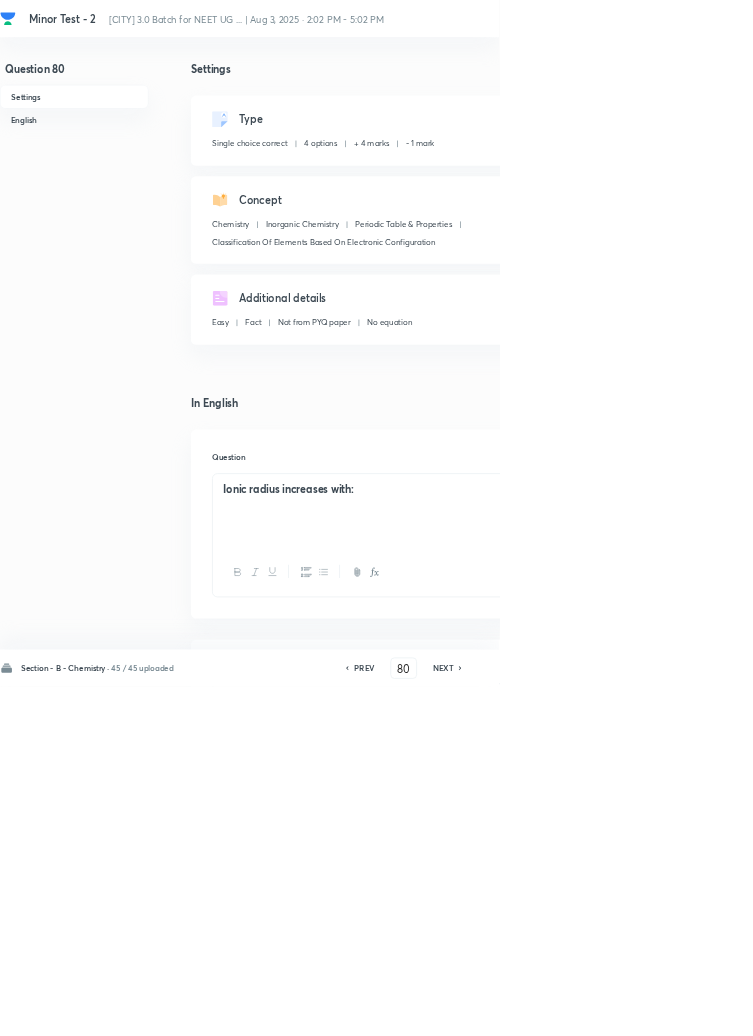 click on "Save" at bounding box center [1096, 1006] 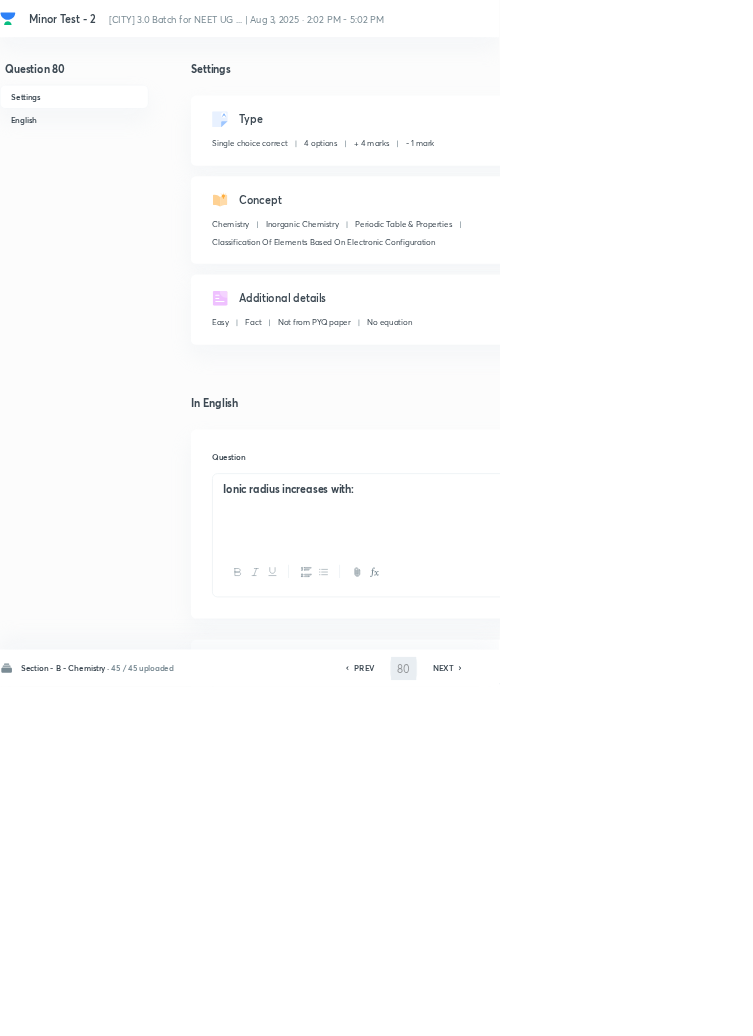 type on "81" 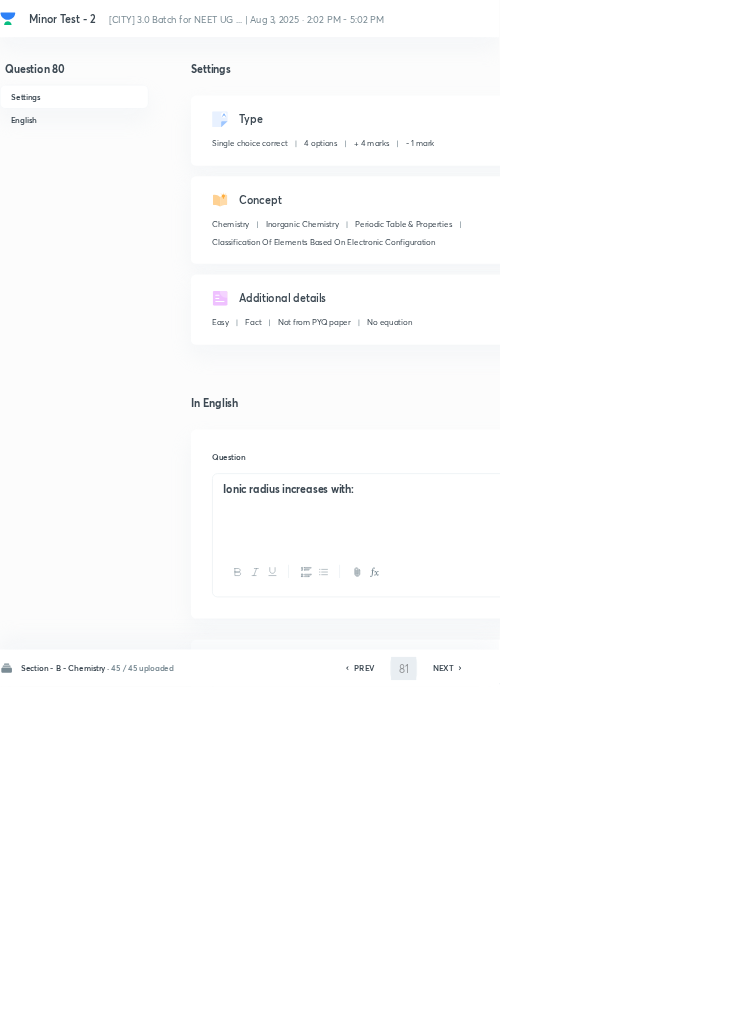 checkbox on "false" 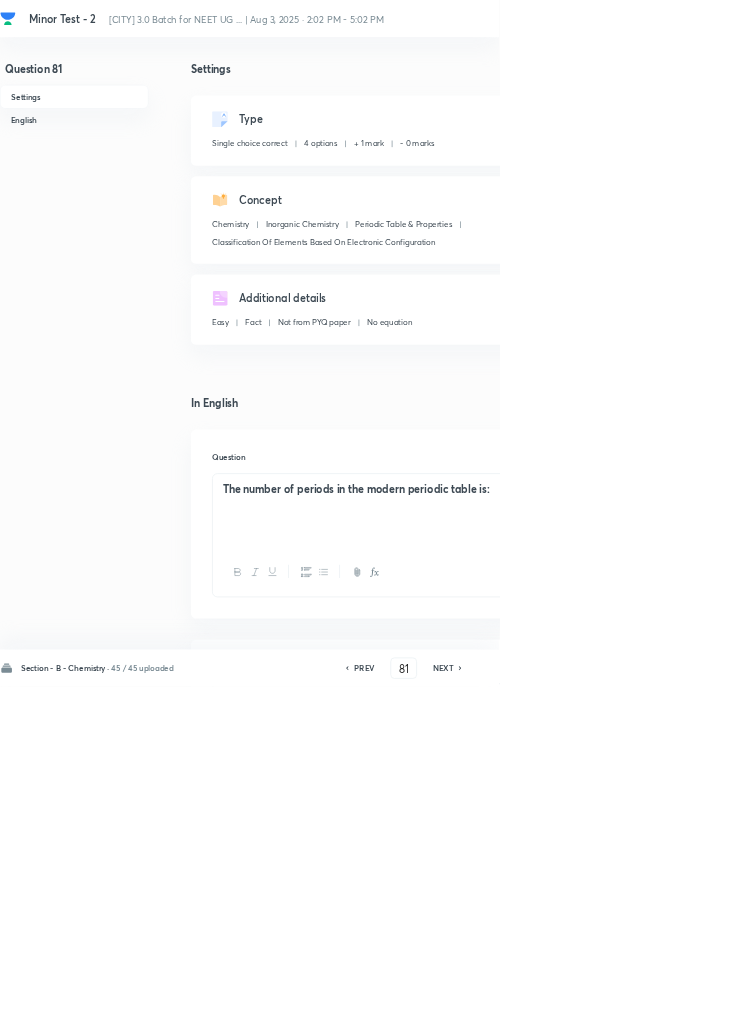 checkbox on "true" 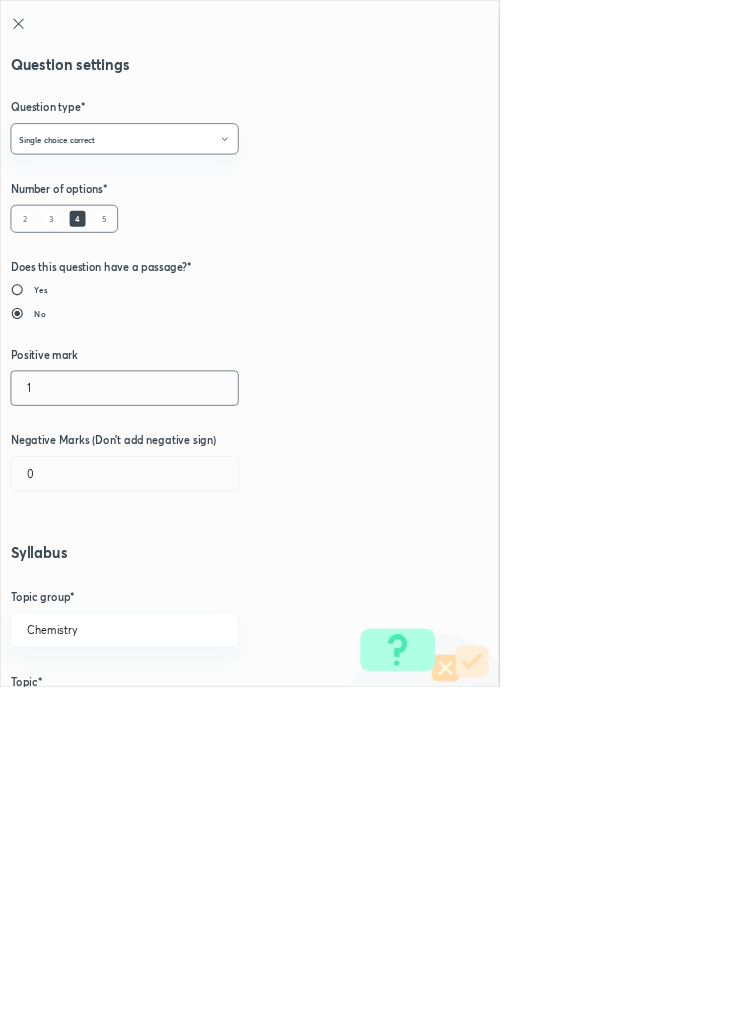click on "1" at bounding box center (188, 585) 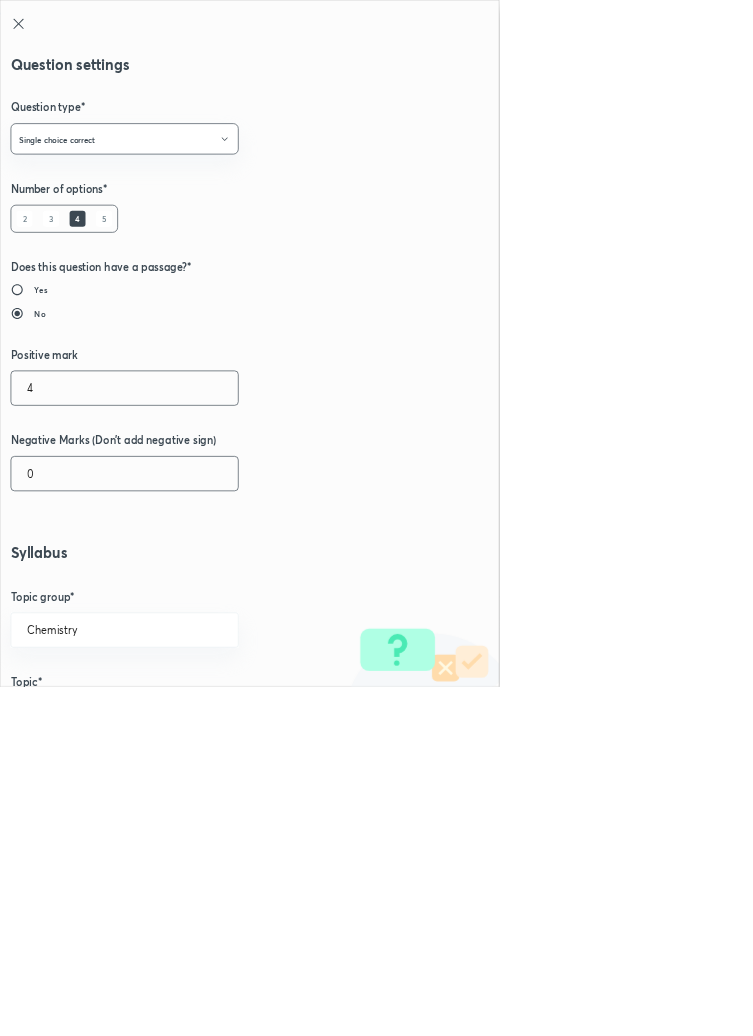 type on "4" 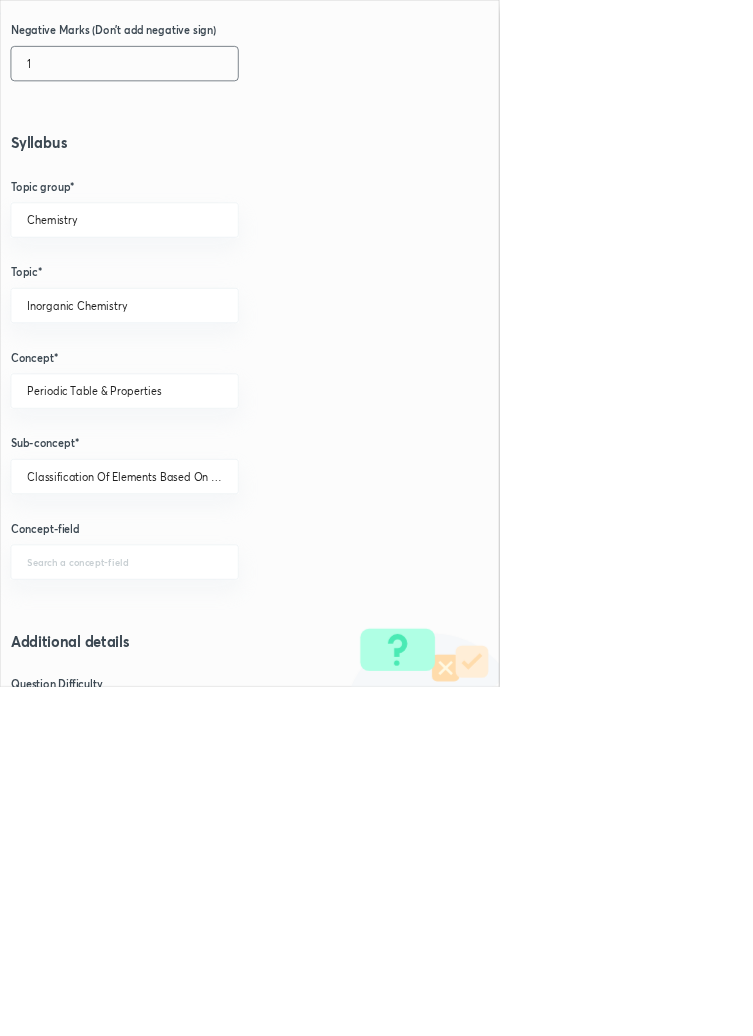 scroll, scrollTop: 1125, scrollLeft: 0, axis: vertical 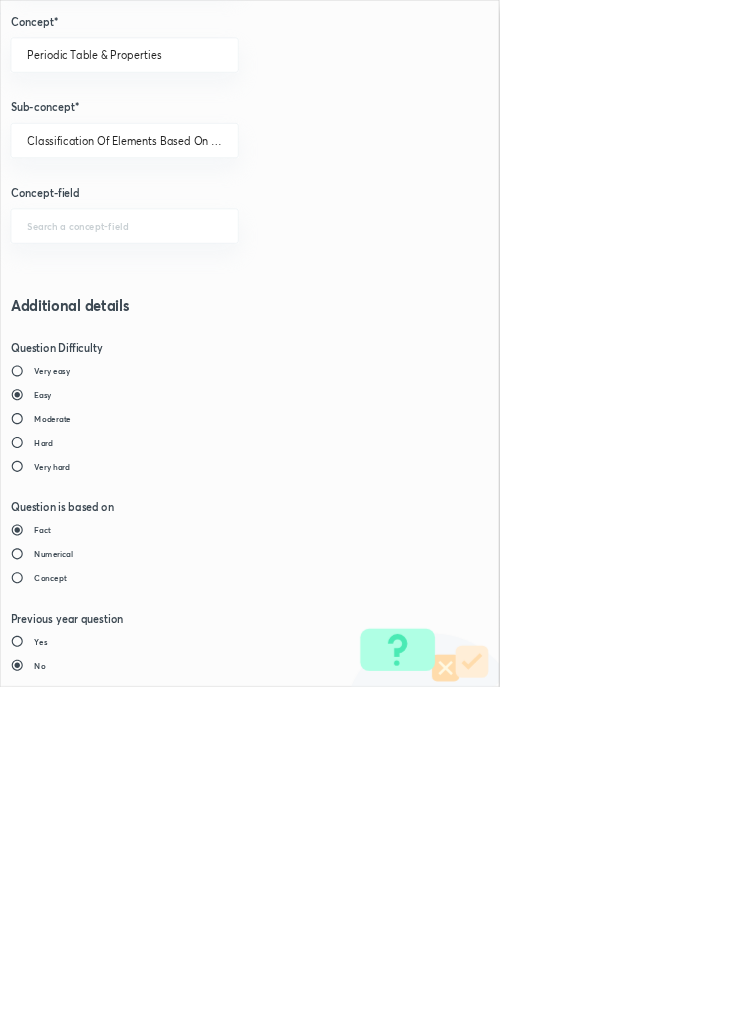 type on "1" 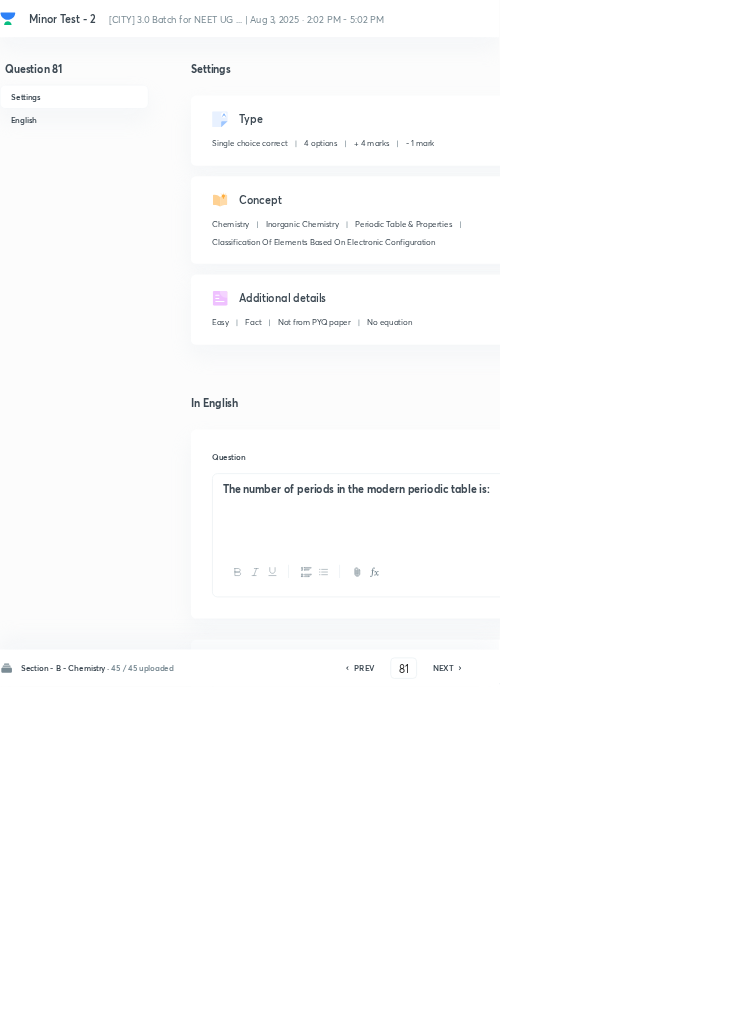 click on "Save" at bounding box center (1096, 1006) 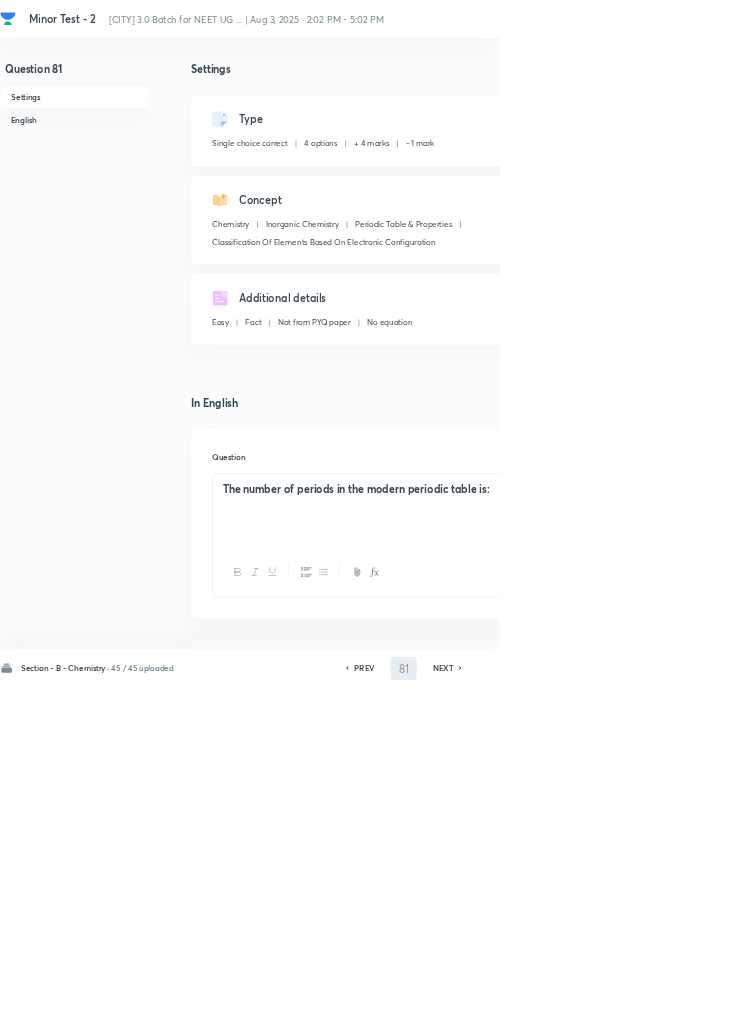 type on "82" 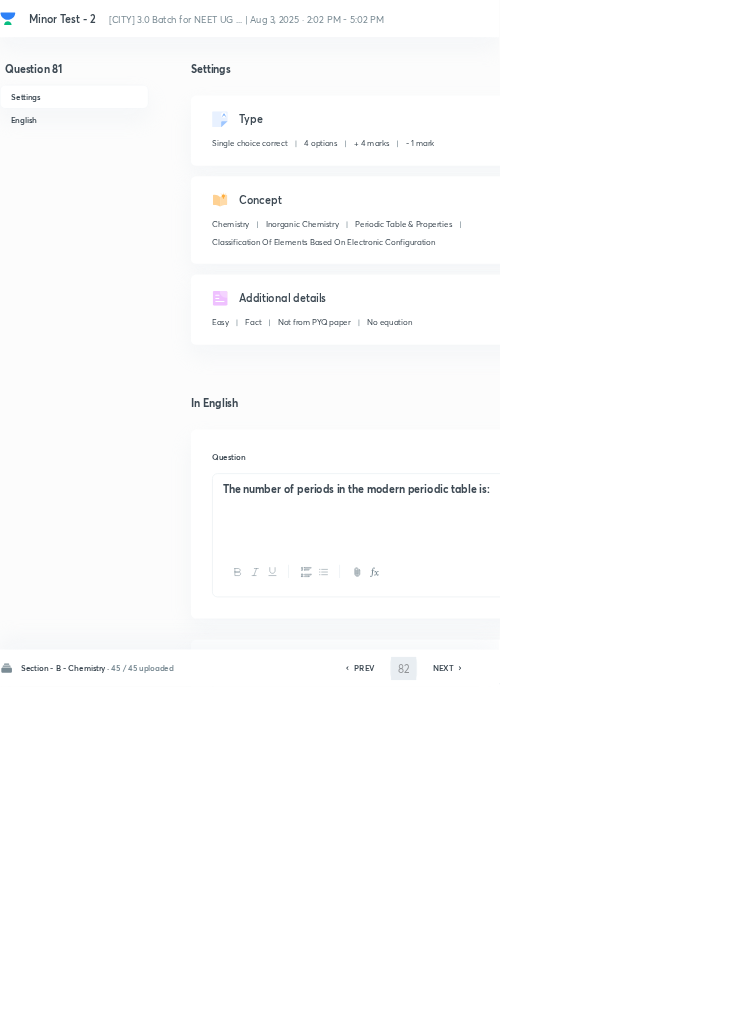 checkbox on "false" 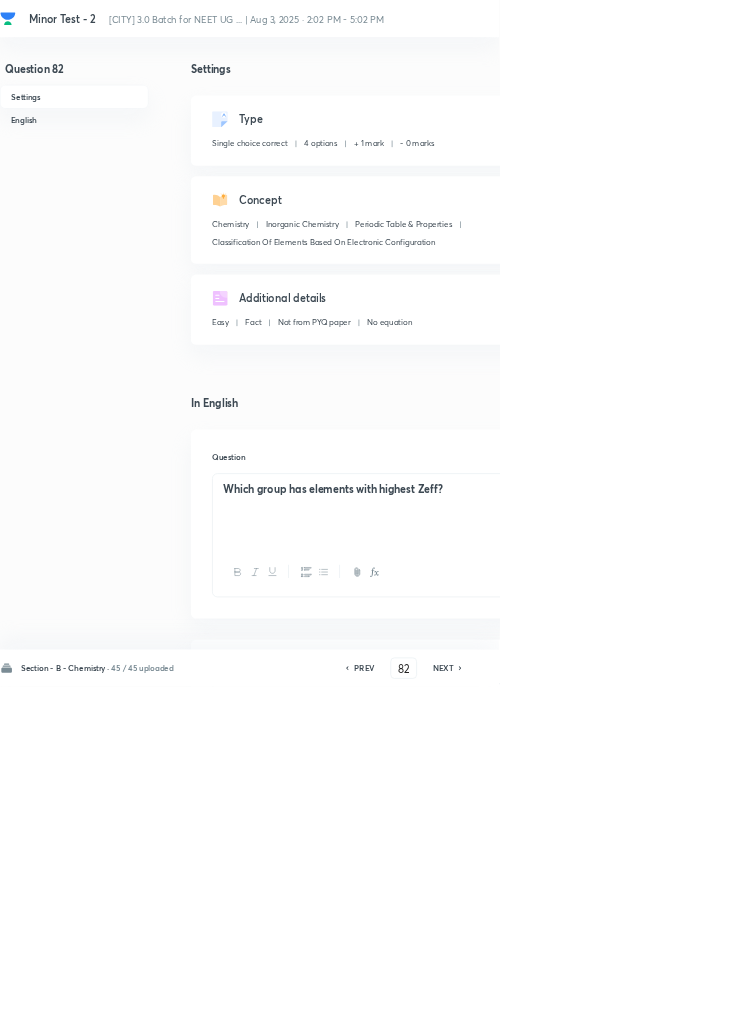 click on "Edit" at bounding box center (920, 182) 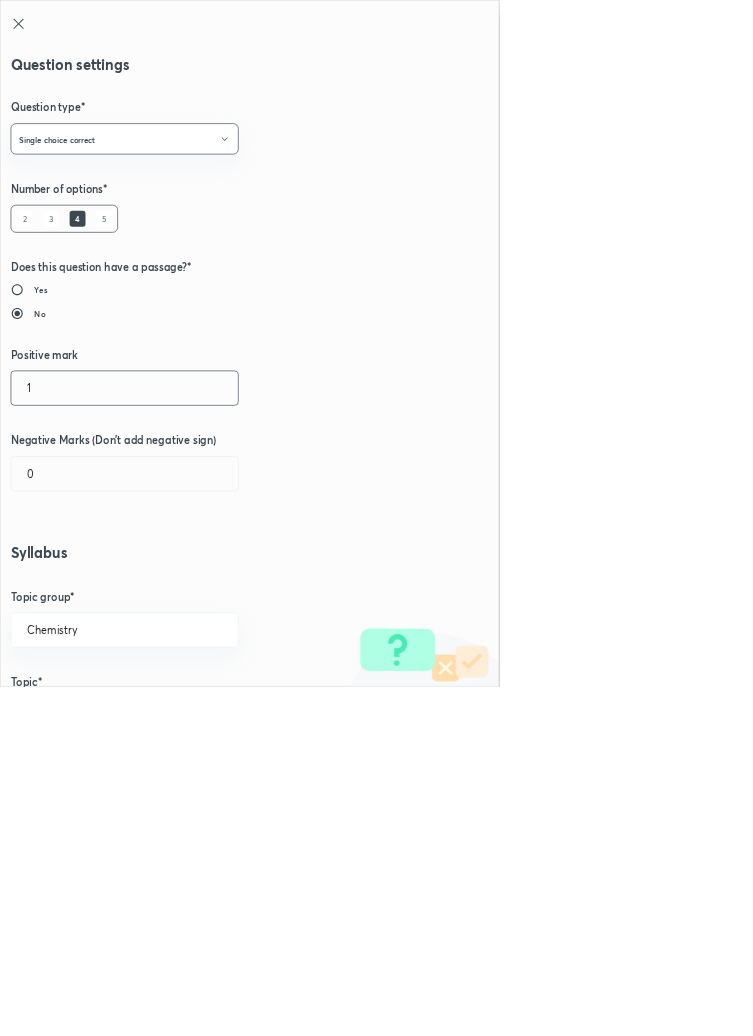 click on "1" at bounding box center (188, 585) 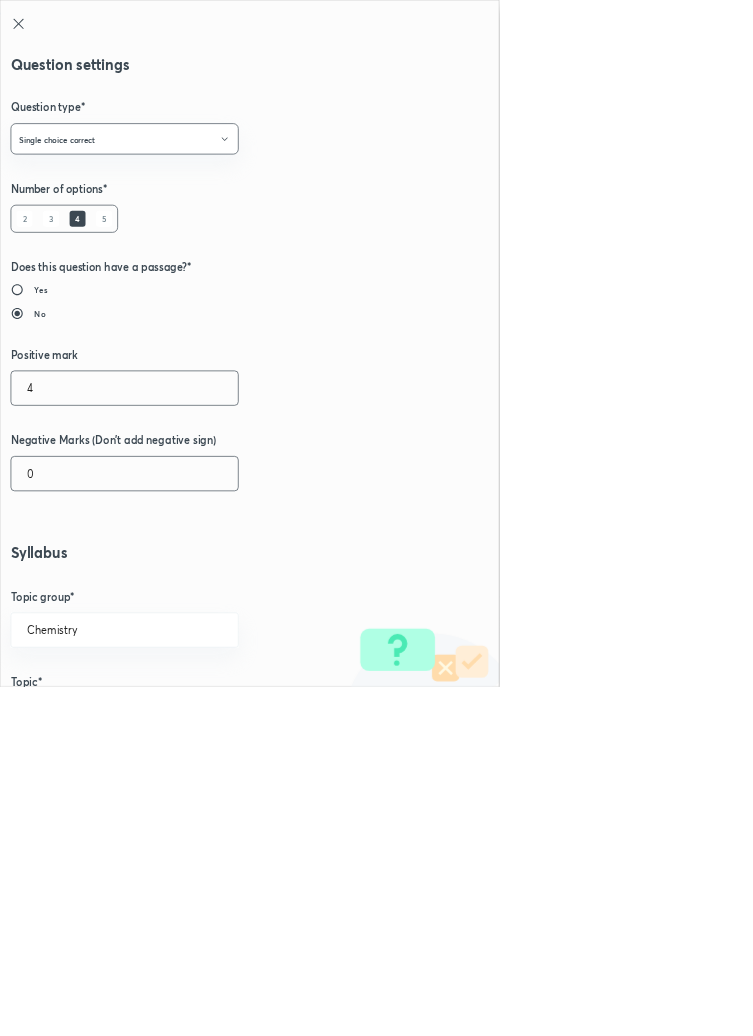 click on "0" at bounding box center (188, 714) 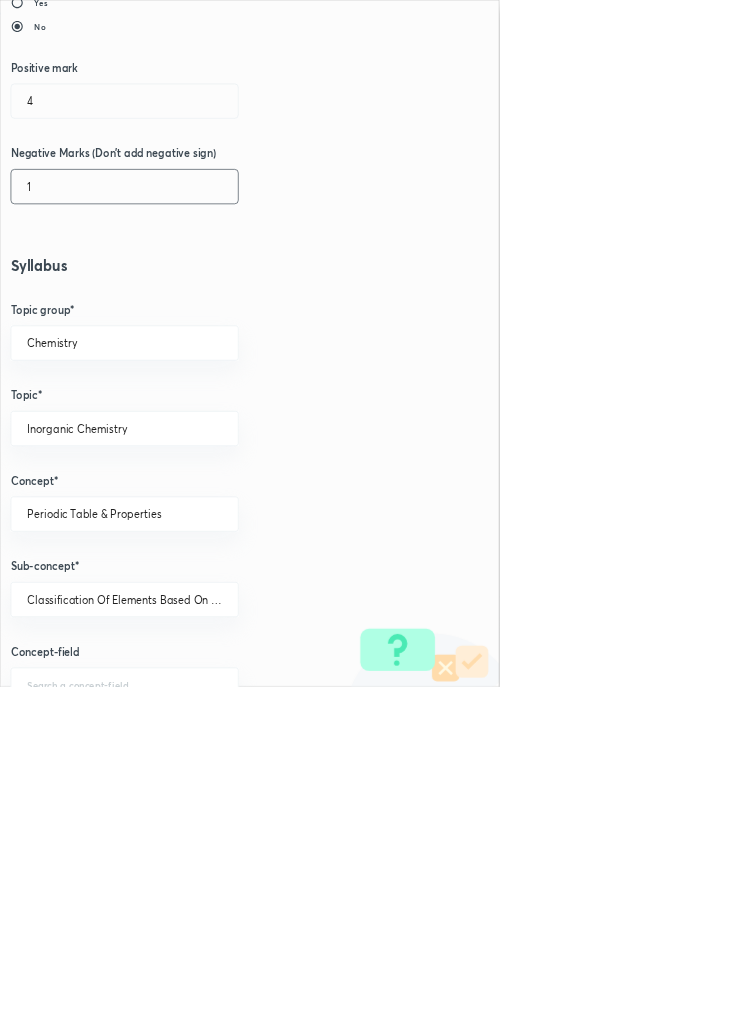scroll, scrollTop: 1125, scrollLeft: 0, axis: vertical 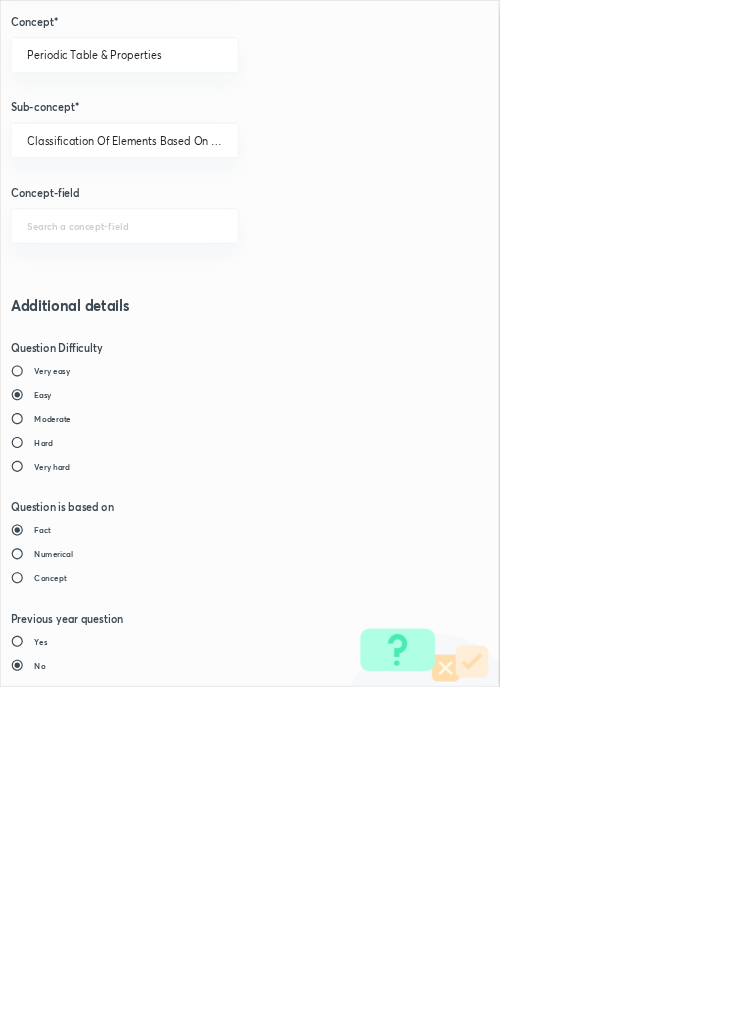 click on "Save" at bounding box center [80, 1476] 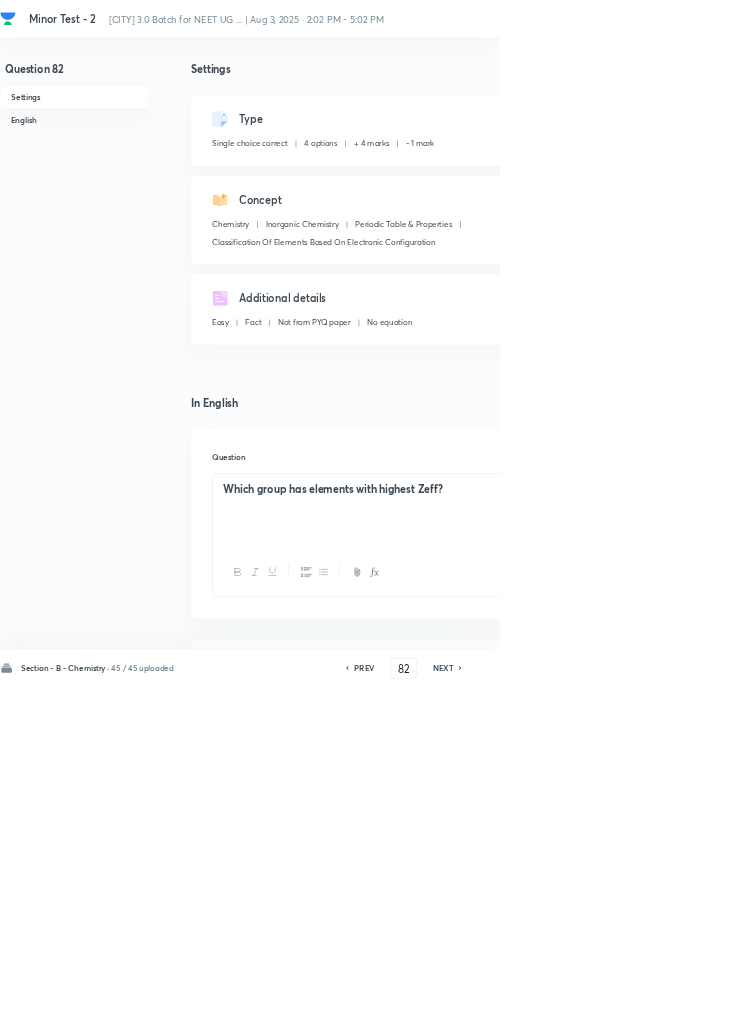 click on "Save" at bounding box center (1096, 1006) 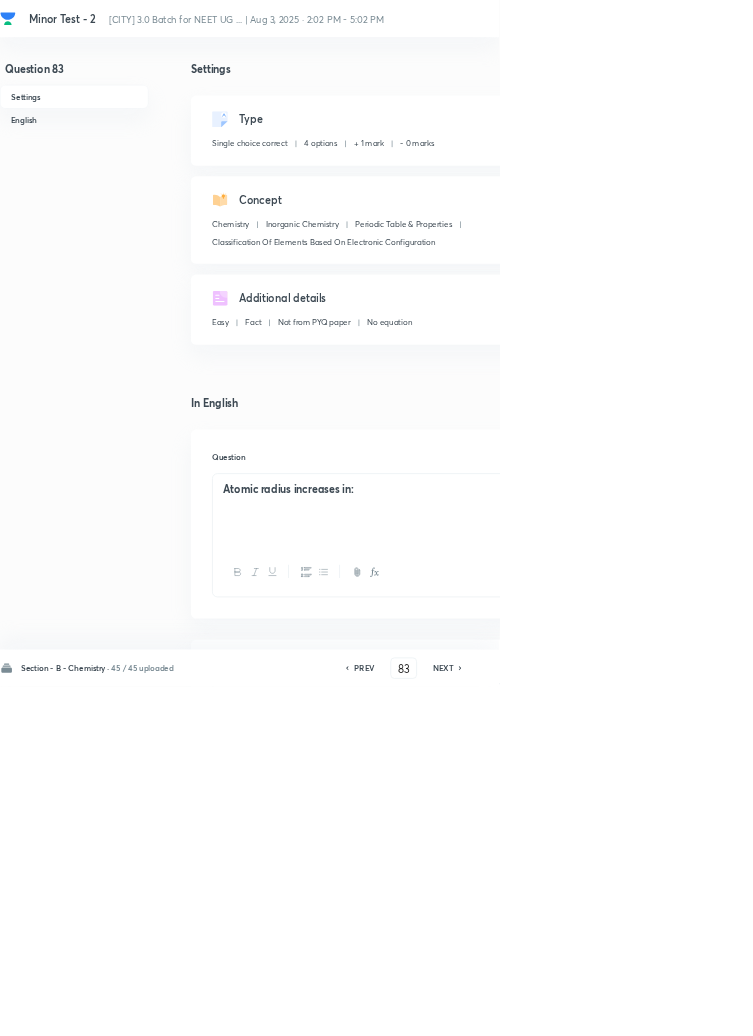 click on "Edit" at bounding box center [920, 182] 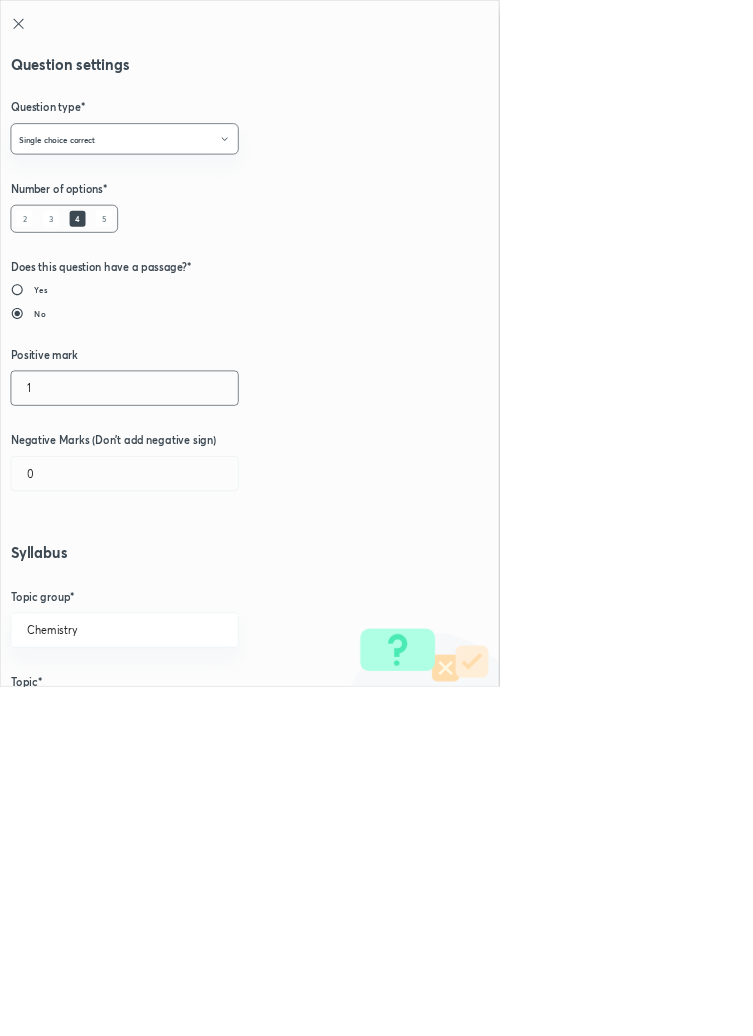 click on "1" at bounding box center (188, 585) 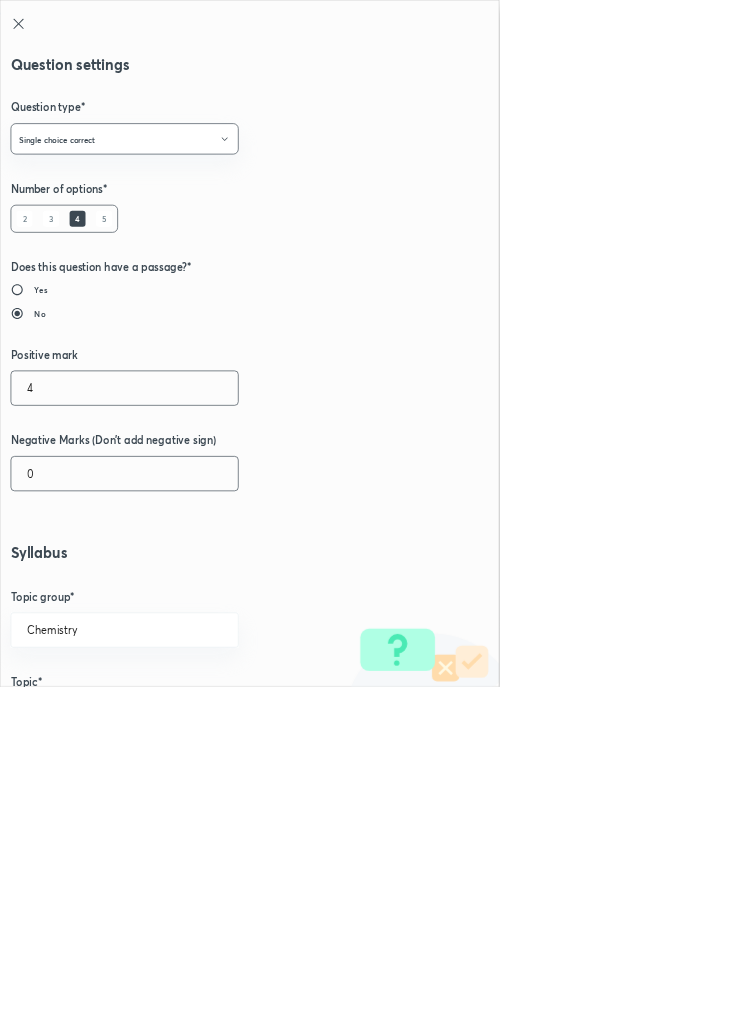 click on "0" at bounding box center (188, 714) 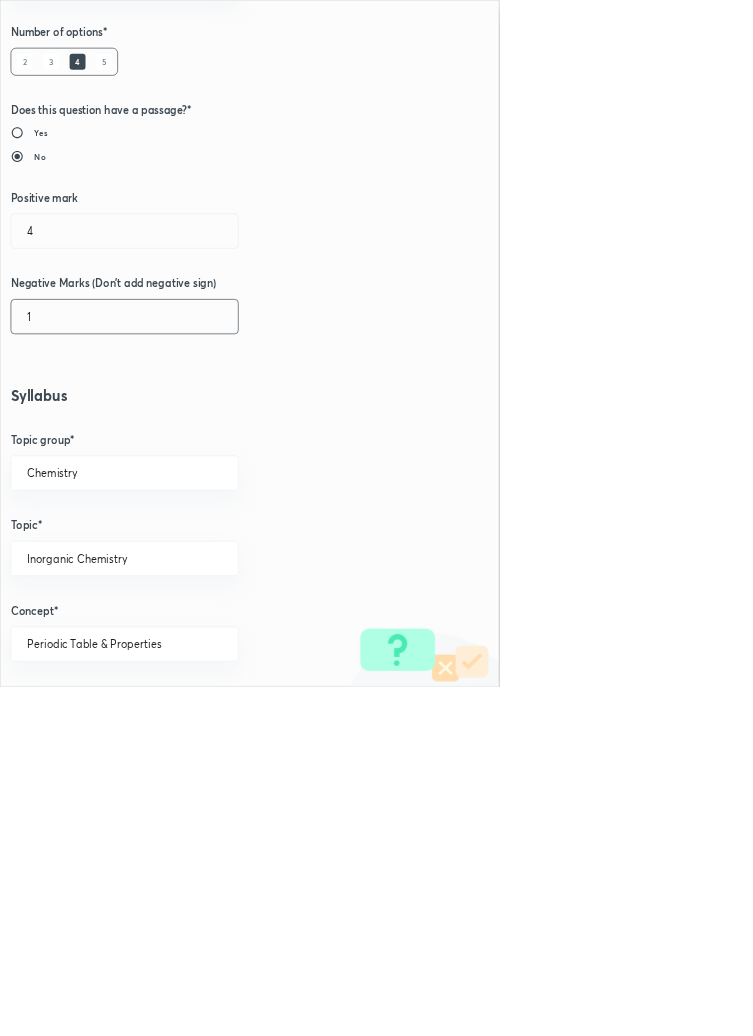 scroll, scrollTop: 1125, scrollLeft: 0, axis: vertical 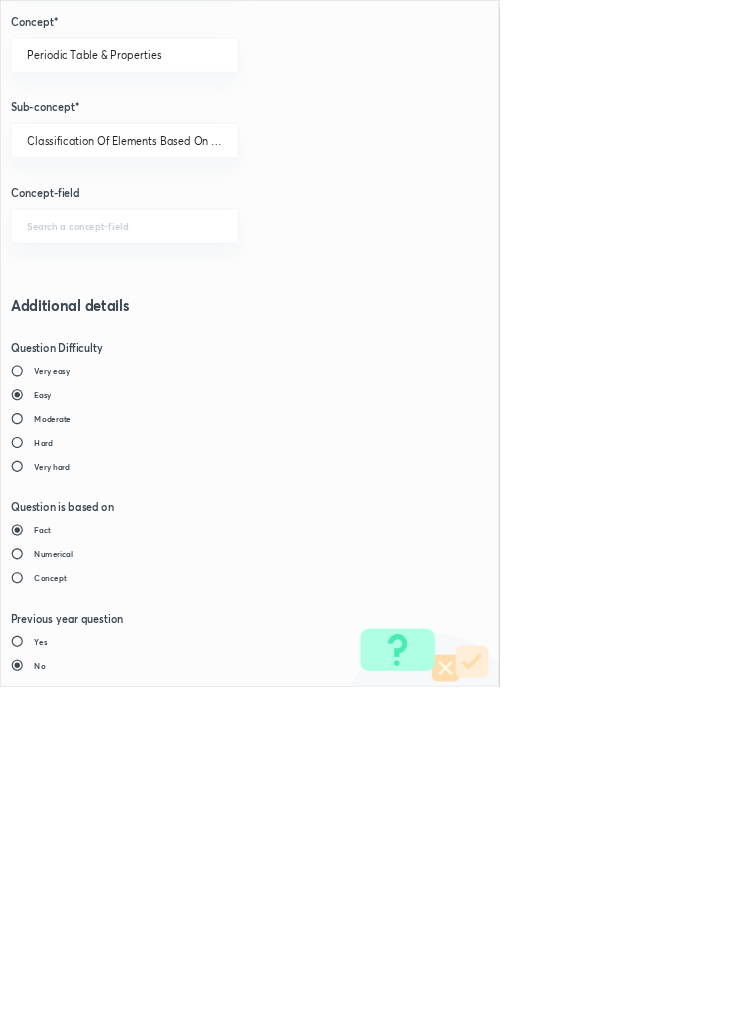 click on "Save" at bounding box center (80, 1476) 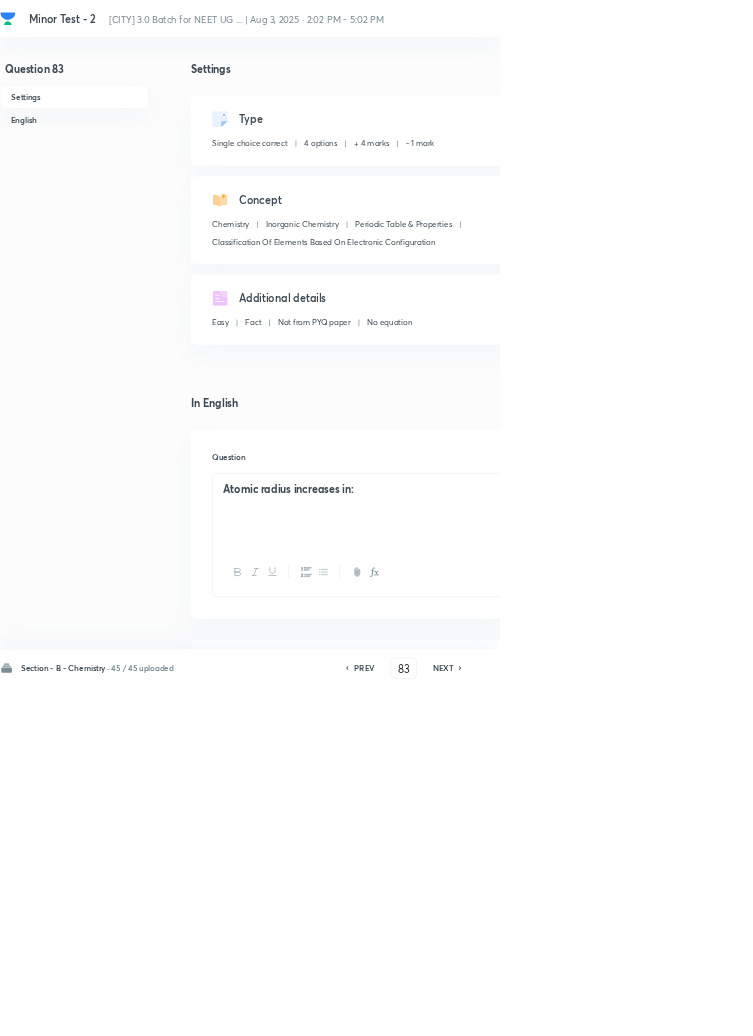 click on "Save" at bounding box center (1096, 1006) 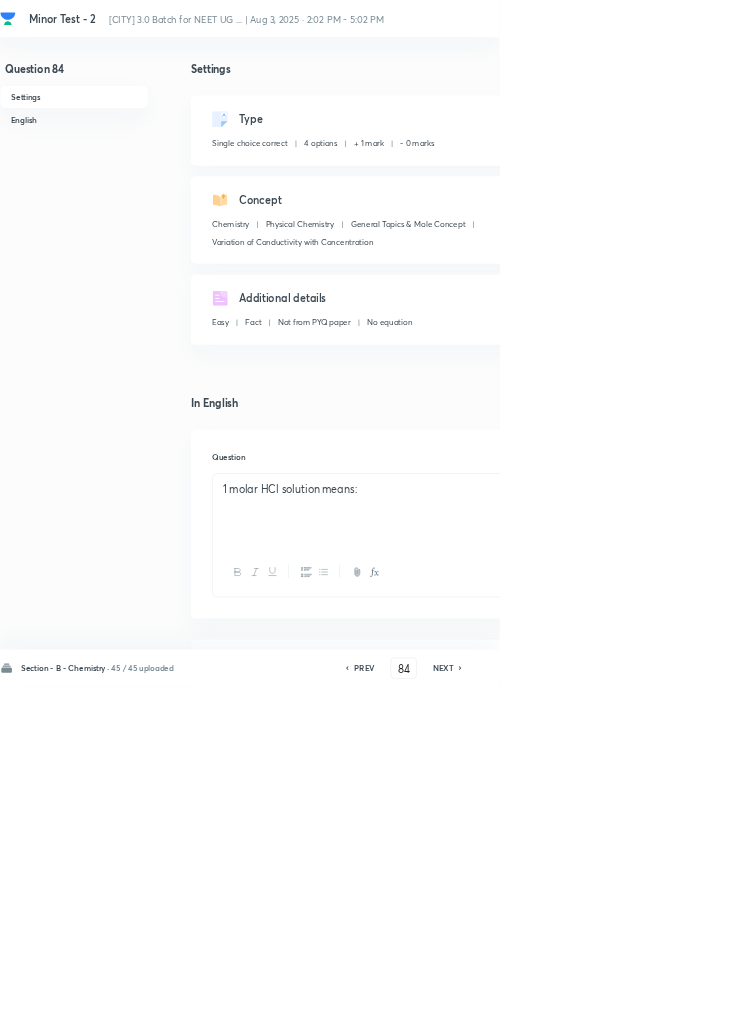 click on "Edit" at bounding box center (920, 182) 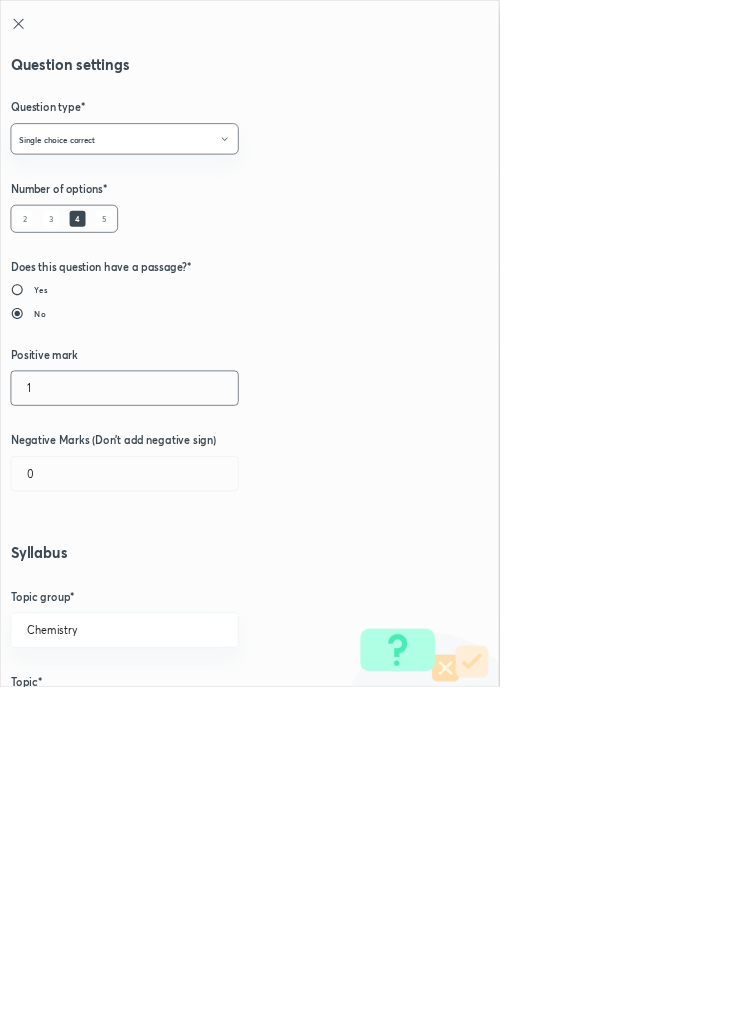 click on "1" at bounding box center (188, 585) 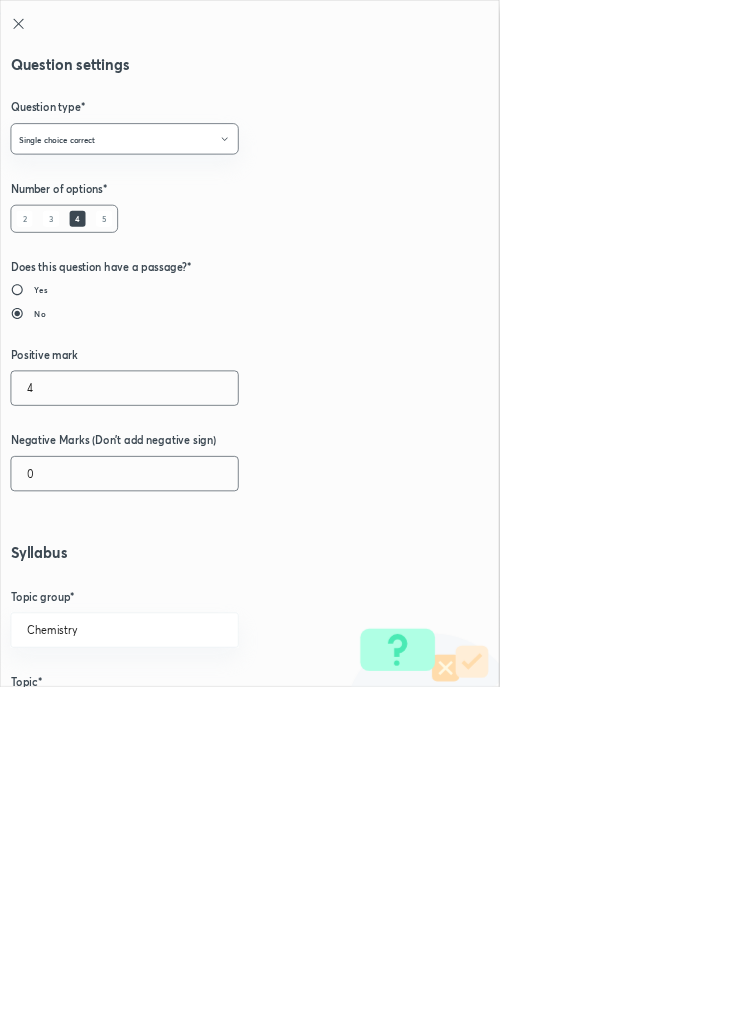 click on "0" at bounding box center [188, 714] 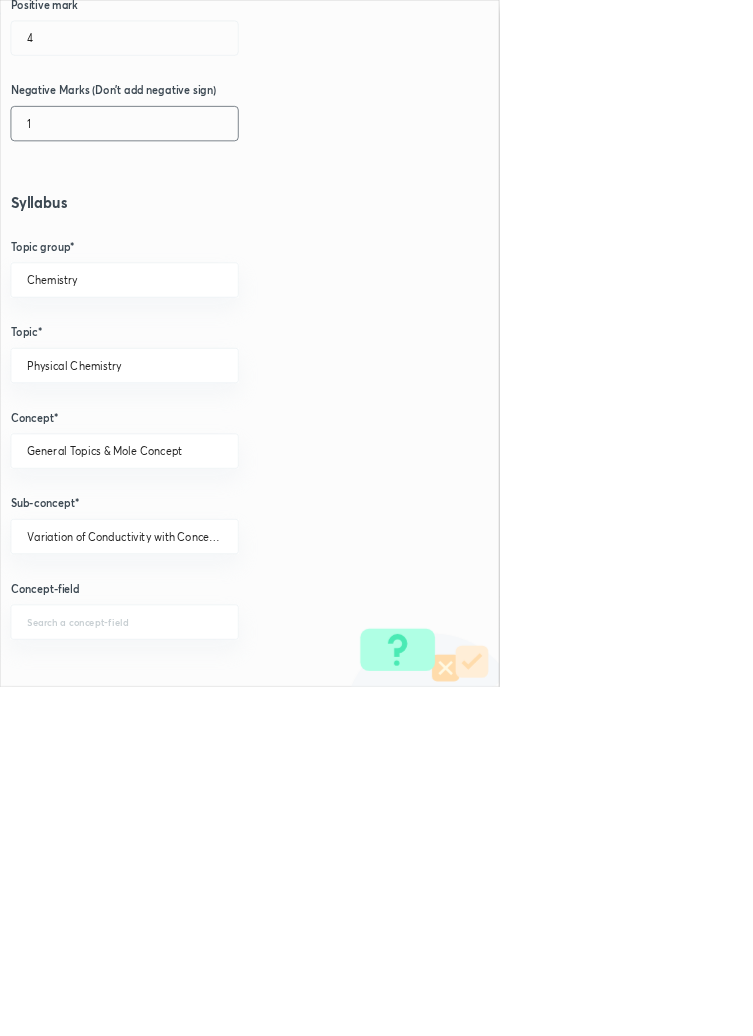 scroll, scrollTop: 1125, scrollLeft: 0, axis: vertical 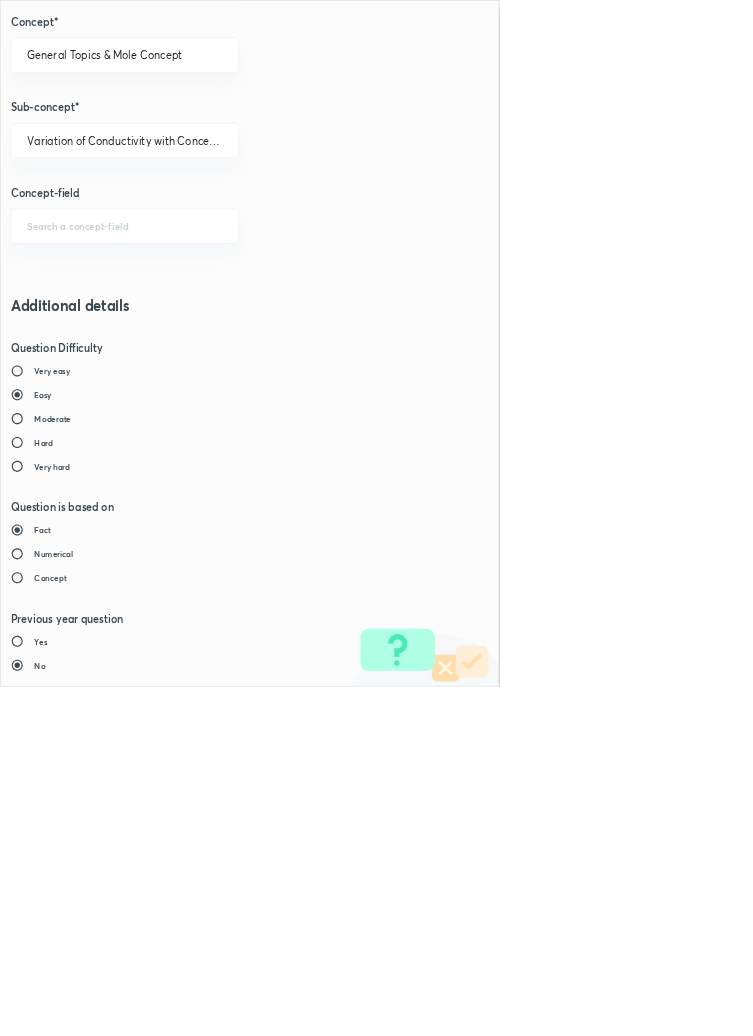 click on "Save" at bounding box center [80, 1476] 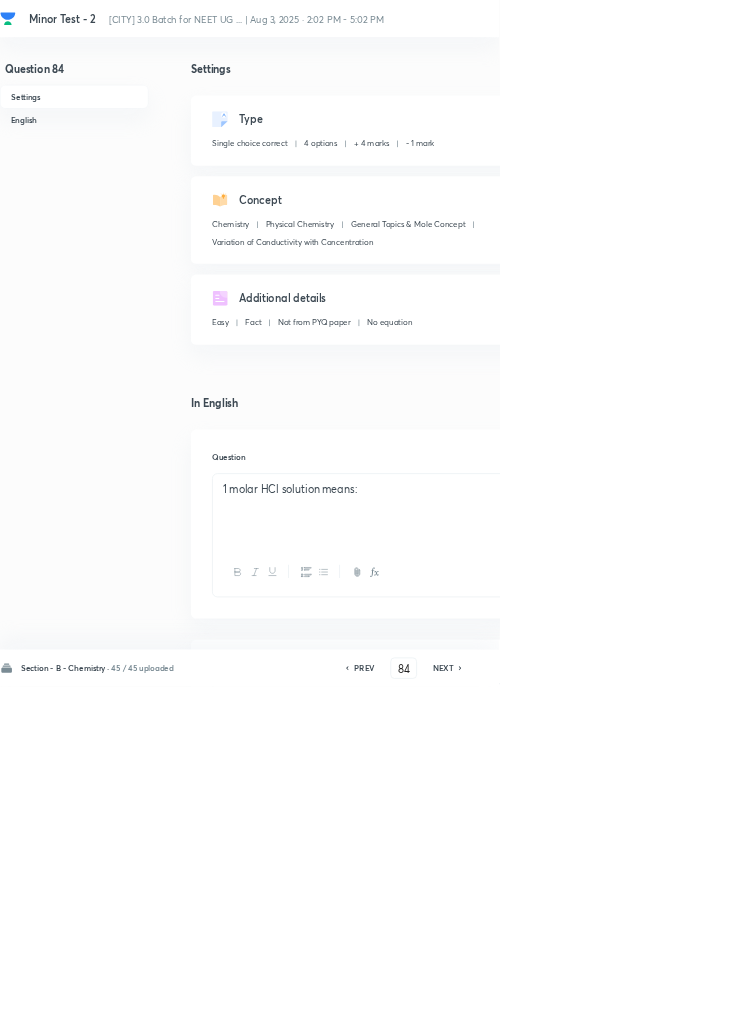 click on "Save" at bounding box center [1096, 1006] 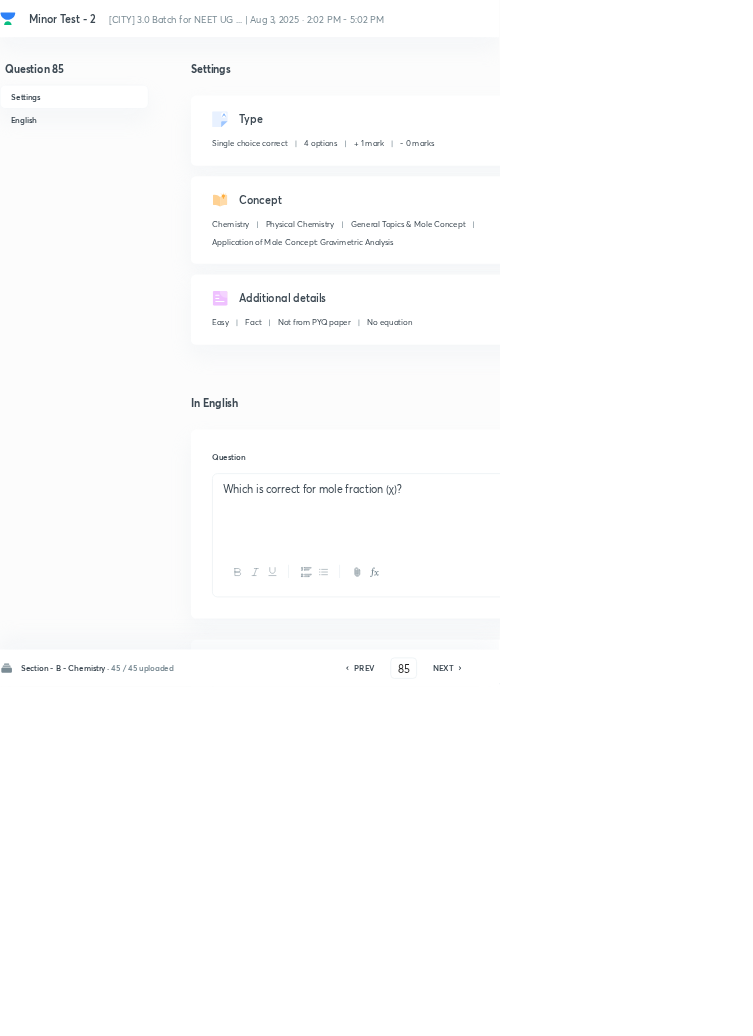 click on "Edit" at bounding box center (920, 182) 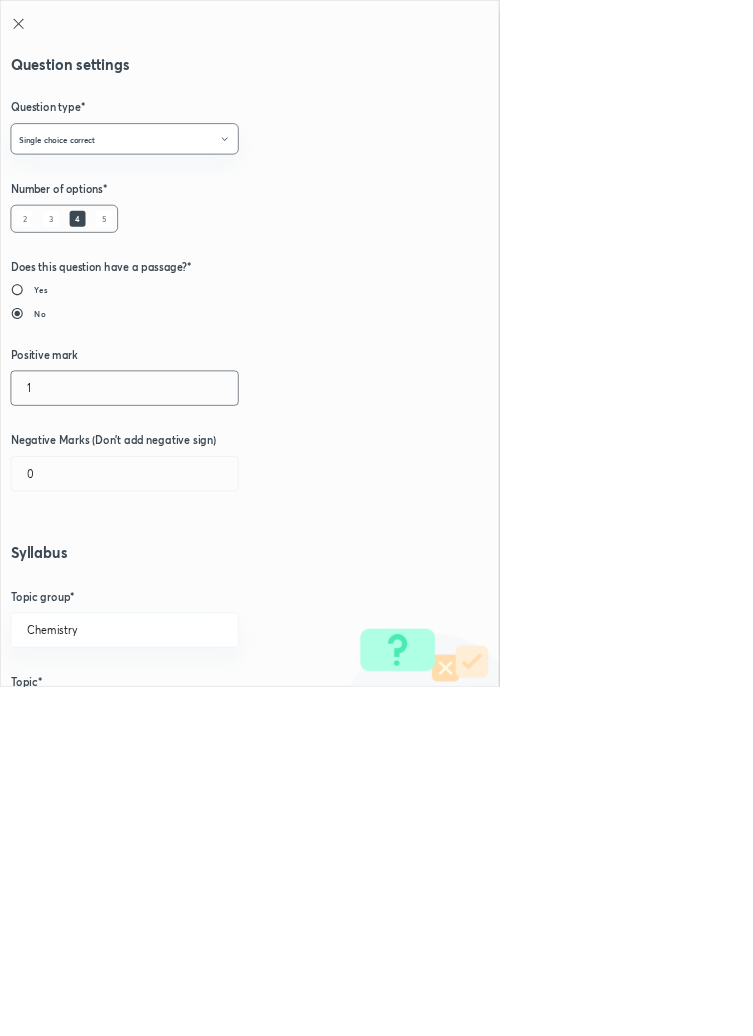 click on "1" at bounding box center (188, 585) 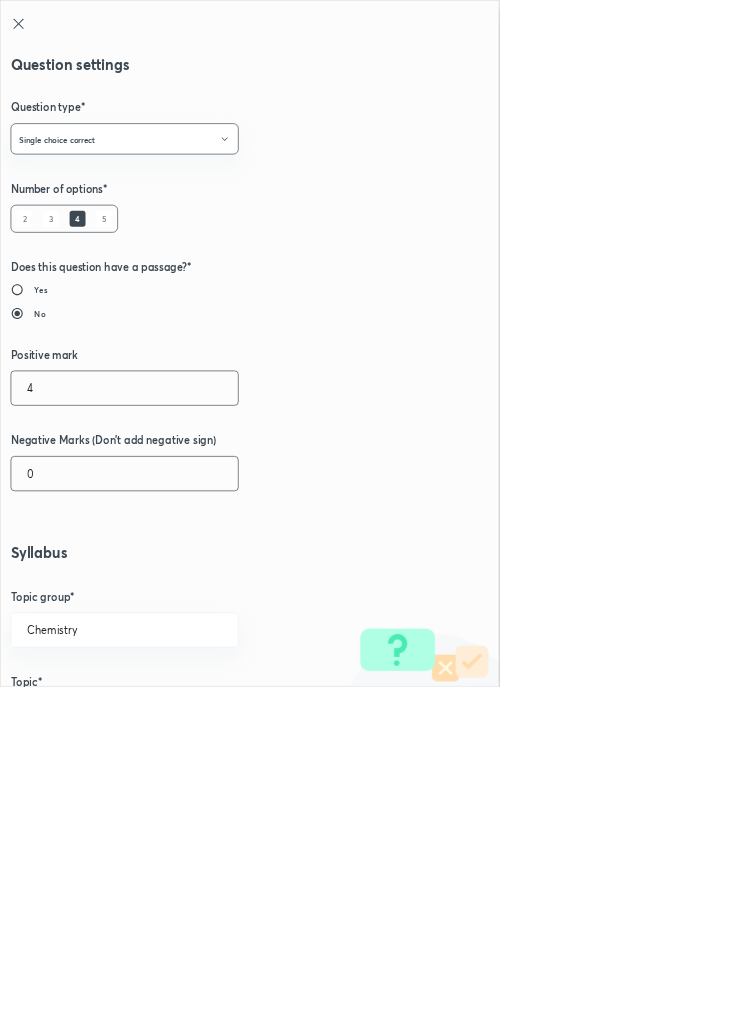 click on "0" at bounding box center (188, 714) 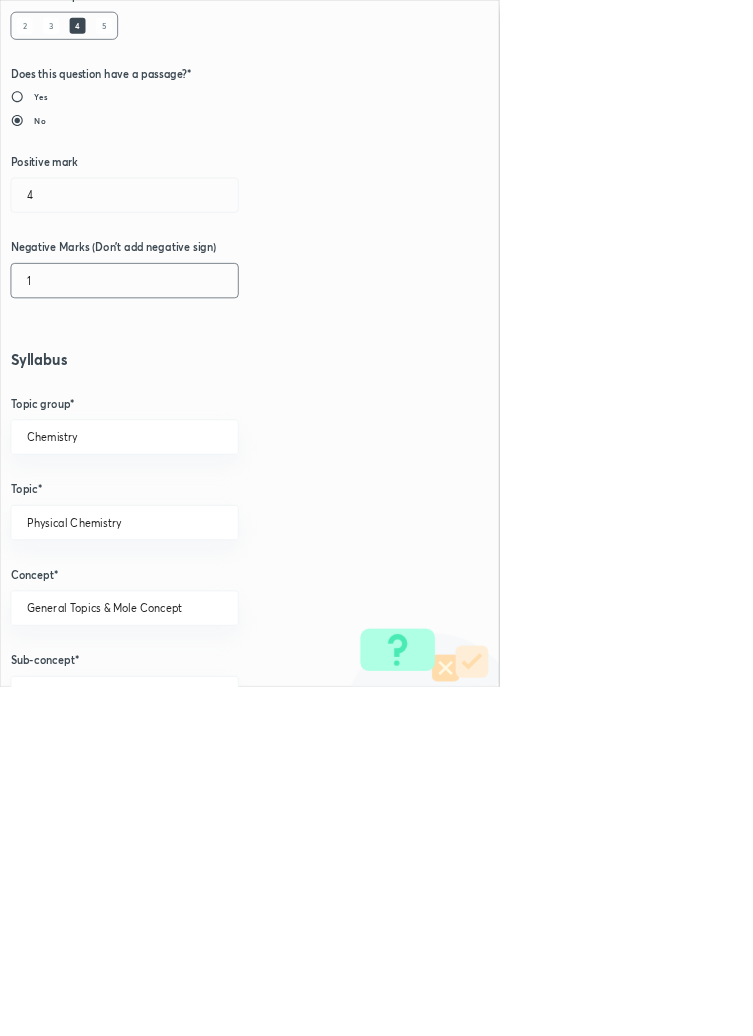 scroll, scrollTop: 1125, scrollLeft: 0, axis: vertical 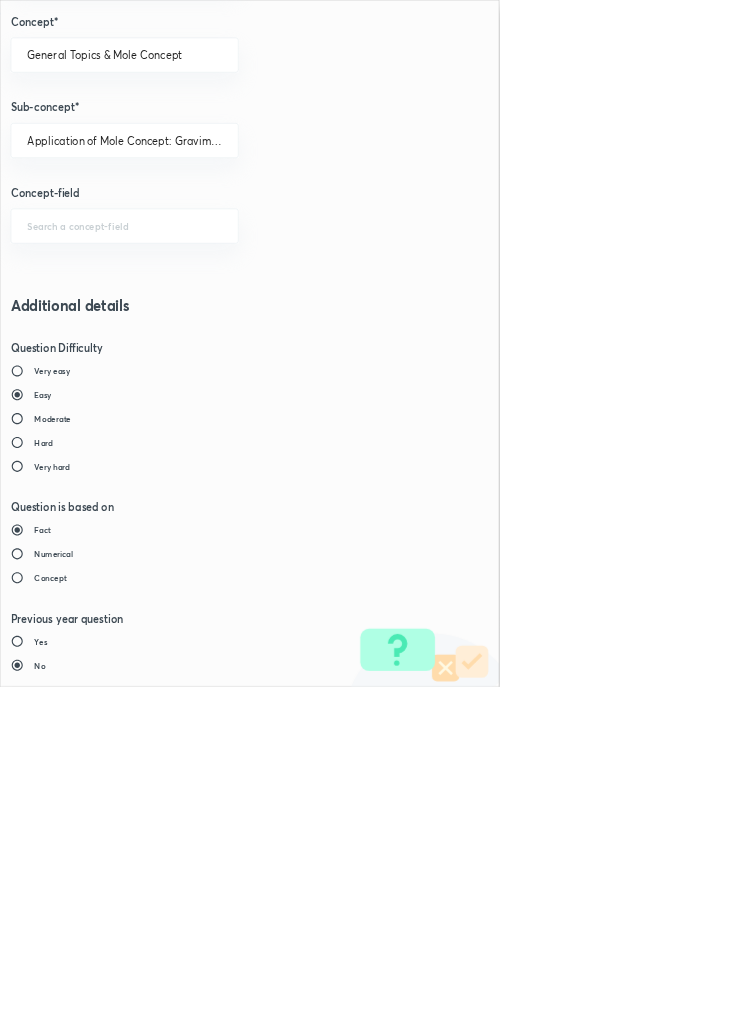 click on "Save" at bounding box center (80, 1476) 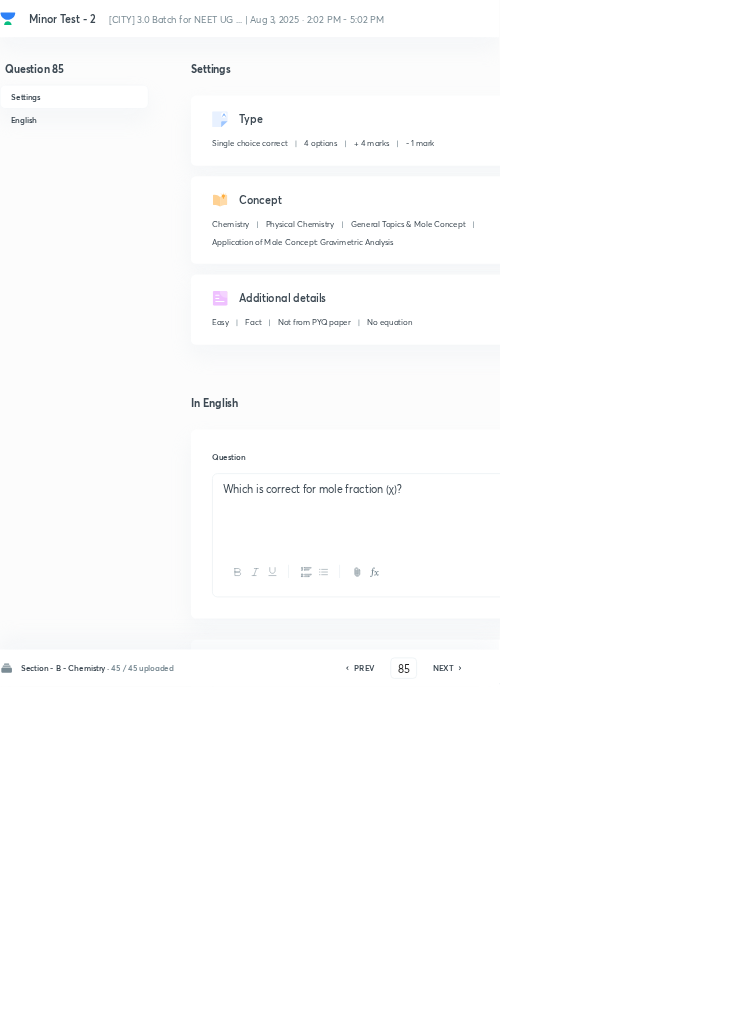 click on "Save" at bounding box center [1096, 1006] 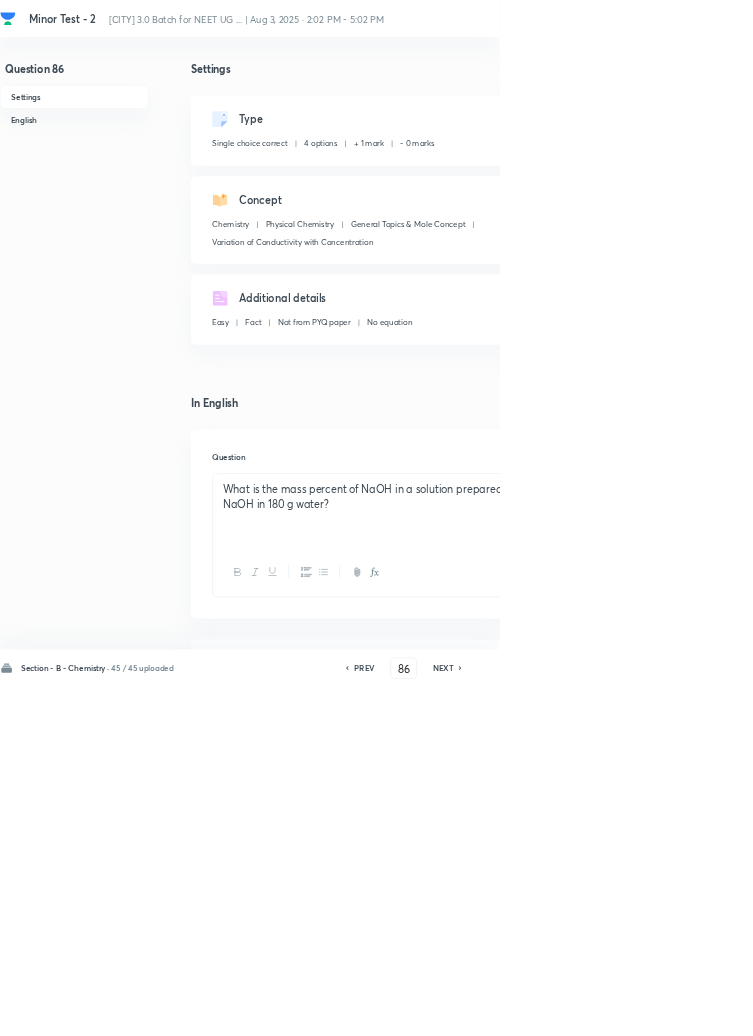 click on "Edit" at bounding box center [920, 182] 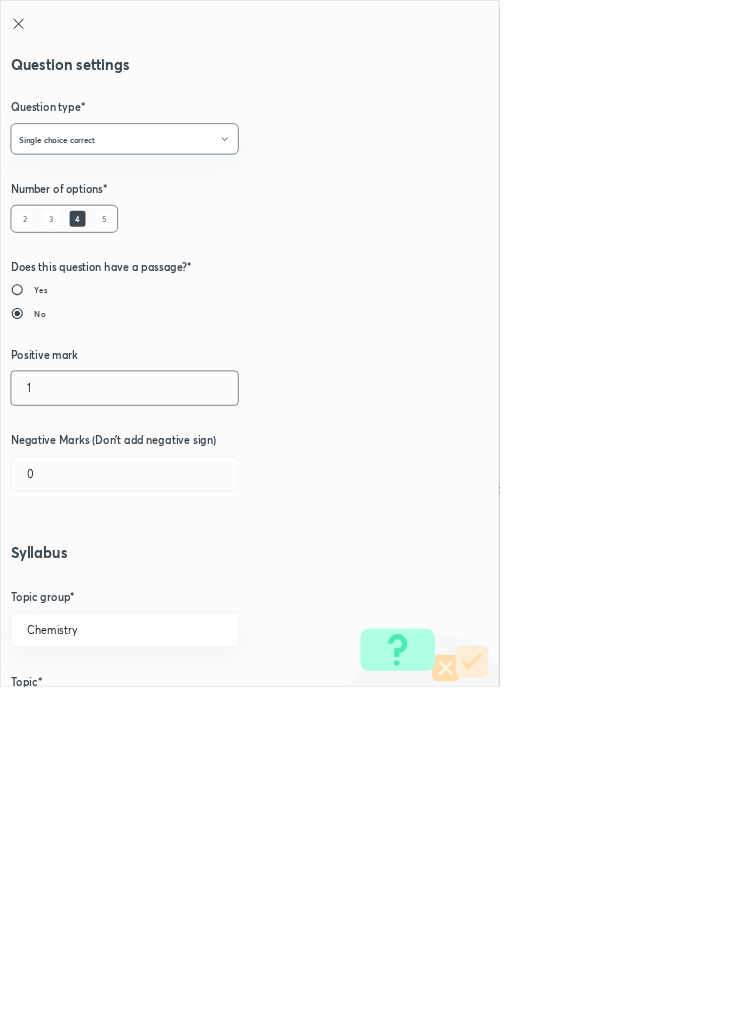 click on "1" at bounding box center [188, 585] 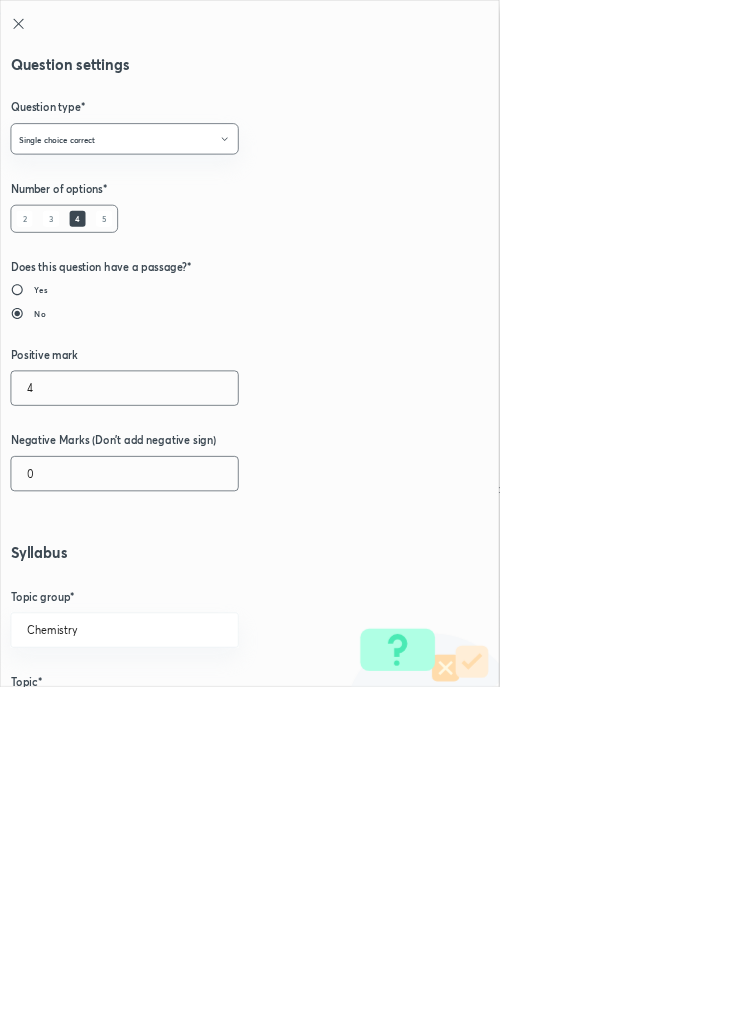 click on "0" at bounding box center [188, 714] 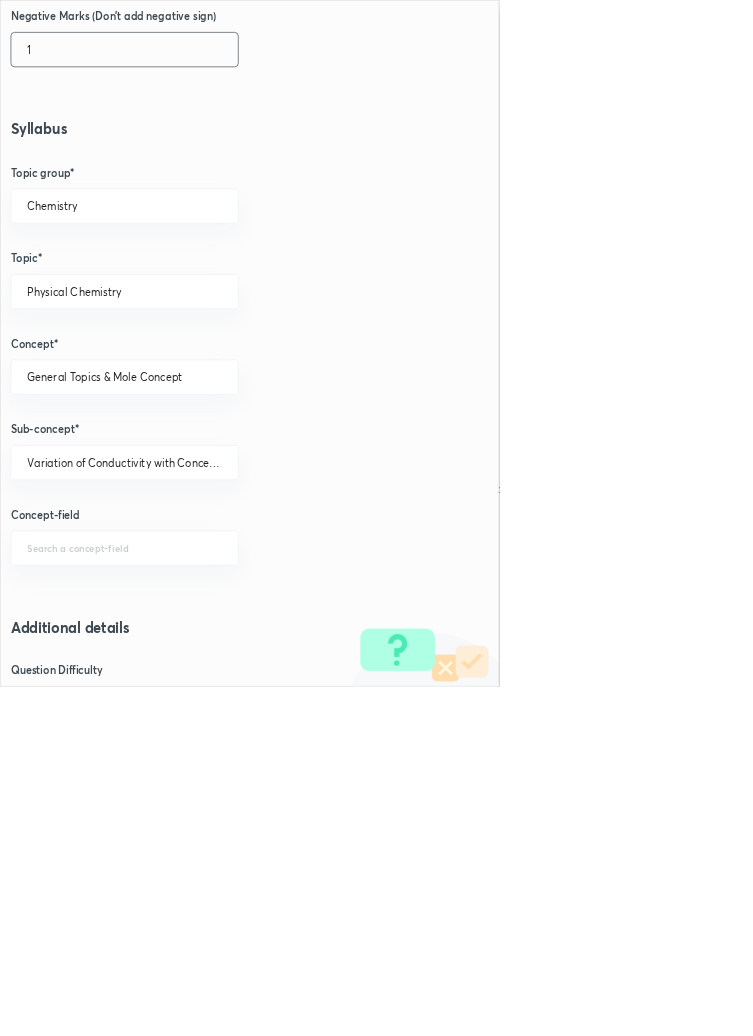 scroll, scrollTop: 1125, scrollLeft: 0, axis: vertical 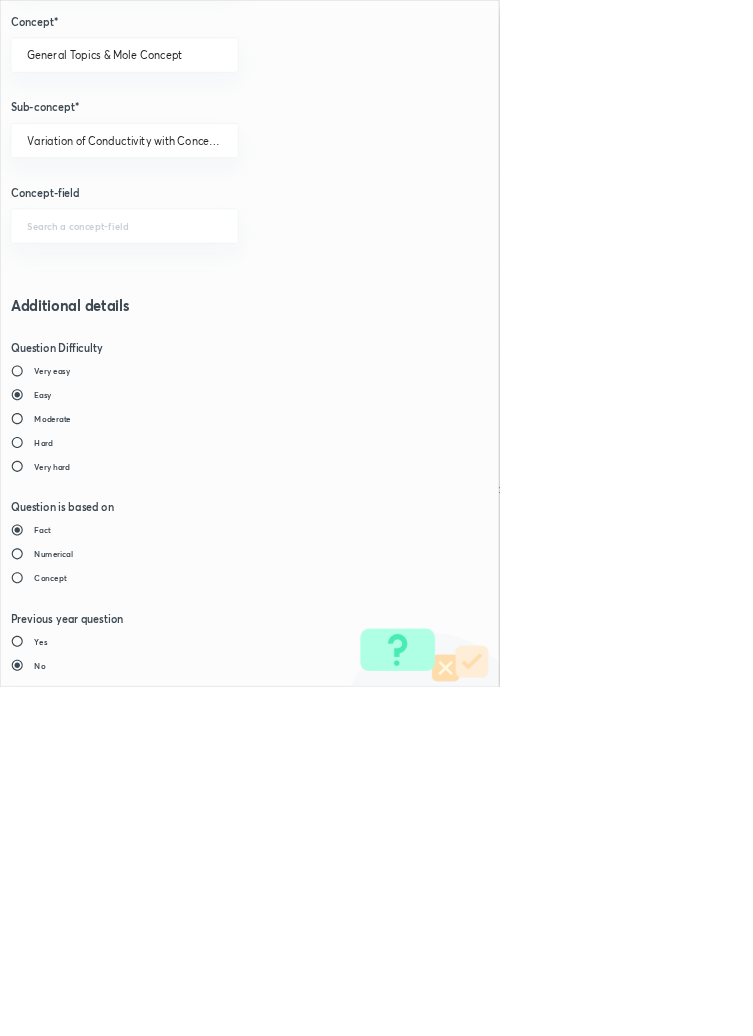 click on "Save" at bounding box center [80, 1476] 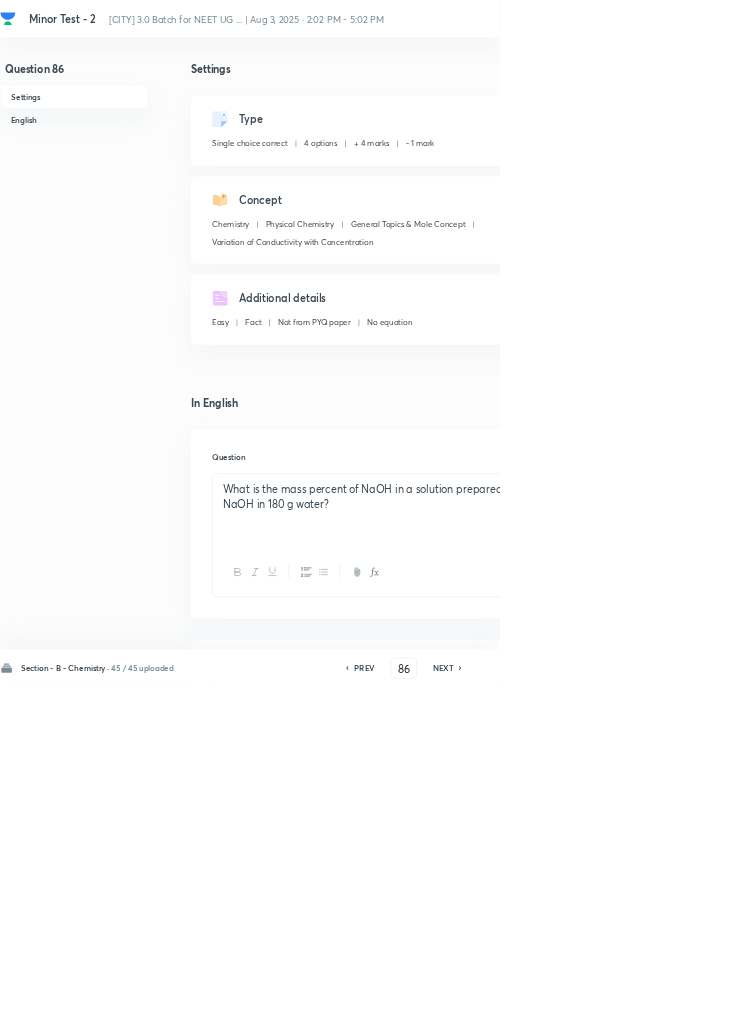 click on "Save" at bounding box center (1096, 1006) 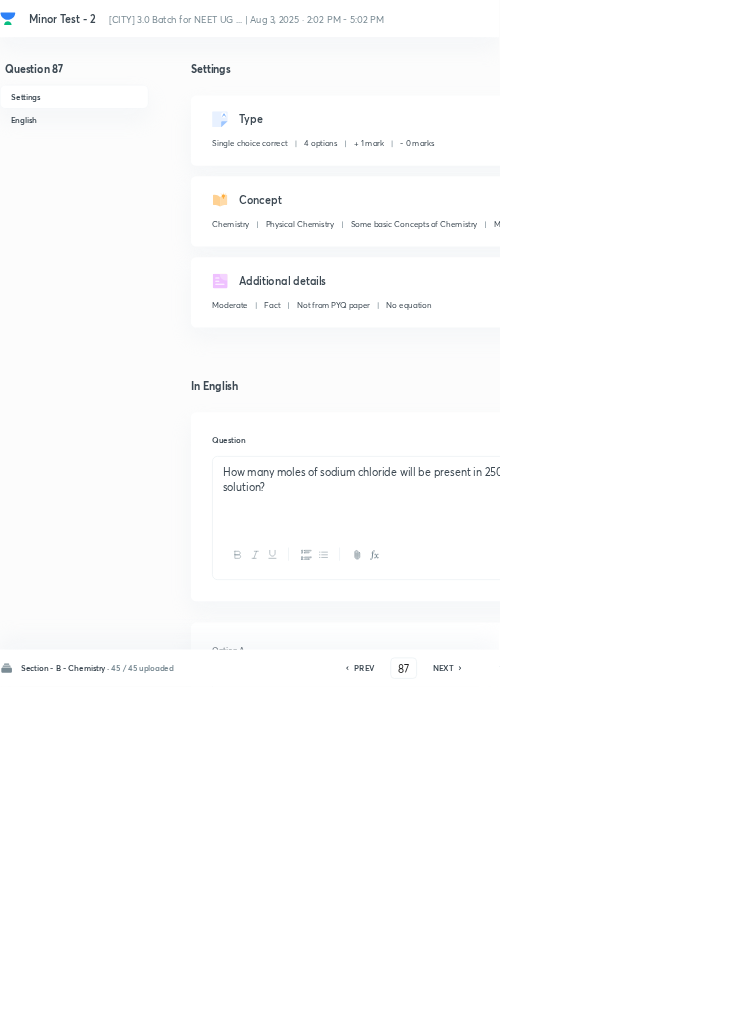 click on "Edit" at bounding box center [920, 182] 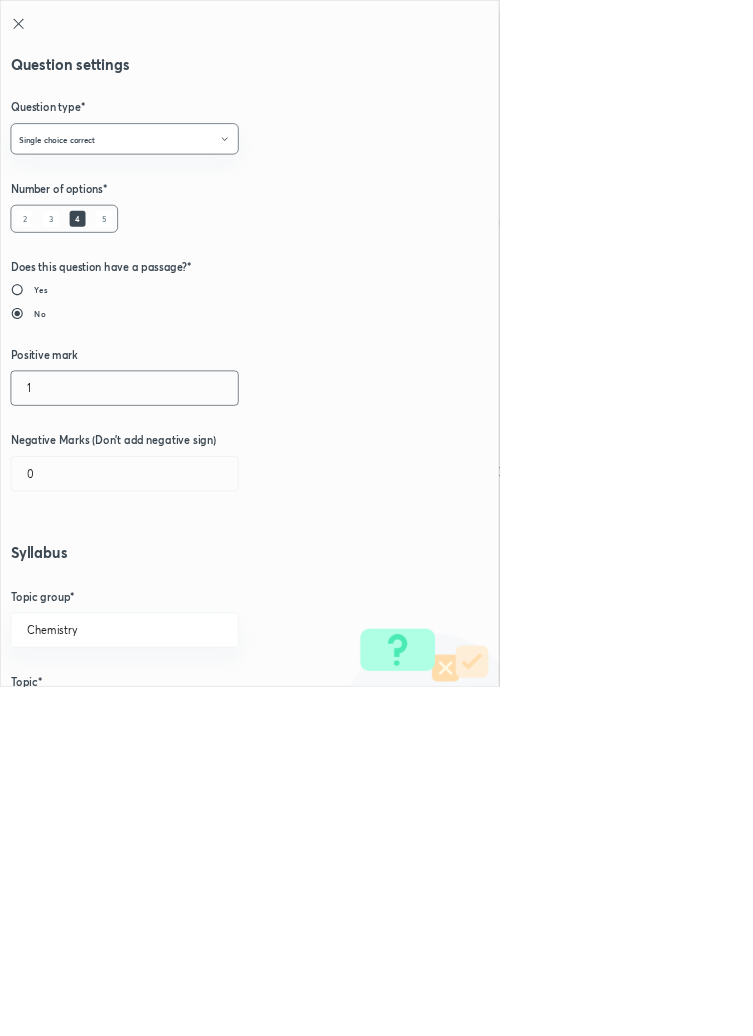 click on "1" at bounding box center [188, 585] 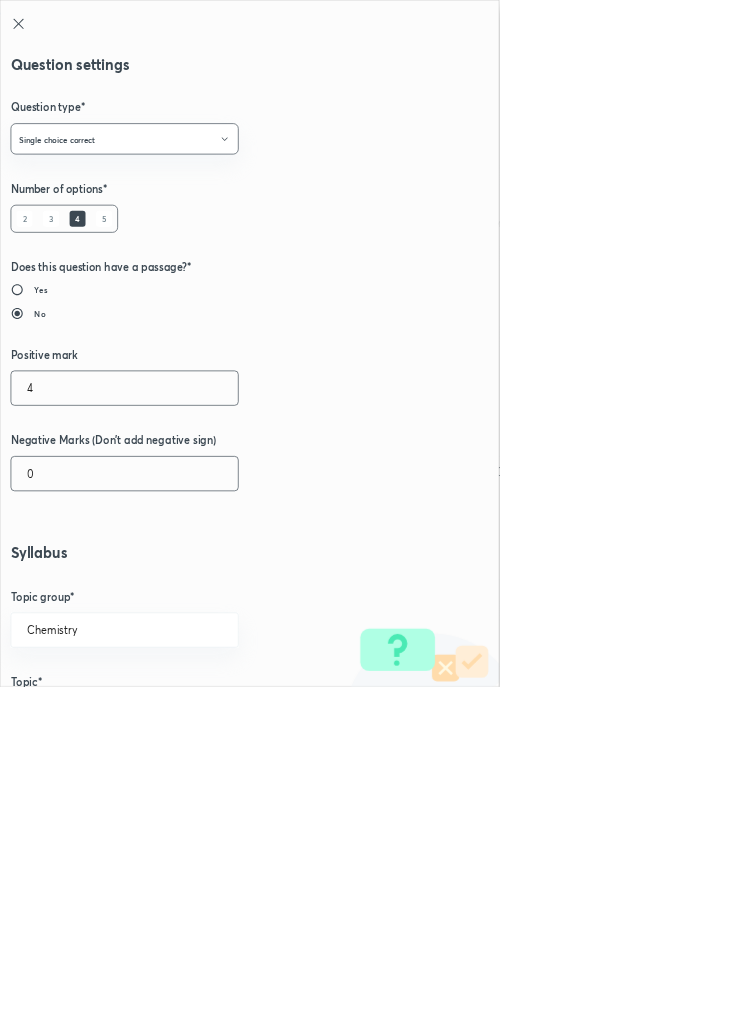 click on "0" at bounding box center [188, 714] 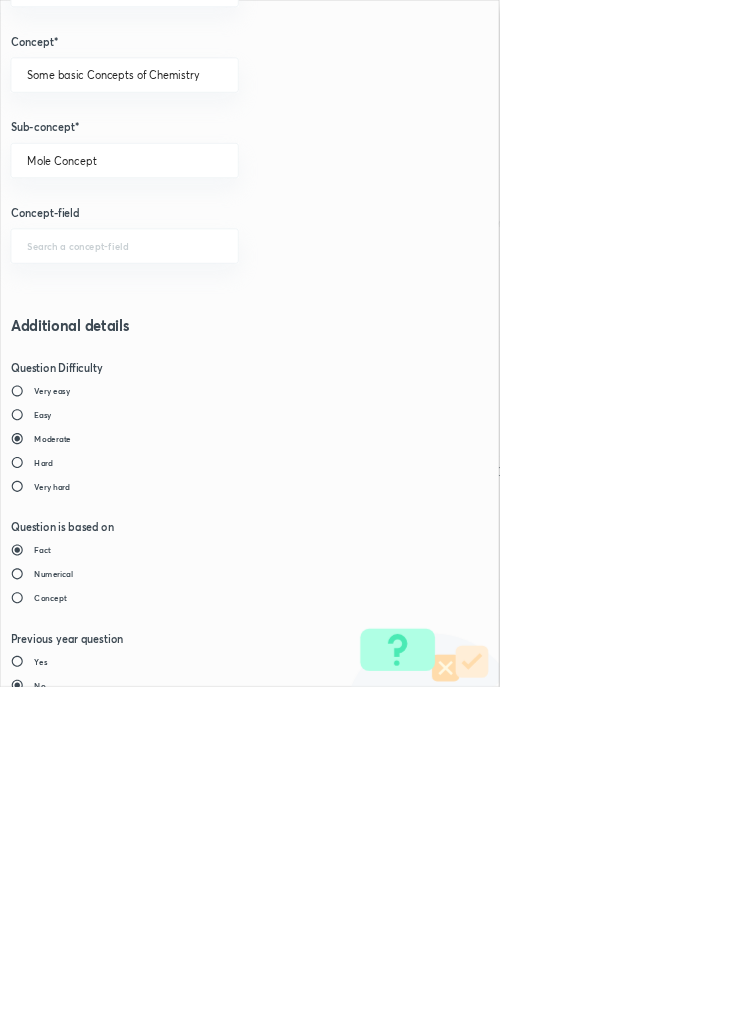 scroll, scrollTop: 1125, scrollLeft: 0, axis: vertical 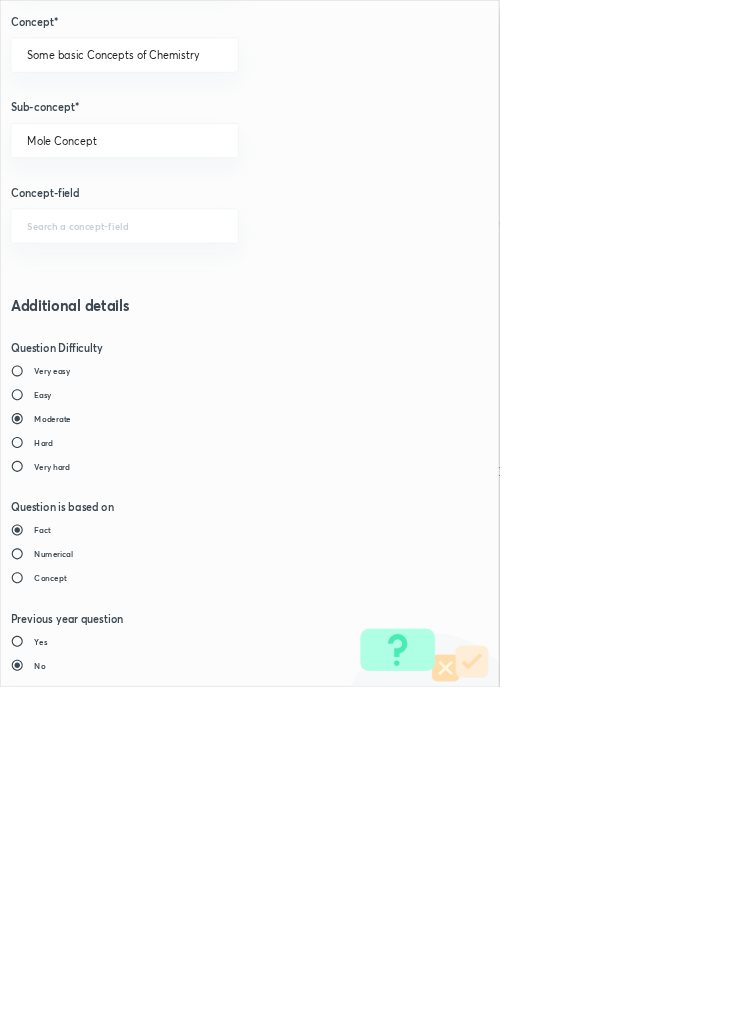 click on "Save" at bounding box center [80, 1476] 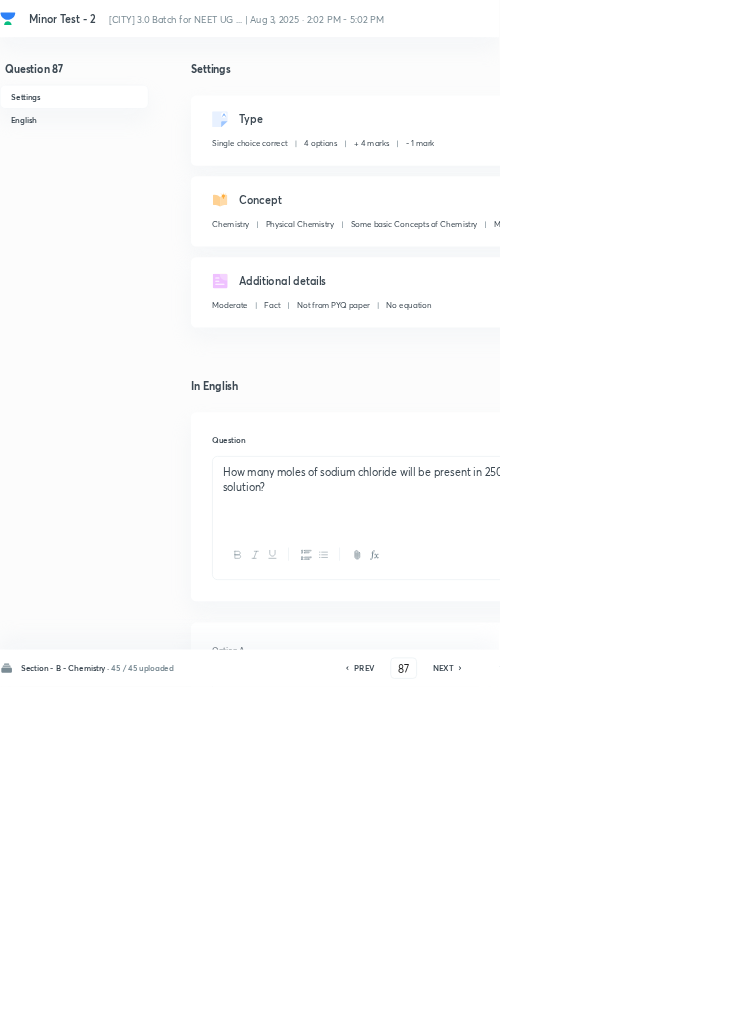 click on "Save" at bounding box center [1096, 1006] 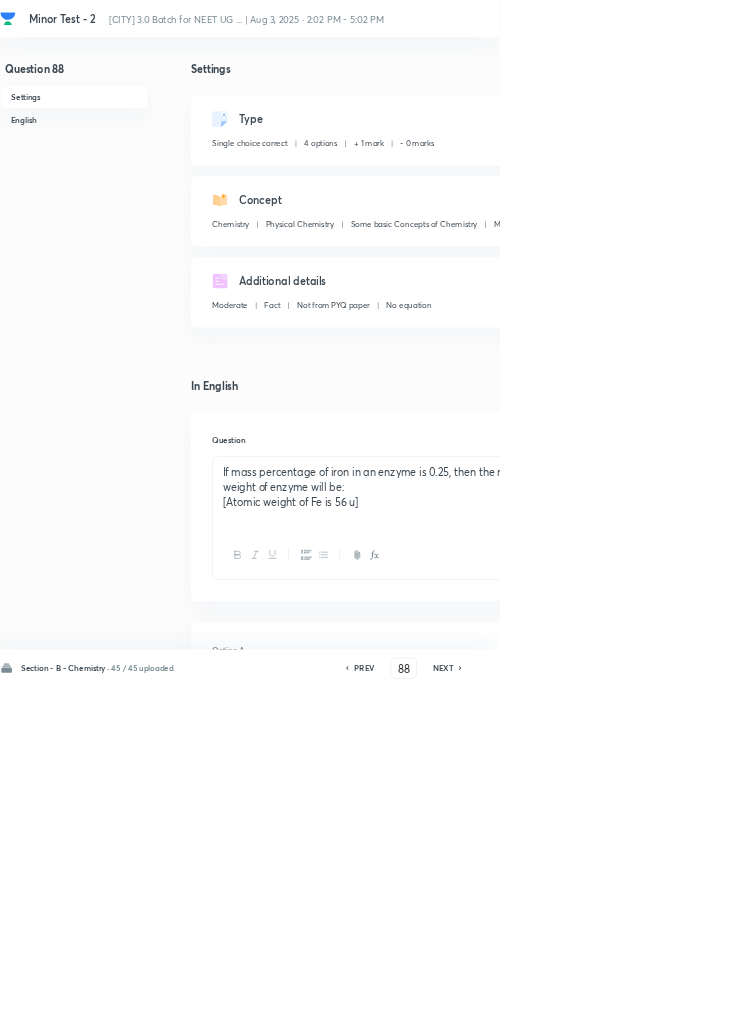 click on "Edit" at bounding box center [920, 182] 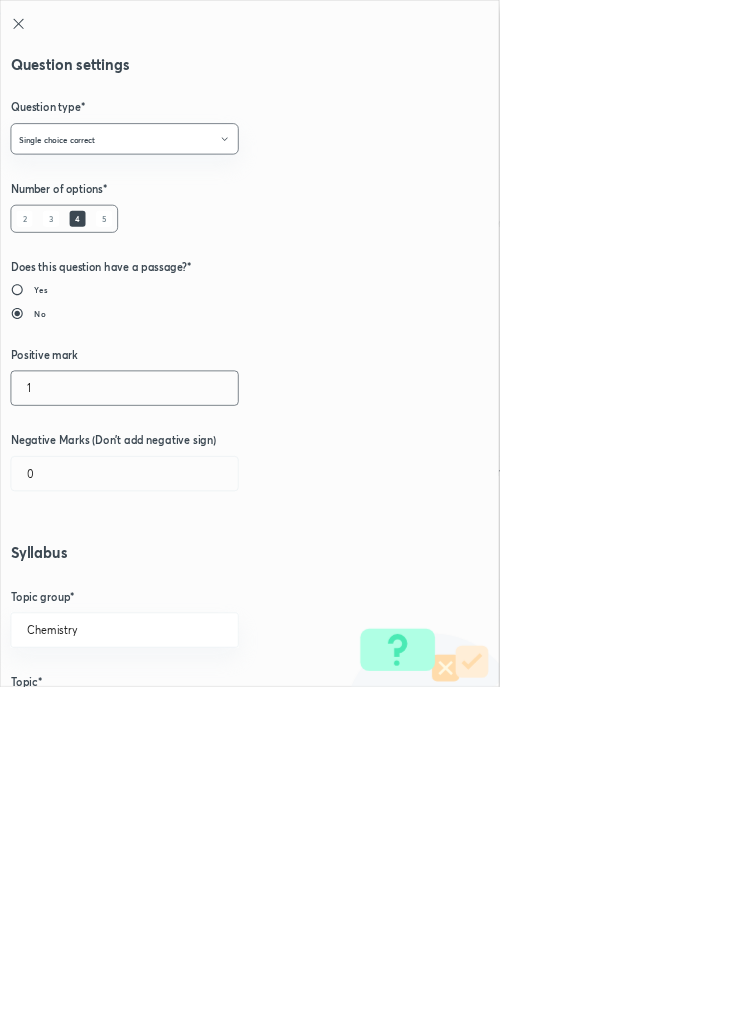 click on "1" at bounding box center (188, 585) 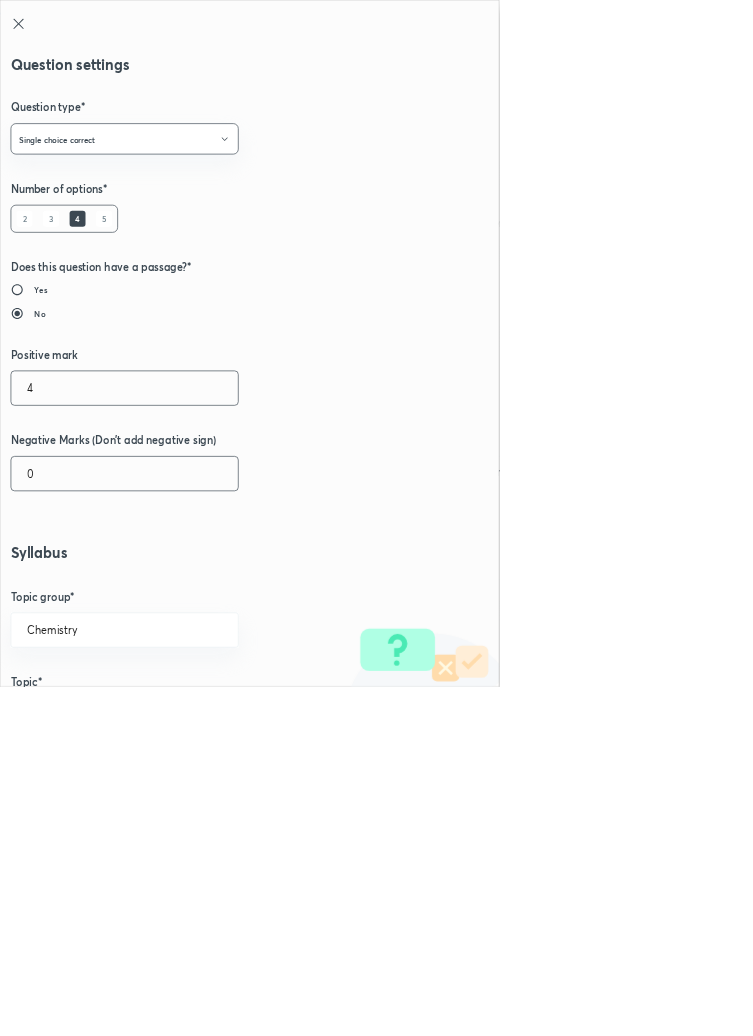 click on "0" at bounding box center (188, 714) 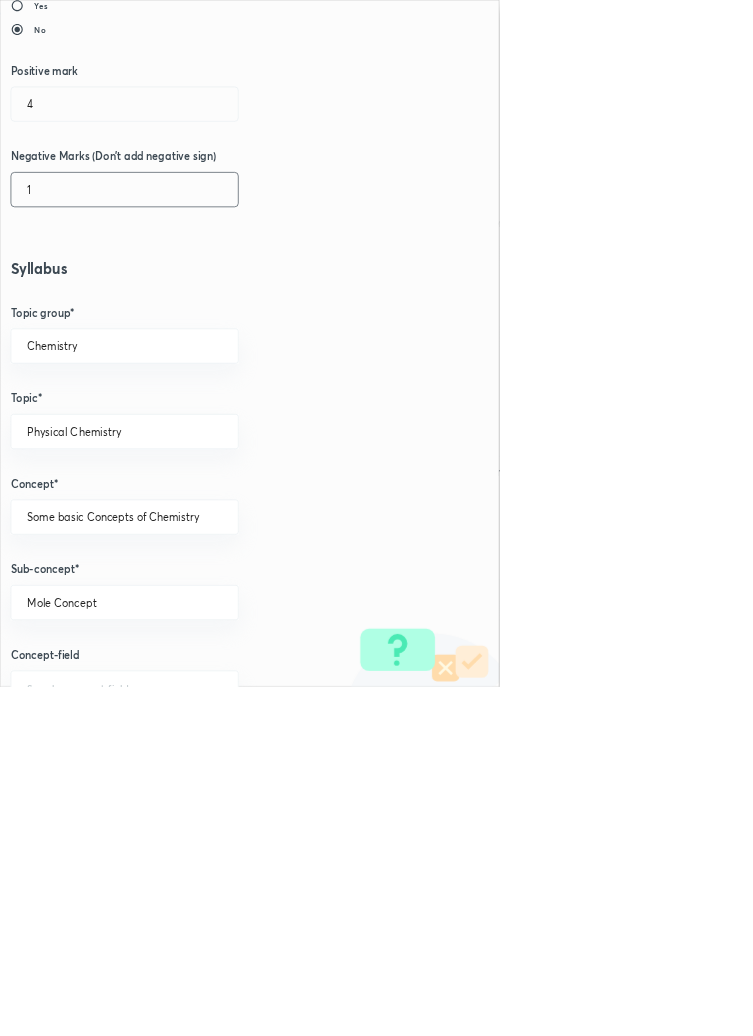 scroll, scrollTop: 1125, scrollLeft: 0, axis: vertical 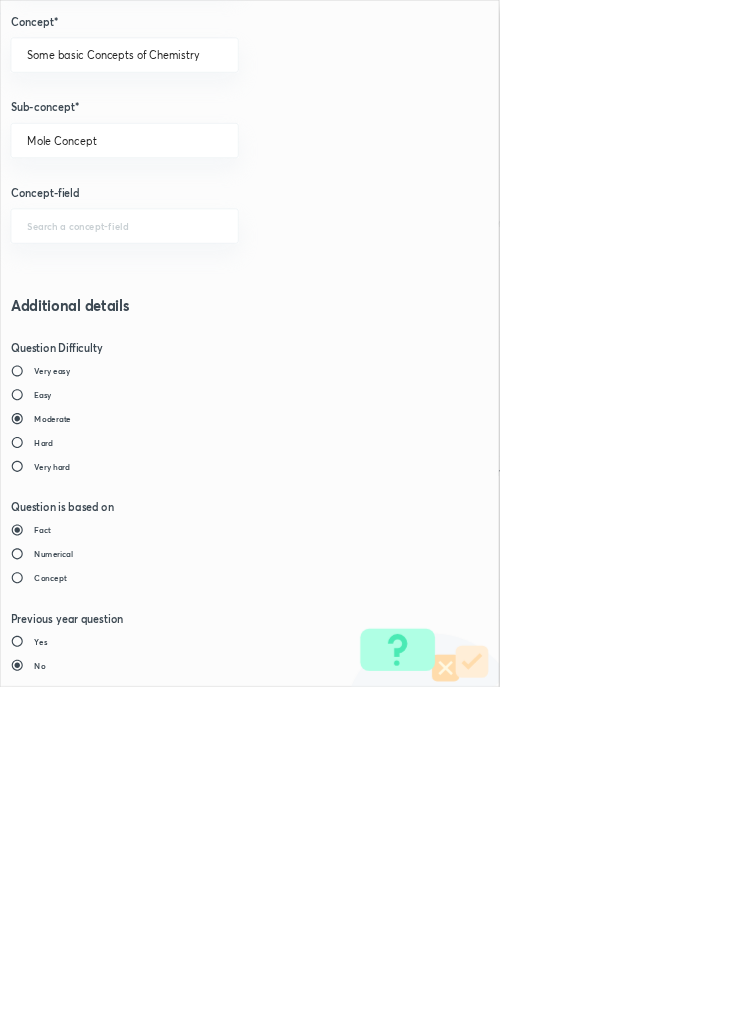 click on "Save" at bounding box center [80, 1476] 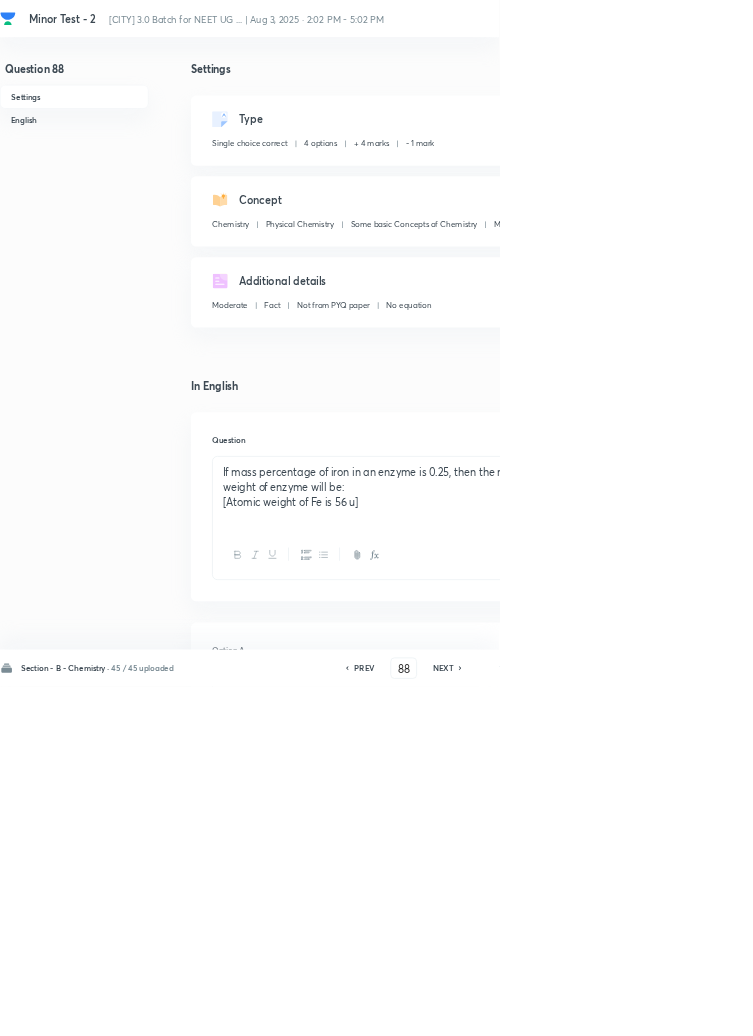 click on "Save" at bounding box center [1096, 1006] 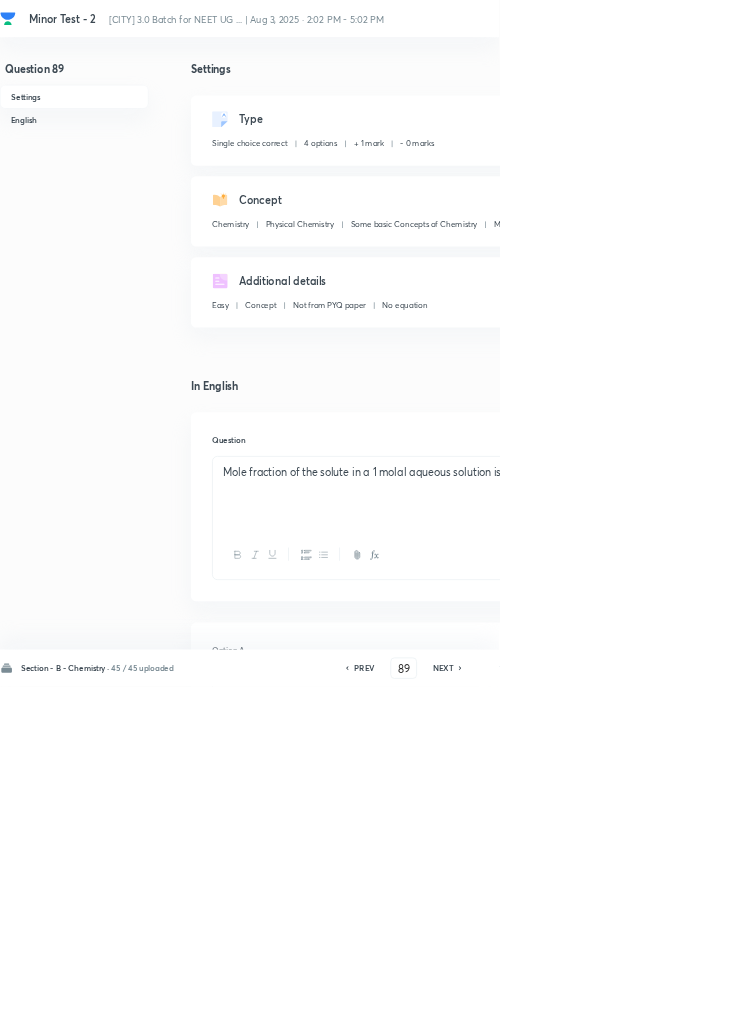 click on "Edit" at bounding box center [920, 182] 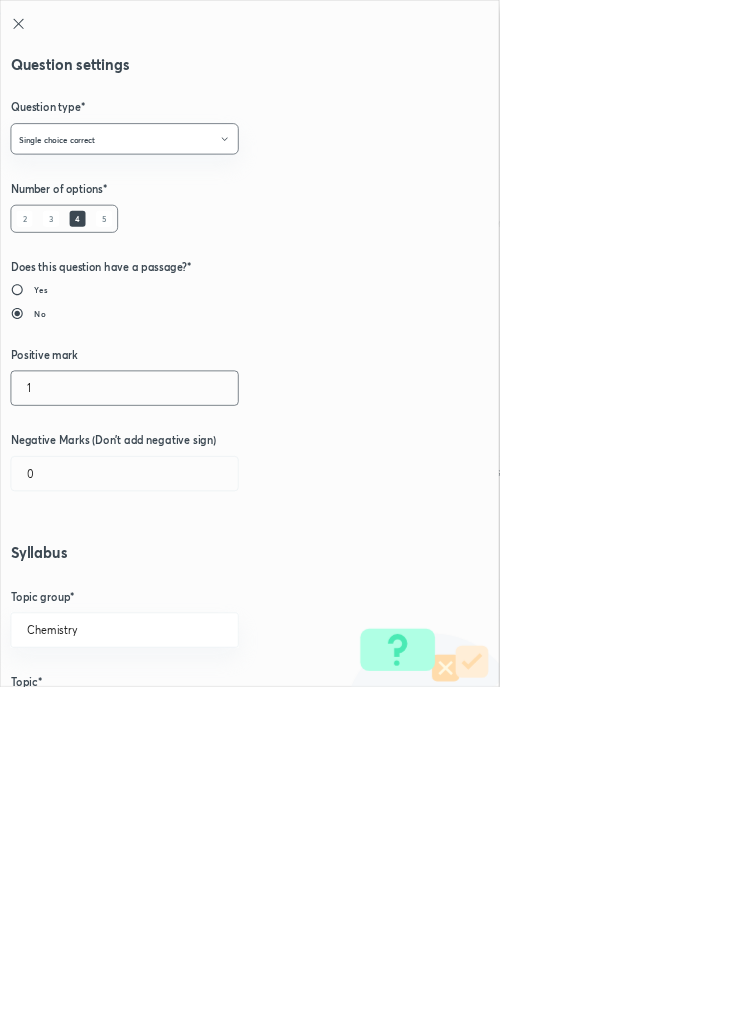 click on "1" at bounding box center [188, 585] 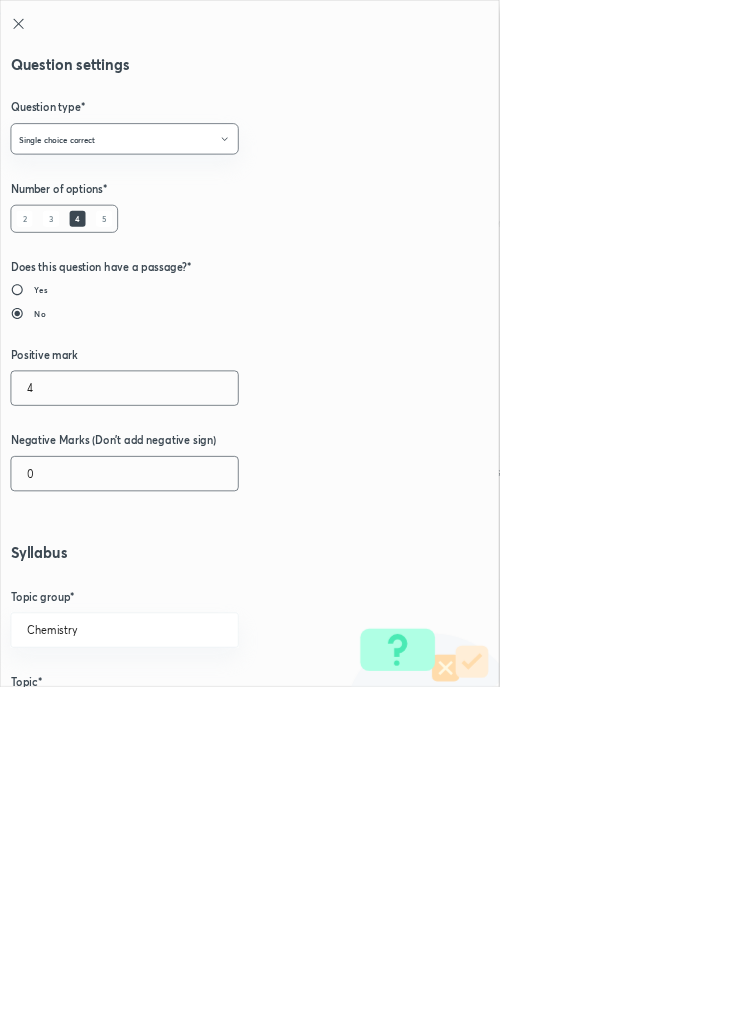click on "0" at bounding box center (188, 714) 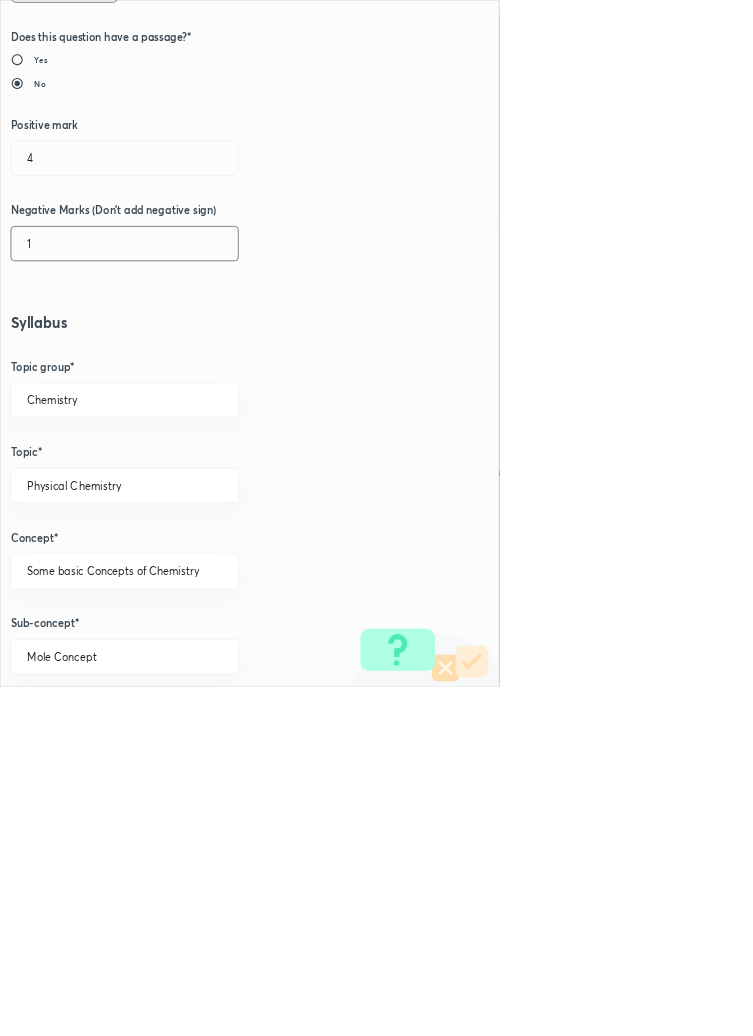 scroll, scrollTop: 1125, scrollLeft: 0, axis: vertical 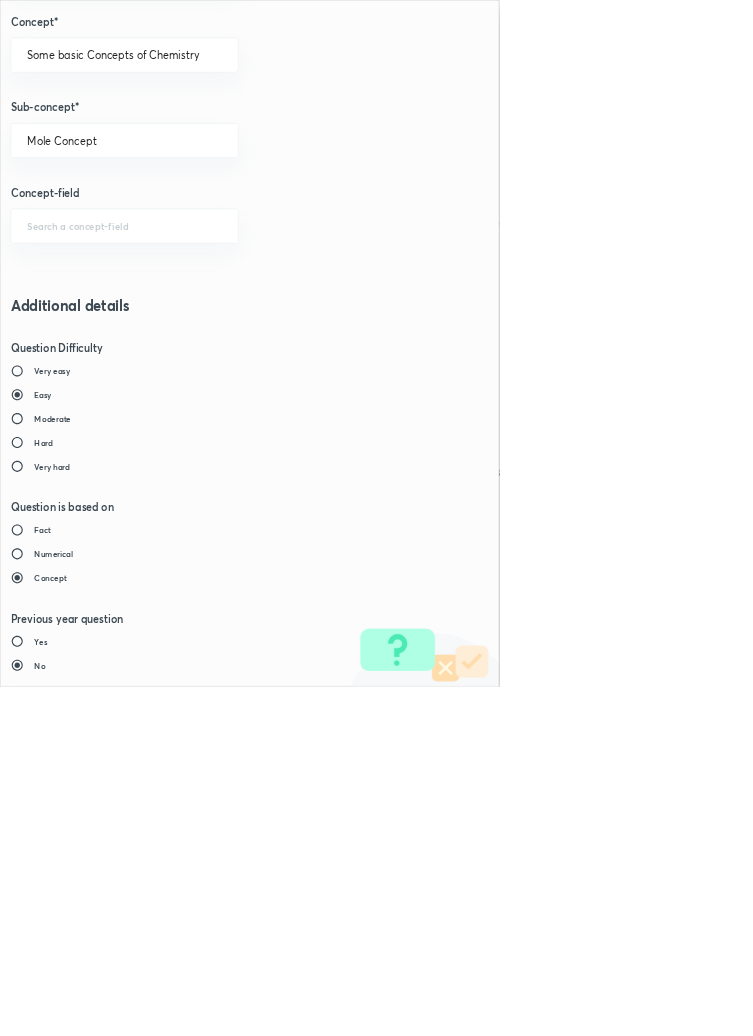 click on "Save" at bounding box center (80, 1476) 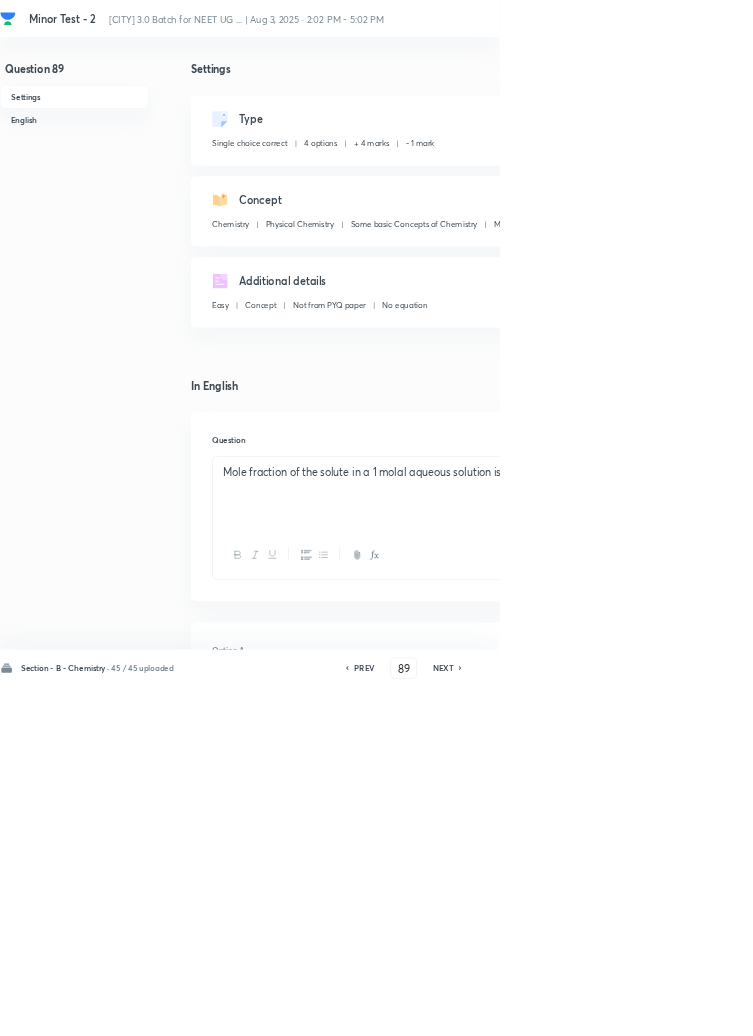 click on "Save" at bounding box center [1096, 1006] 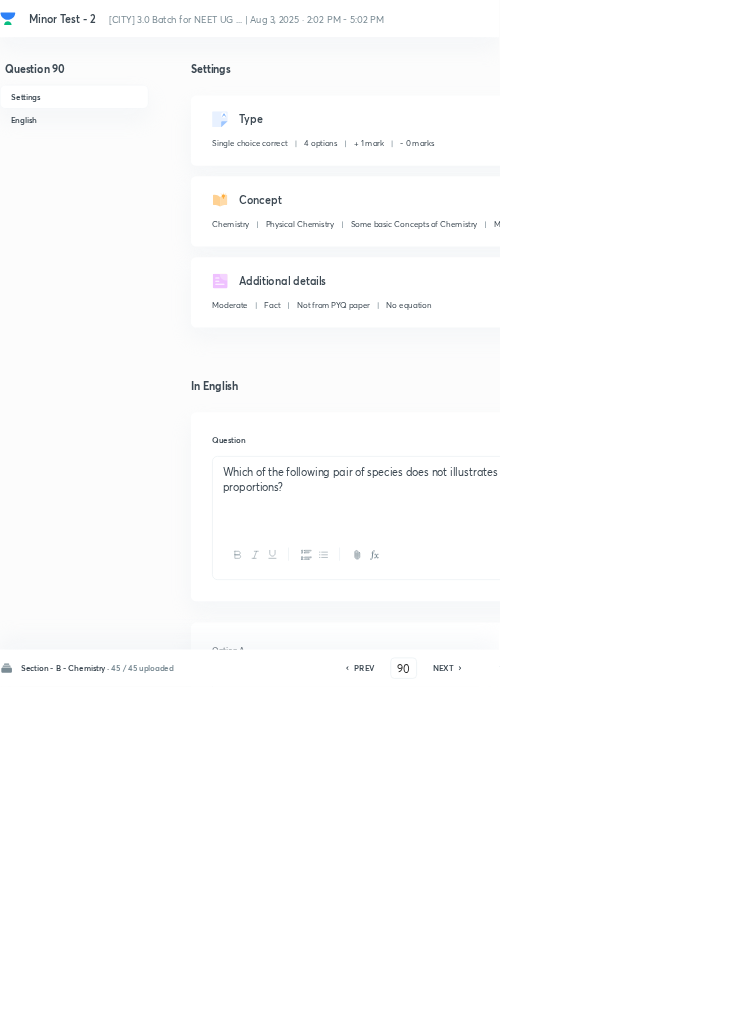 click on "Edit" at bounding box center [920, 182] 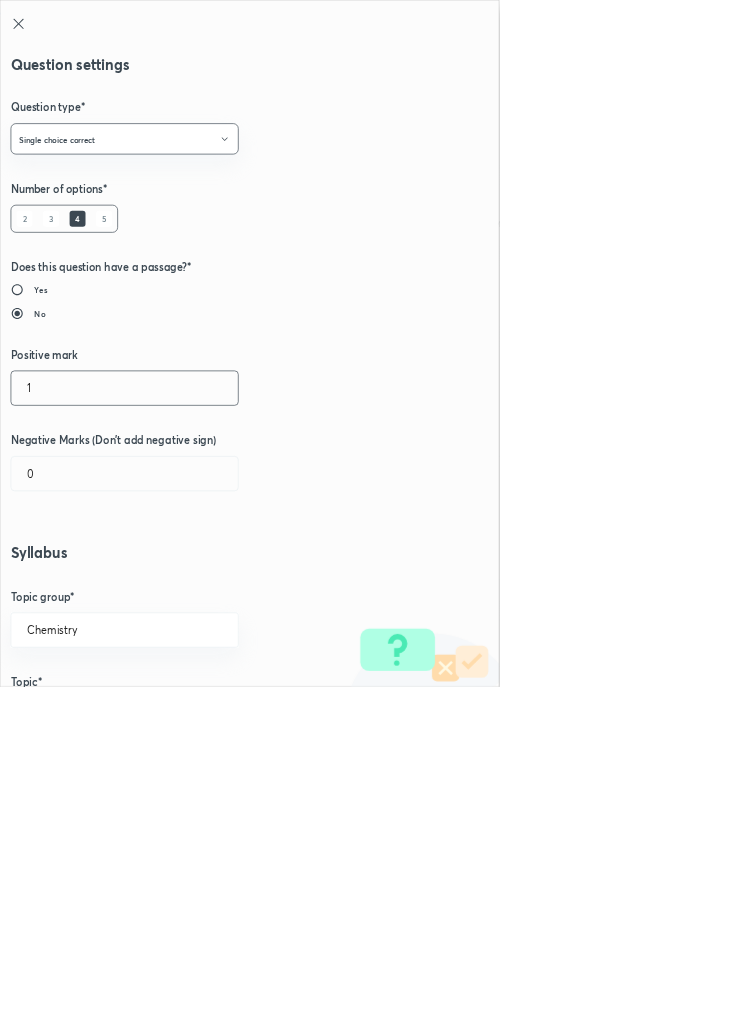 click on "1" at bounding box center (188, 585) 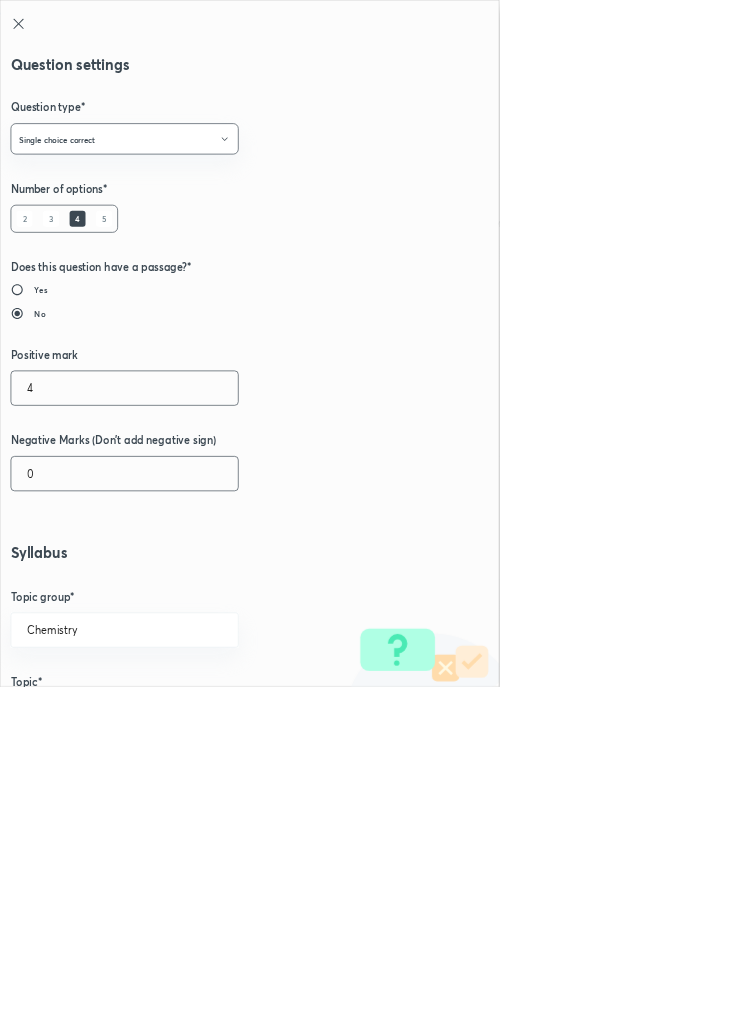 click on "0" at bounding box center [188, 714] 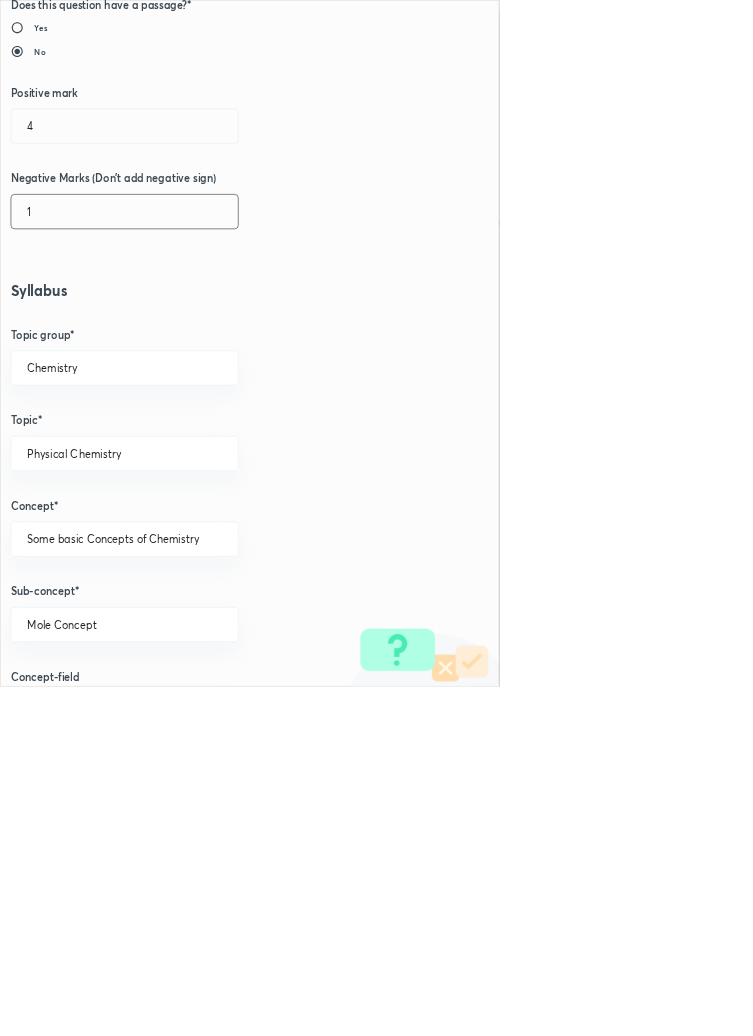 scroll, scrollTop: 1125, scrollLeft: 0, axis: vertical 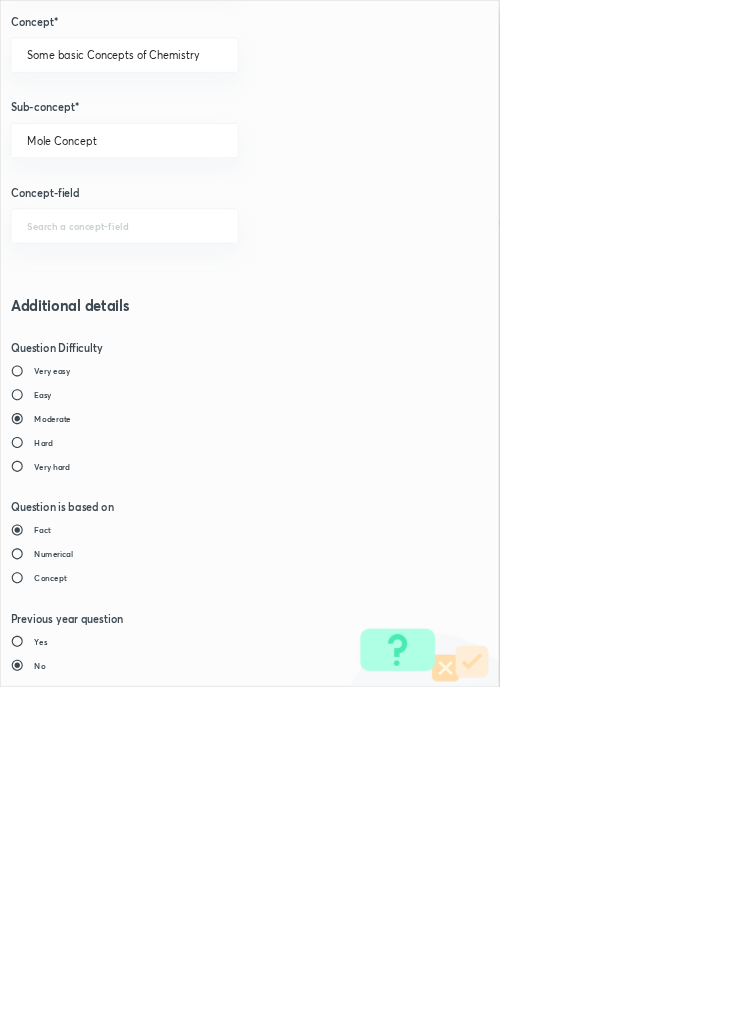 click on "Save" at bounding box center (80, 1476) 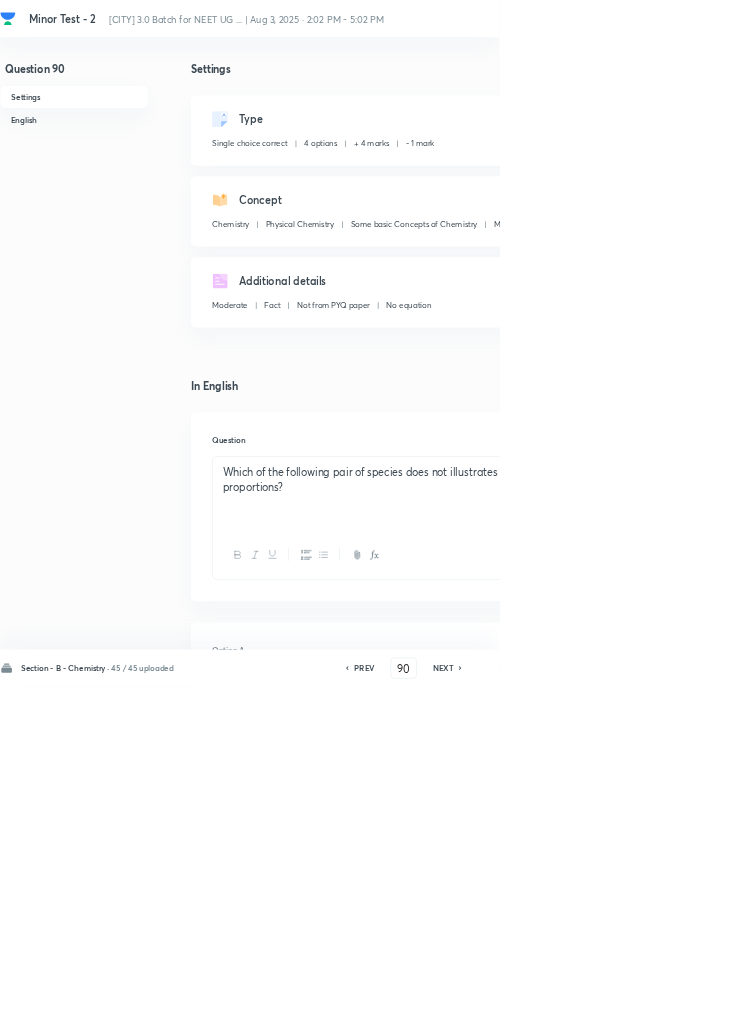 click on "Save" at bounding box center [1096, 1006] 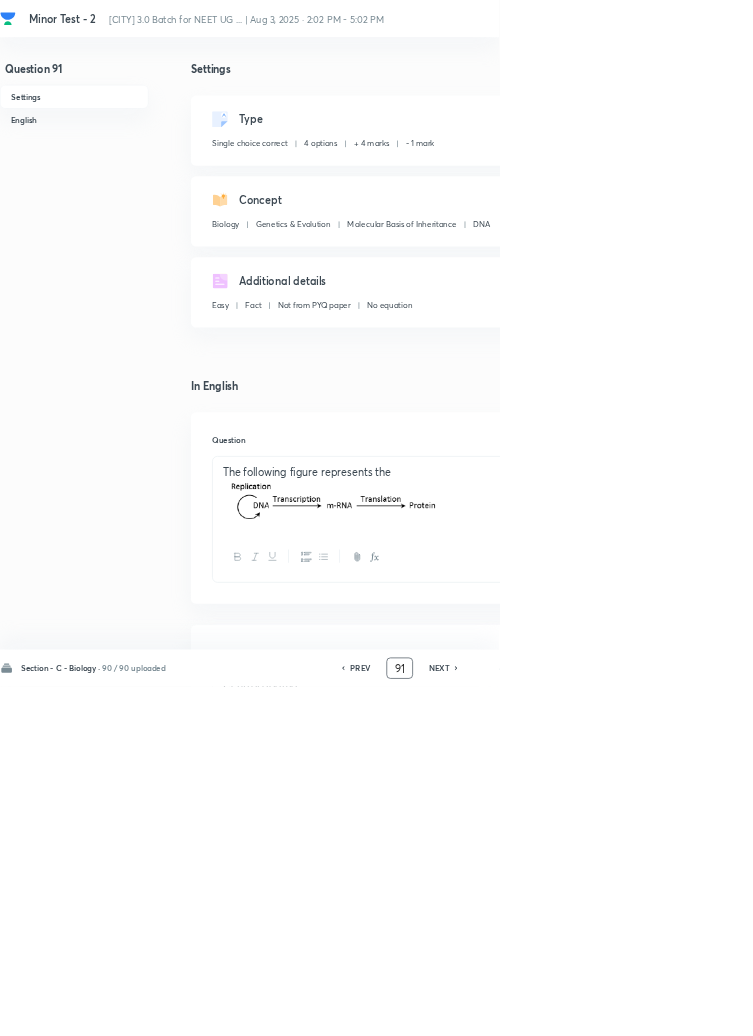 click on "91" at bounding box center (603, 1008) 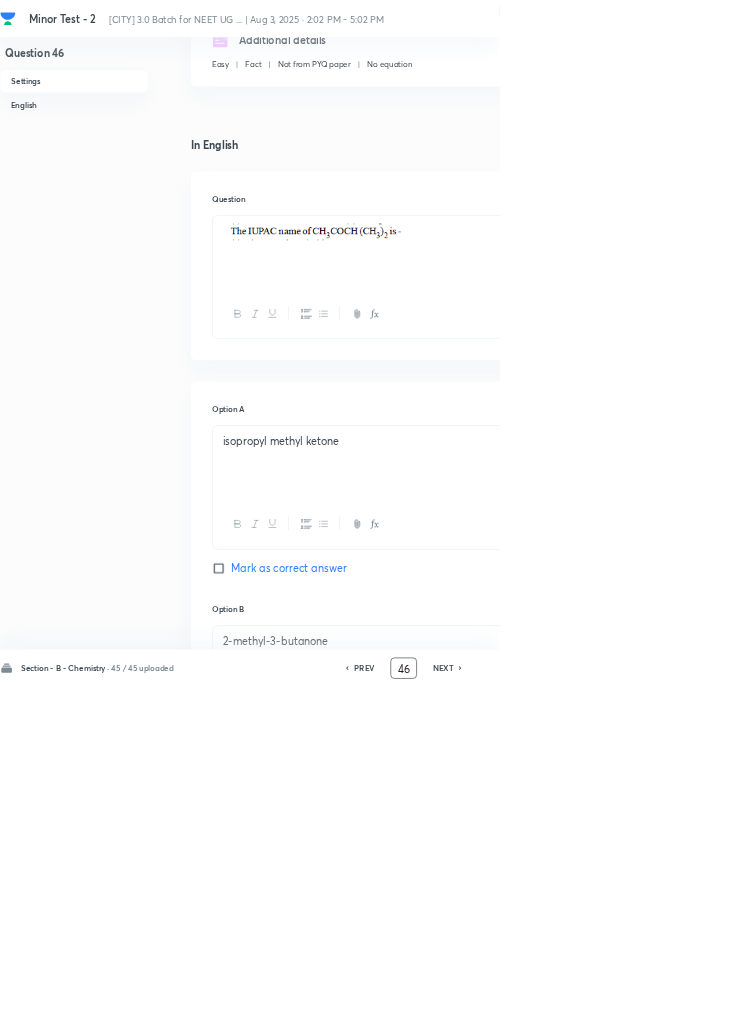 scroll, scrollTop: 0, scrollLeft: 0, axis: both 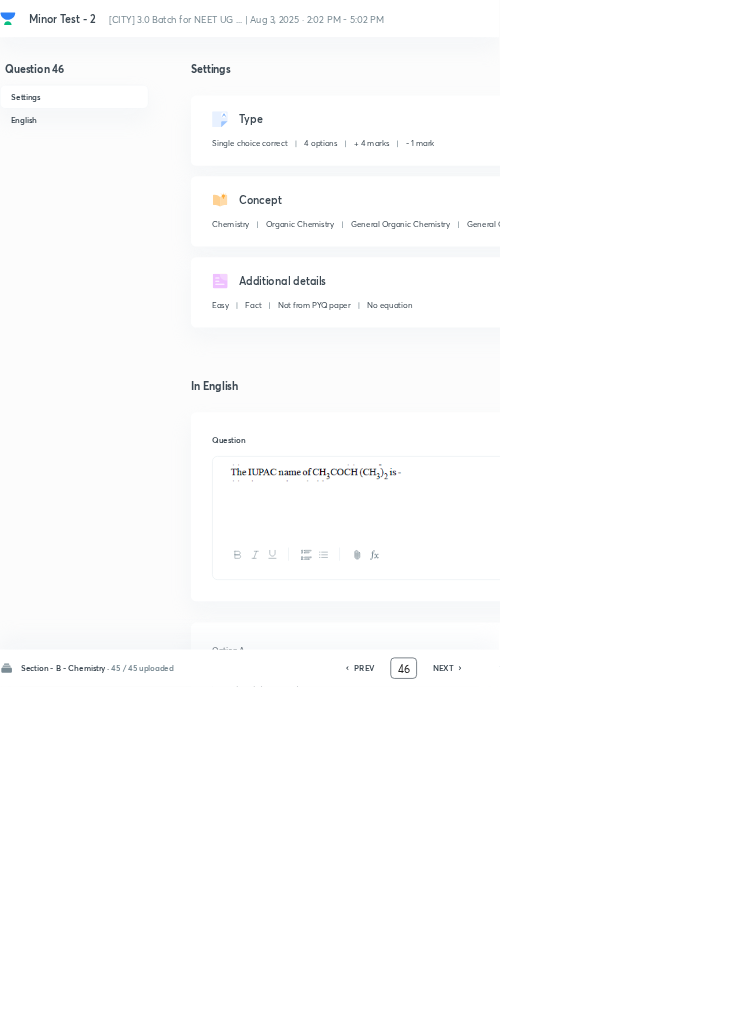 click 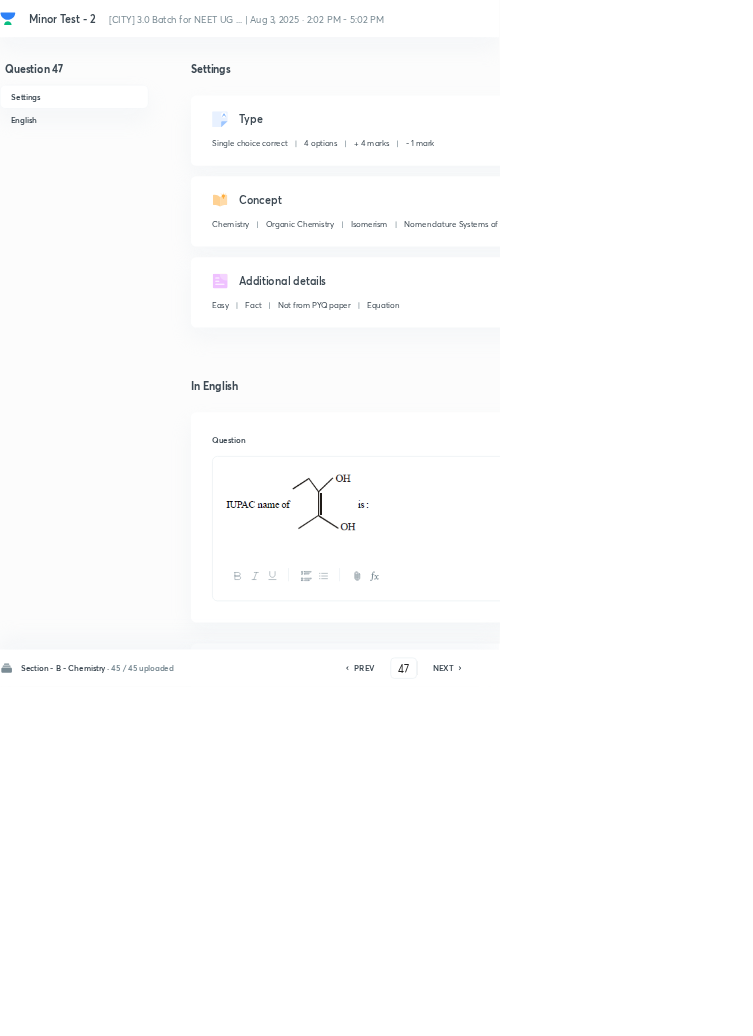 click 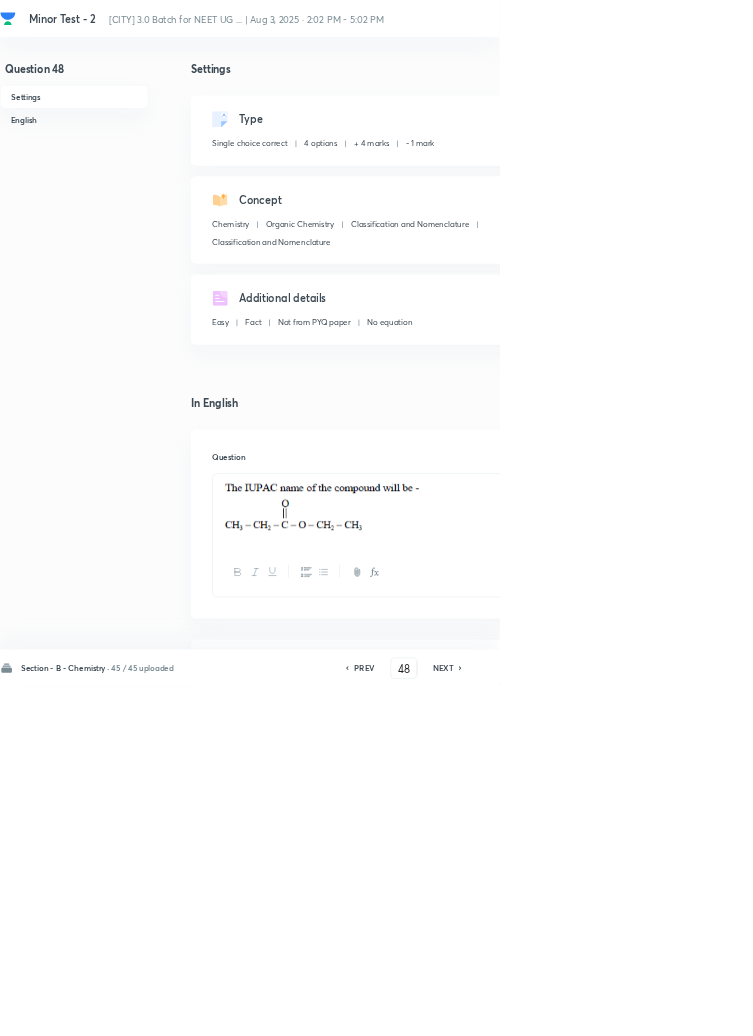 click 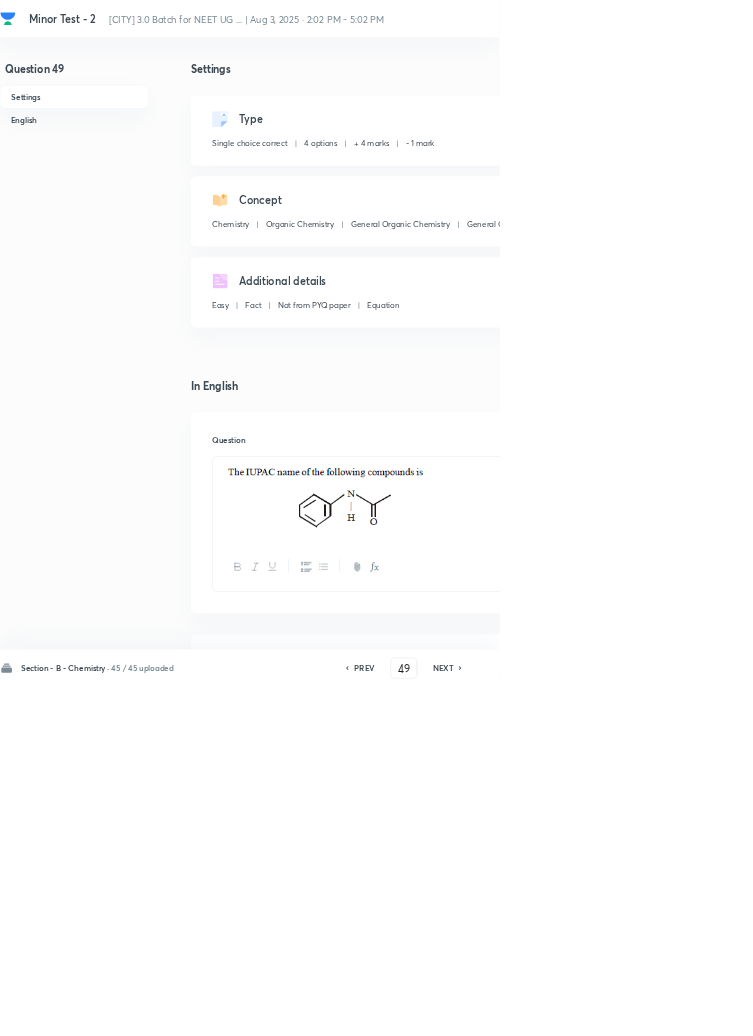 click on "NEXT" at bounding box center [671, 1008] 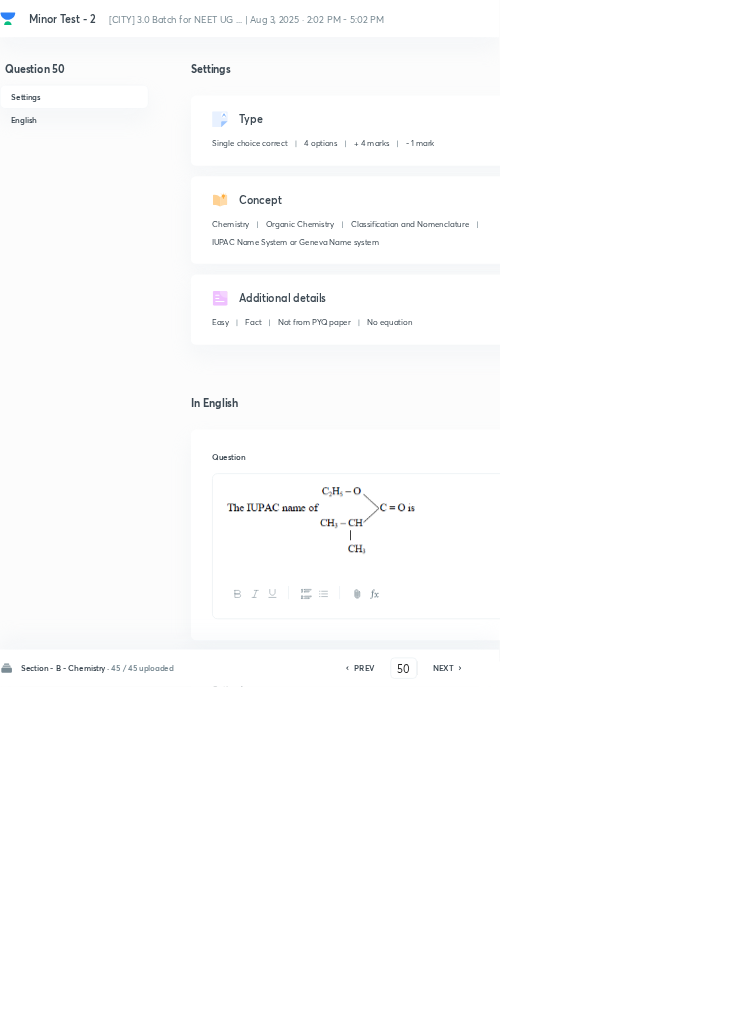 click on "Section - B - Chemistry ·
45 / 45 uploaded
PREV 50 ​ NEXT Remove Save" at bounding box center [568, 1008] 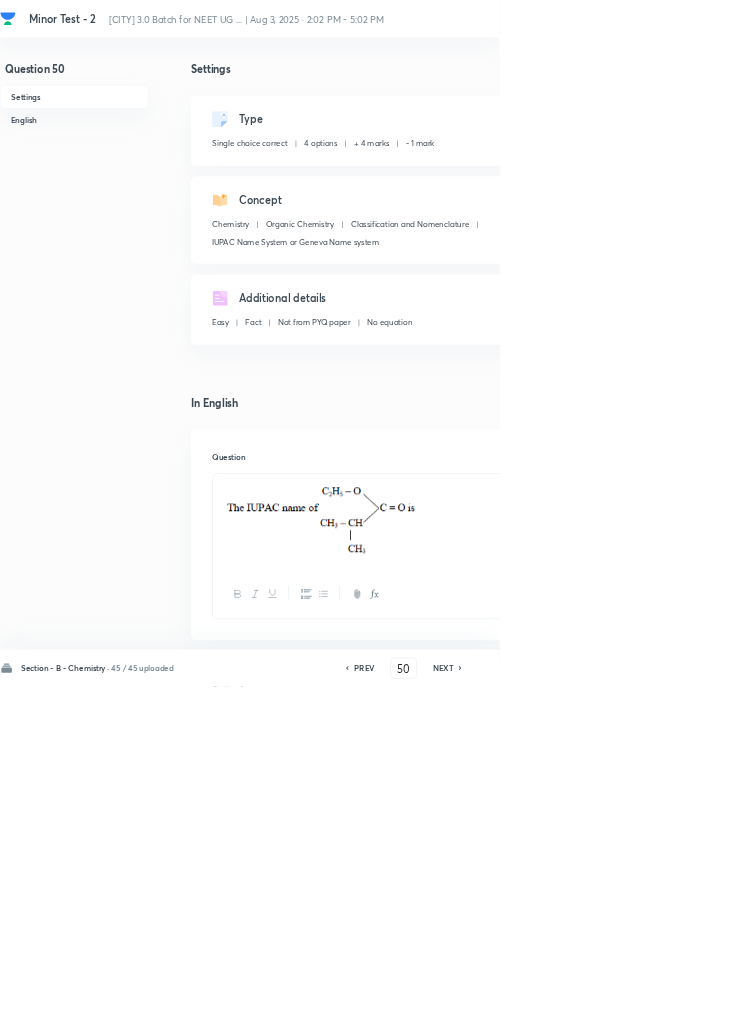 click 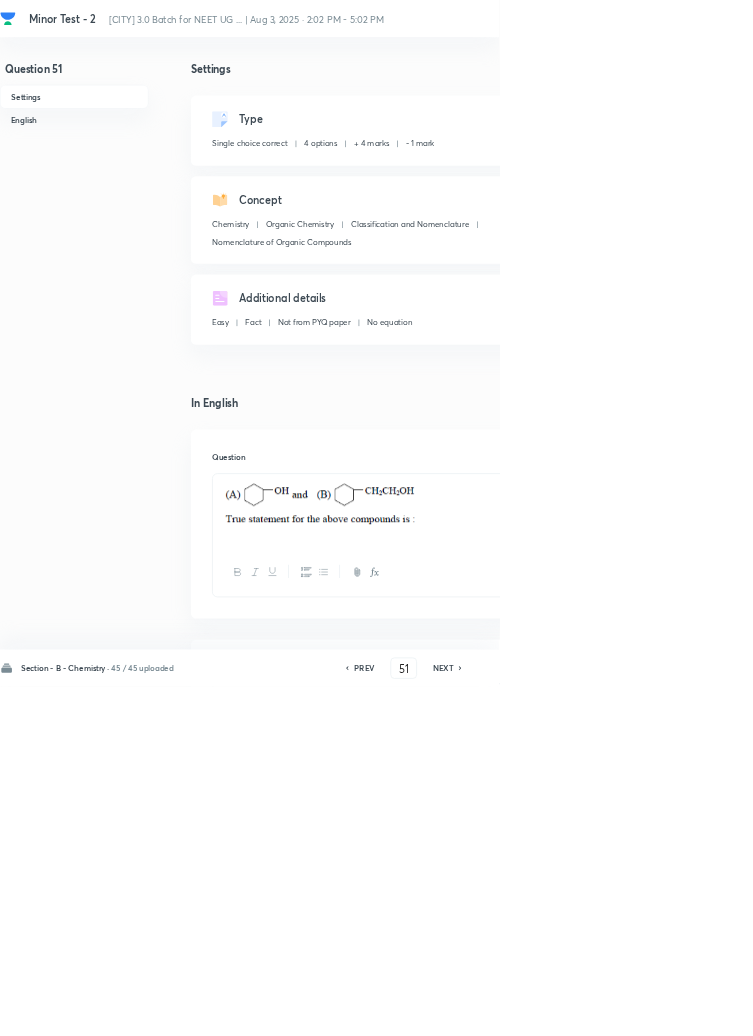 click 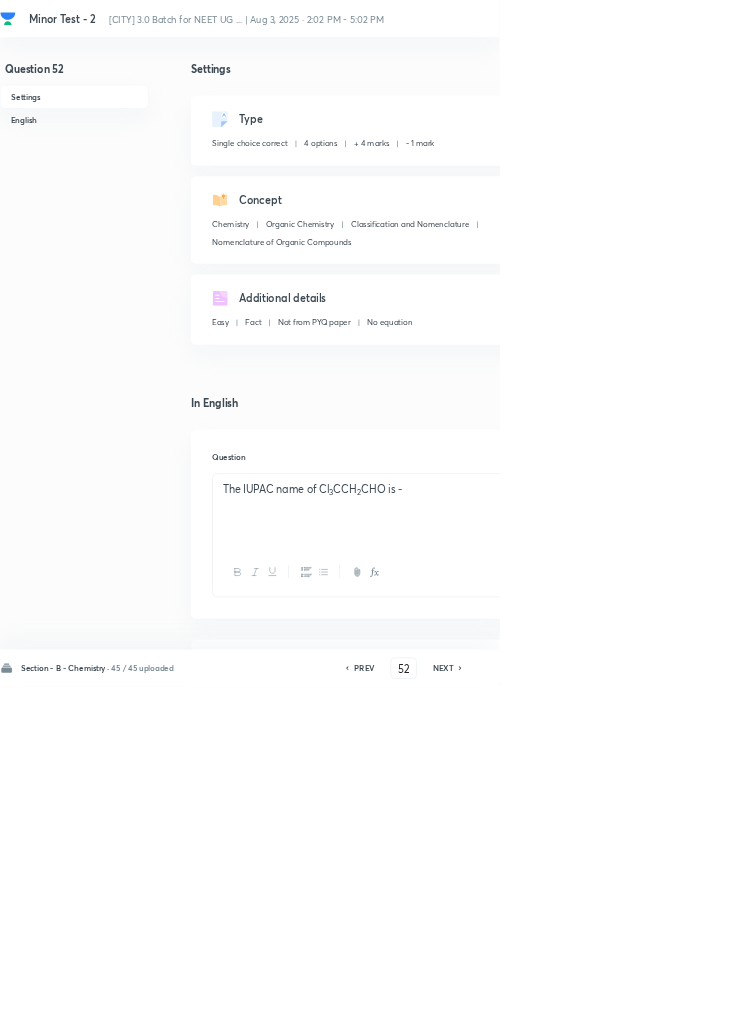 click 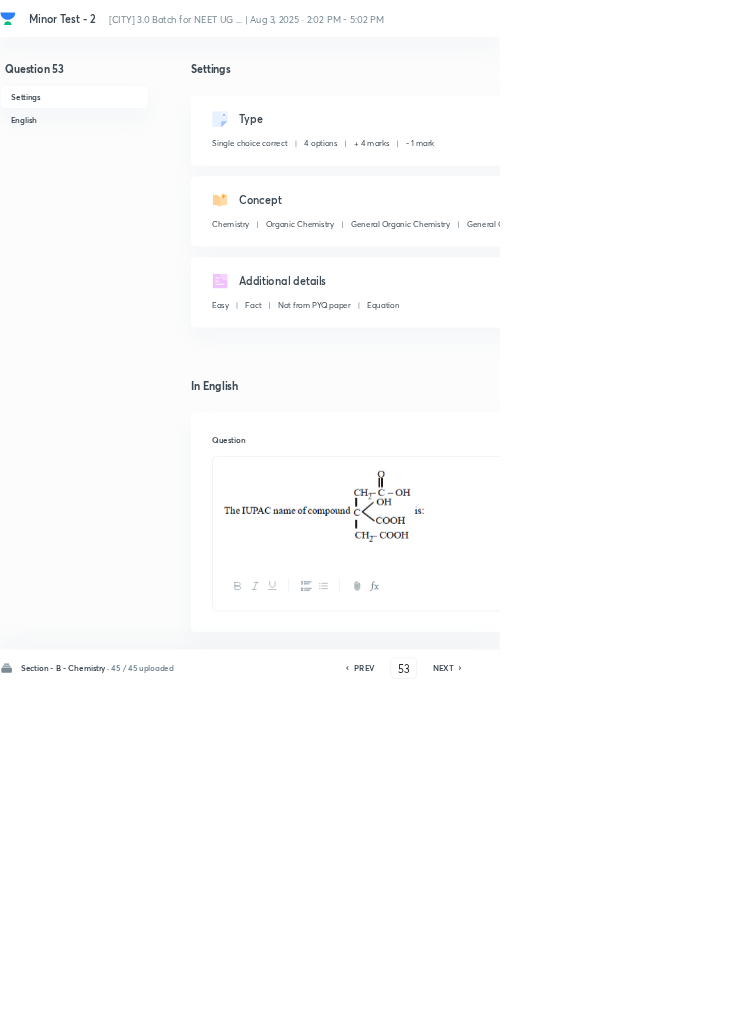 click 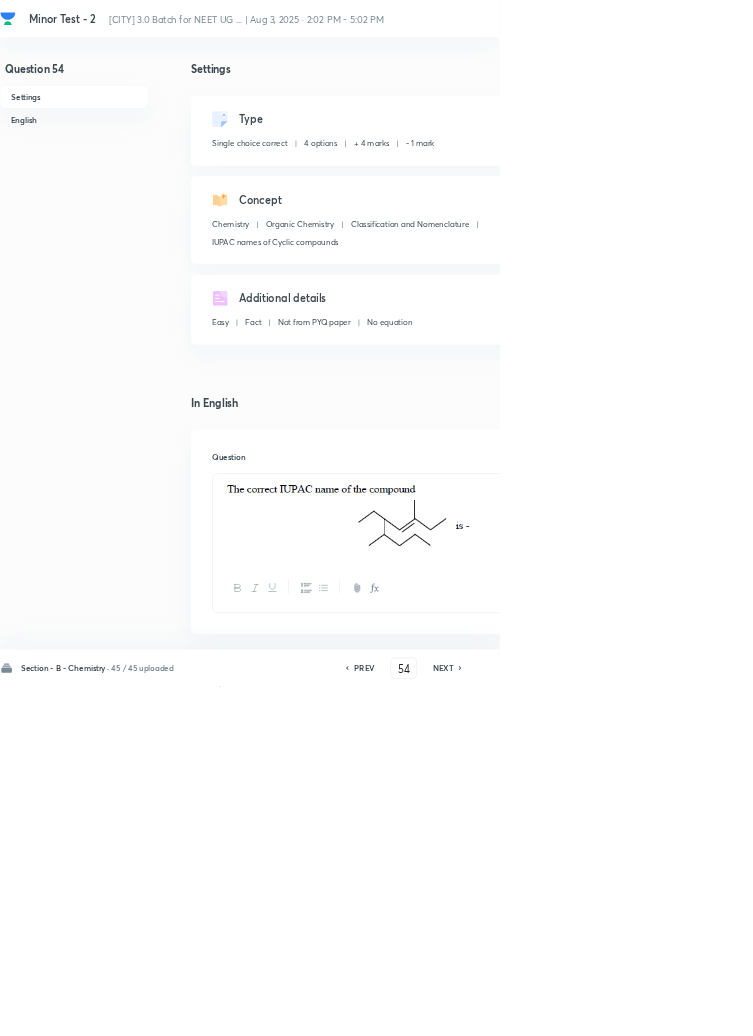 click 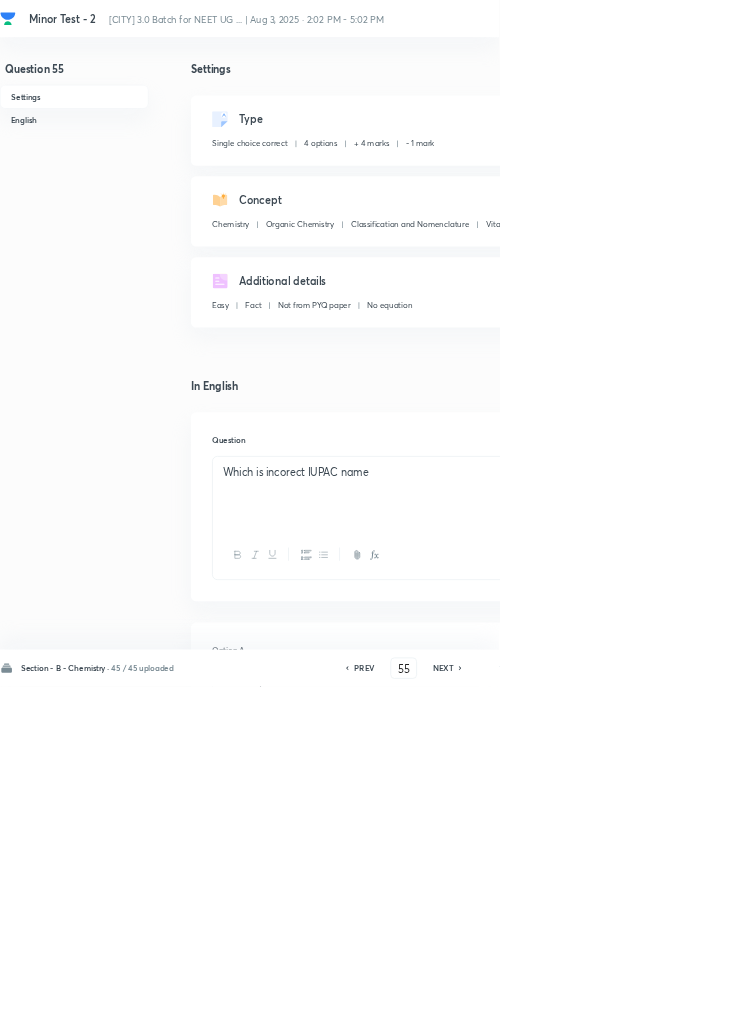 click 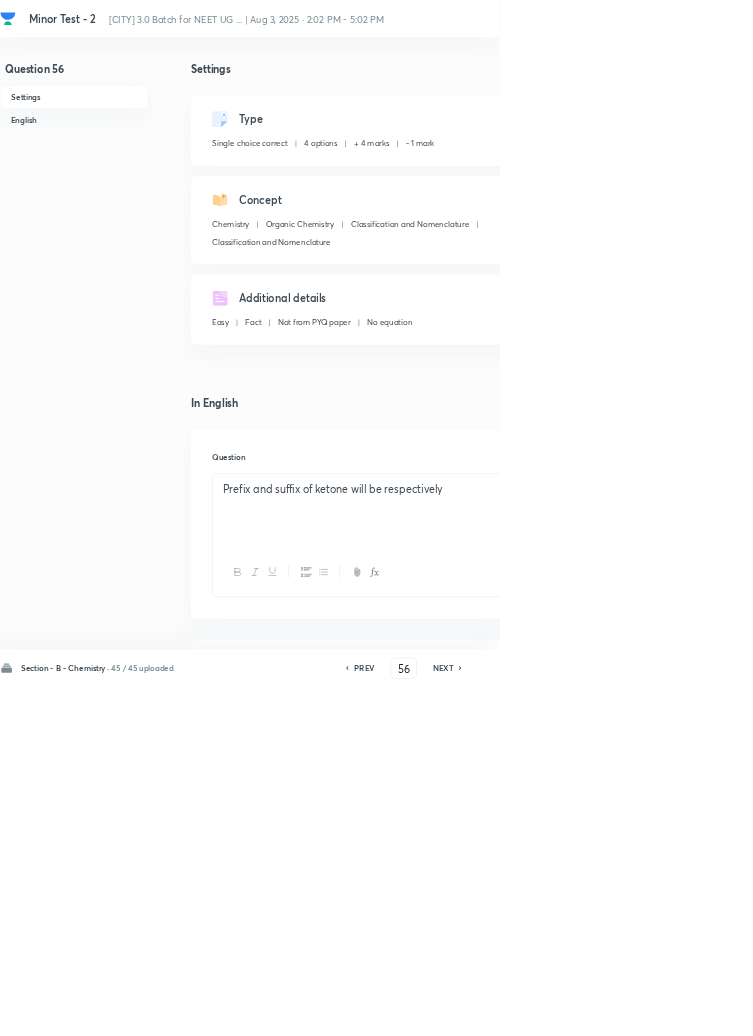 click 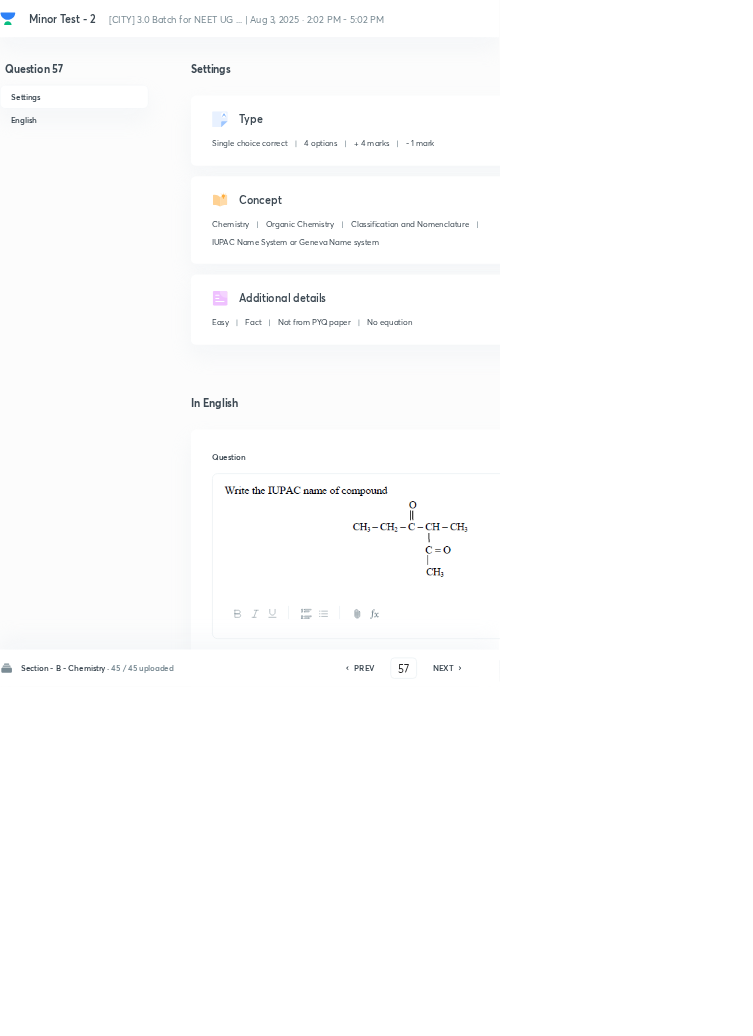 click 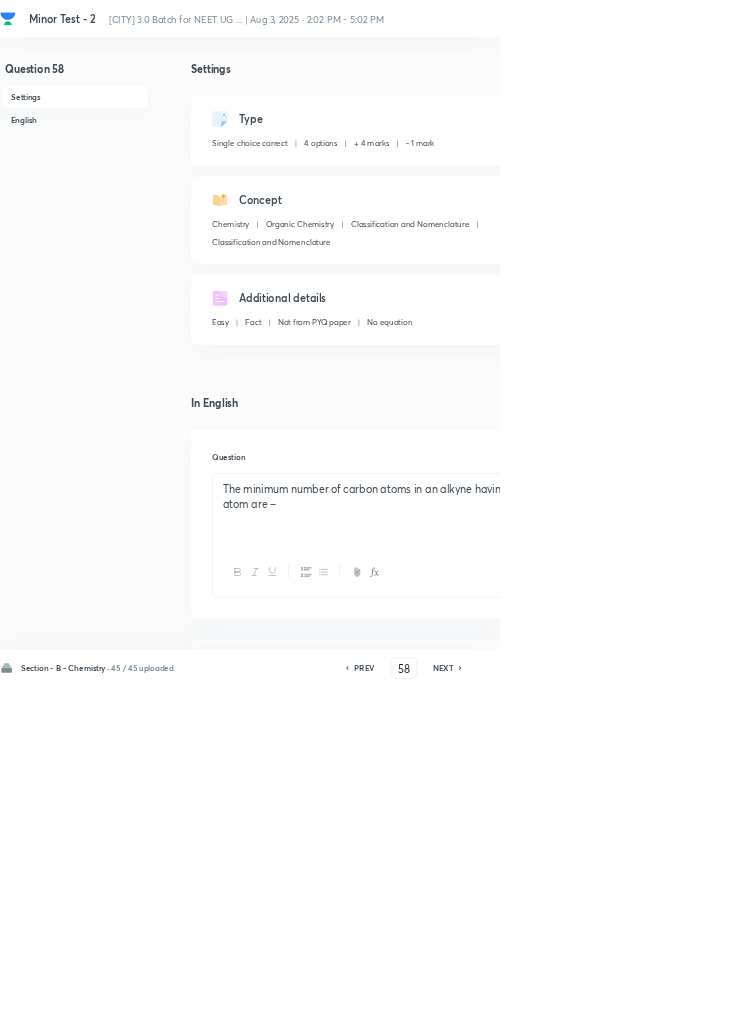 click 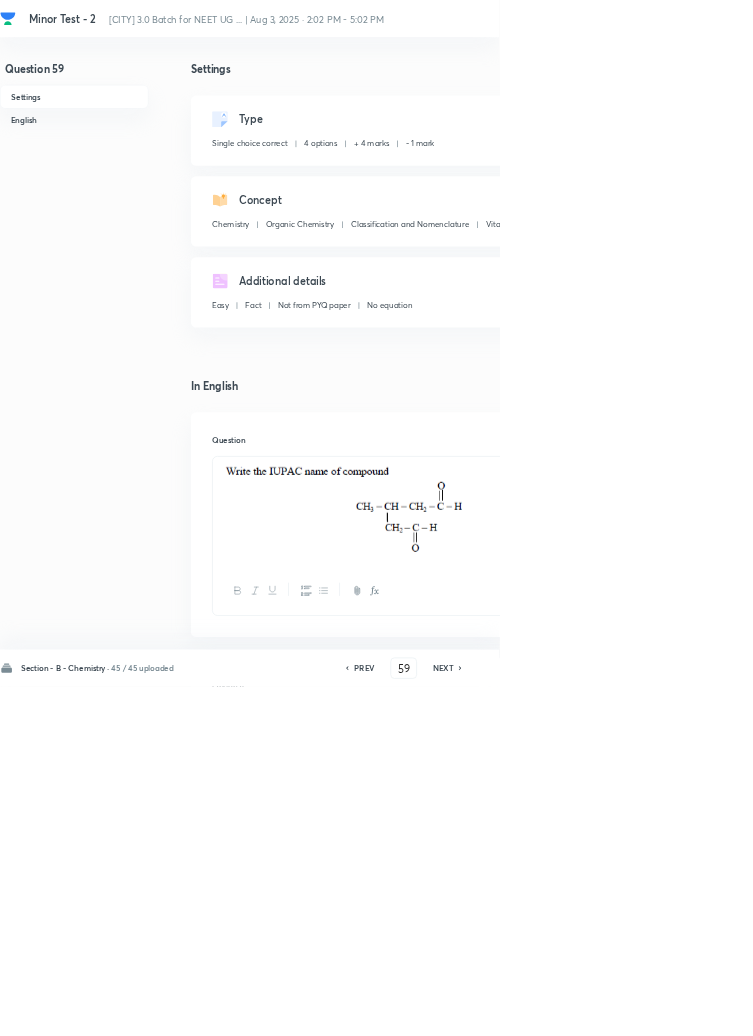 click 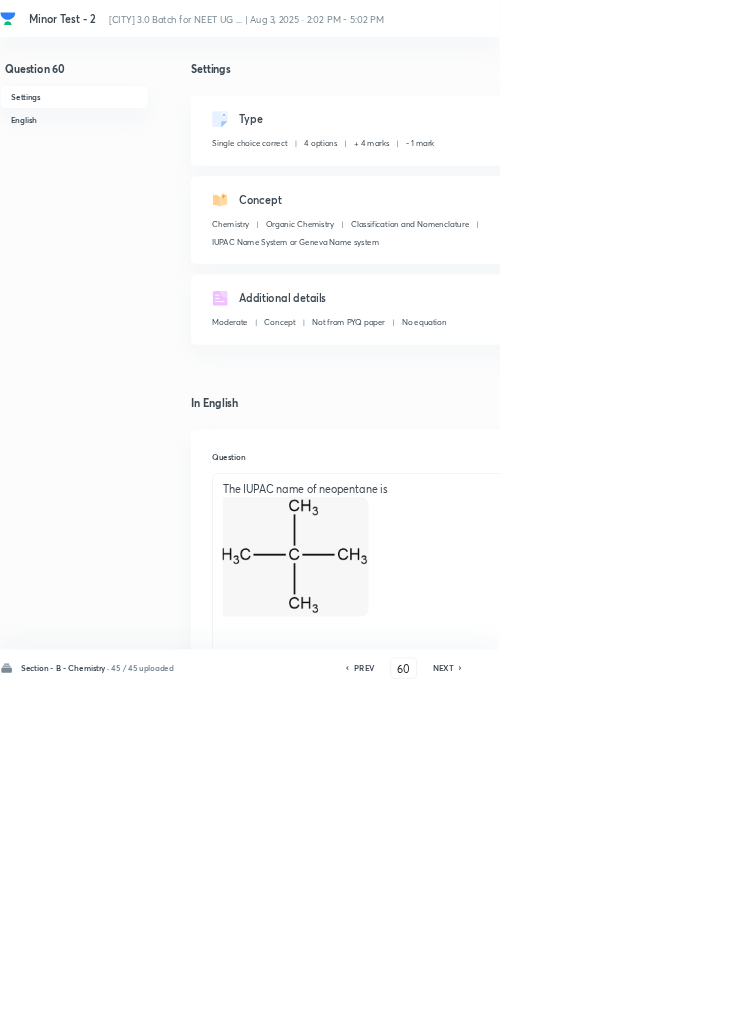 click 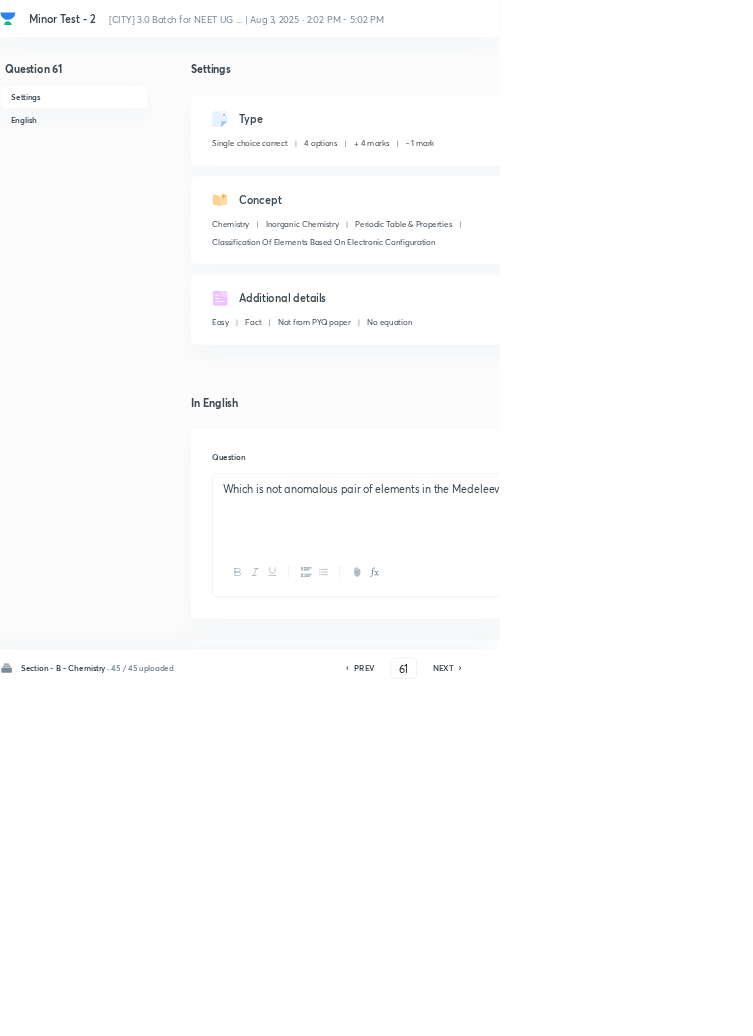 click 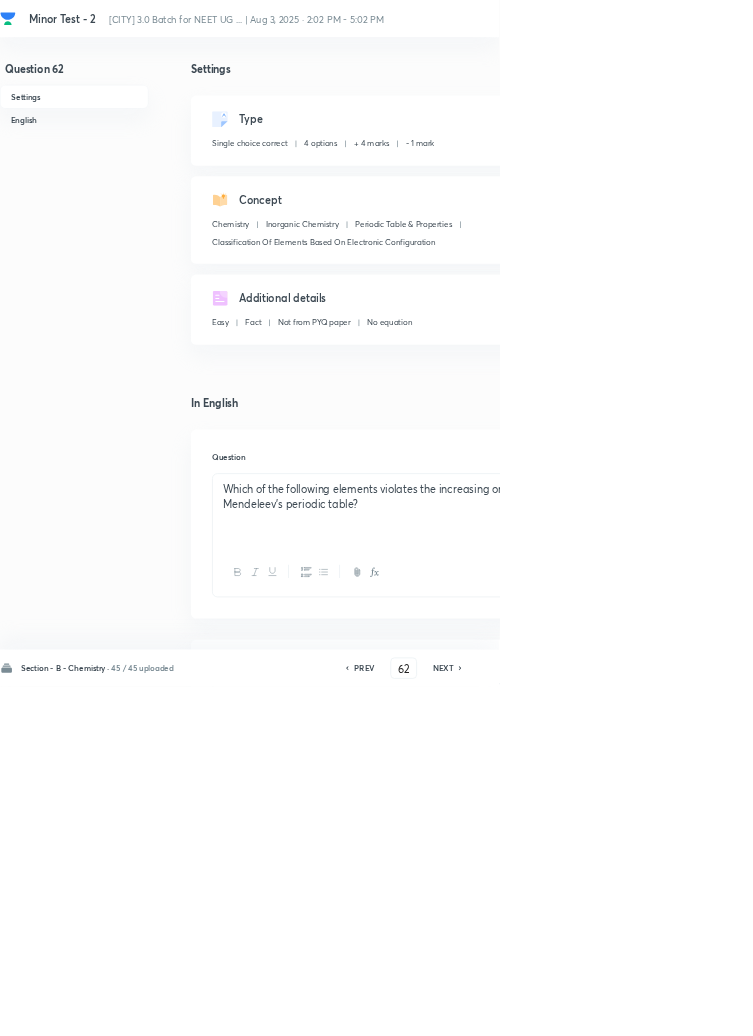 click 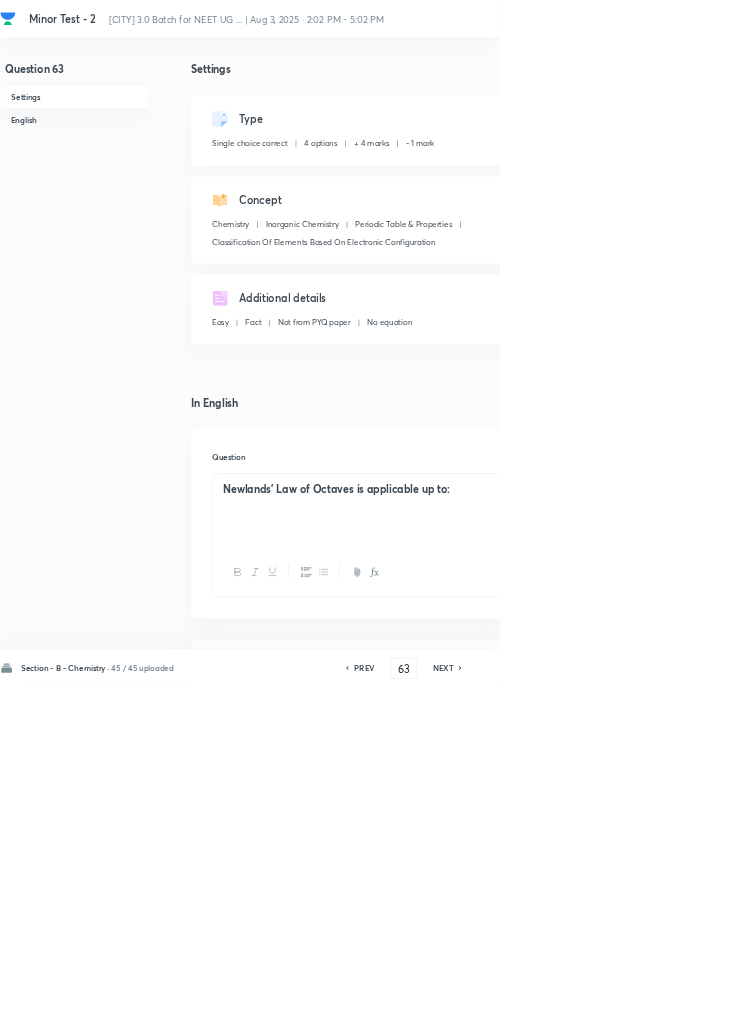 click 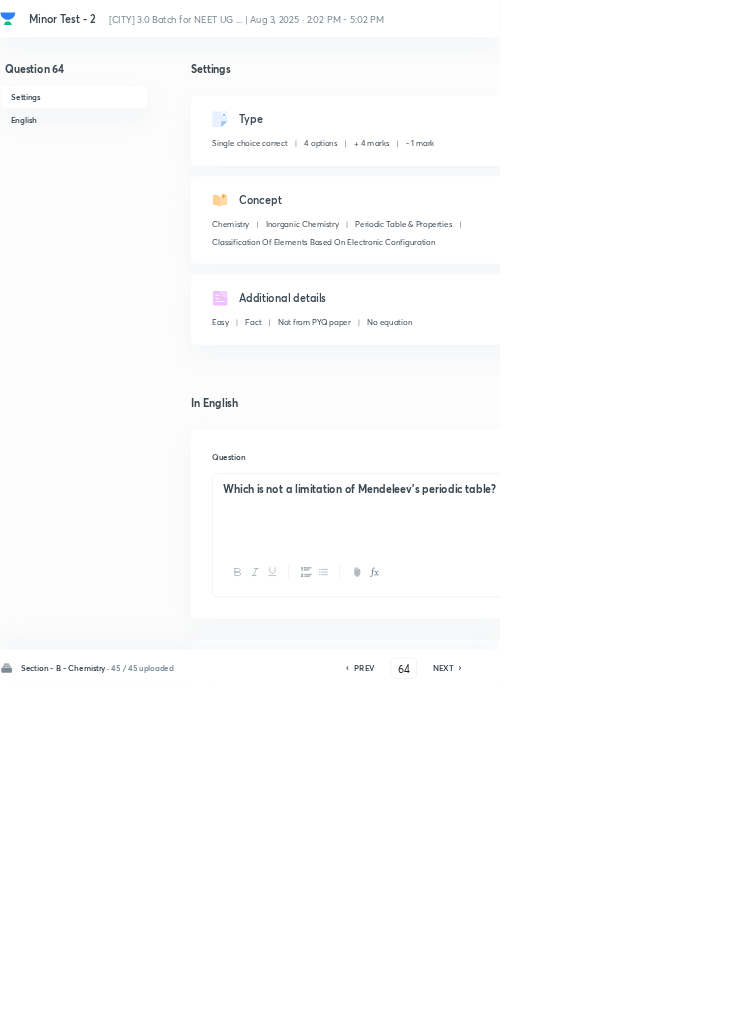 click on "NEXT" at bounding box center (668, 1008) 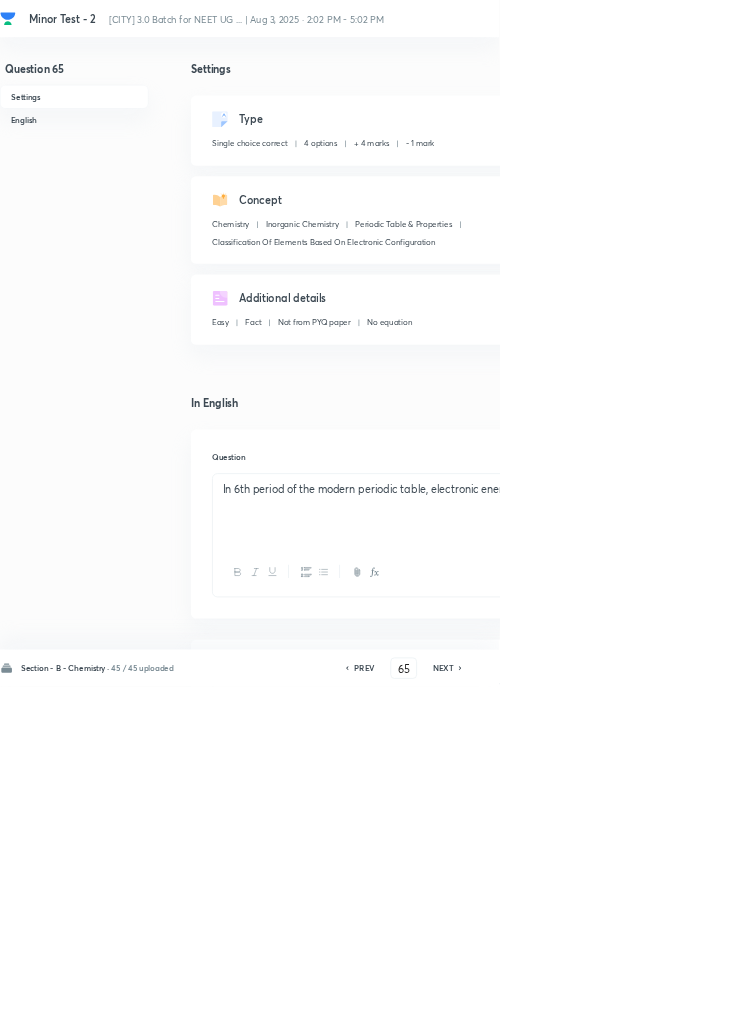click 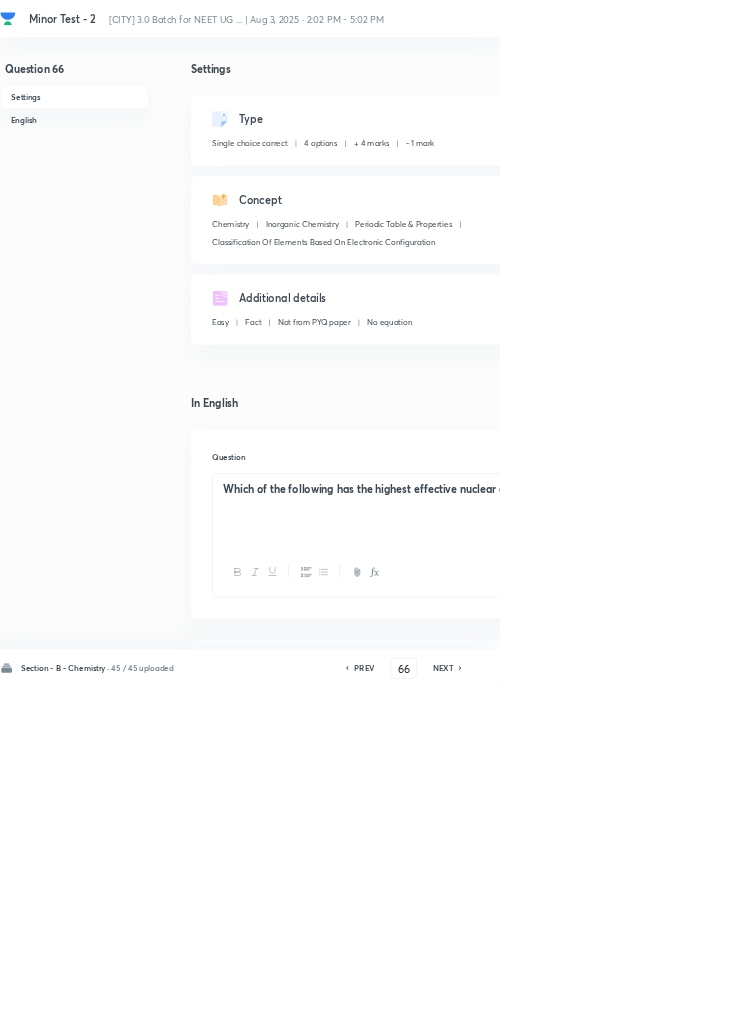 click 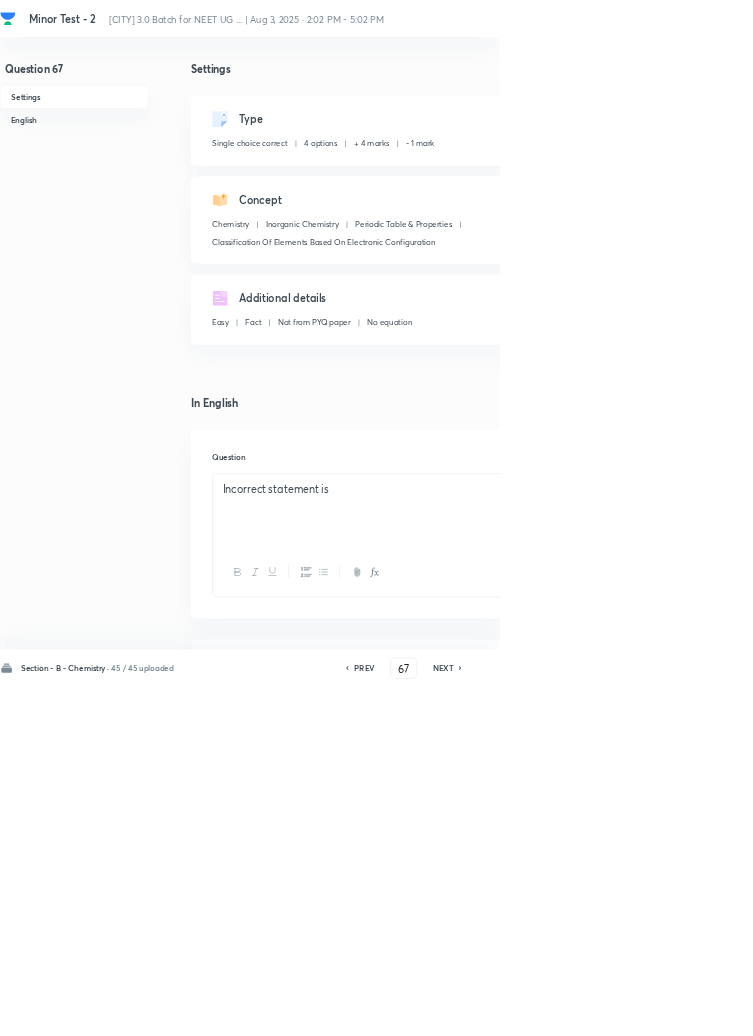 click 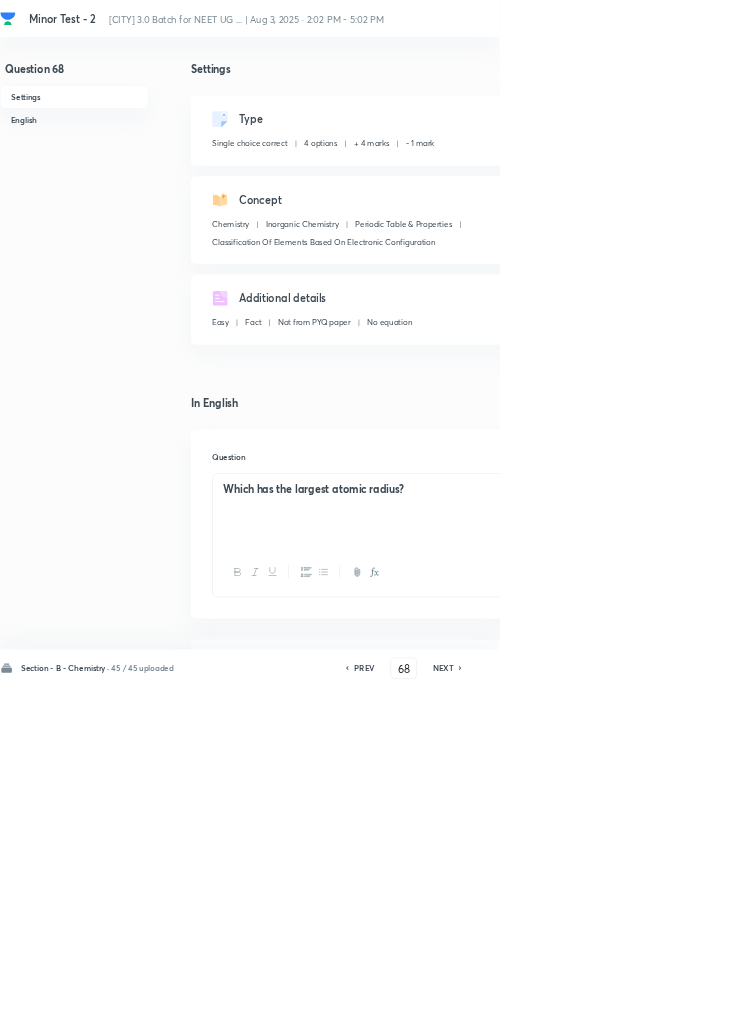click 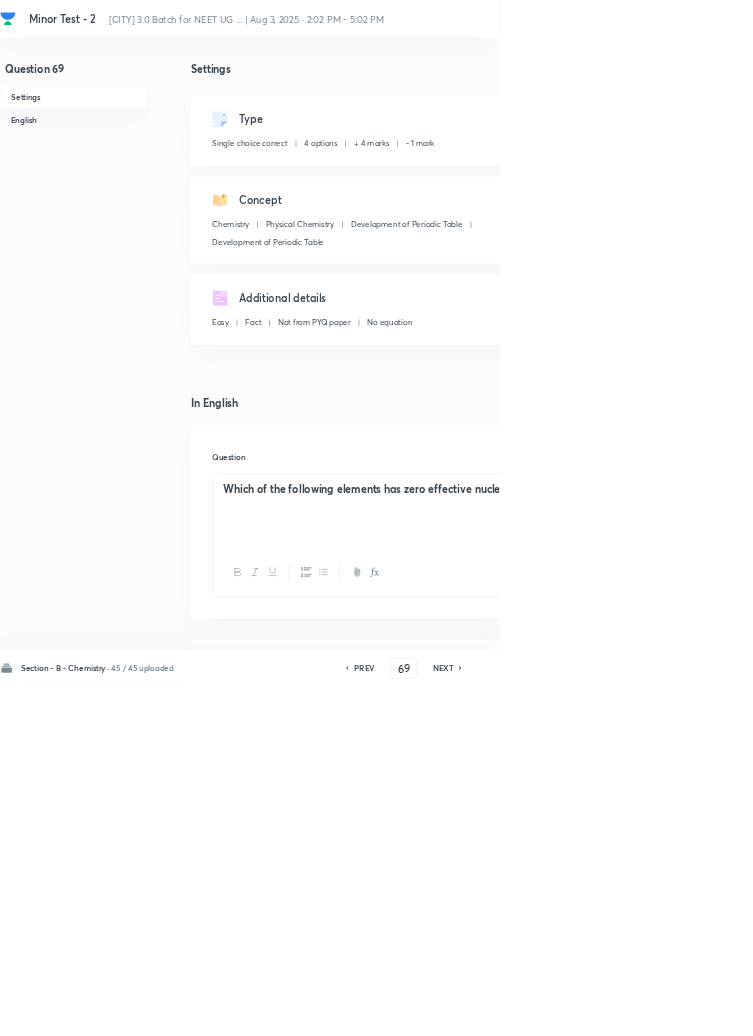 click 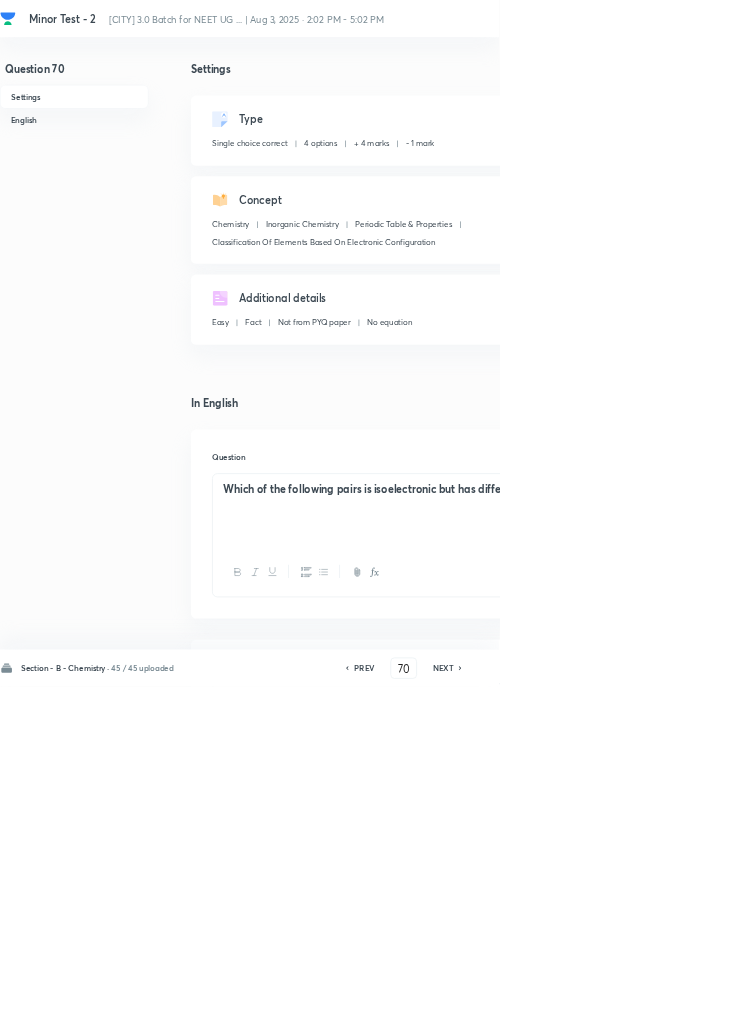 click 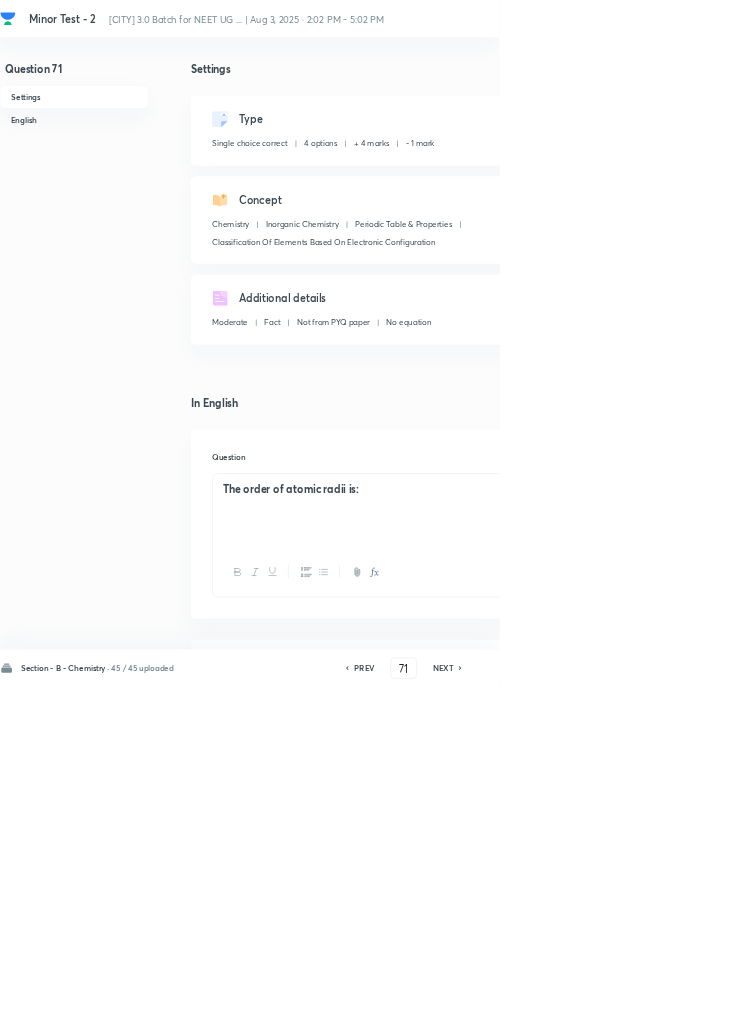 click 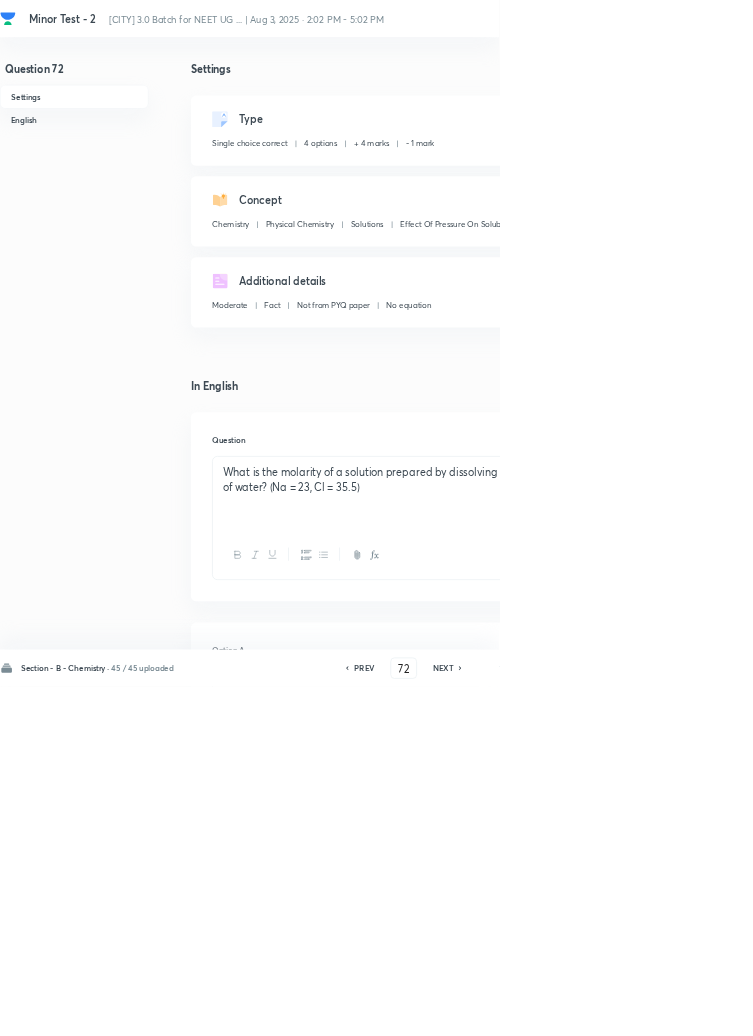 click 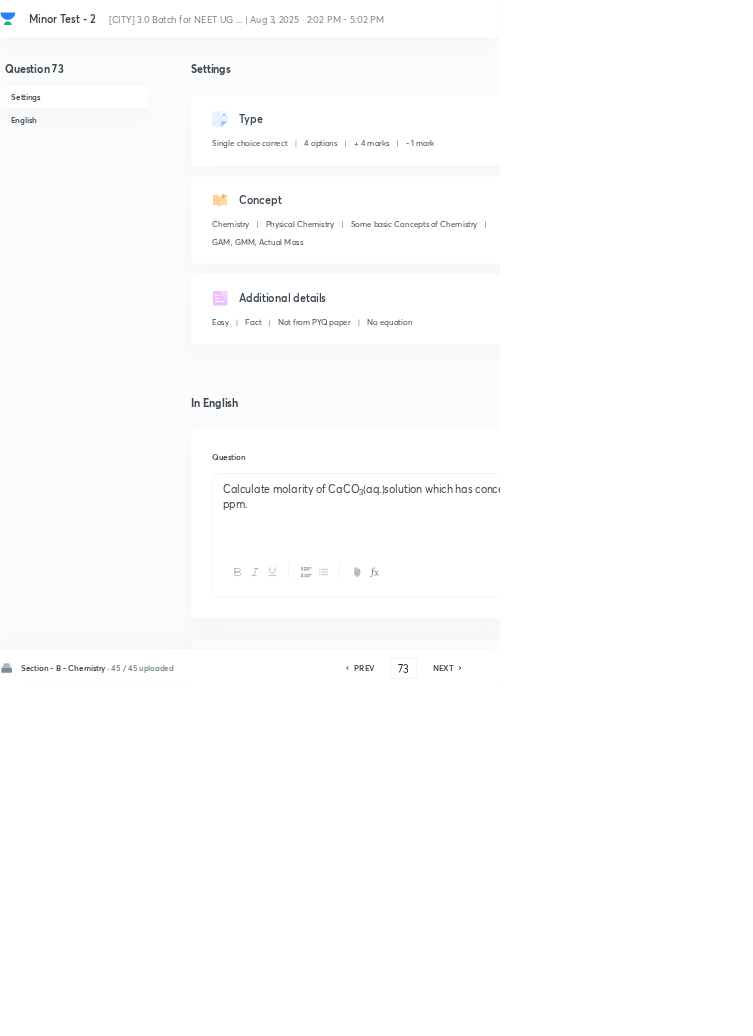 click 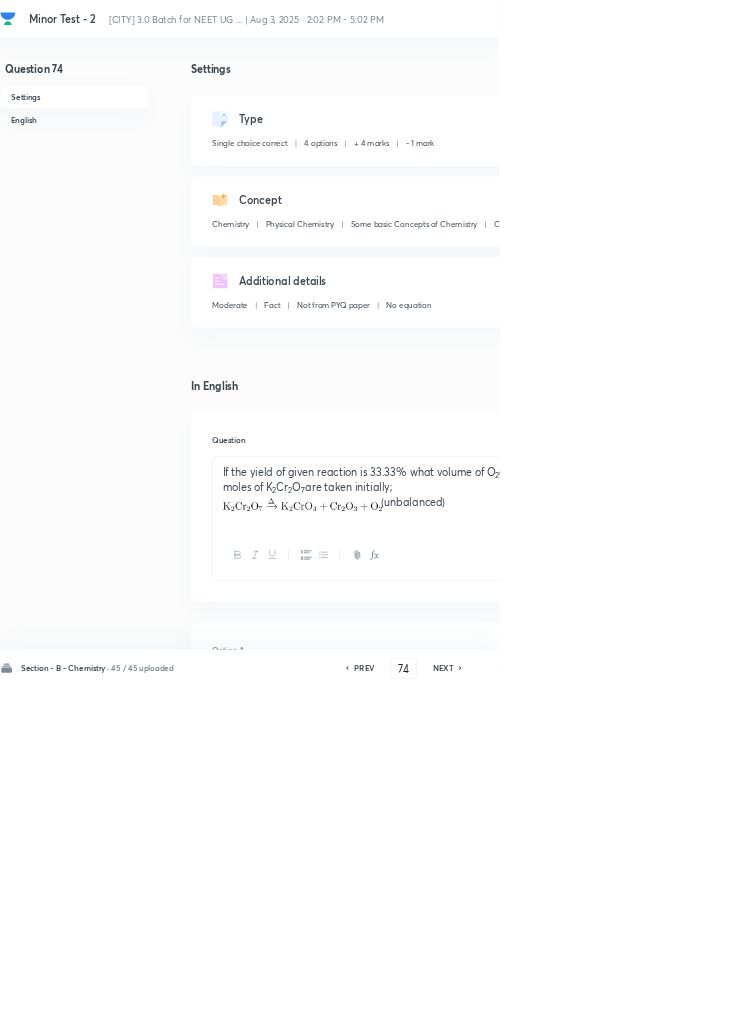 click 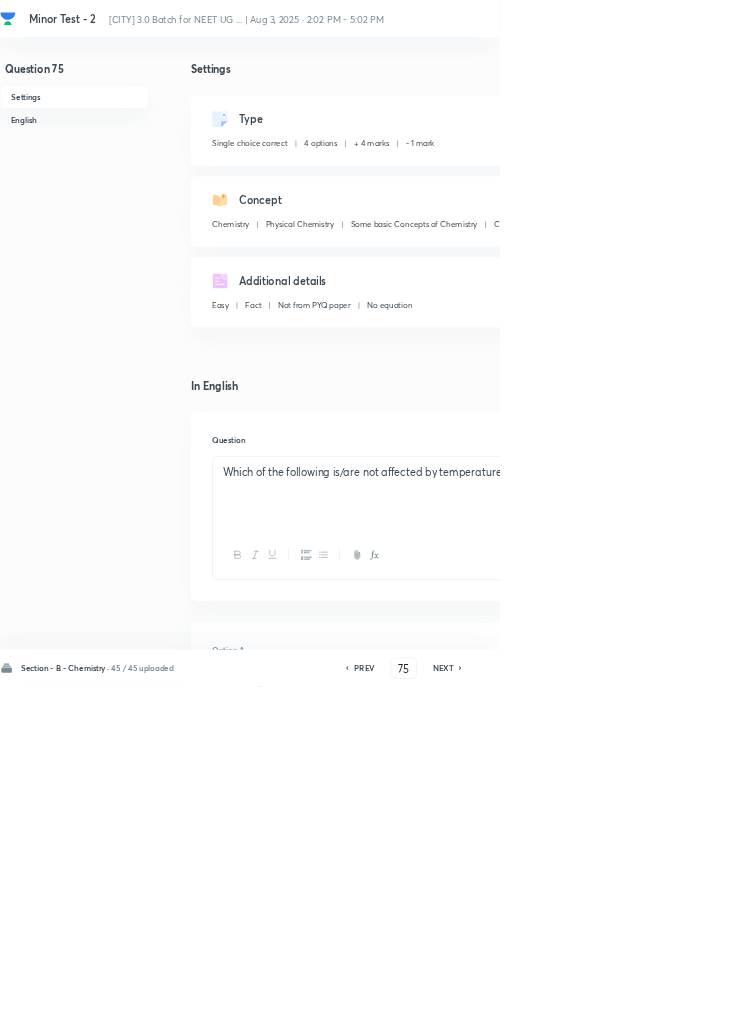 click 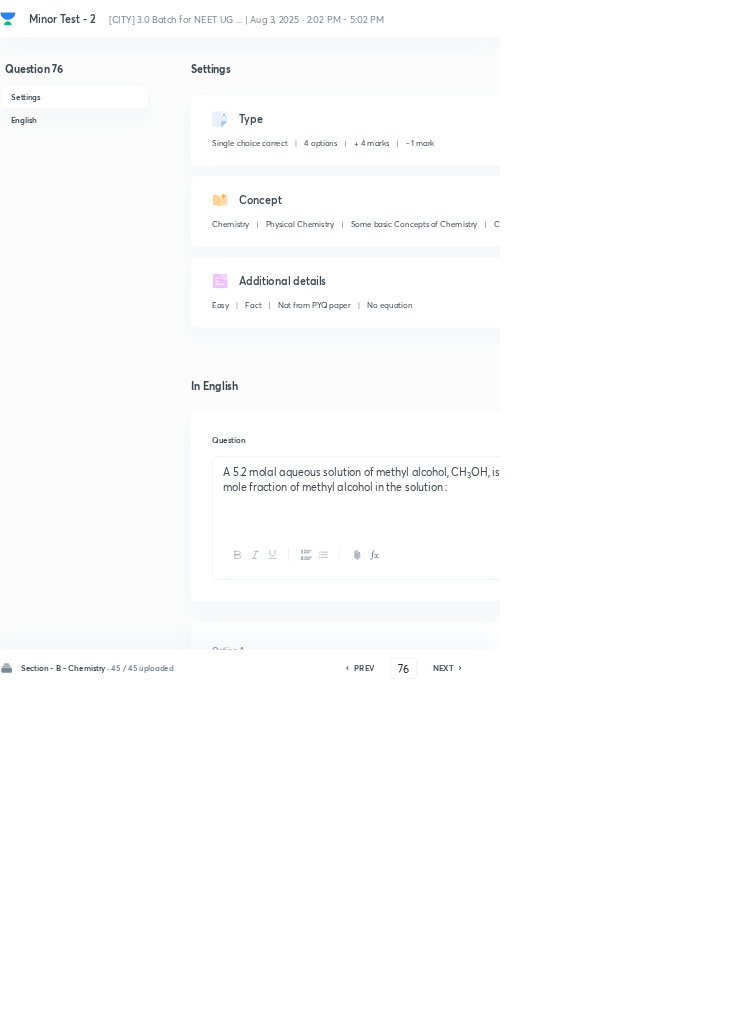 click 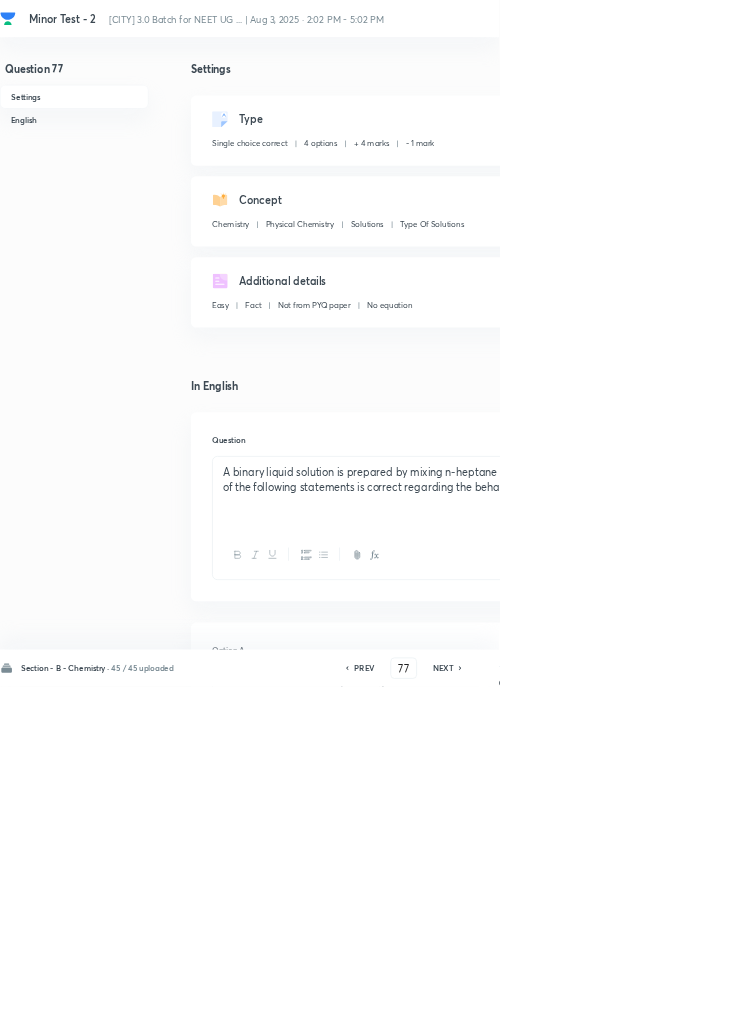 click 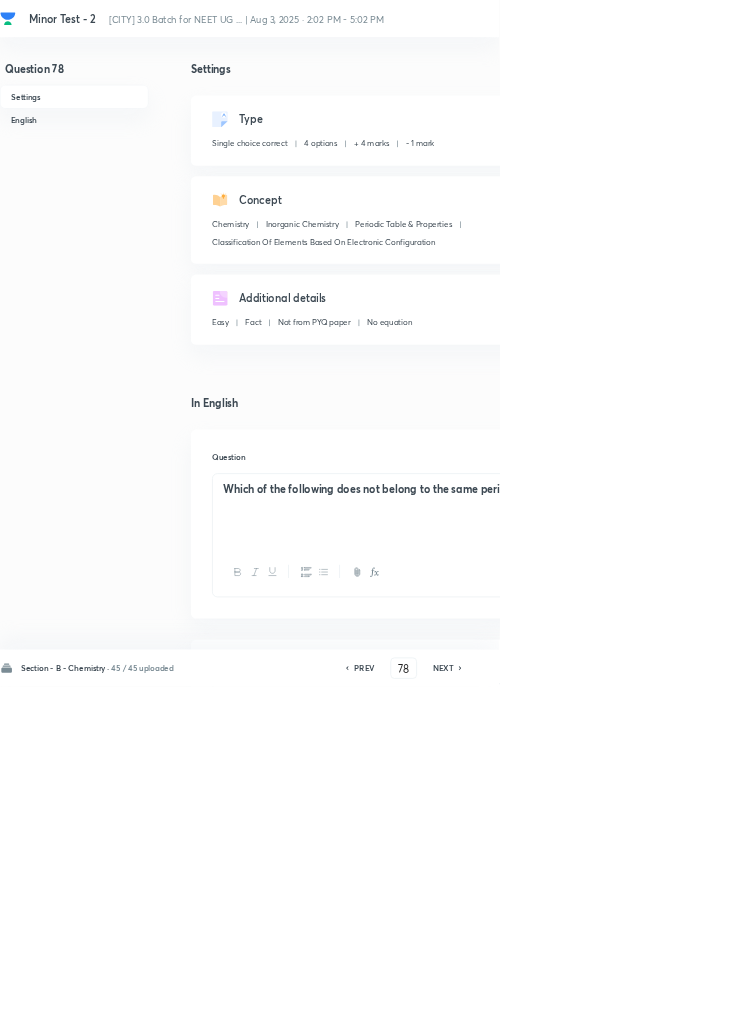 click on "NEXT" at bounding box center (668, 1008) 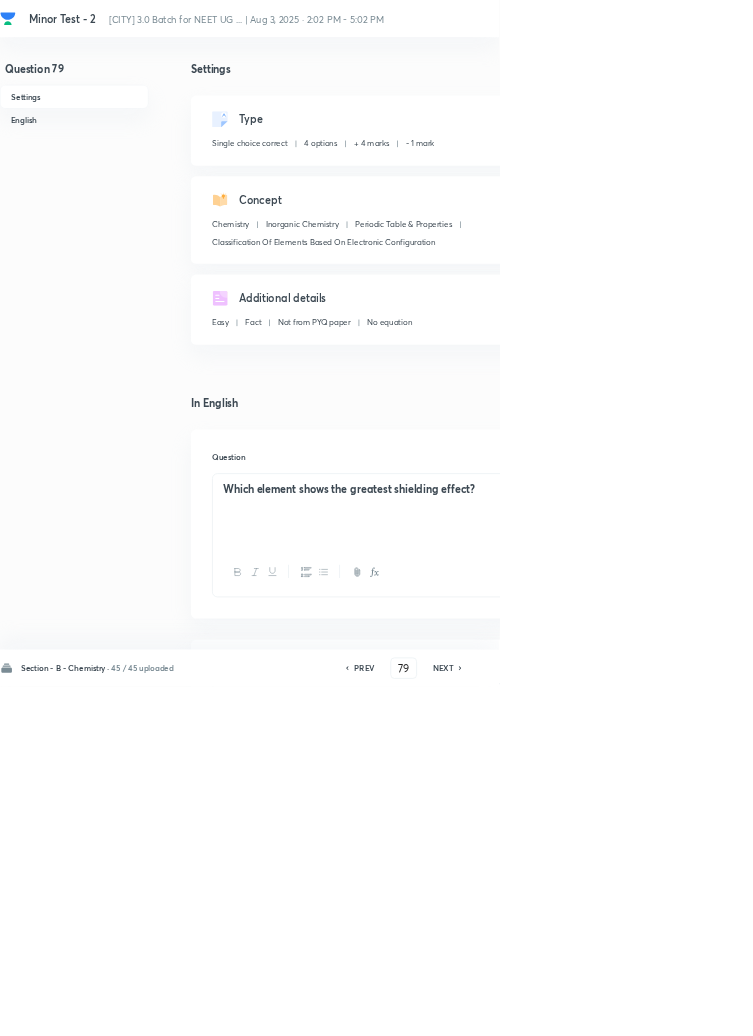 click 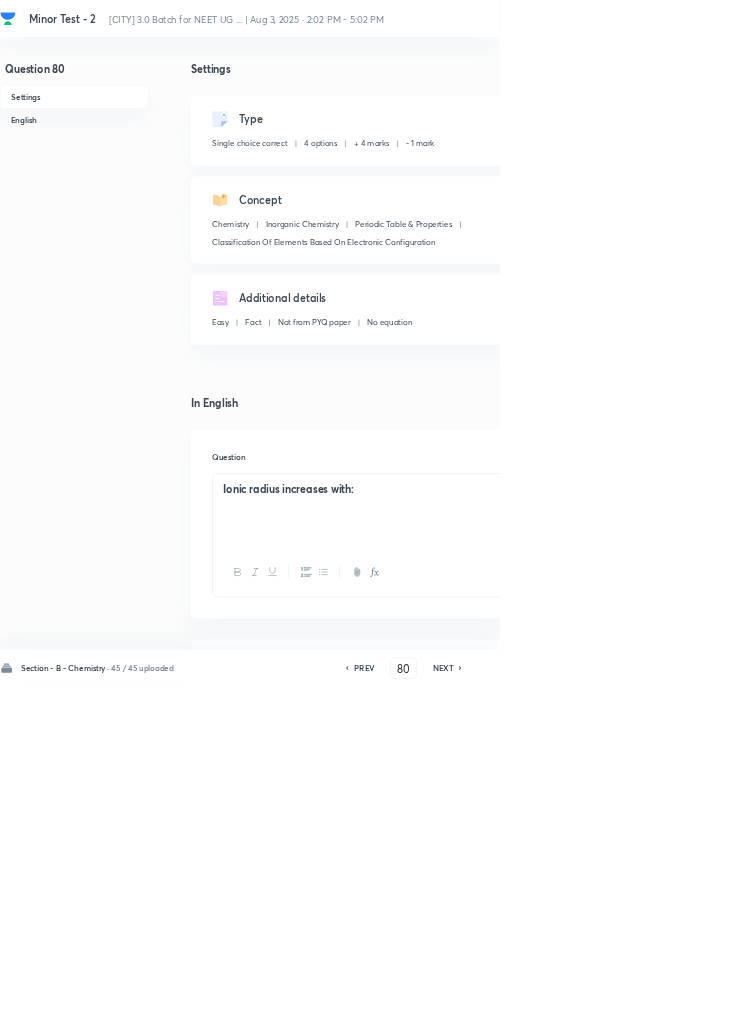 click 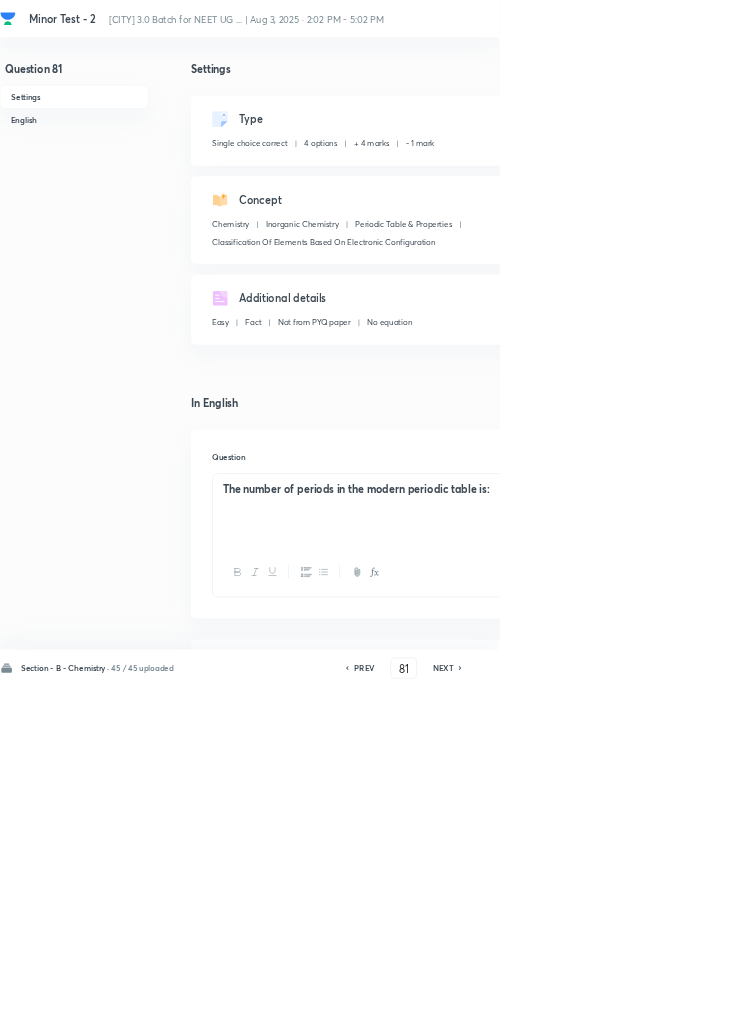 click 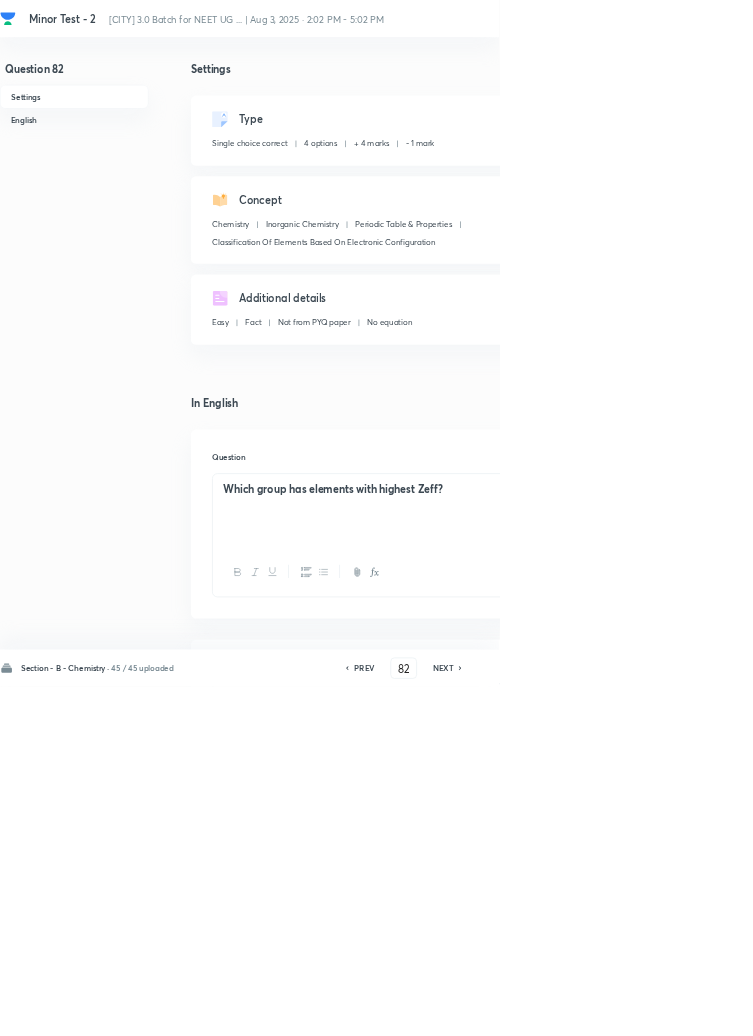 click 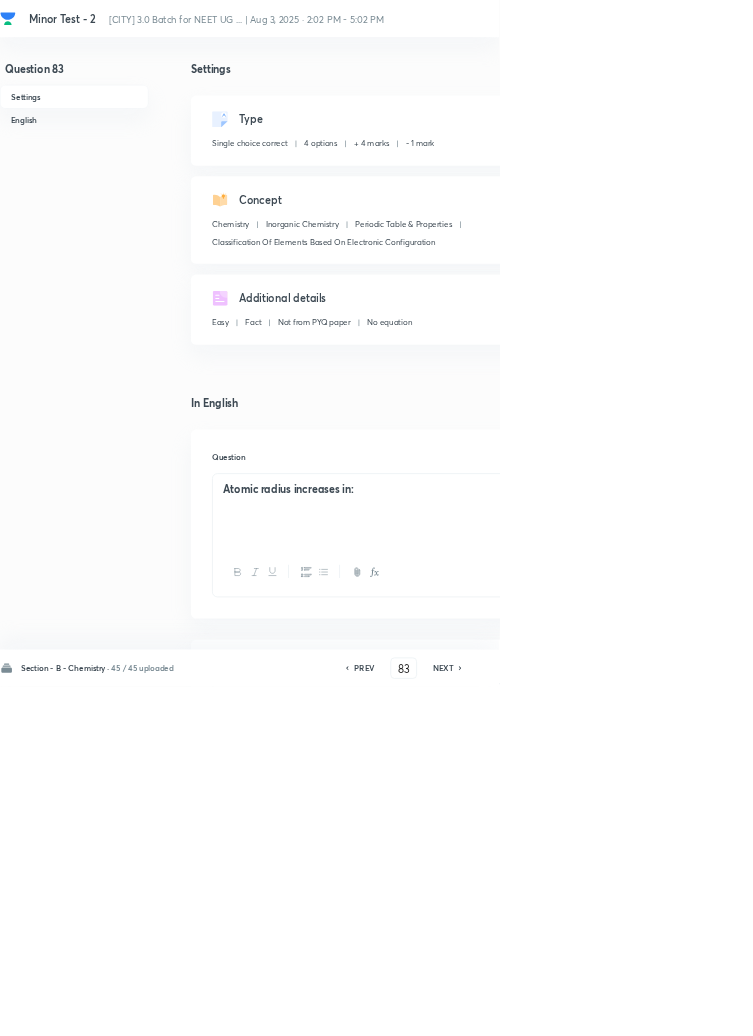 click 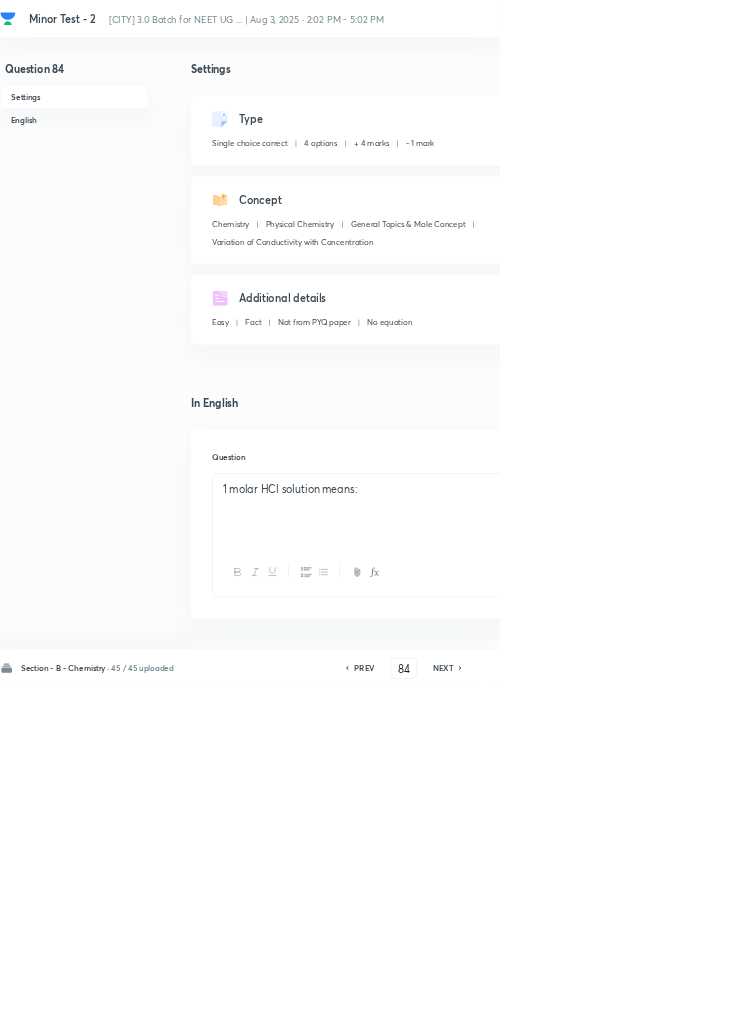 click 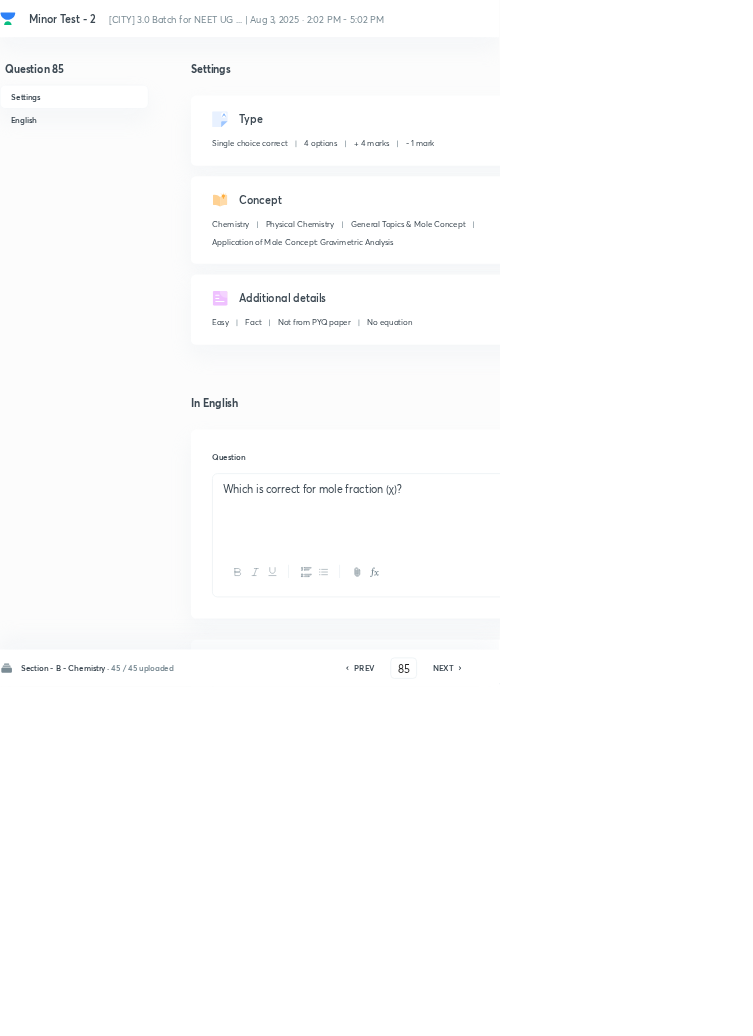 click 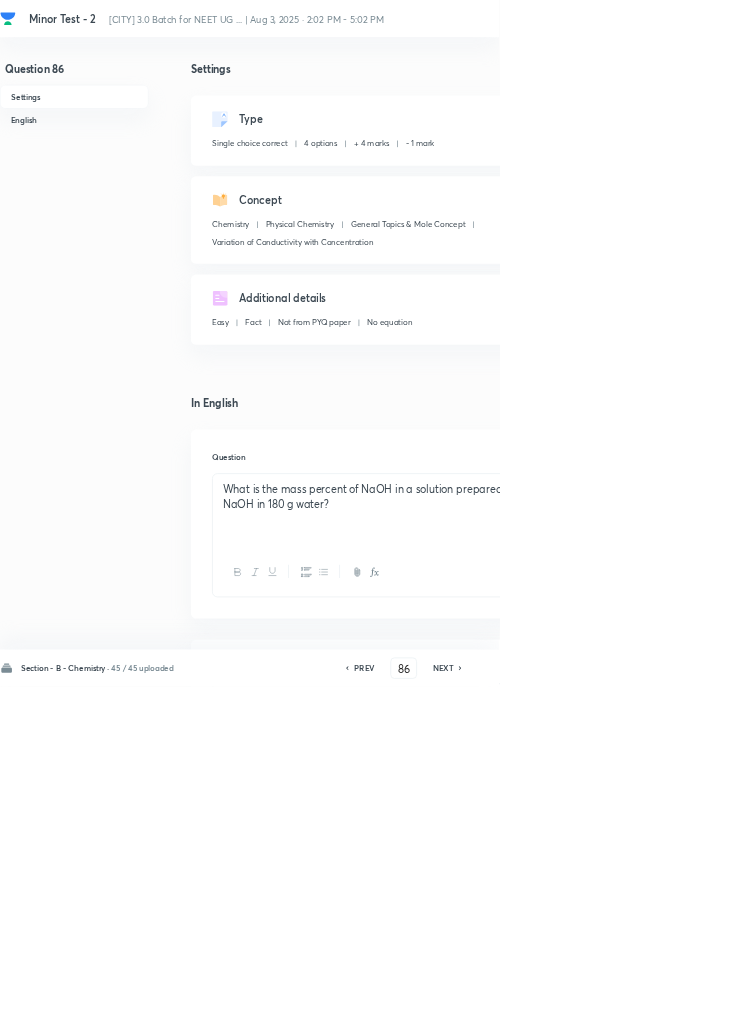 click 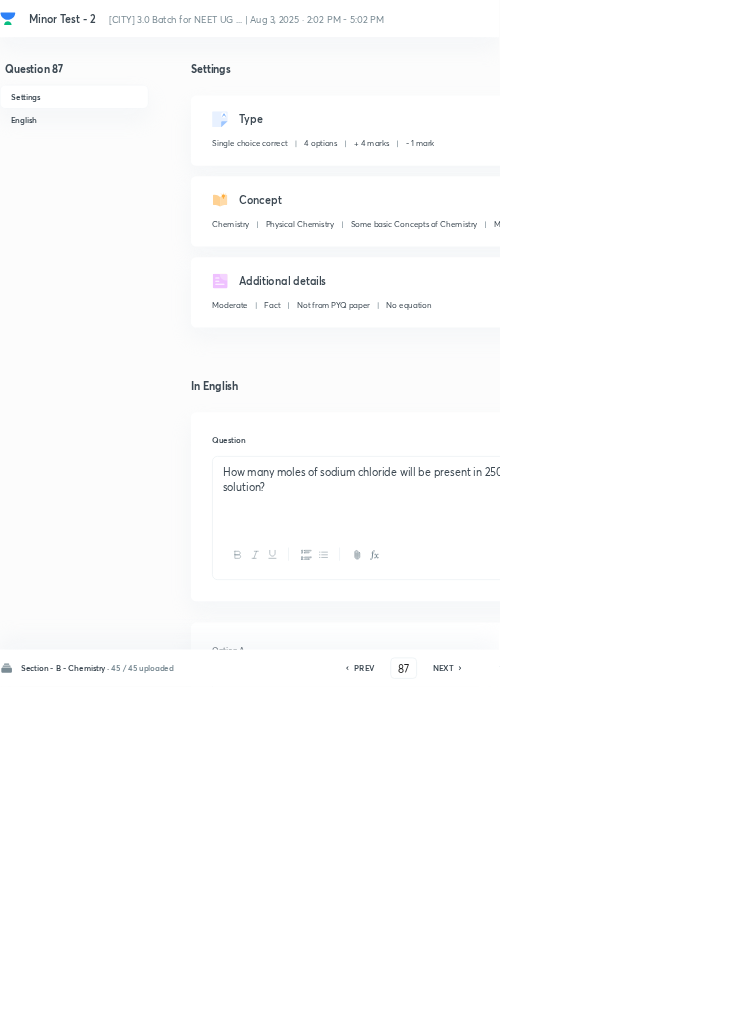 click 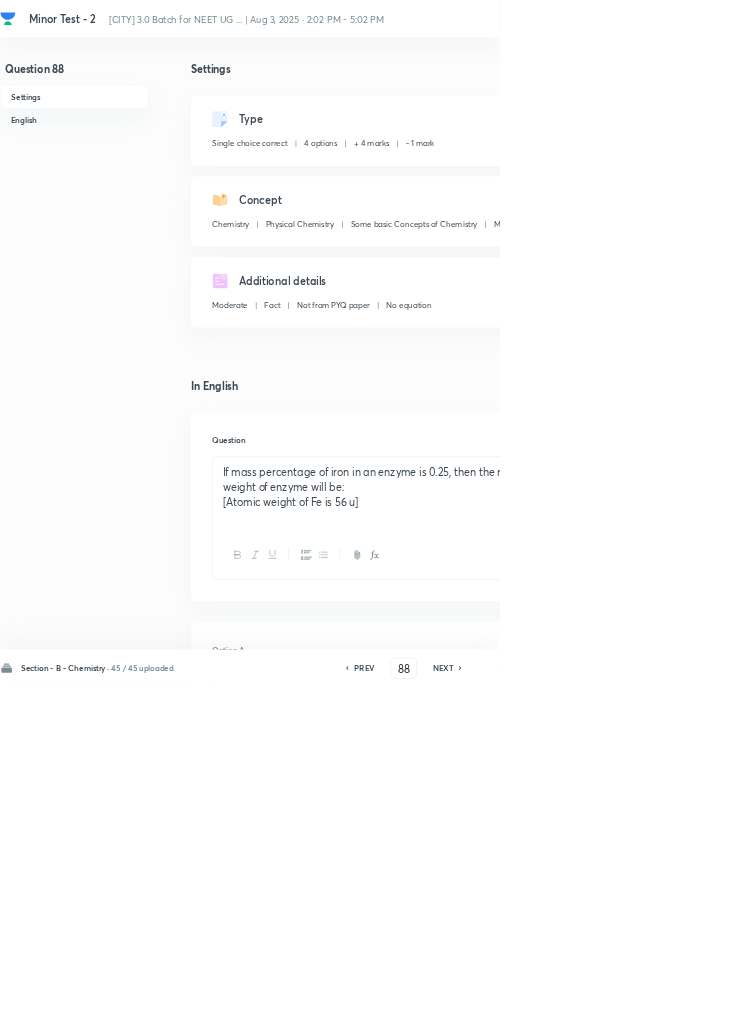 click 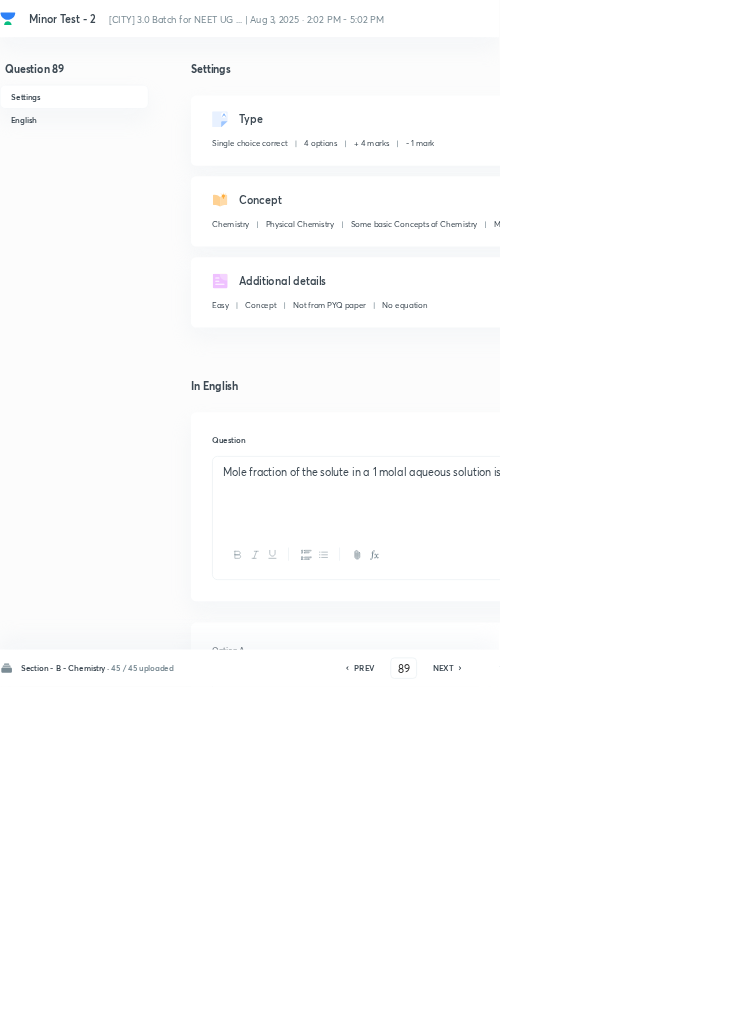 click 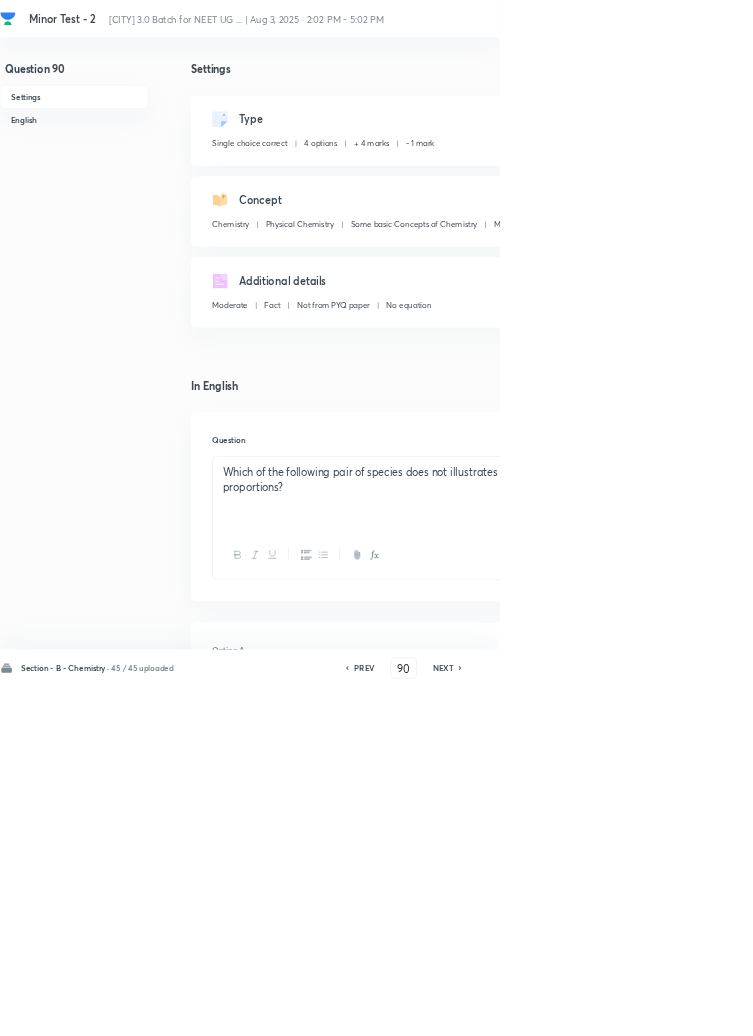 click on "Save" at bounding box center [1096, 1006] 